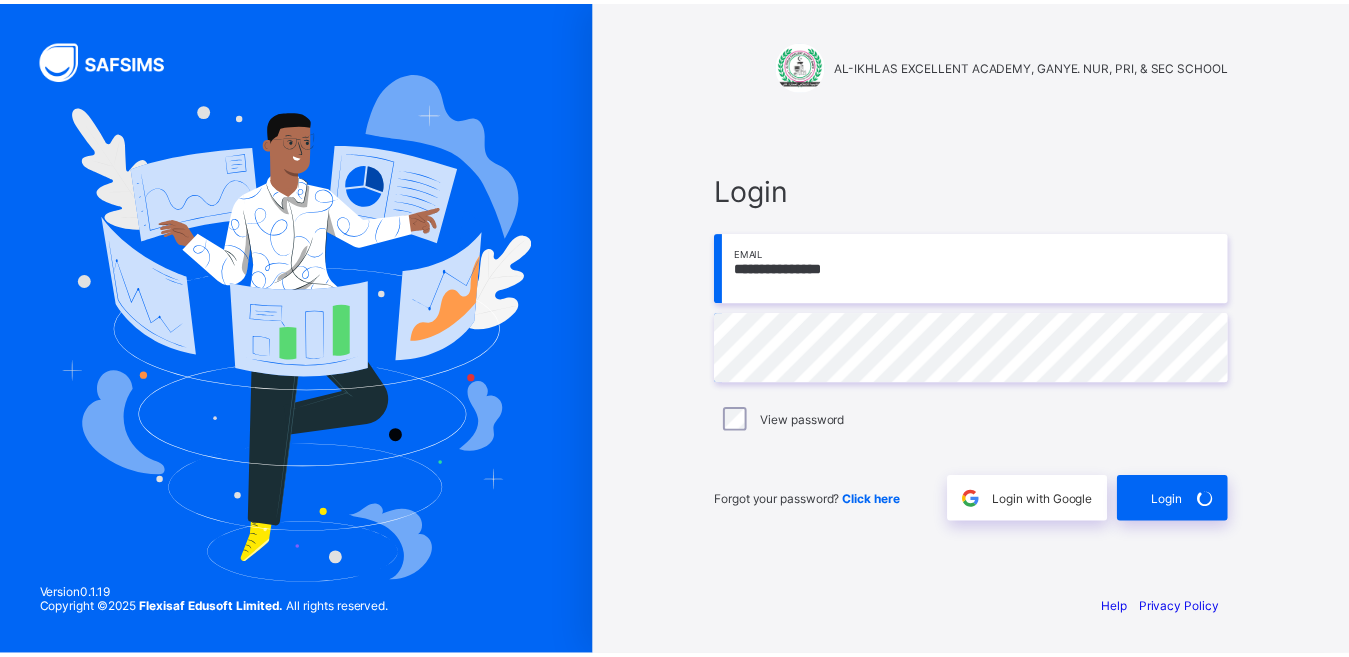 scroll, scrollTop: 0, scrollLeft: 0, axis: both 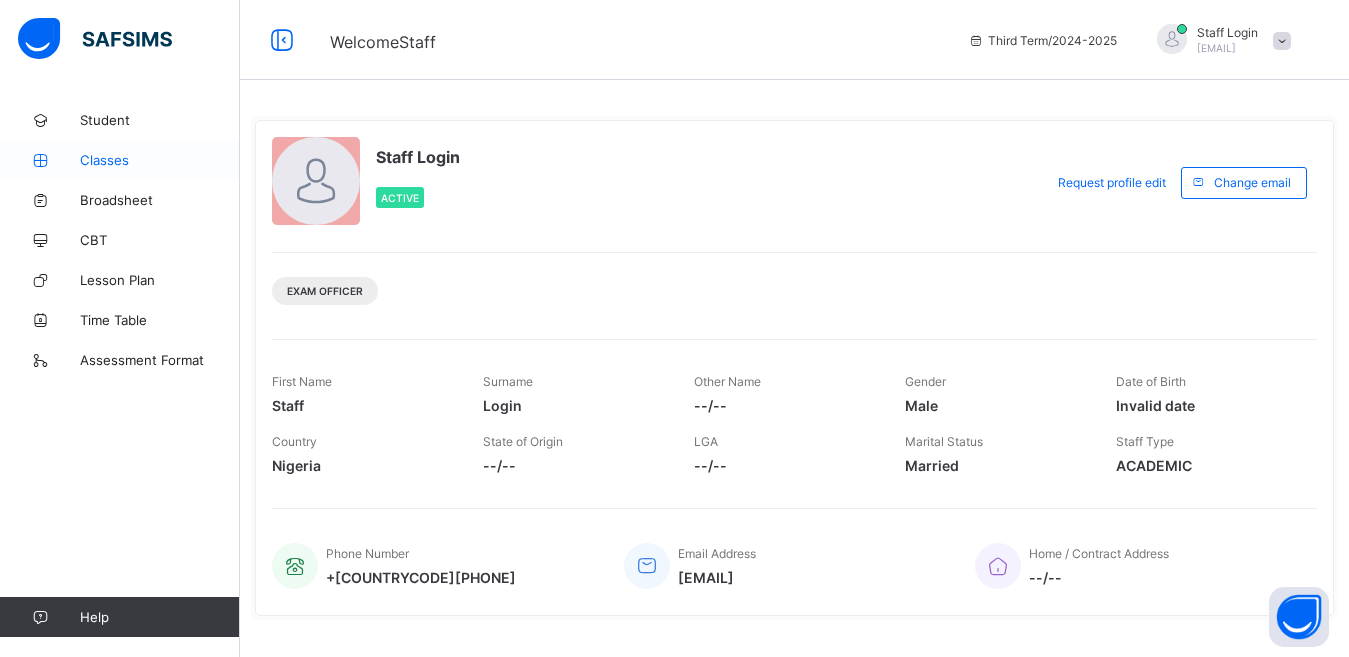 click on "Classes" at bounding box center [160, 160] 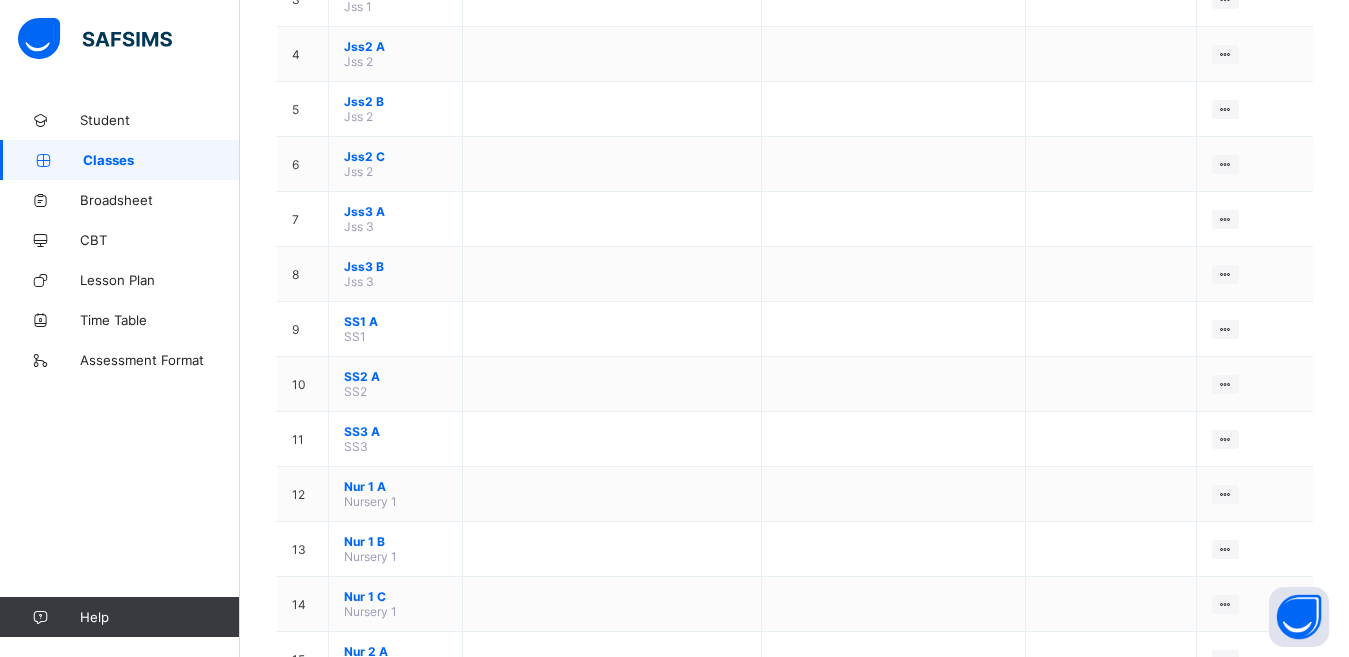 scroll, scrollTop: 438, scrollLeft: 0, axis: vertical 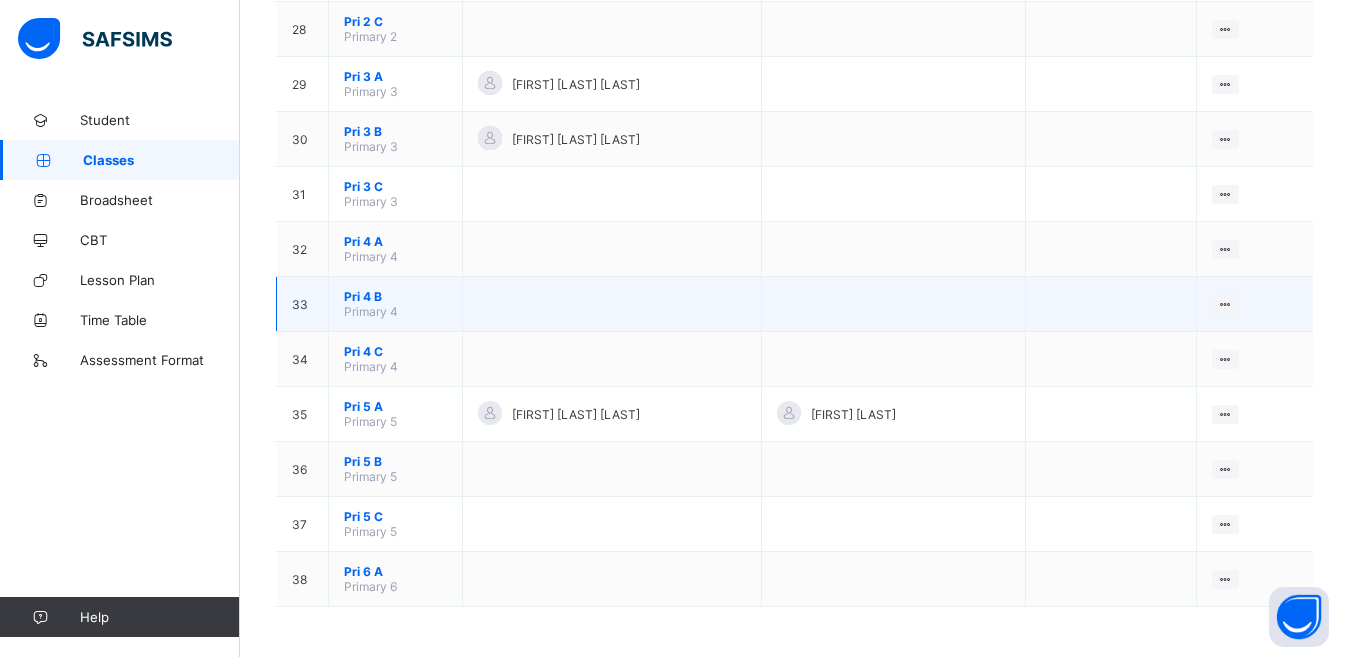 click on "Pri 4   B" at bounding box center (395, 296) 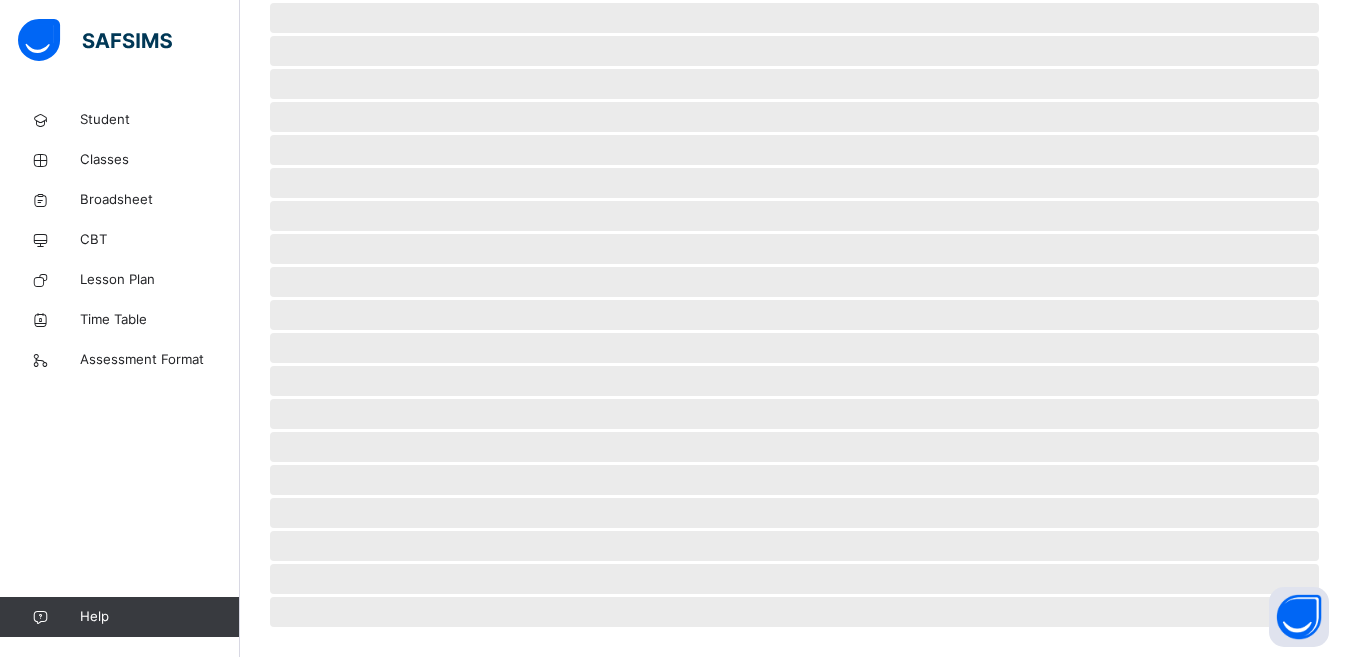 scroll, scrollTop: 461, scrollLeft: 0, axis: vertical 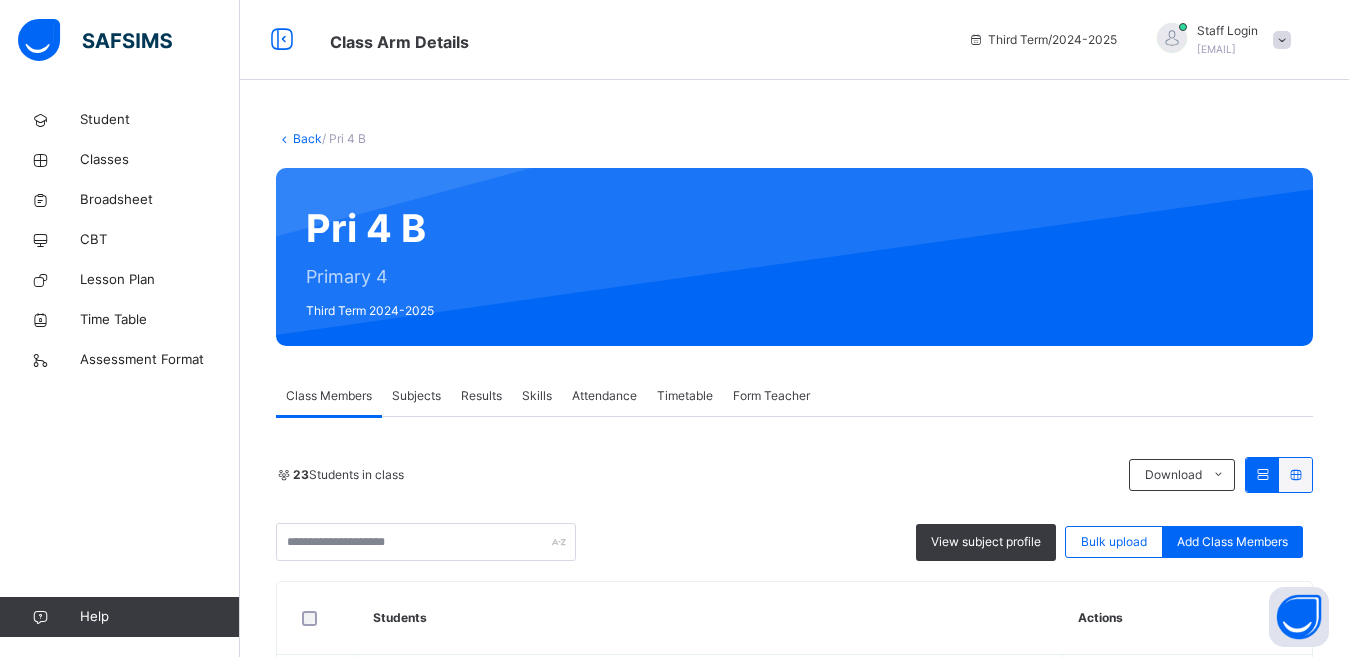 click on "Subjects" at bounding box center [416, 396] 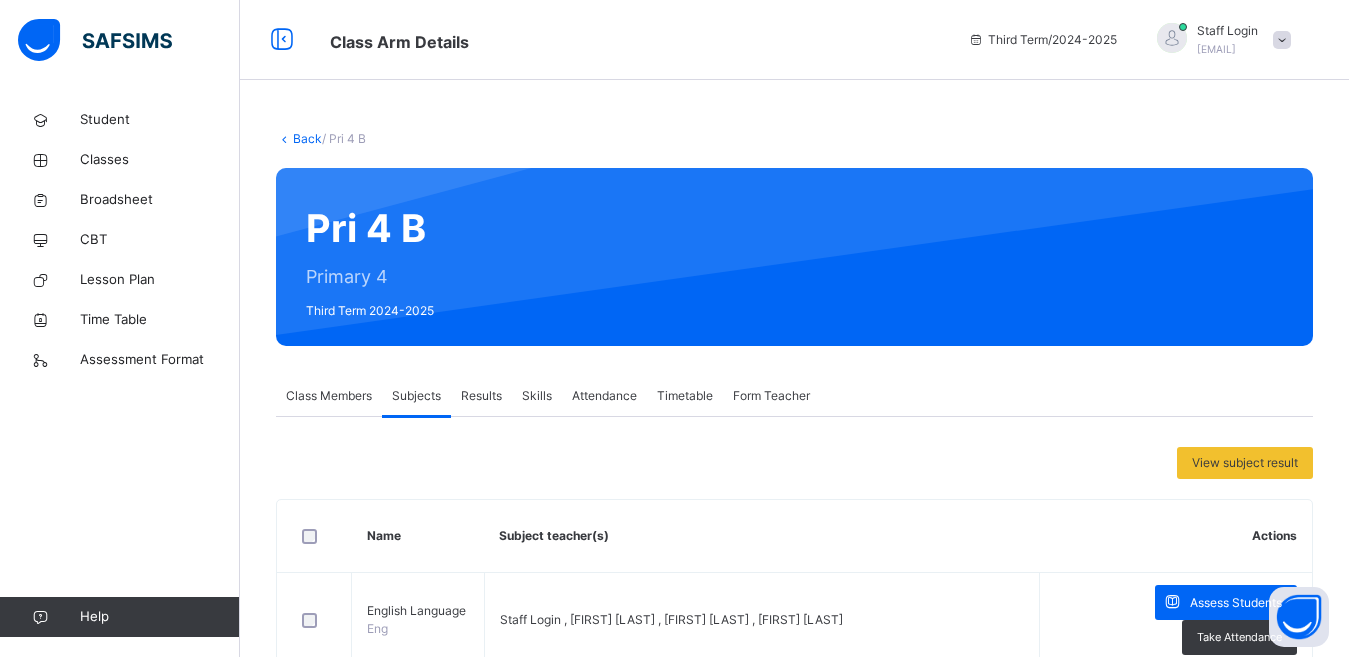 scroll, scrollTop: 1003, scrollLeft: 0, axis: vertical 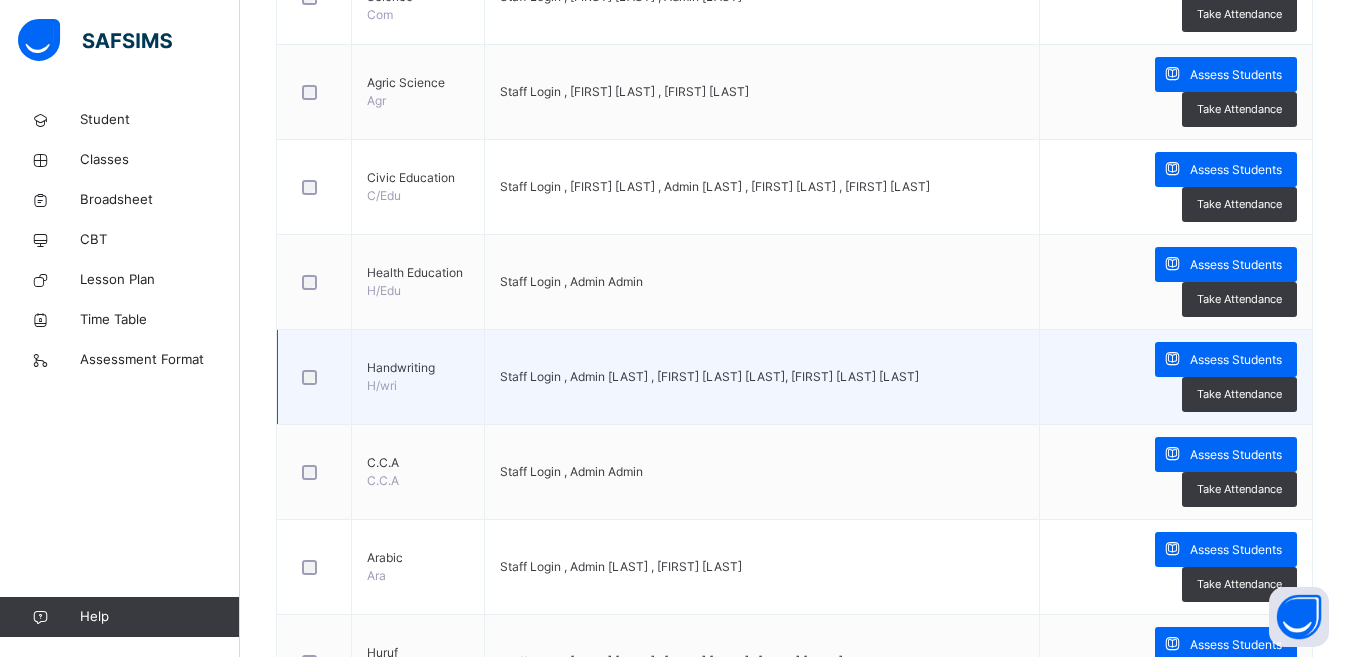 click on "Handwriting   H/wri" at bounding box center [418, 377] 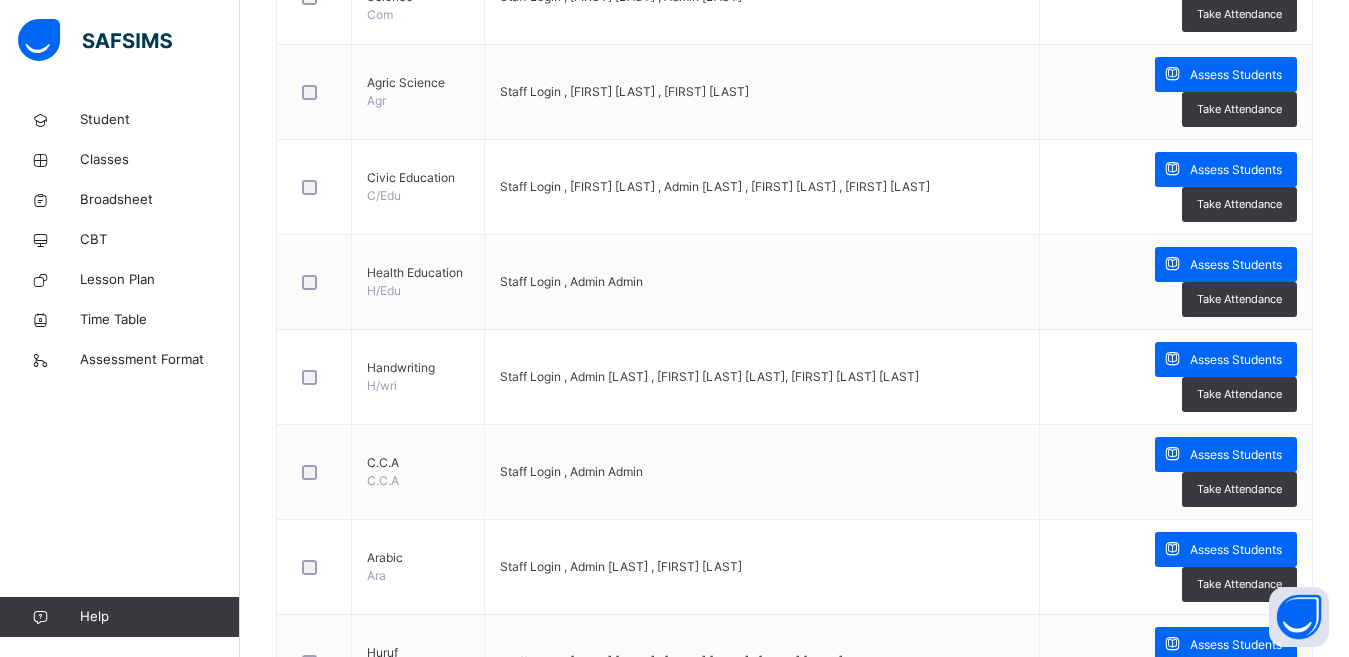 drag, startPoint x: 1250, startPoint y: 361, endPoint x: 1078, endPoint y: 214, distance: 226.2587 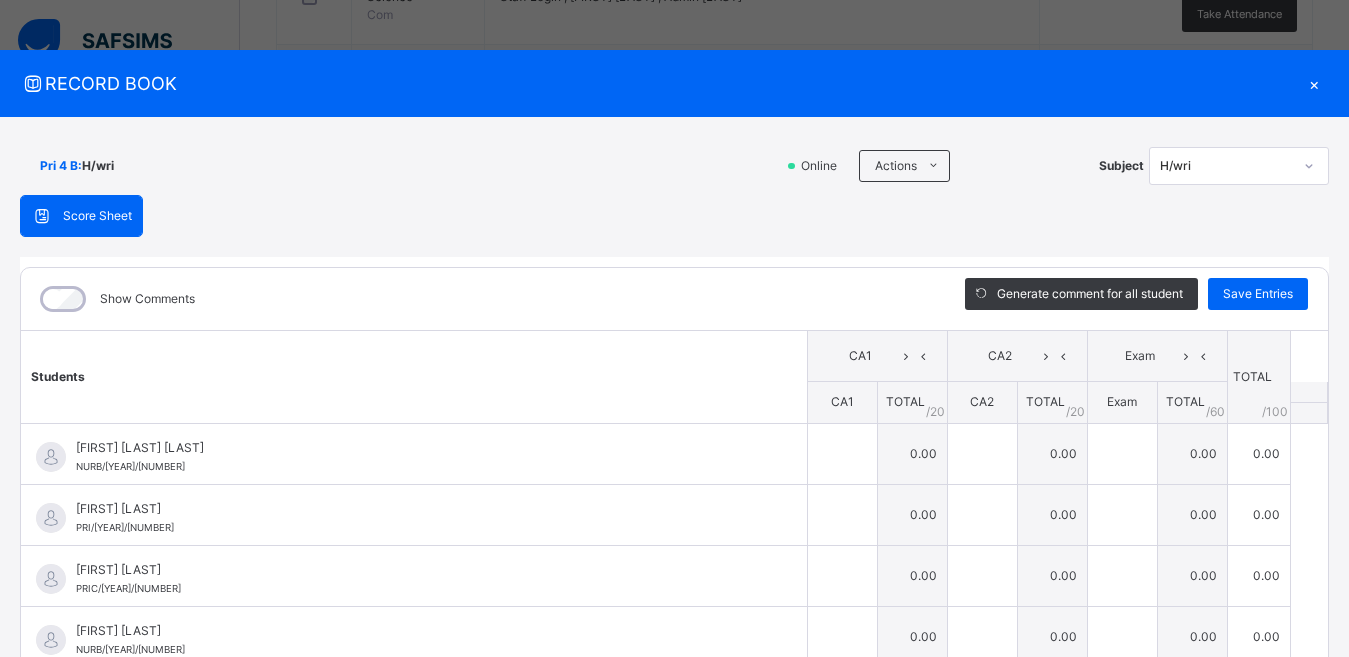 scroll, scrollTop: 1126, scrollLeft: 0, axis: vertical 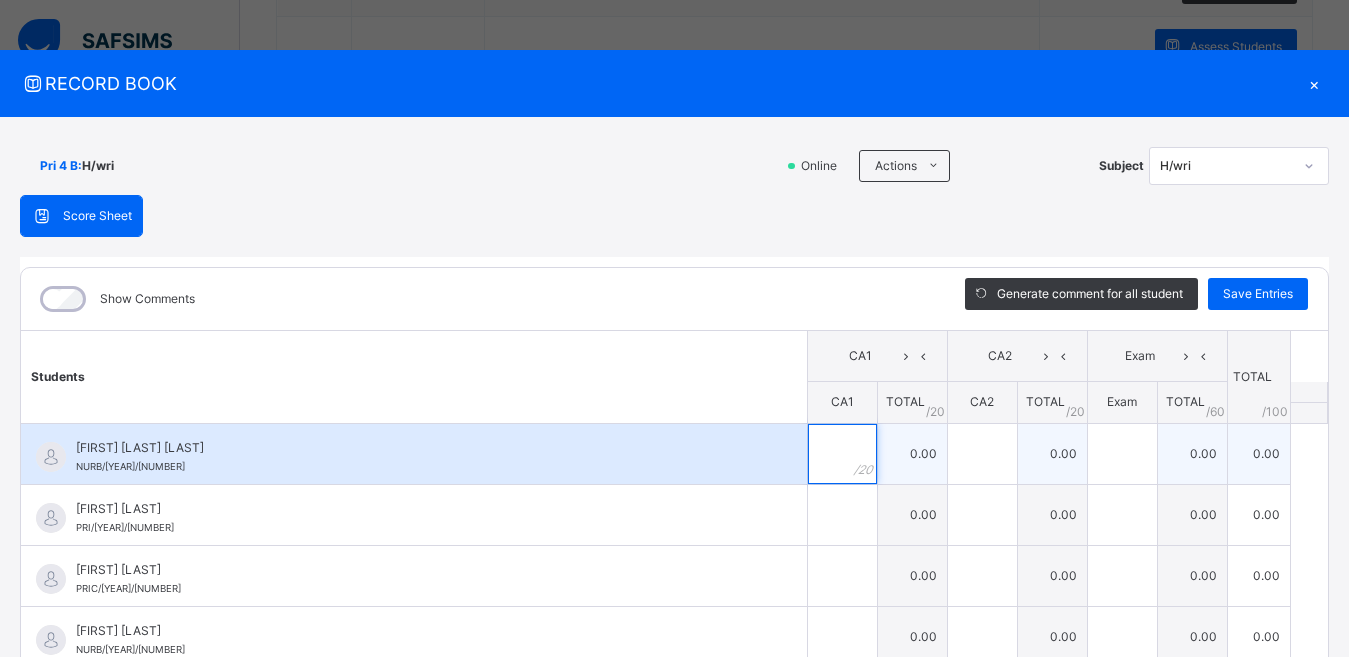 click at bounding box center [842, 454] 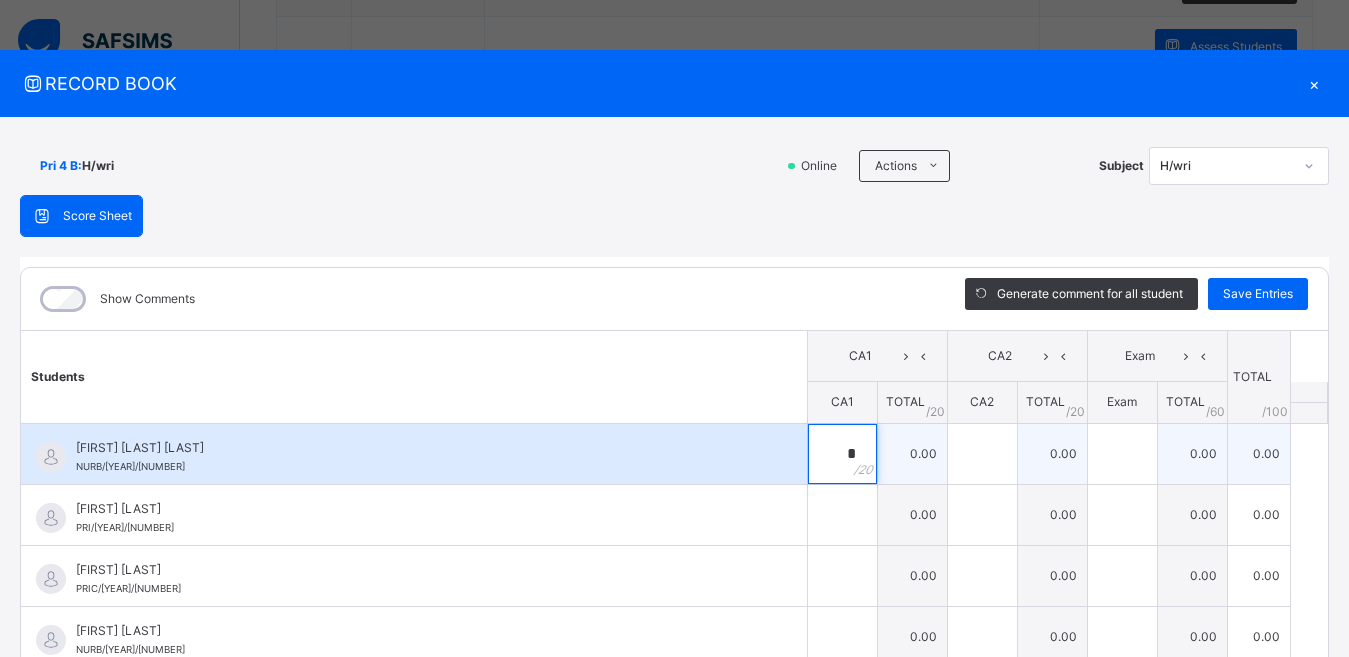 type on "*" 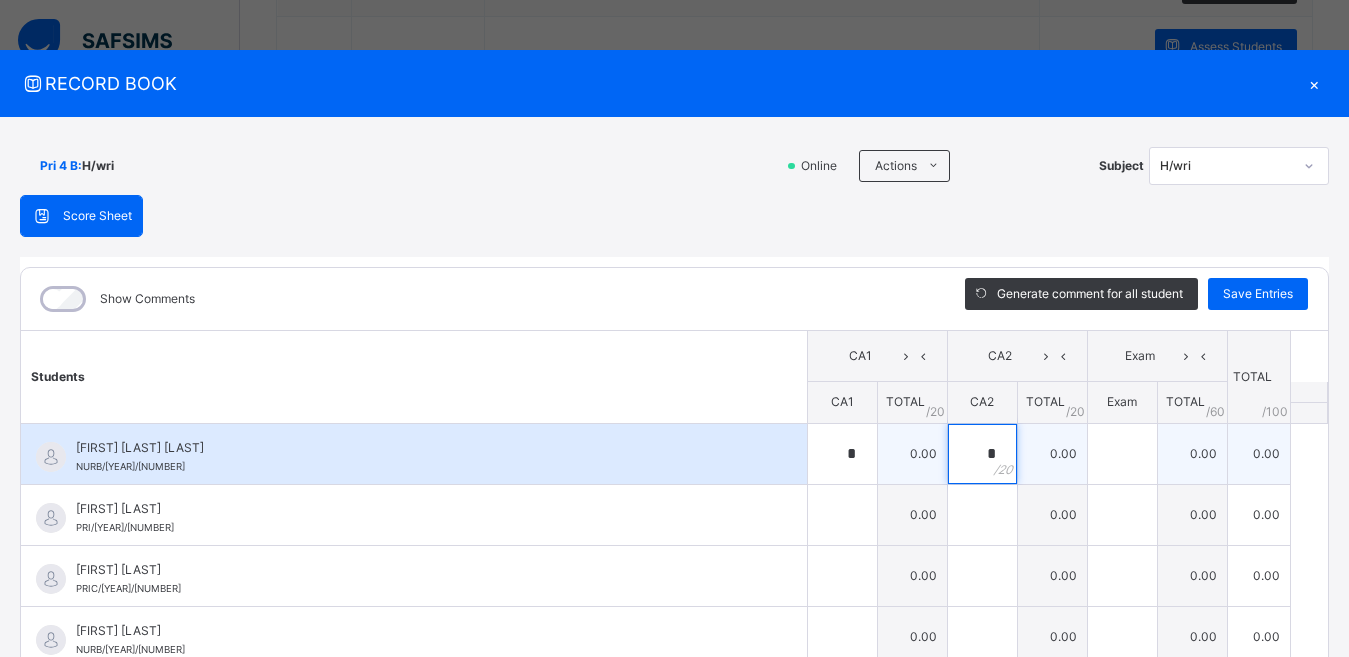 type on "*" 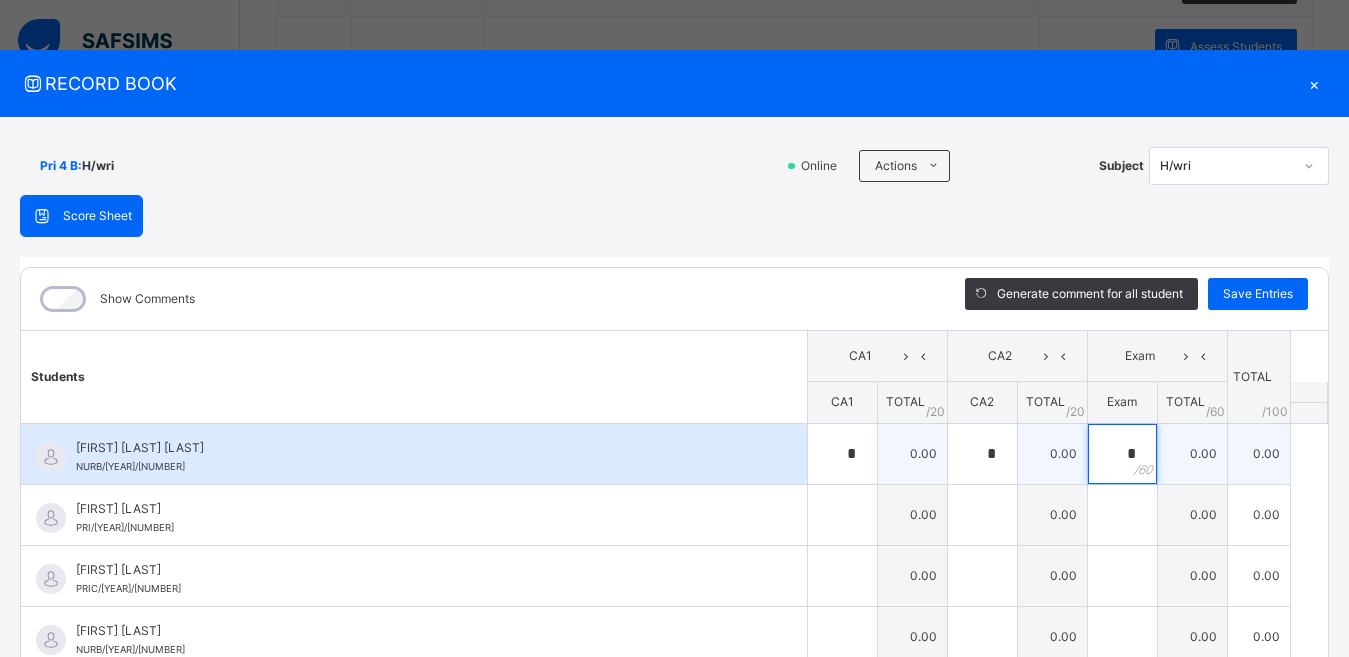 type on "*" 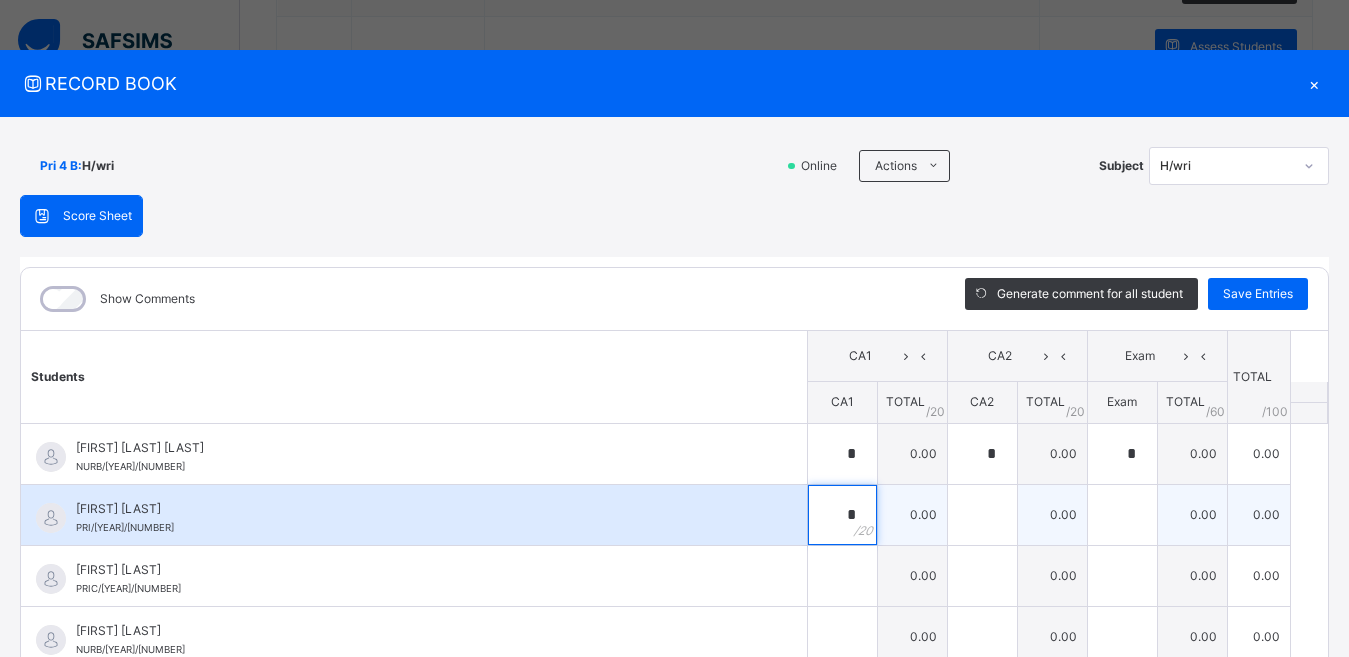 click on "*" at bounding box center [842, 515] 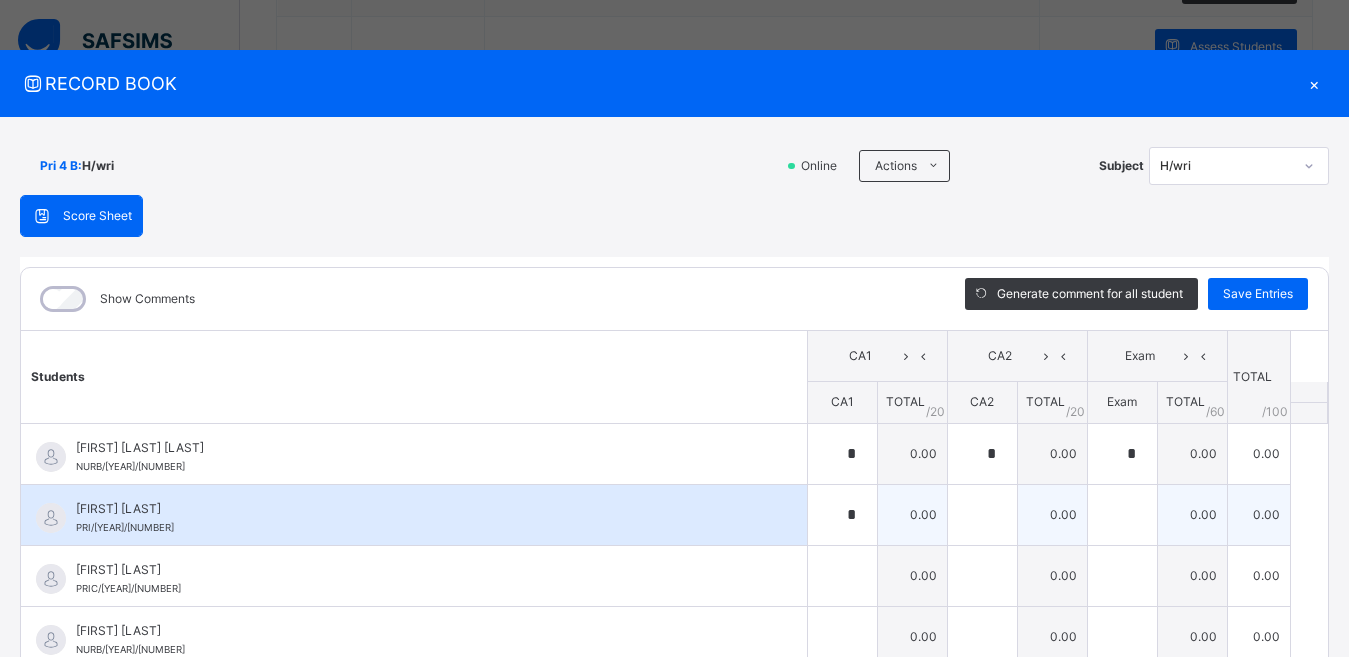 click on "*" at bounding box center (842, 515) 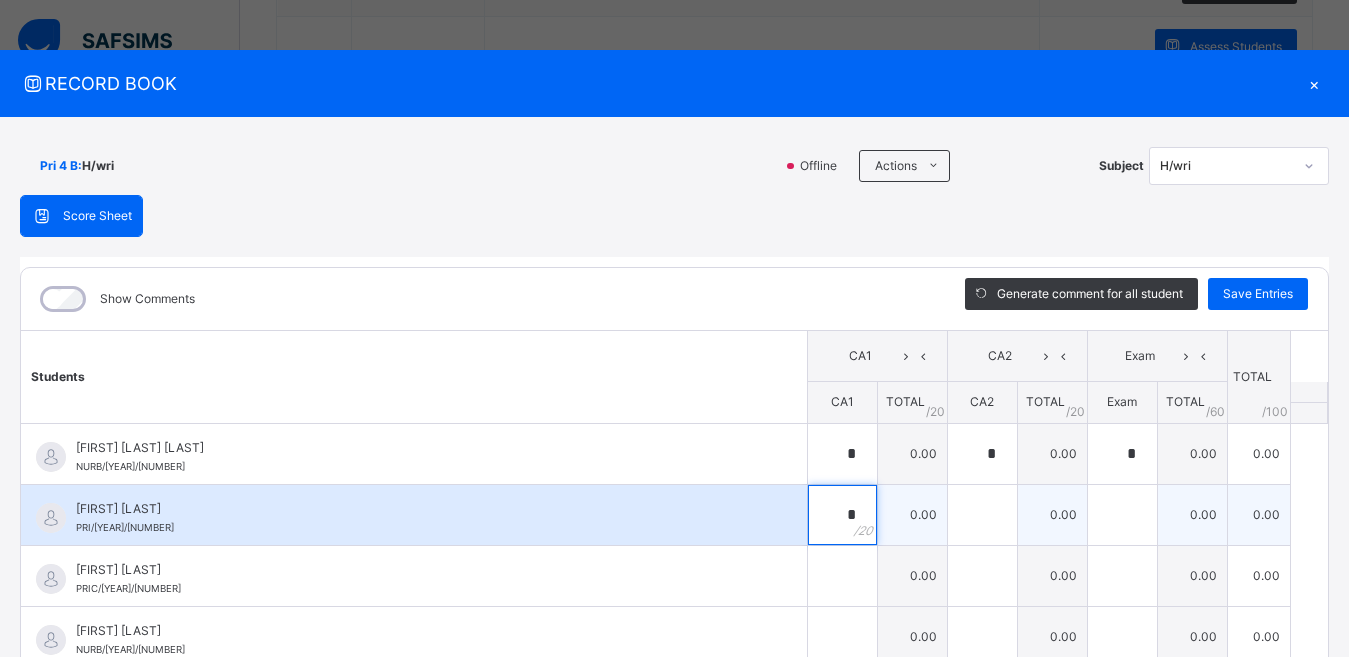 click on "*" at bounding box center (842, 515) 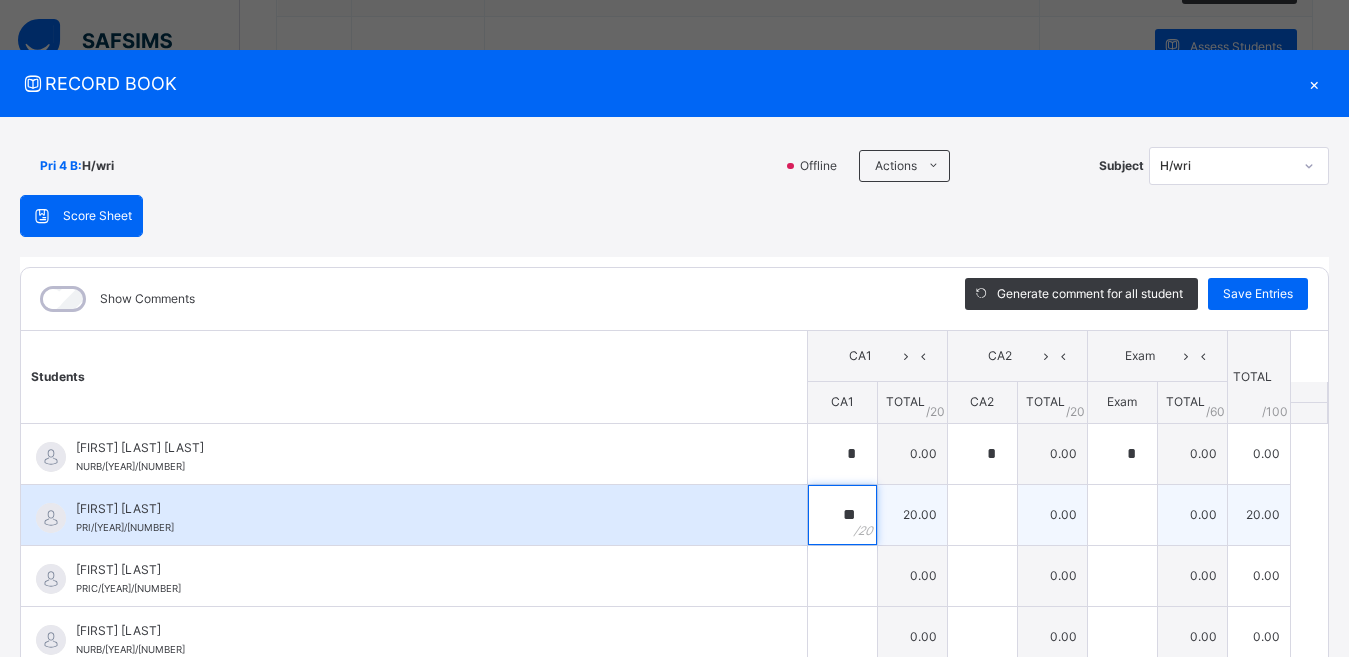 type on "**" 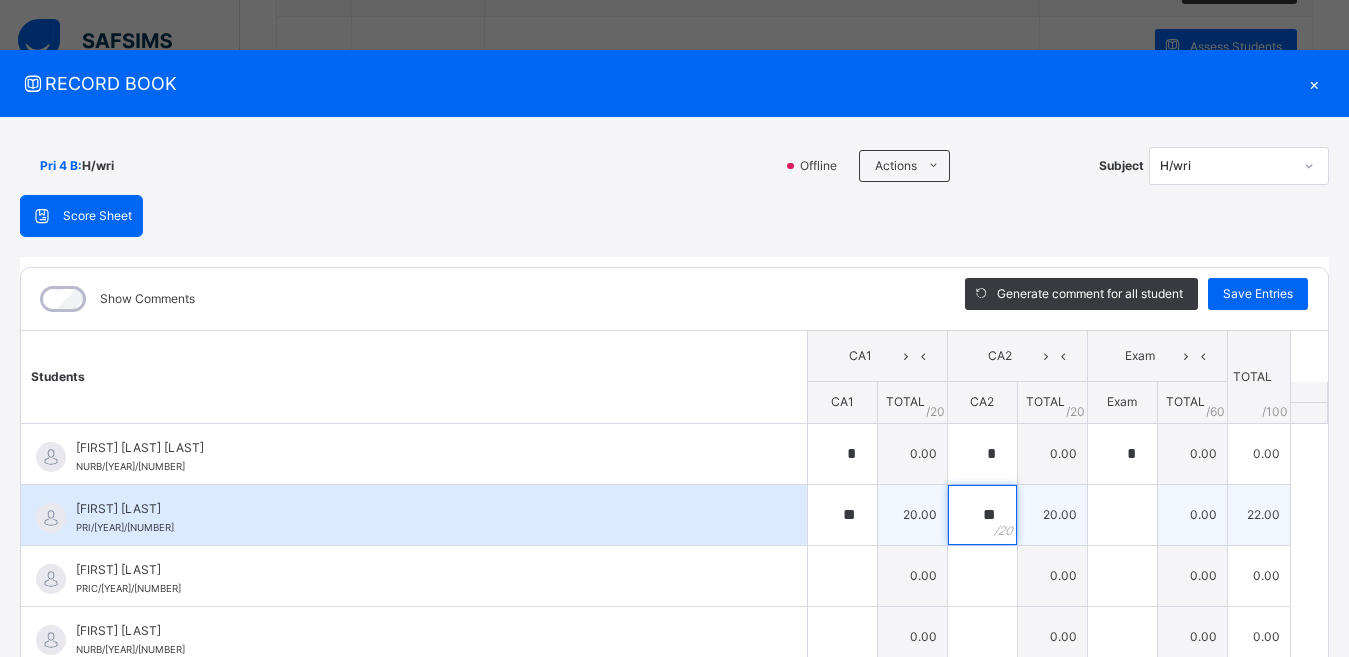 type on "**" 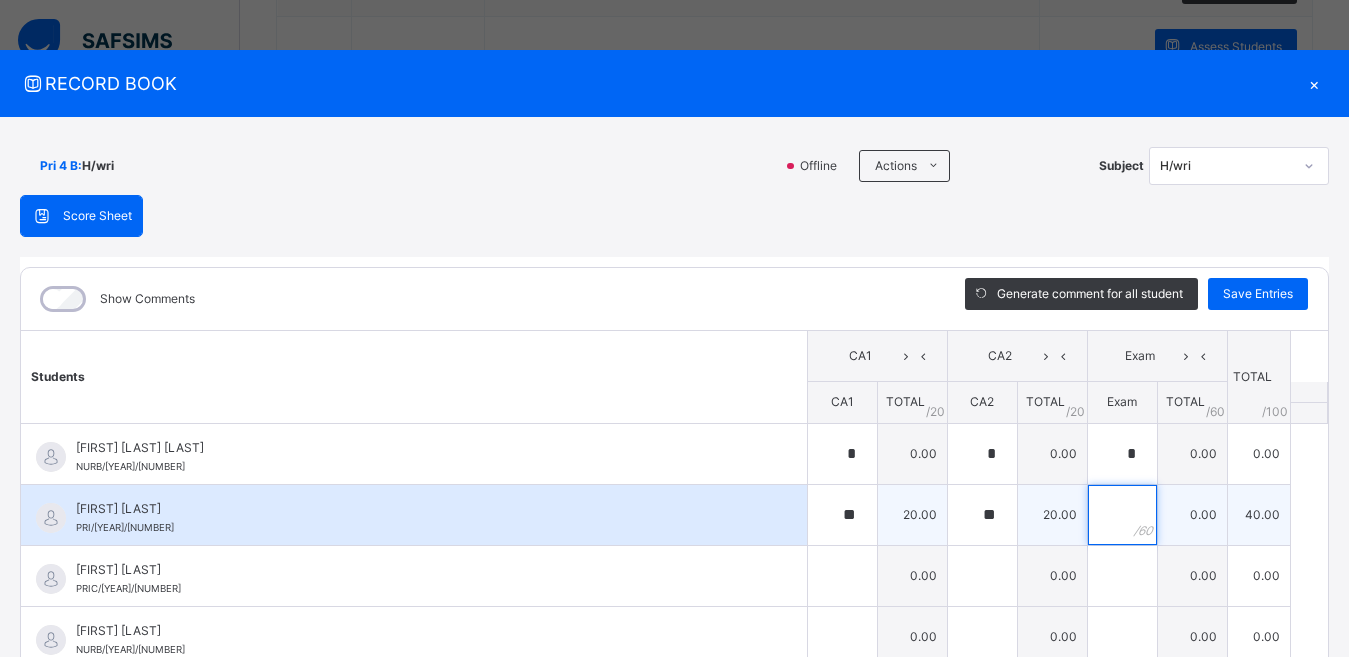 type on "*" 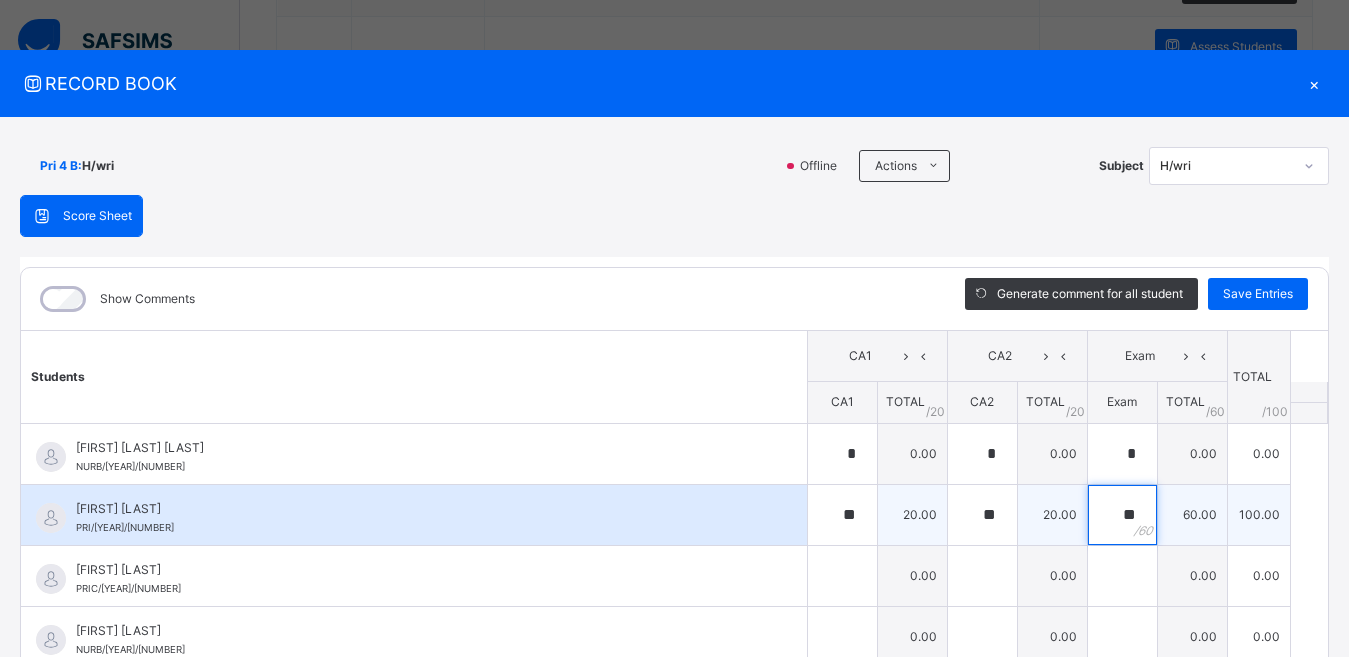 type on "**" 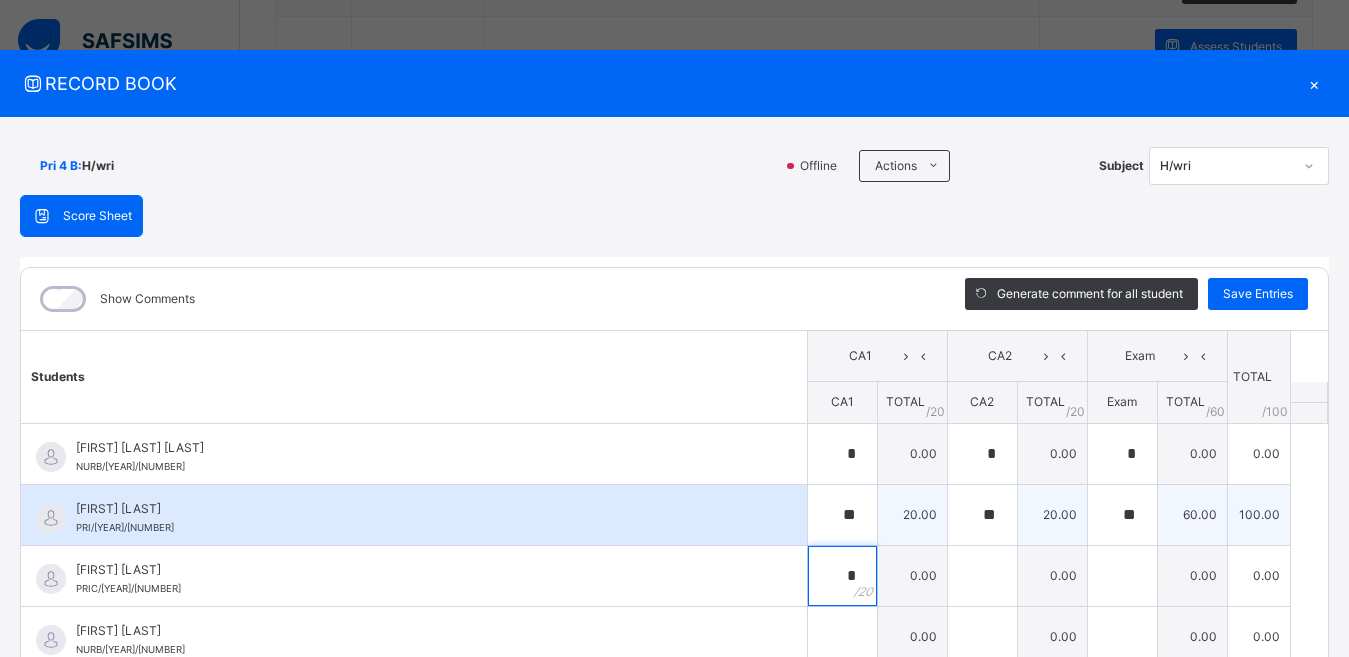 type on "**" 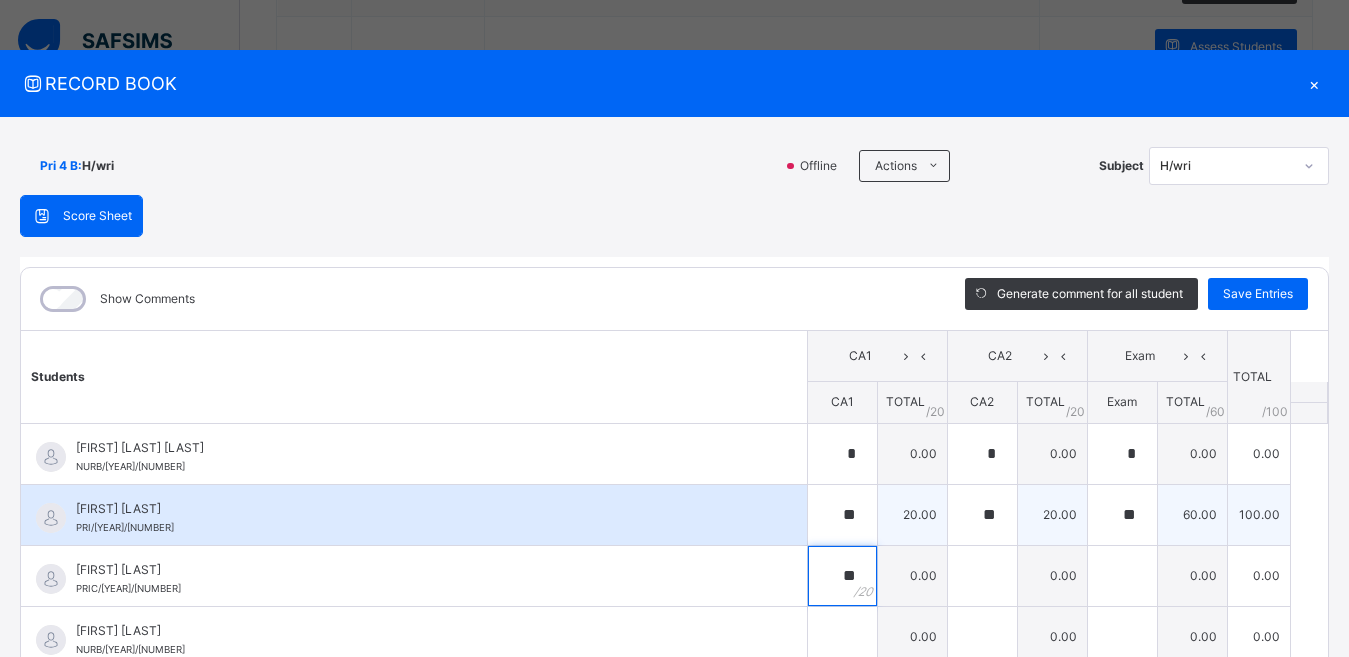 type 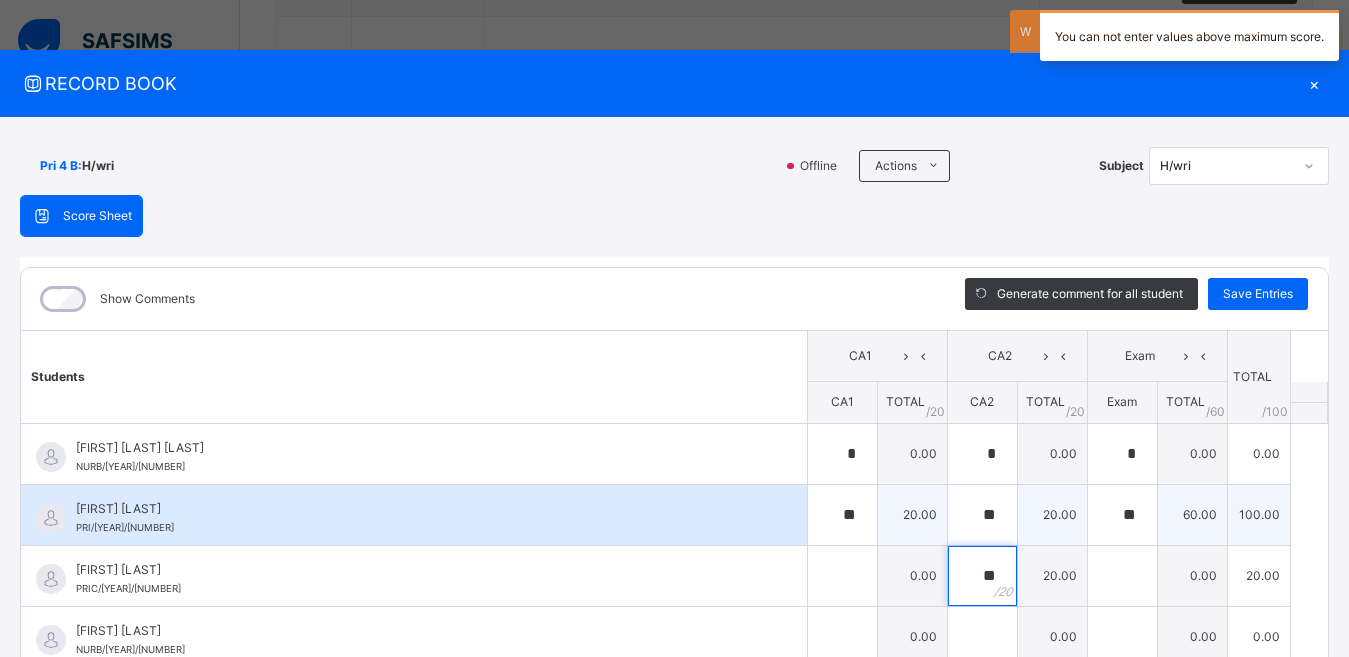 type on "**" 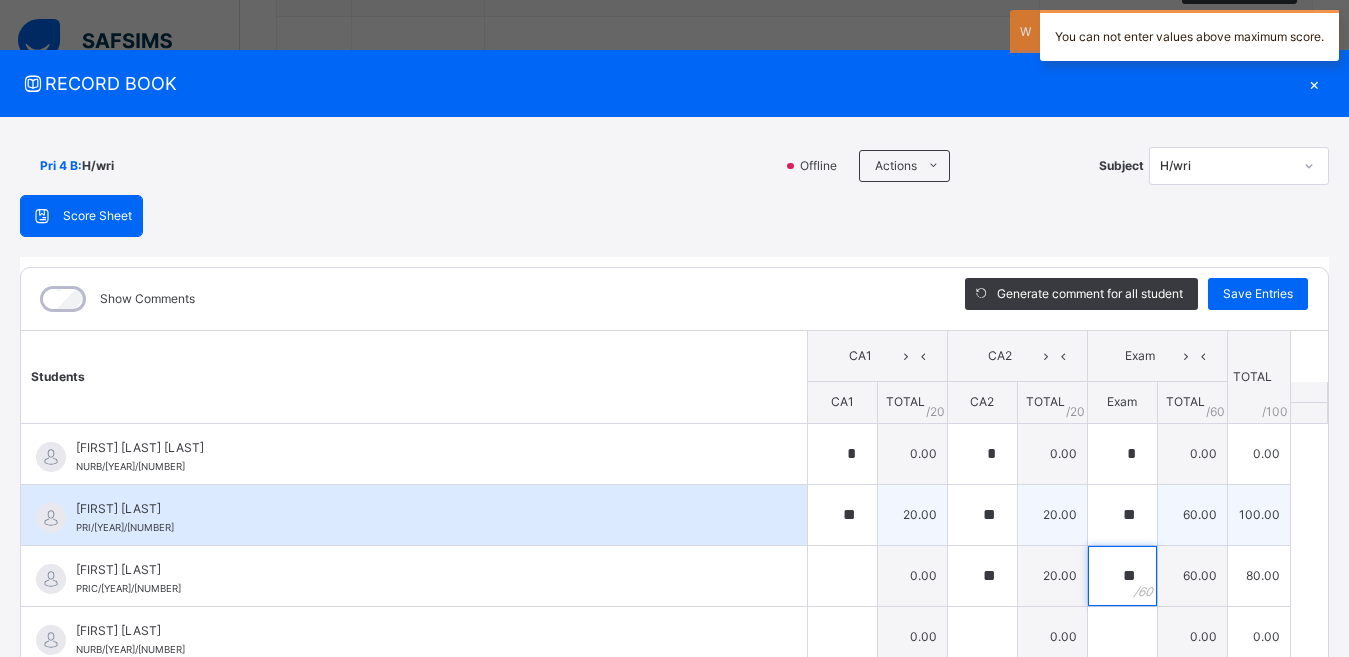 type on "**" 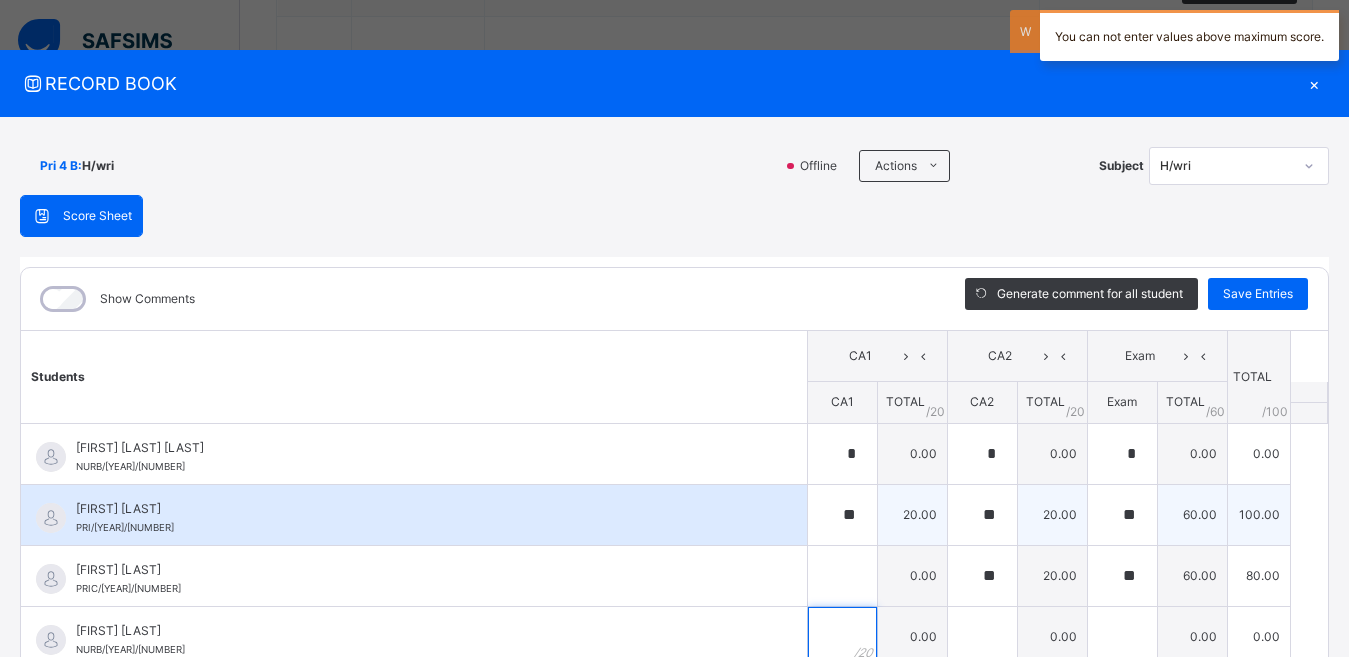 scroll, scrollTop: 9, scrollLeft: 0, axis: vertical 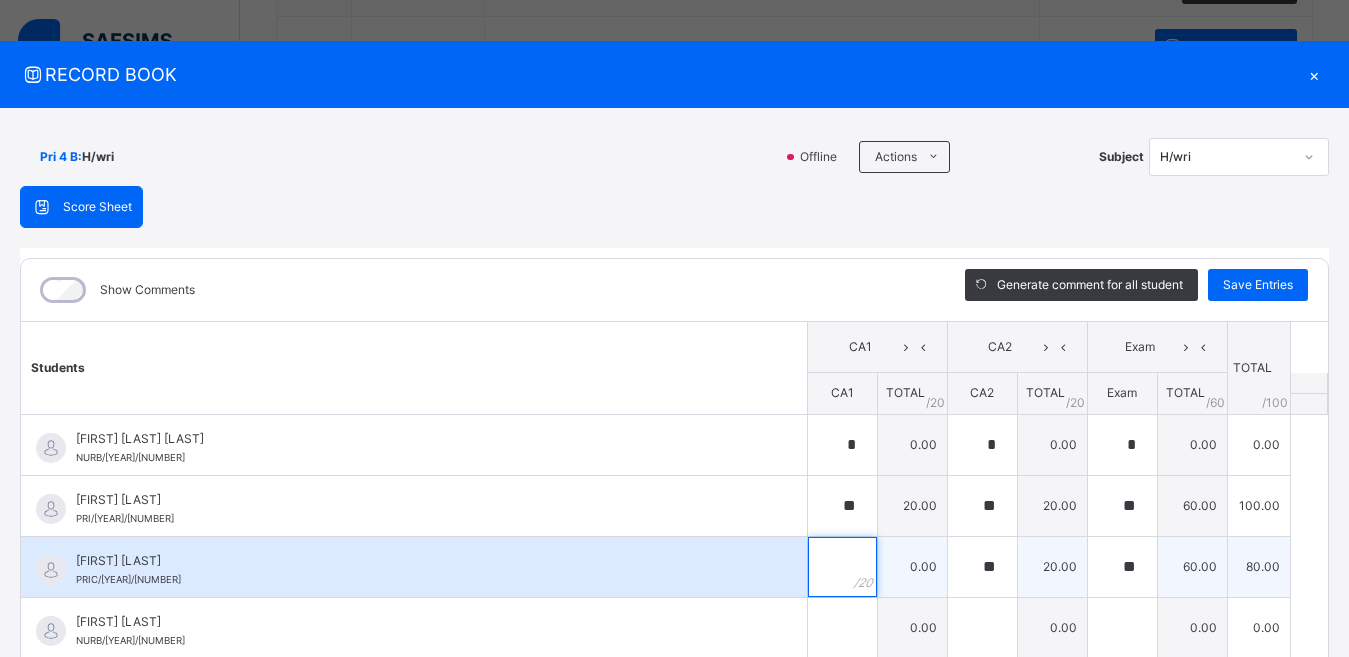 click at bounding box center [842, 567] 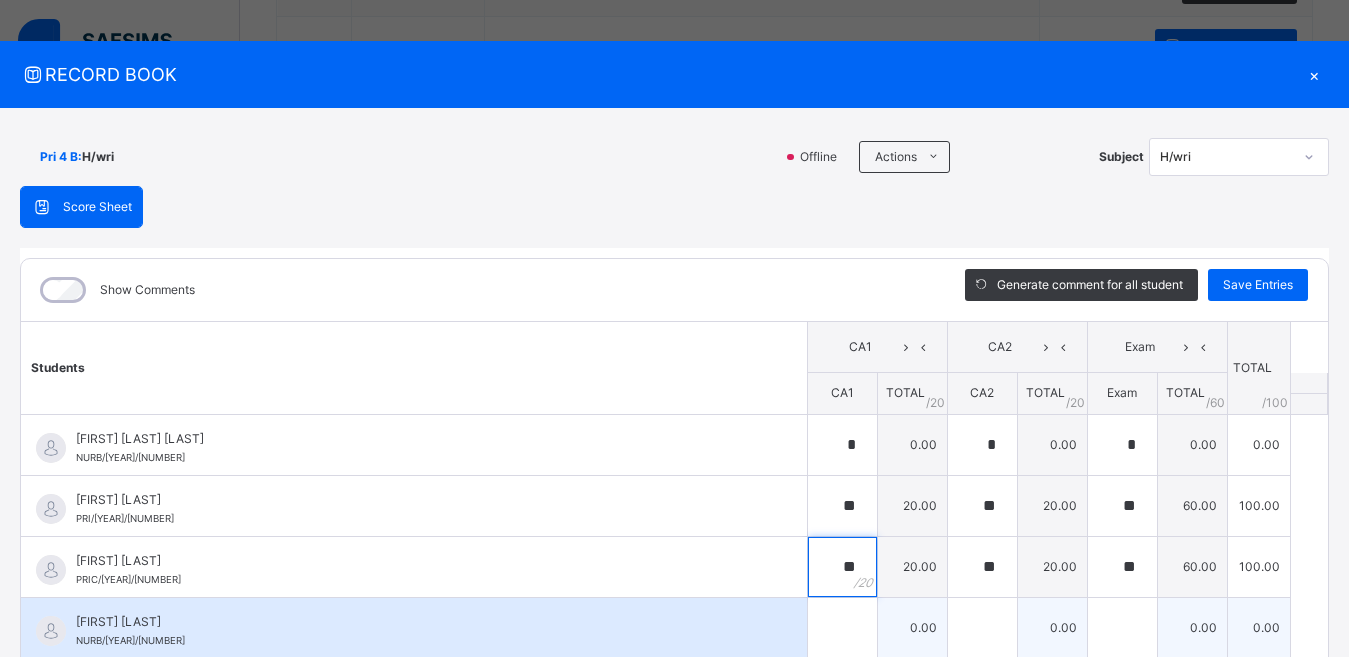 type on "**" 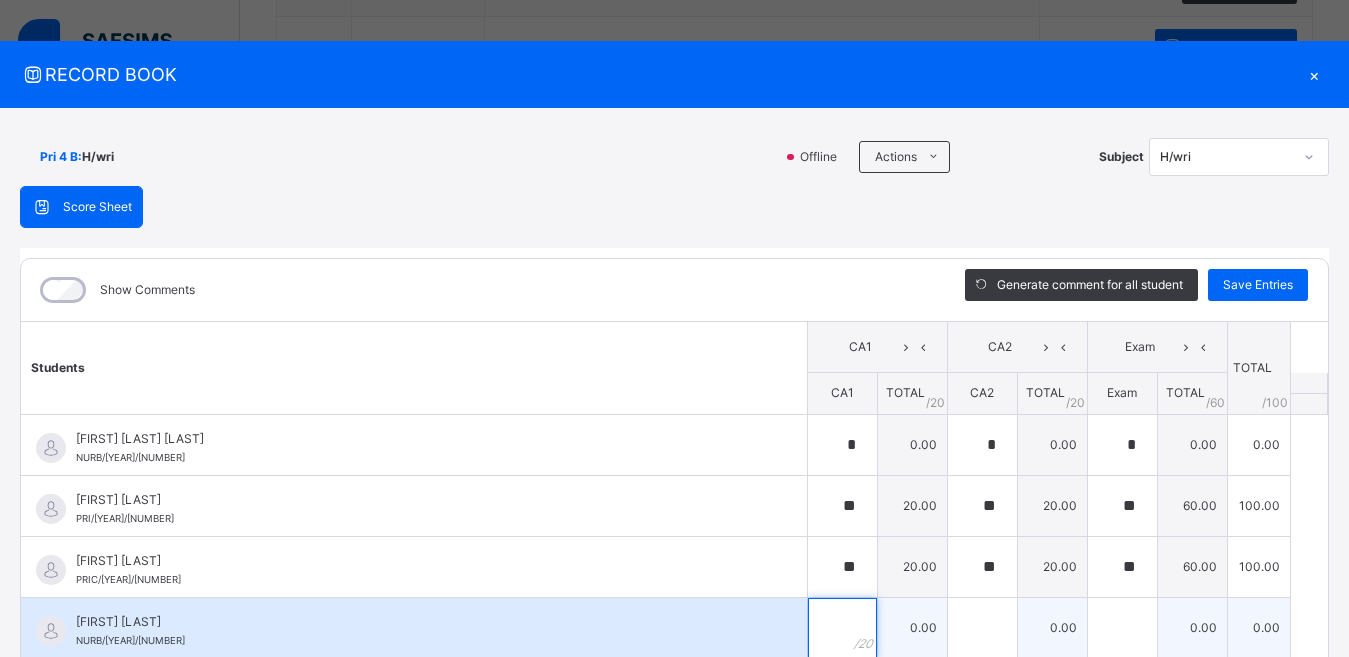 click at bounding box center (842, 628) 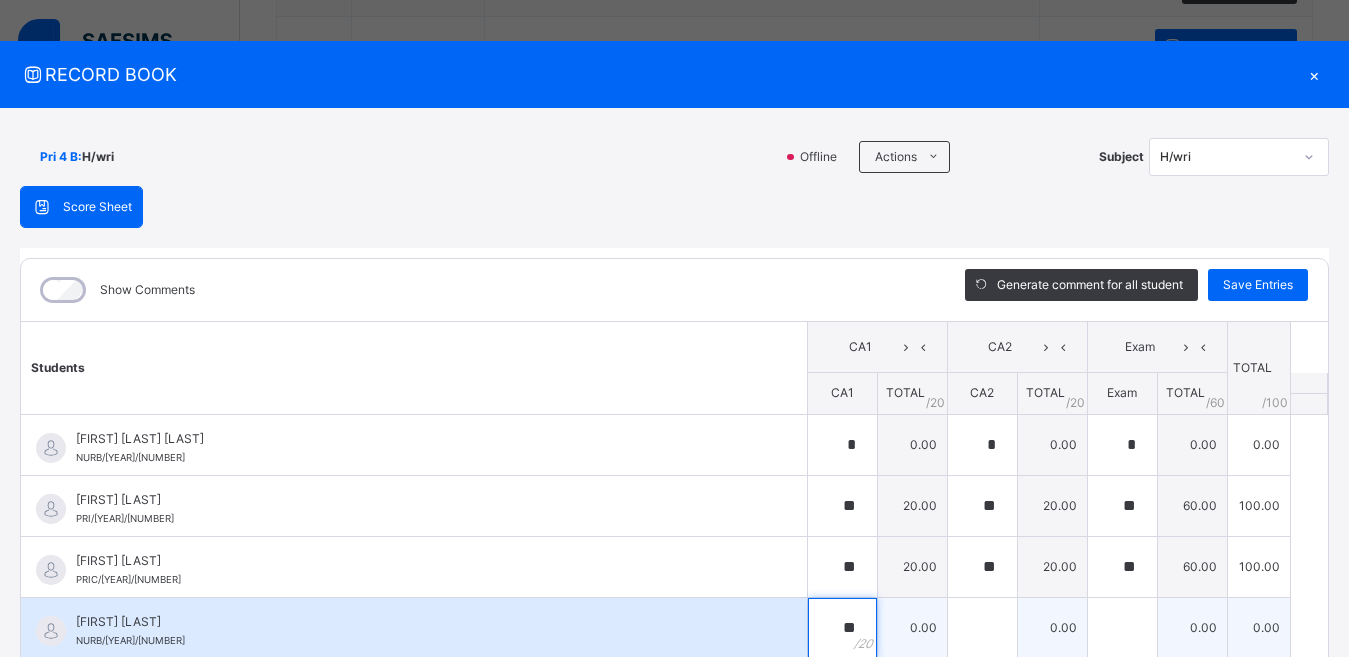 type on "**" 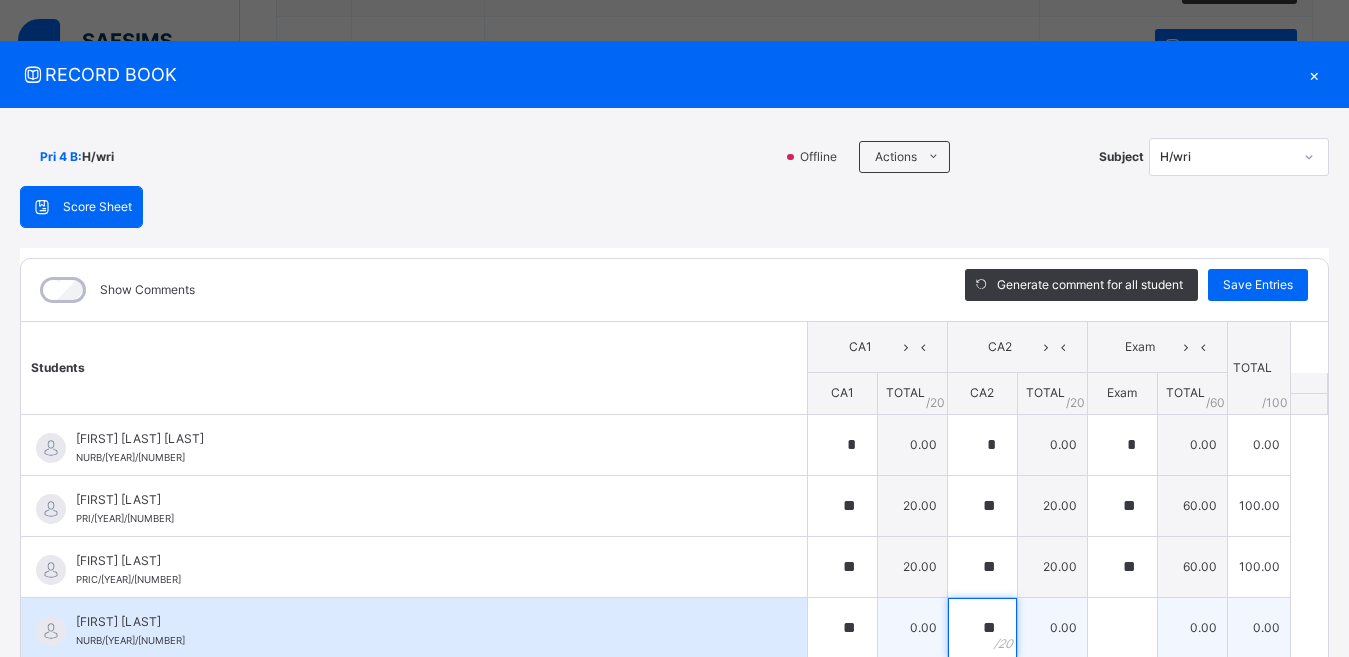 type on "**" 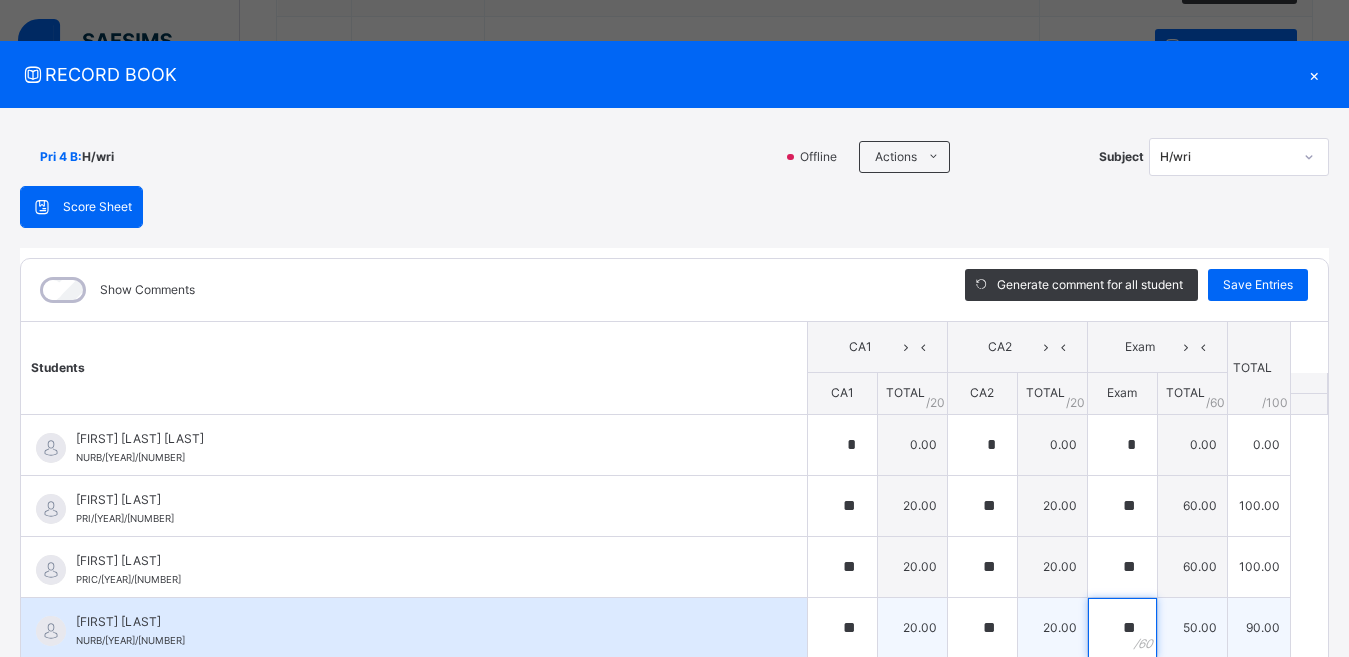 type on "*" 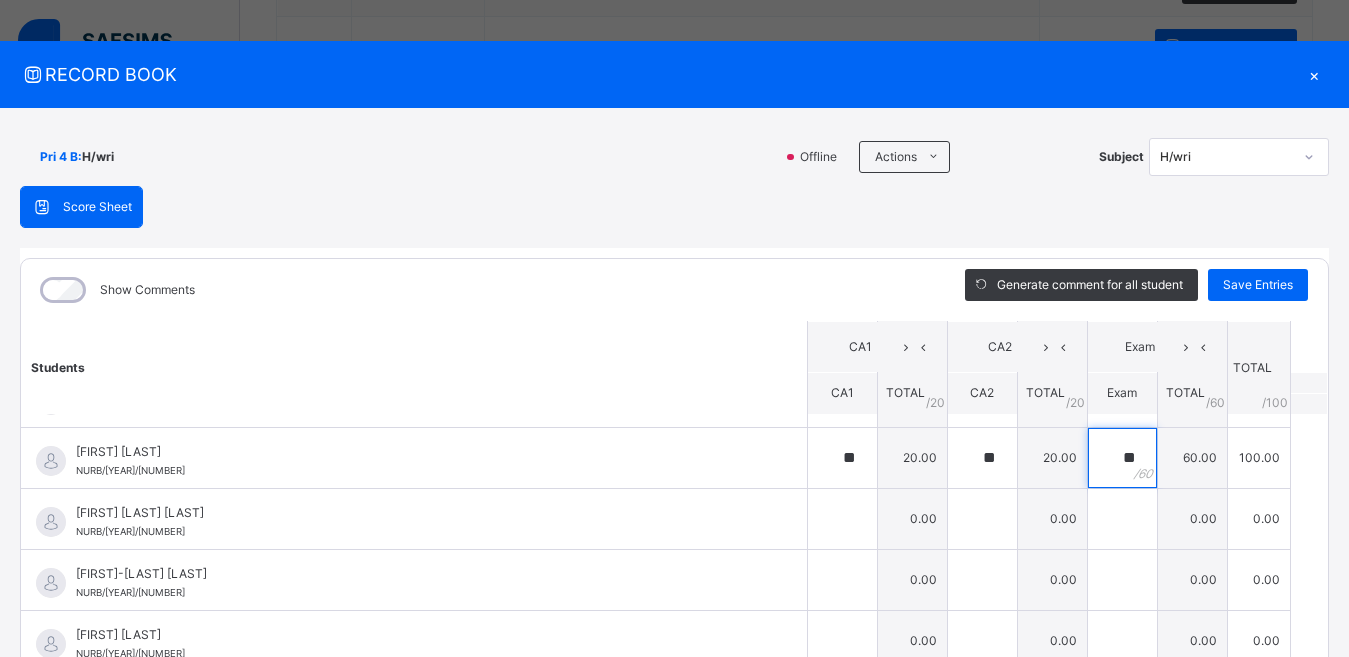 scroll, scrollTop: 173, scrollLeft: 0, axis: vertical 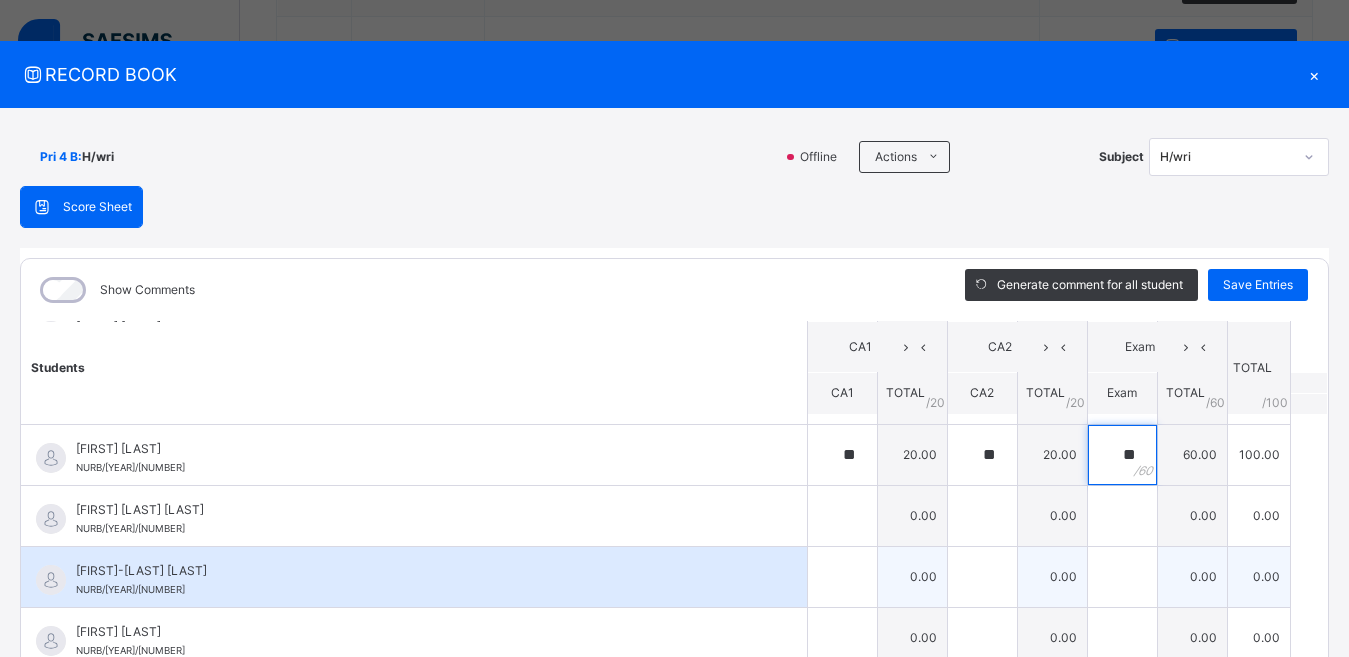 type on "**" 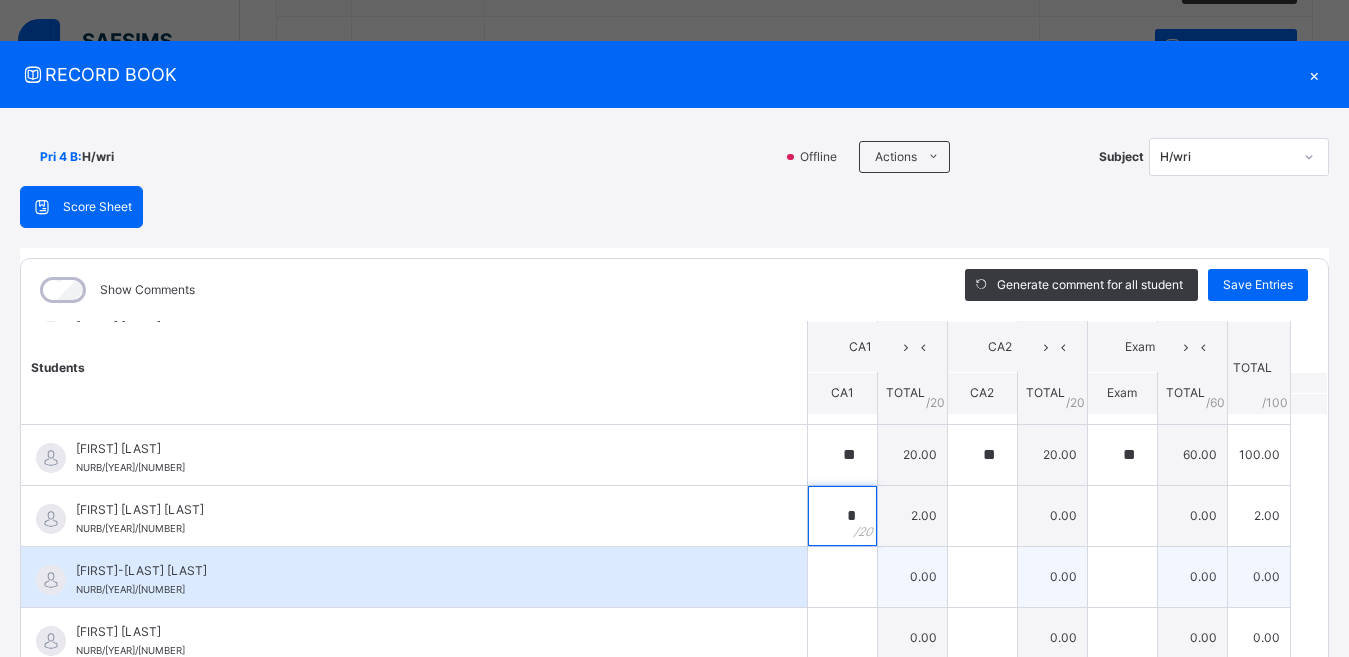 type on "**" 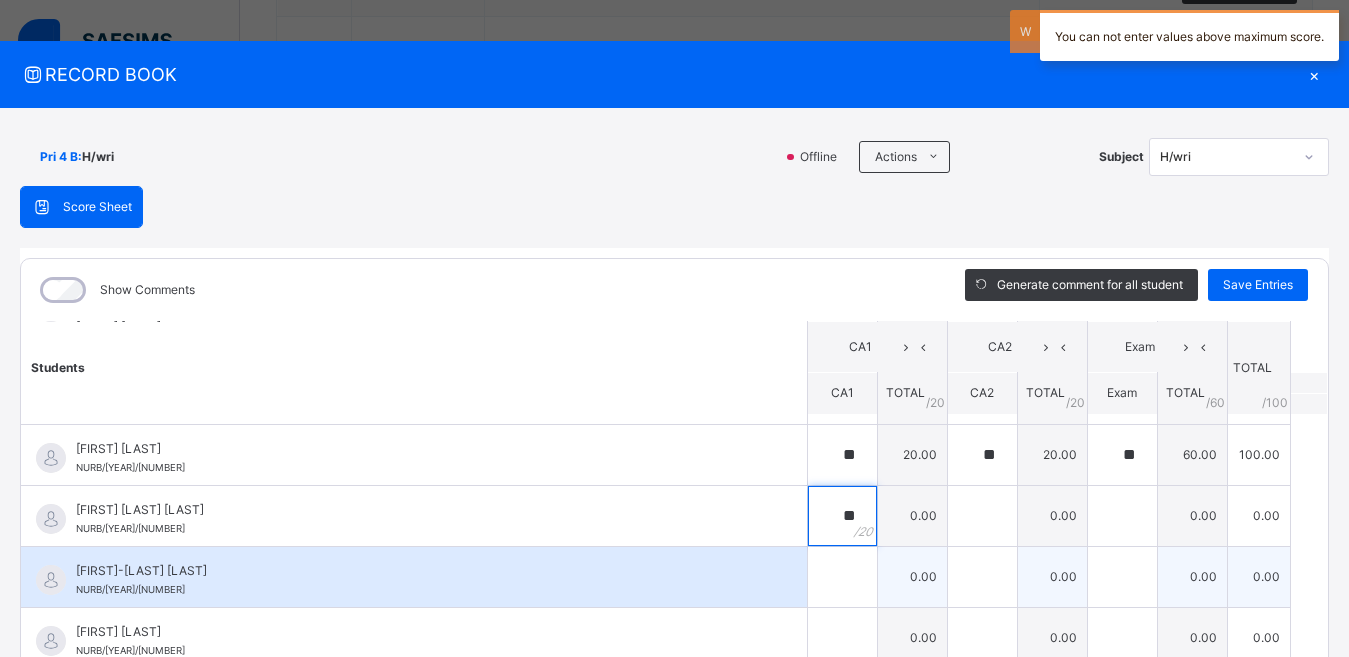 type on "**" 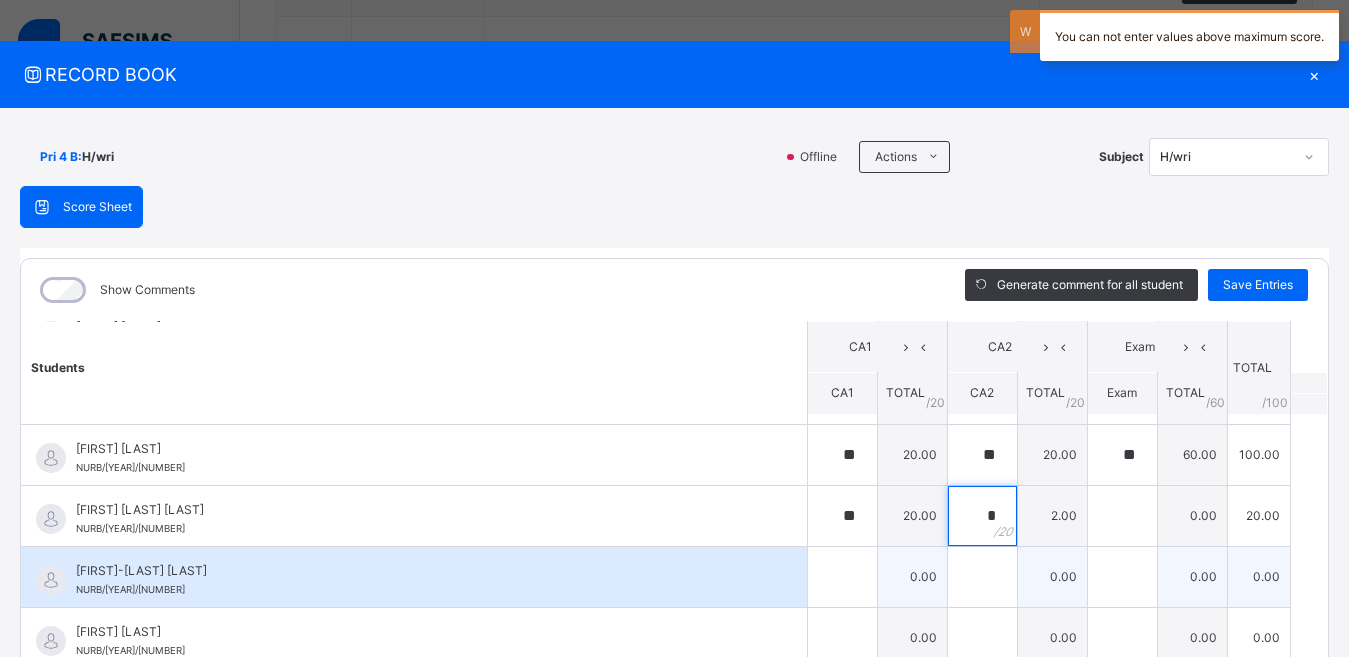 type on "**" 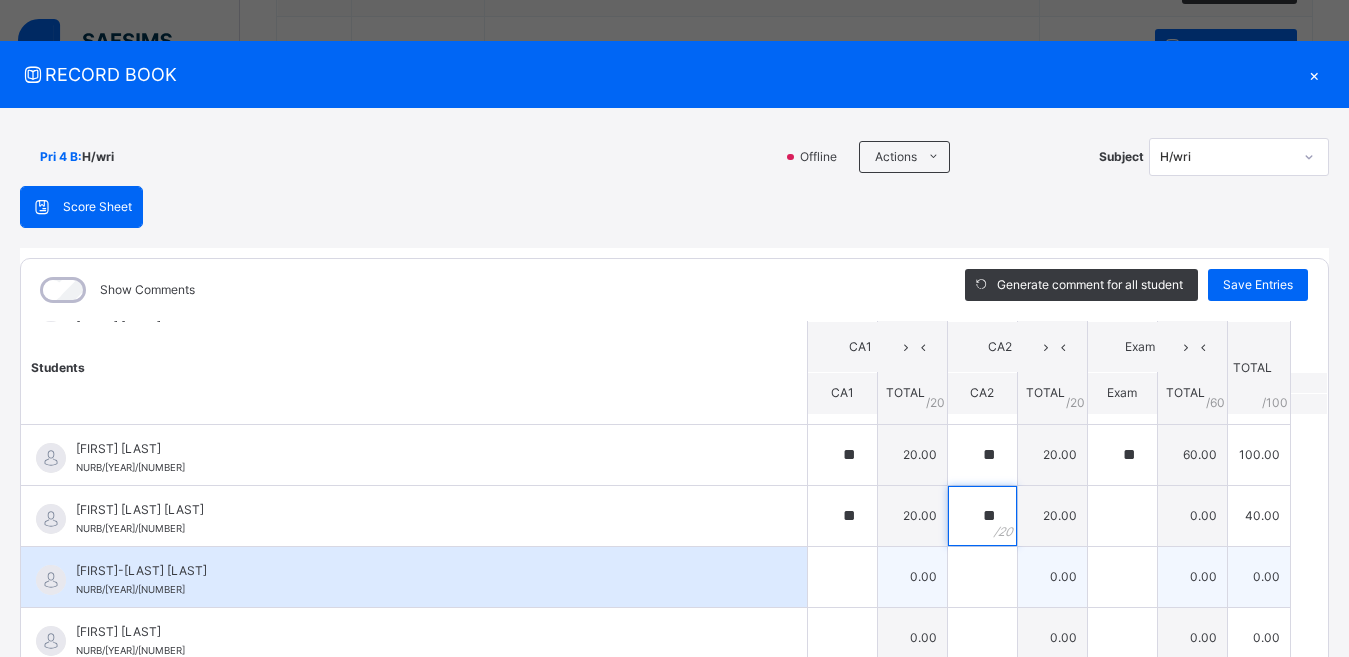 type on "**" 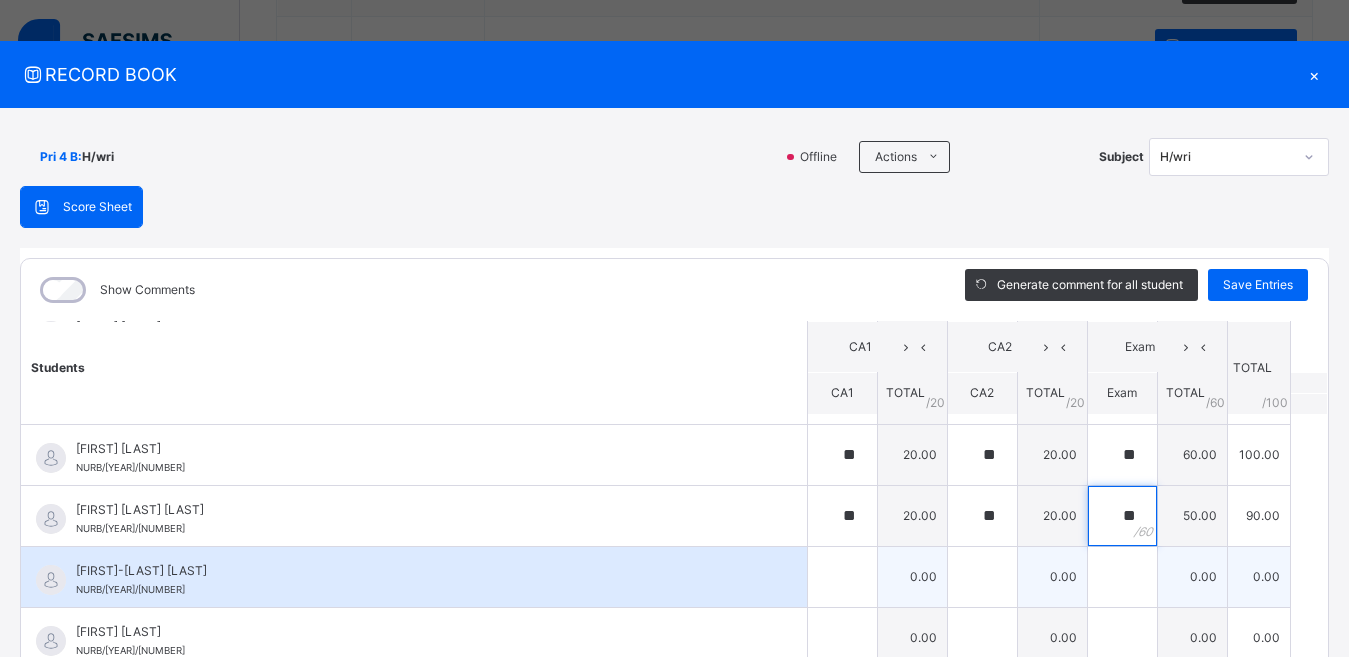 type on "**" 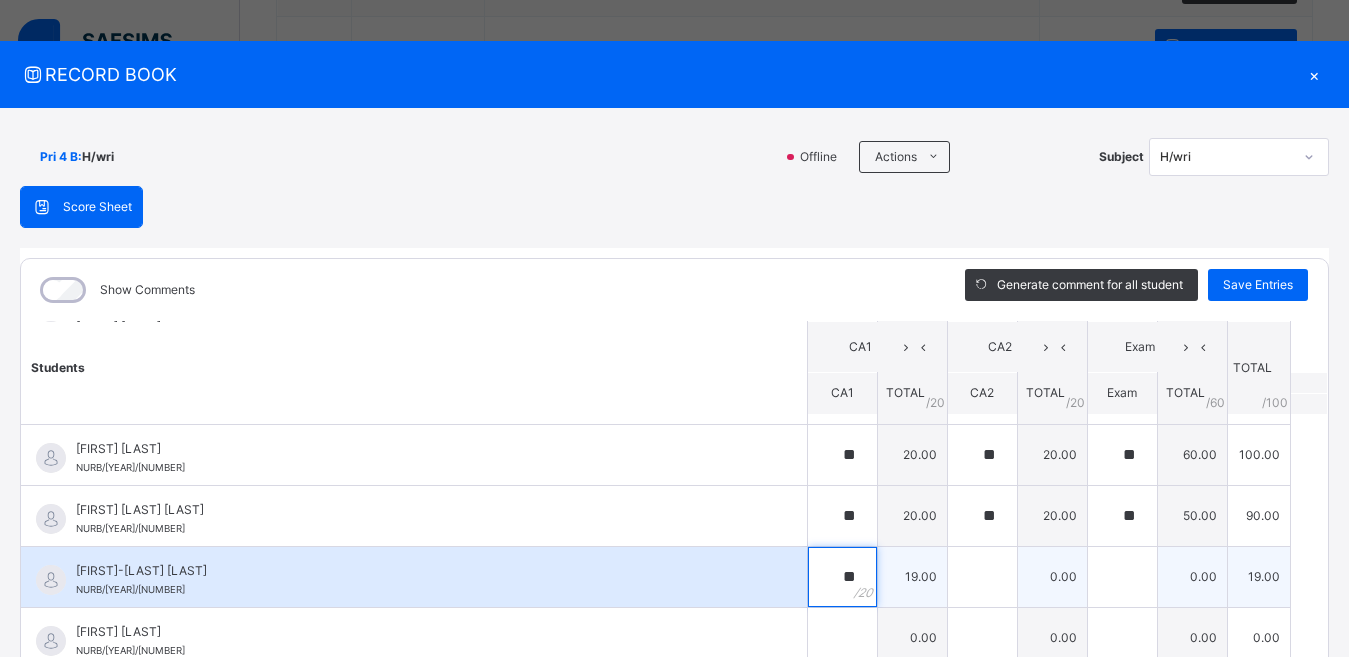type on "**" 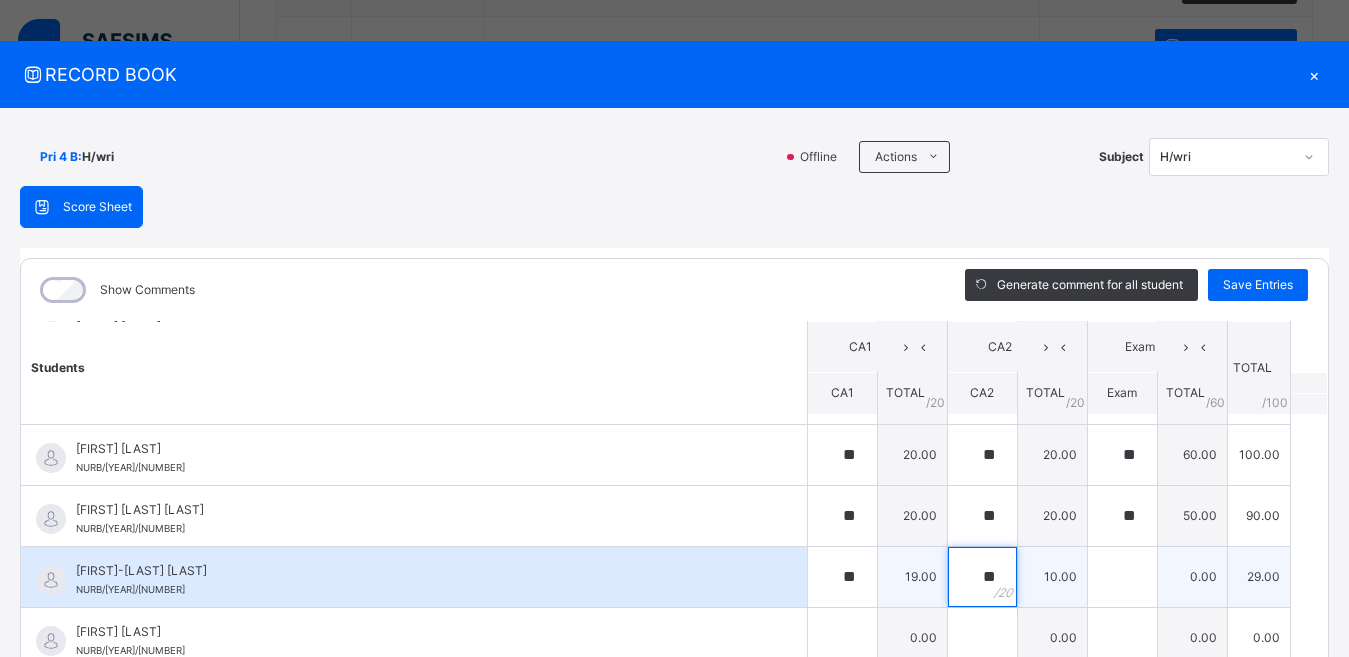 type on "**" 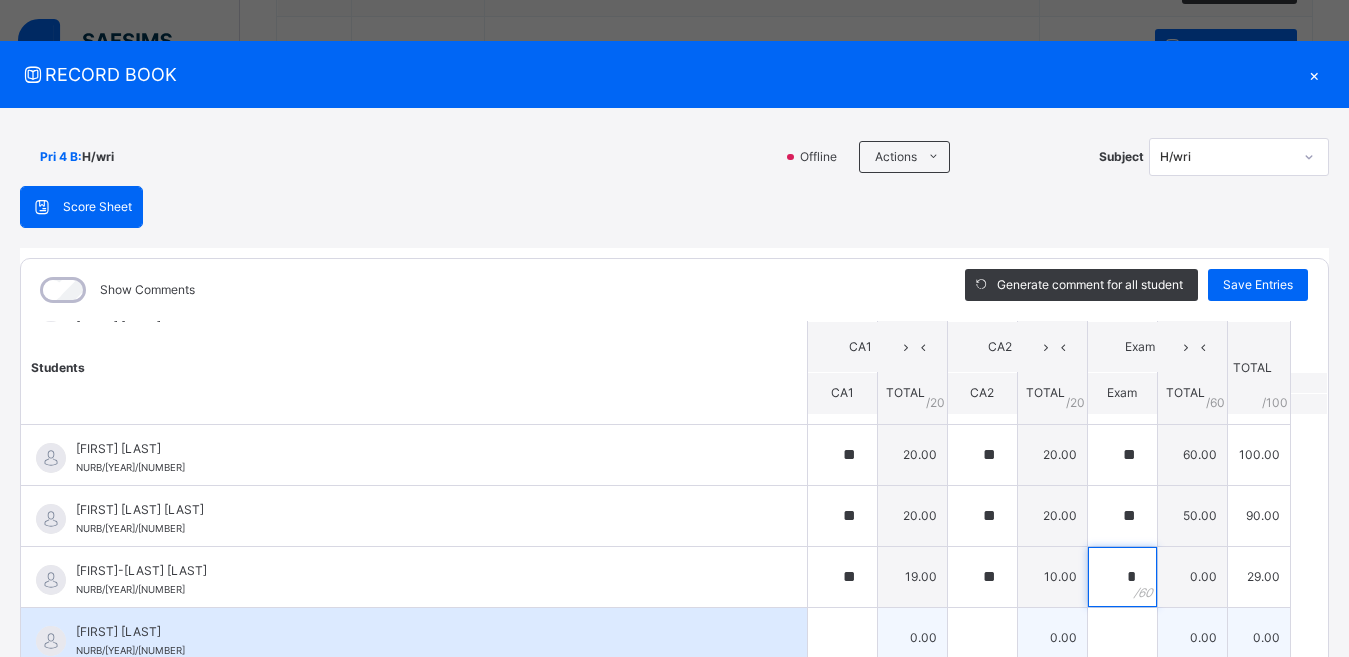type on "*" 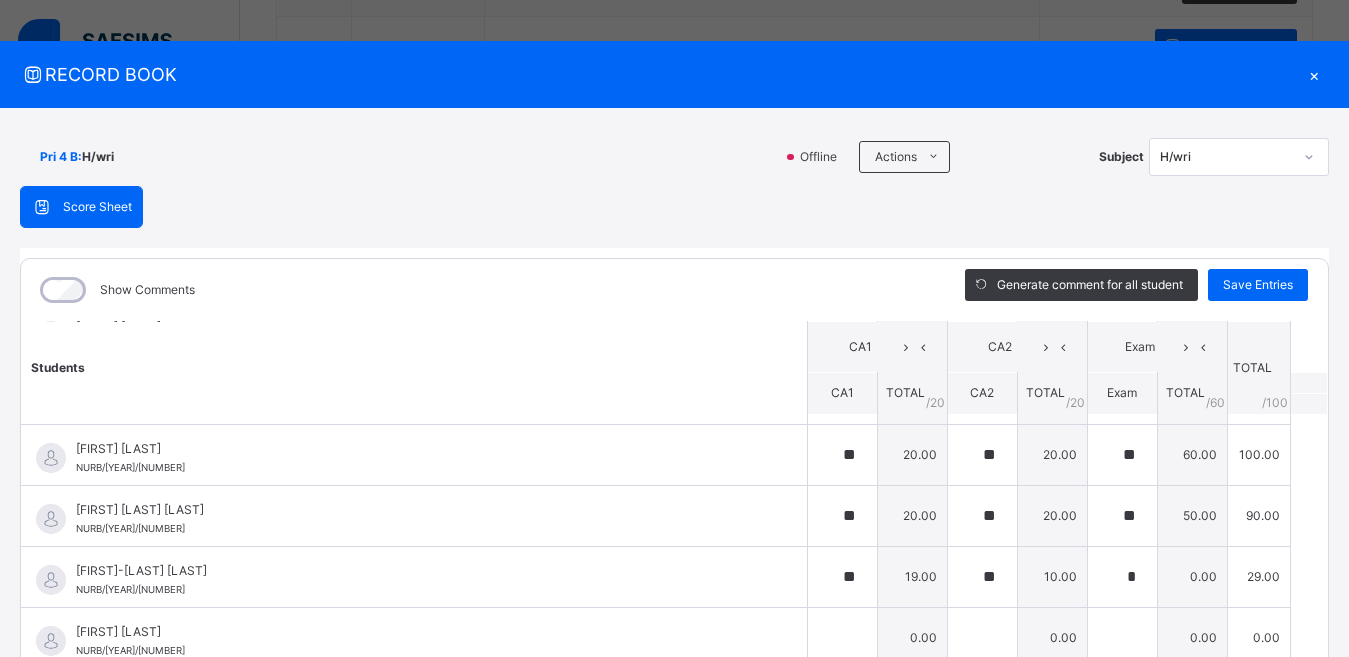 click on "Score Sheet Score Sheet Show Comments   Generate comment for all student   Save Entries Class Level:  Pri 4   B Subject:  H/wri Session:  2024/2025 Session Session:  Third Term Students CA1 CA2 Exam TOTAL /100 Comment CA1 TOTAL / 20 CA2 TOTAL / 20 Exam TOTAL / 60 ABDULHAMID ABDULHAMID MUSA NURB/18/033 ABDULHAMID ABDULHAMID MUSA NURB/18/033 * 0.00 * 0.00 * 0.00 0.00 Generate comment 0 / 250   ×   Subject Teacher’s Comment Generate and see in full the comment developed by the AI with an option to regenerate the comment JS ABDULHAMID ABDULHAMID MUSA   NURB/18/033   Total 0.00  / 100.00 Sims Bot   Regenerate     Use this comment   ABDULWAHAB  JIBRIL PRI/25/01 ABDULWAHAB  JIBRIL PRI/25/01 ** 20.00 ** 20.00 ** 60.00 100.00 Generate comment 0 / 250   ×   Subject Teacher’s Comment Generate and see in full the comment developed by the AI with an option to regenerate the comment JS ABDULWAHAB  JIBRIL   PRI/25/01   Total 100.00  / 100.00 Sims Bot   Regenerate     Use this comment   AHMAD  MUHAMMAD PRIC/22/008 ** 0" at bounding box center [674, 509] 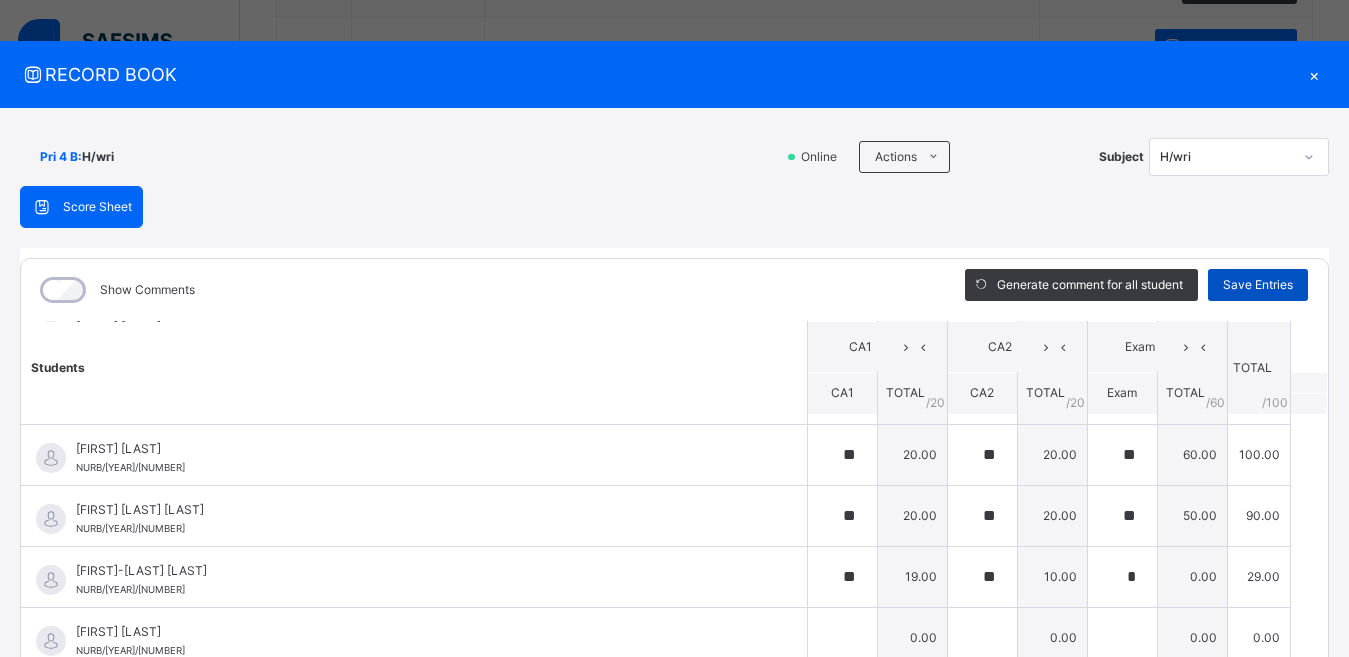 click on "Save Entries" at bounding box center (1258, 285) 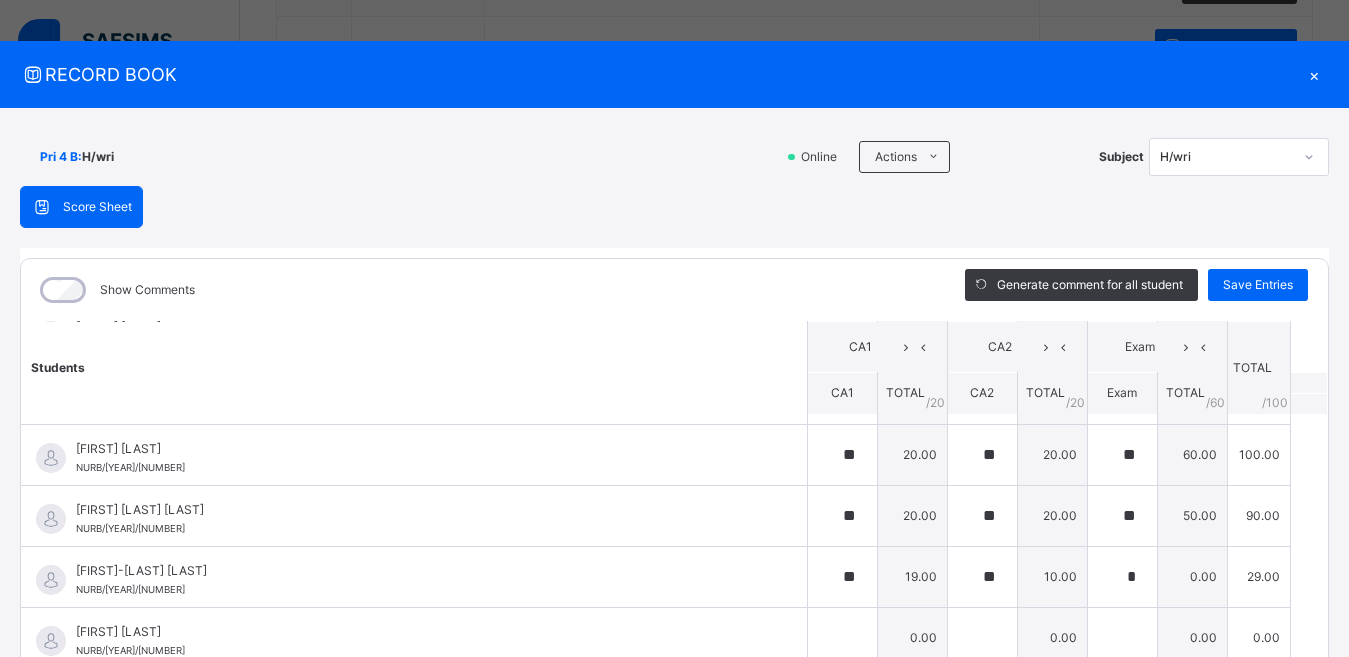 click on "Score Sheet Score Sheet Show Comments   Generate comment for all student   Save Entries Class Level:  Pri 4   B Subject:  H/wri Session:  2024/2025 Session Session:  Third Term Students CA1 CA2 Exam TOTAL /100 Comment CA1 TOTAL / 20 CA2 TOTAL / 20 Exam TOTAL / 60 ABDULHAMID ABDULHAMID MUSA NURB/18/033 ABDULHAMID ABDULHAMID MUSA NURB/18/033 * 0.00 * 0.00 * 0.00 0.00 Generate comment 0 / 250   ×   Subject Teacher’s Comment Generate and see in full the comment developed by the AI with an option to regenerate the comment JS ABDULHAMID ABDULHAMID MUSA   NURB/18/033   Total 0.00  / 100.00 Sims Bot   Regenerate     Use this comment   ABDULWAHAB  JIBRIL PRI/25/01 ABDULWAHAB  JIBRIL PRI/25/01 ** 20.00 ** 20.00 ** 60.00 100.00 Generate comment 0 / 250   ×   Subject Teacher’s Comment Generate and see in full the comment developed by the AI with an option to regenerate the comment JS ABDULWAHAB  JIBRIL   PRI/25/01   Total 100.00  / 100.00 Sims Bot   Regenerate     Use this comment   AHMAD  MUHAMMAD PRIC/22/008 ** 0" at bounding box center [674, 509] 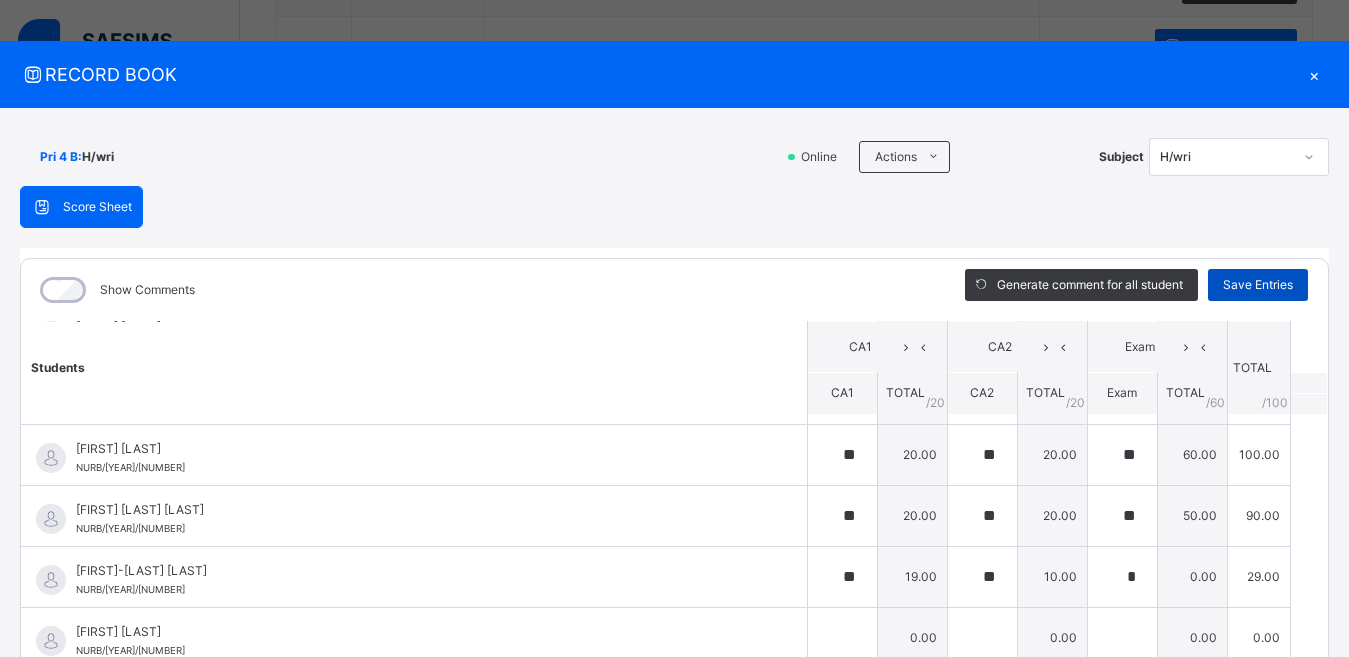click on "Save Entries" at bounding box center (1258, 285) 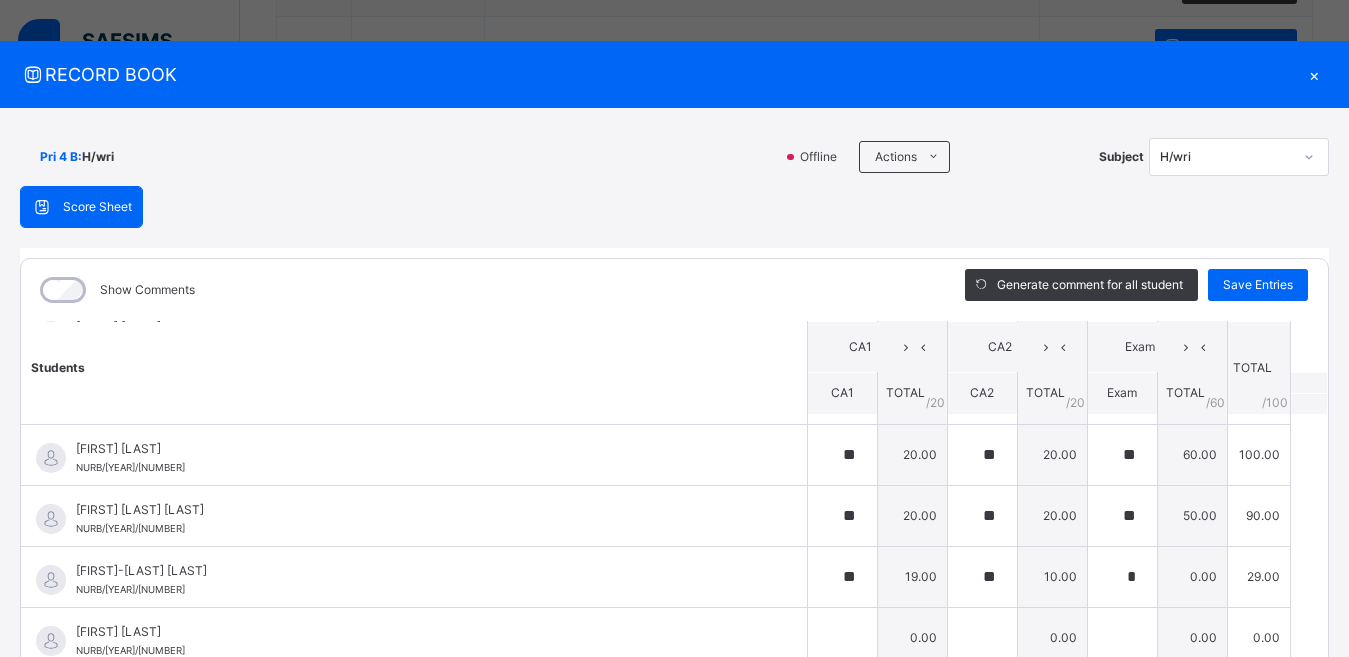 click on "Pri 4   B :   H/wri Offline Actions  Download Empty Score Sheet  Upload/map score sheet Subject  H/wri" at bounding box center [674, 157] 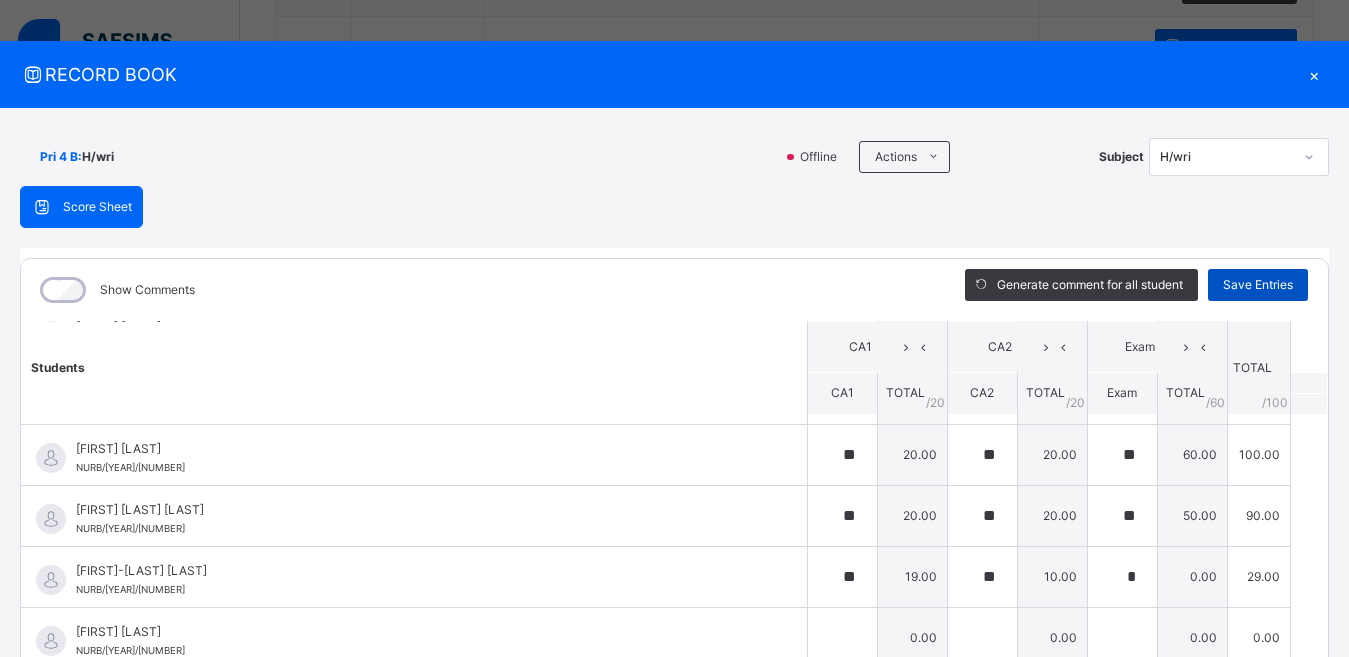 click on "Save Entries" at bounding box center [1258, 285] 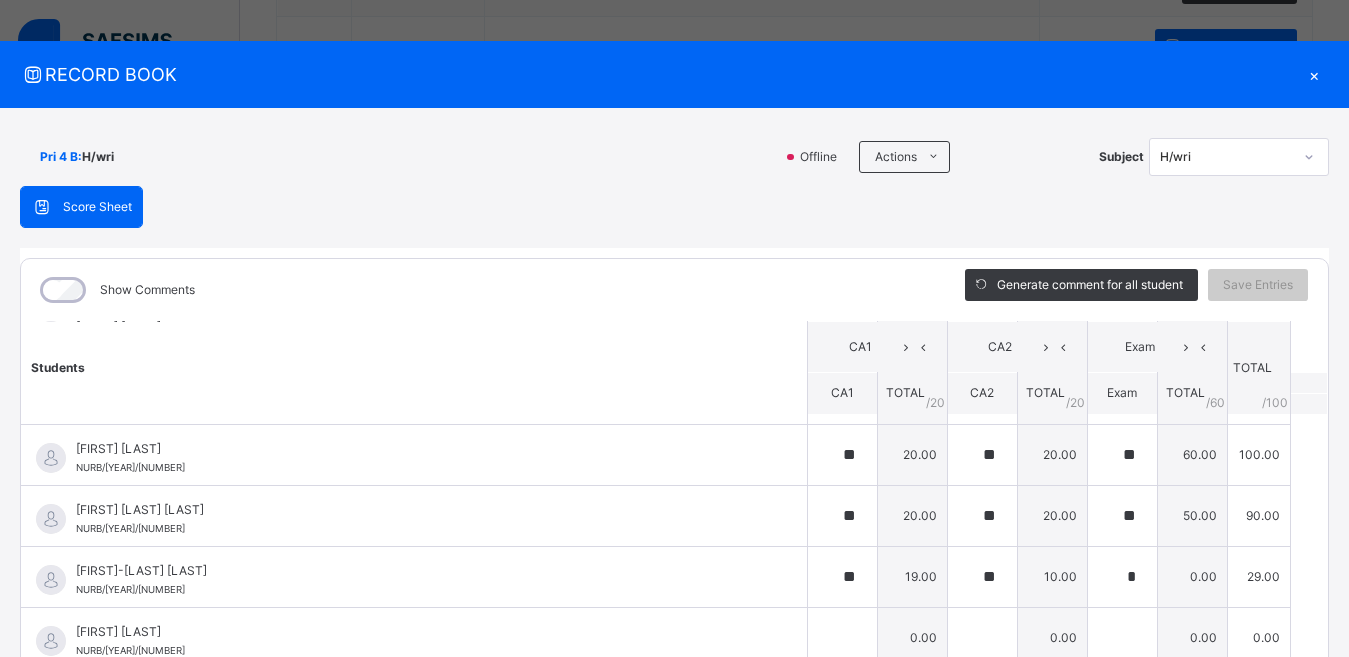 scroll, scrollTop: 0, scrollLeft: 0, axis: both 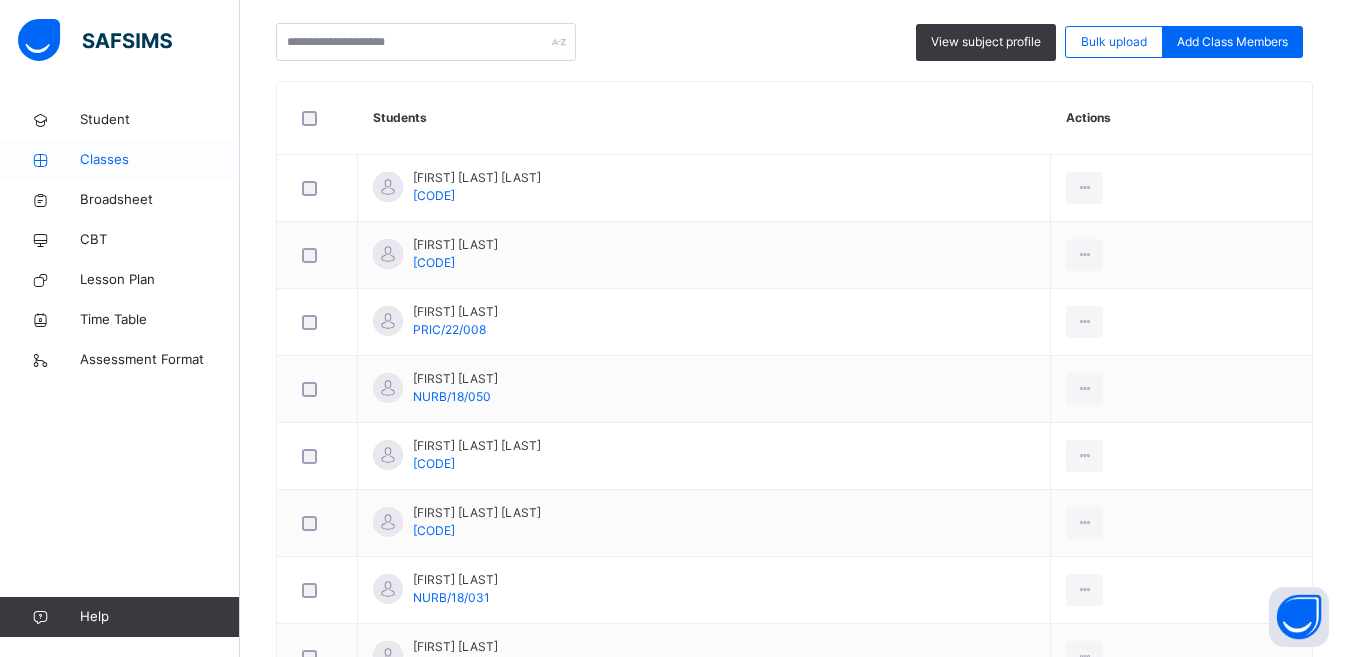click on "Classes" at bounding box center (160, 160) 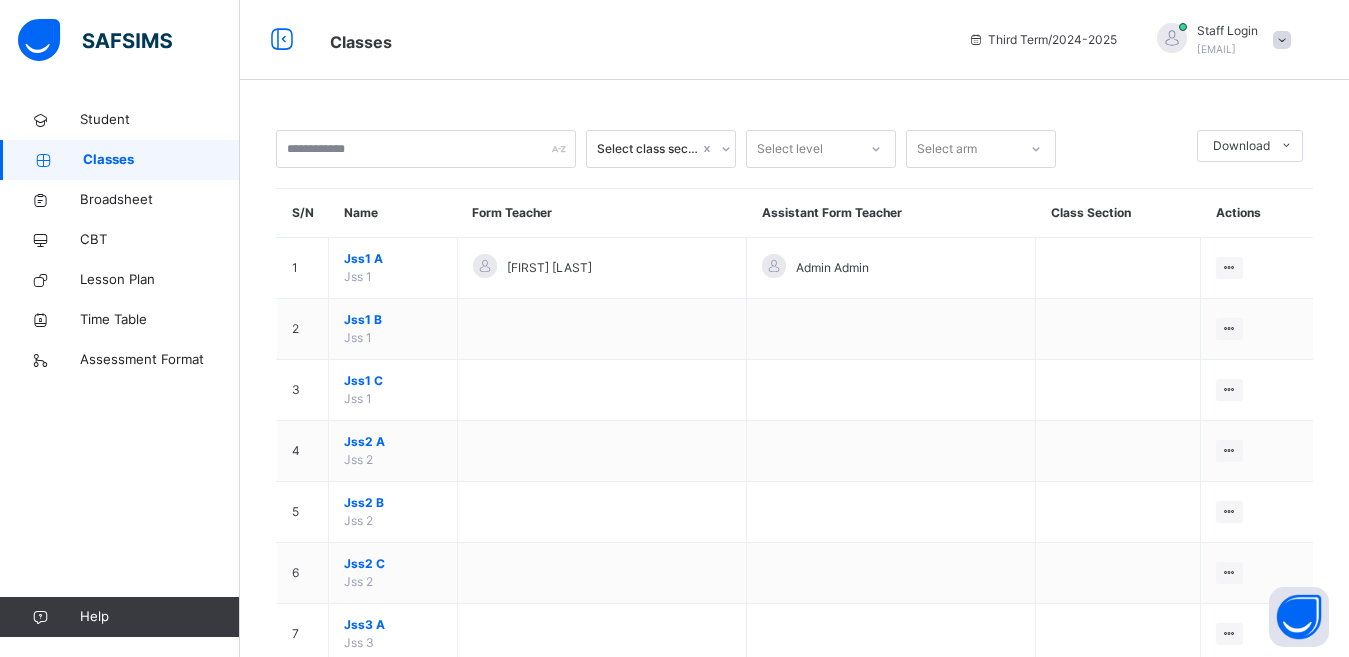 scroll, scrollTop: 1949, scrollLeft: 0, axis: vertical 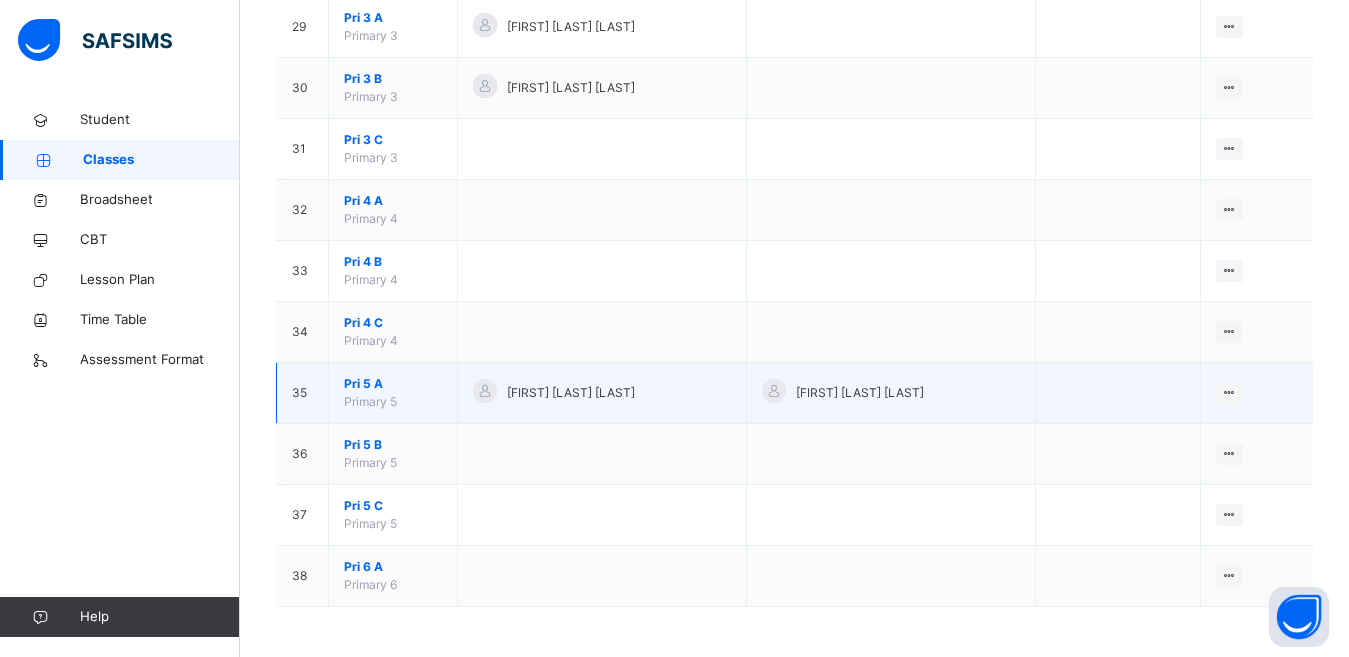 click on "Pri 5   A   Primary 5" at bounding box center (393, 393) 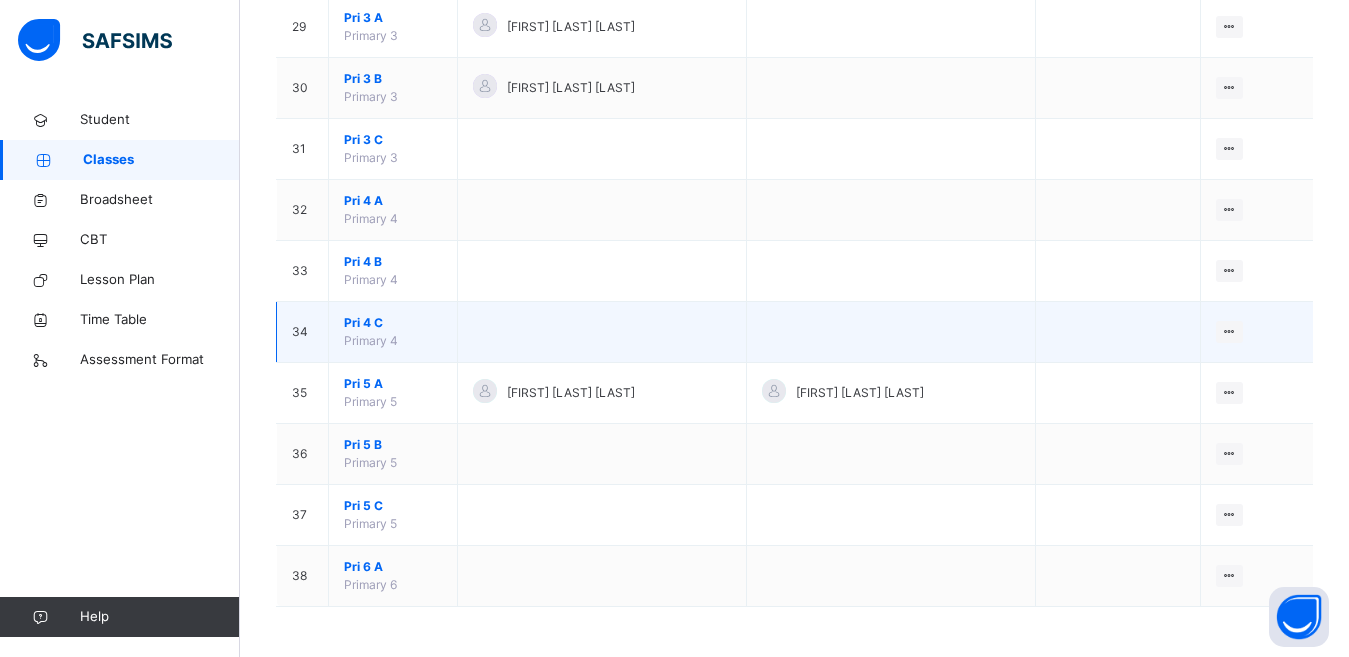 drag, startPoint x: 447, startPoint y: 398, endPoint x: 1103, endPoint y: 356, distance: 657.34314 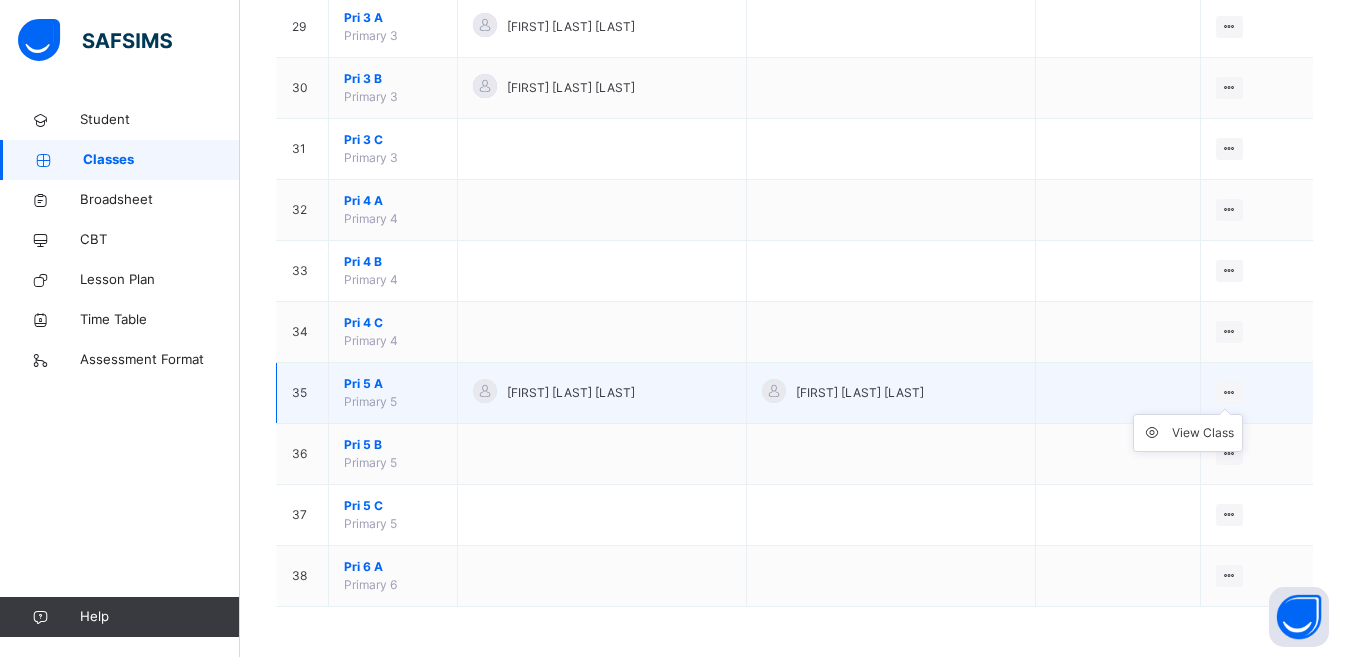 click on "View Class" at bounding box center (1188, 433) 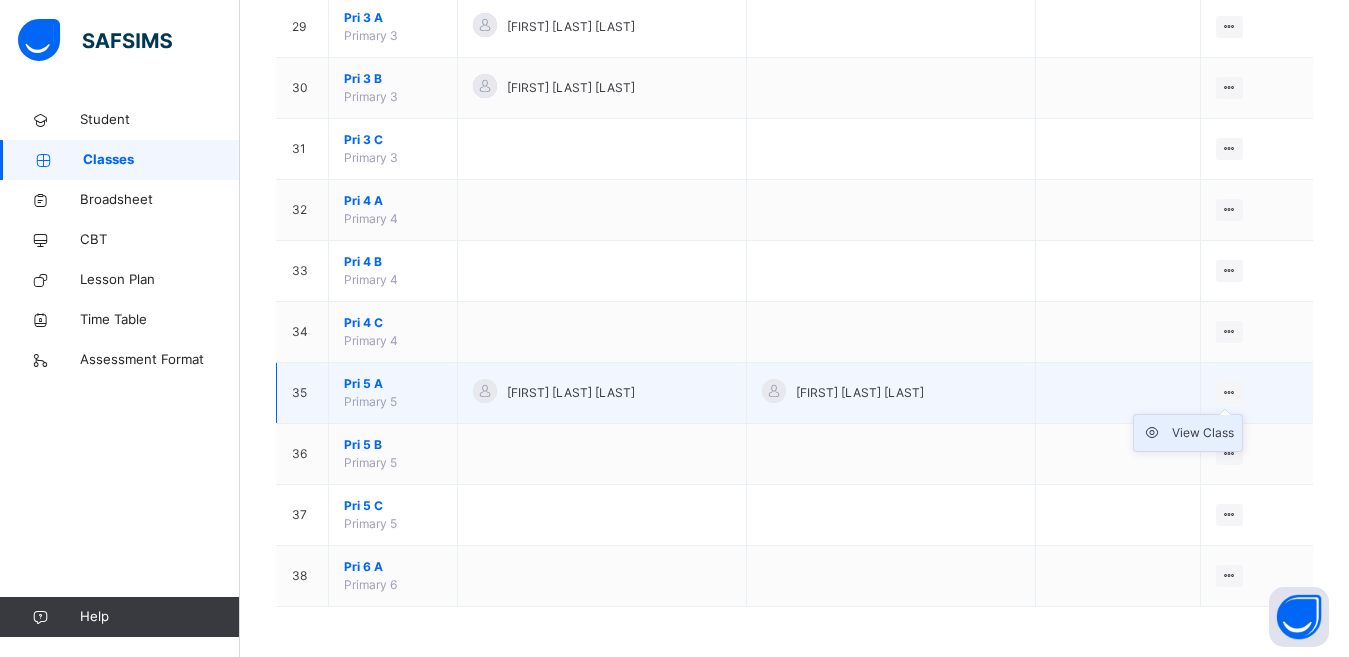 click on "View Class" at bounding box center (1203, 433) 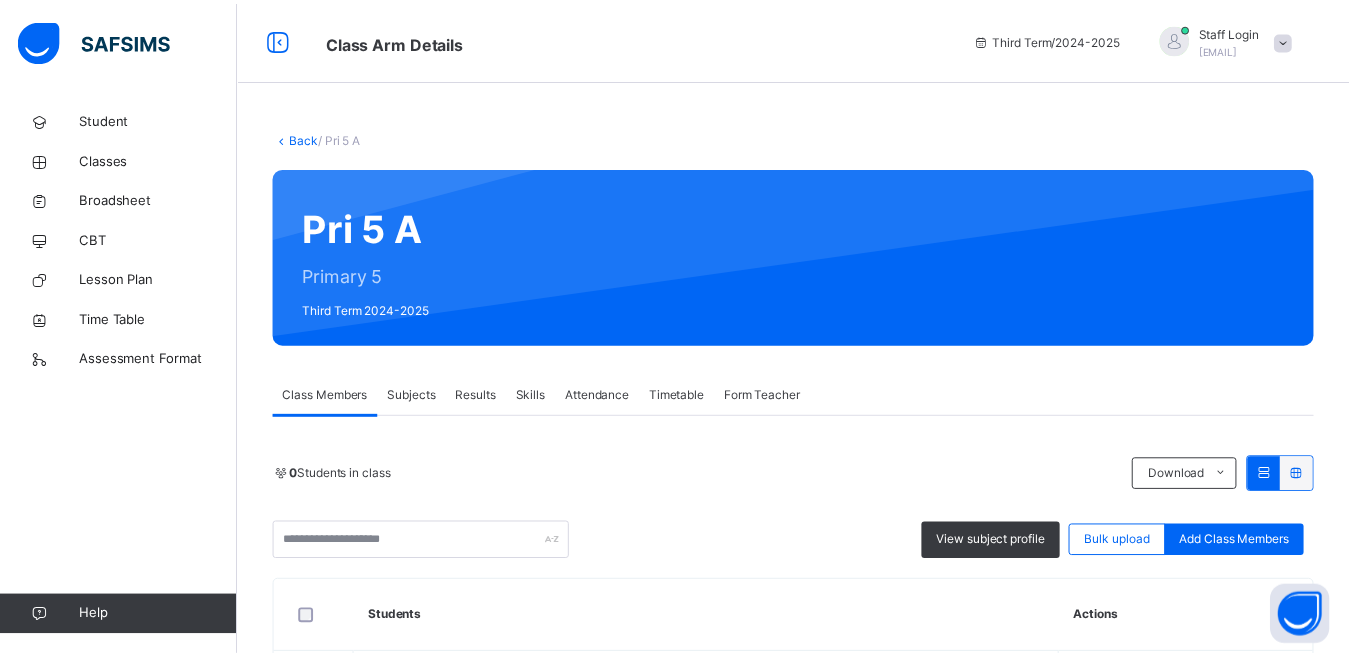 scroll, scrollTop: 200, scrollLeft: 0, axis: vertical 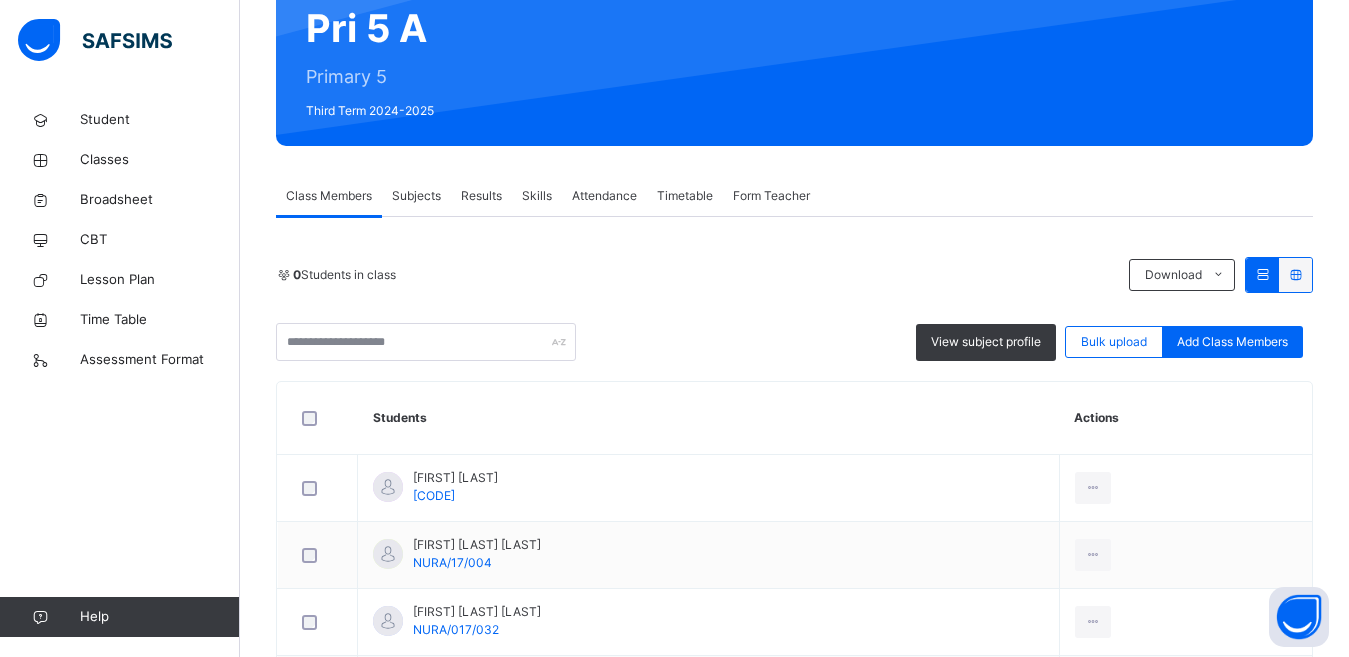 click on "Subjects" at bounding box center (416, 196) 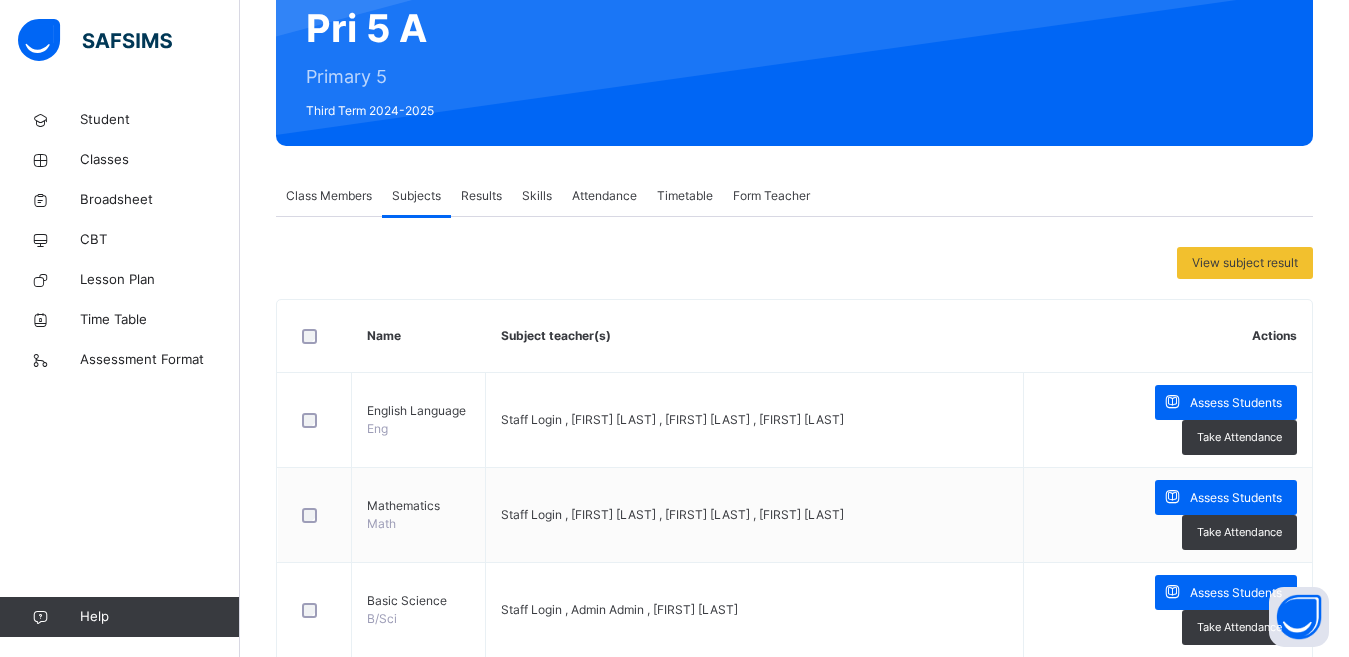 scroll, scrollTop: 1076, scrollLeft: 0, axis: vertical 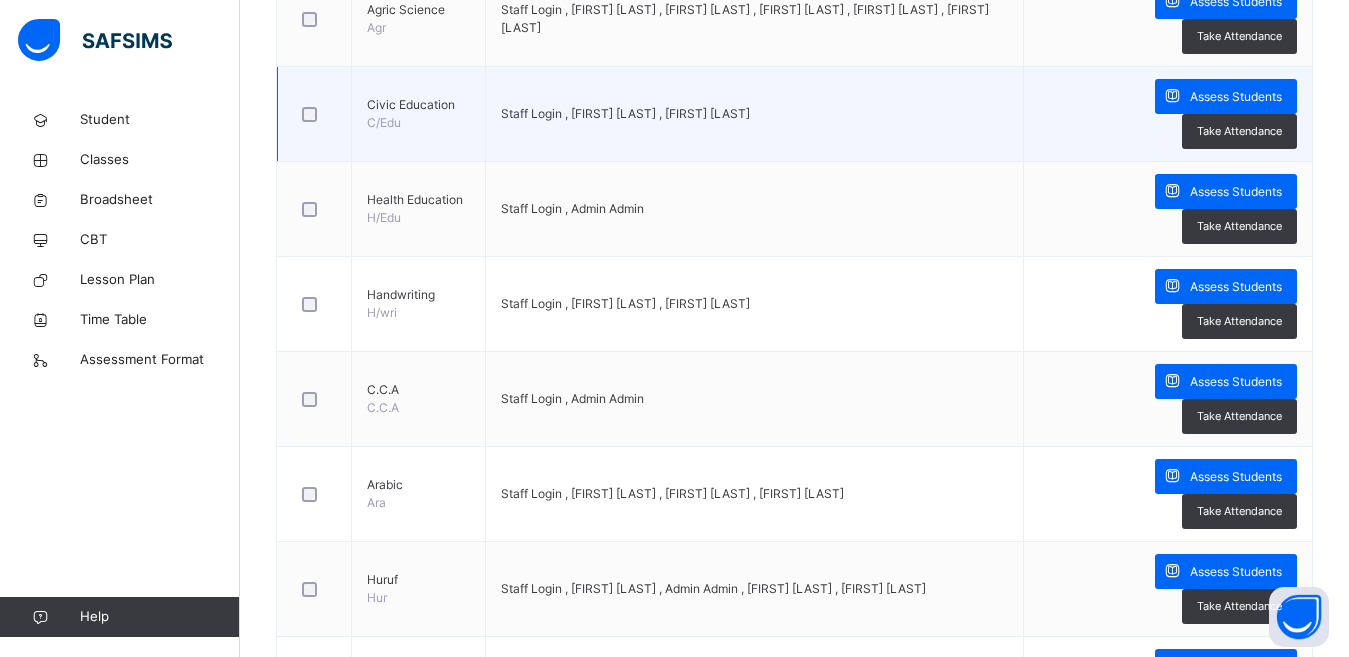 click on "Civic Education" at bounding box center (418, 105) 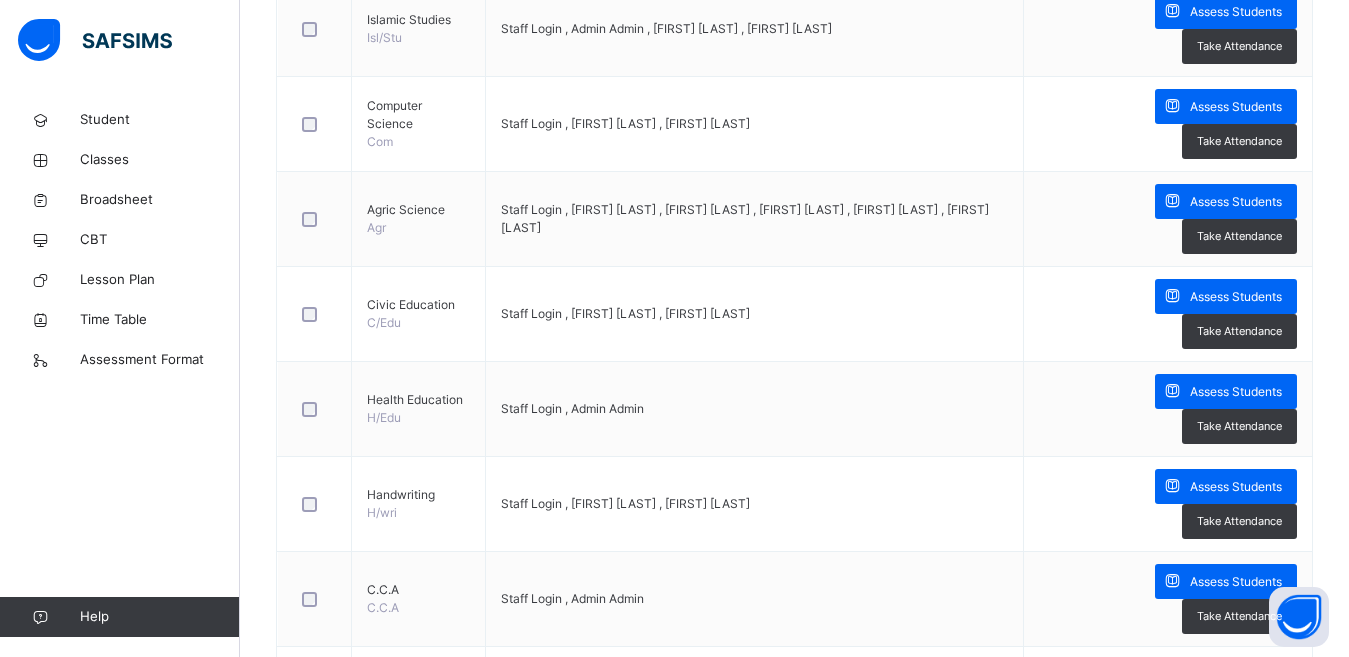 click on "Assess Students" at bounding box center (1236, 297) 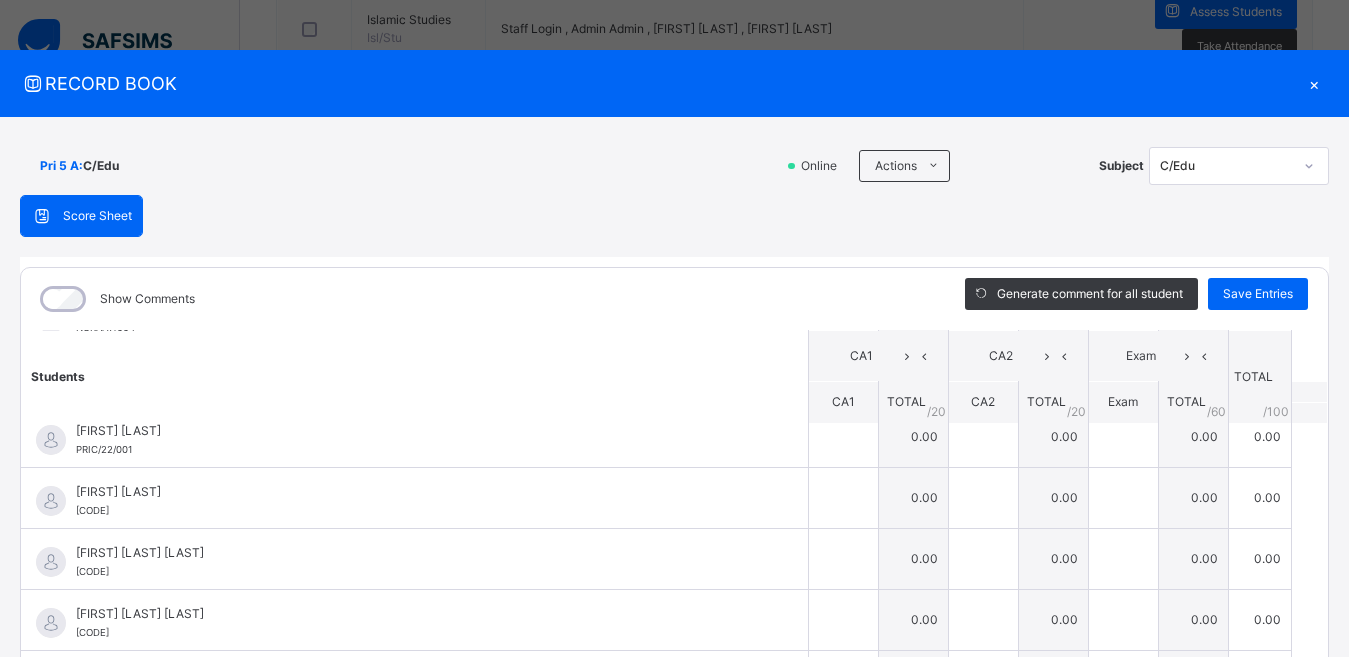scroll, scrollTop: 0, scrollLeft: 0, axis: both 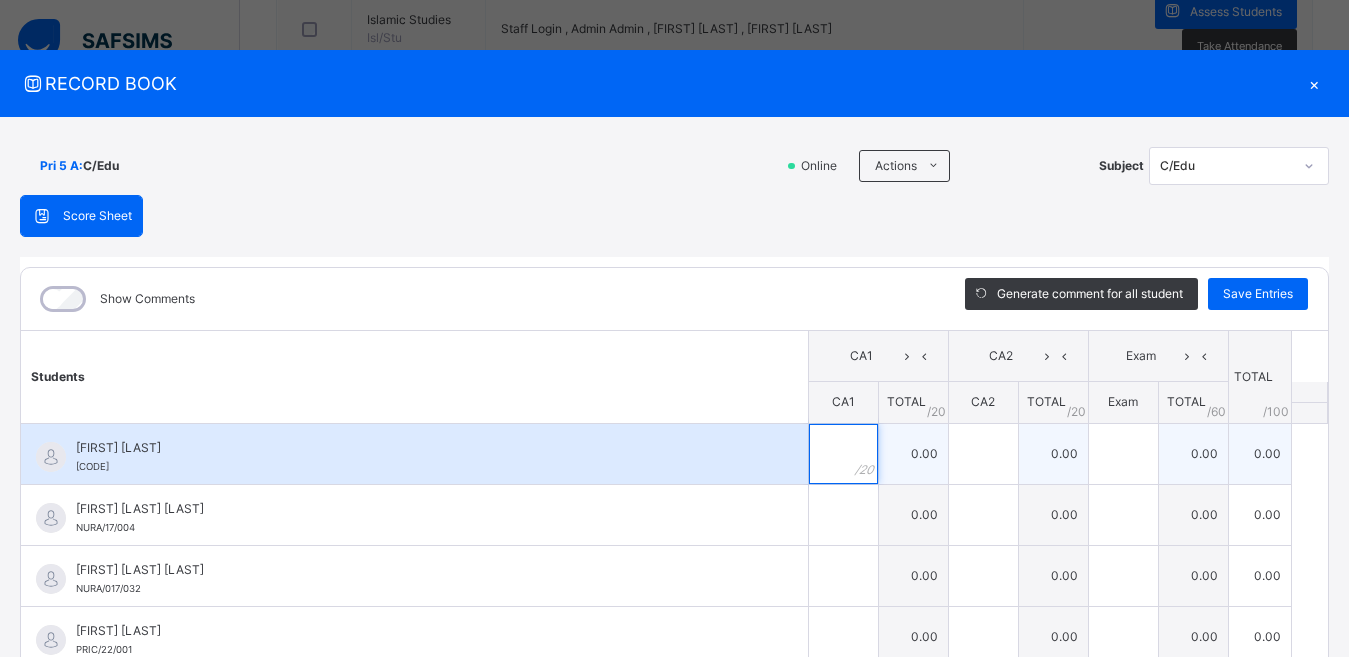 click at bounding box center [843, 454] 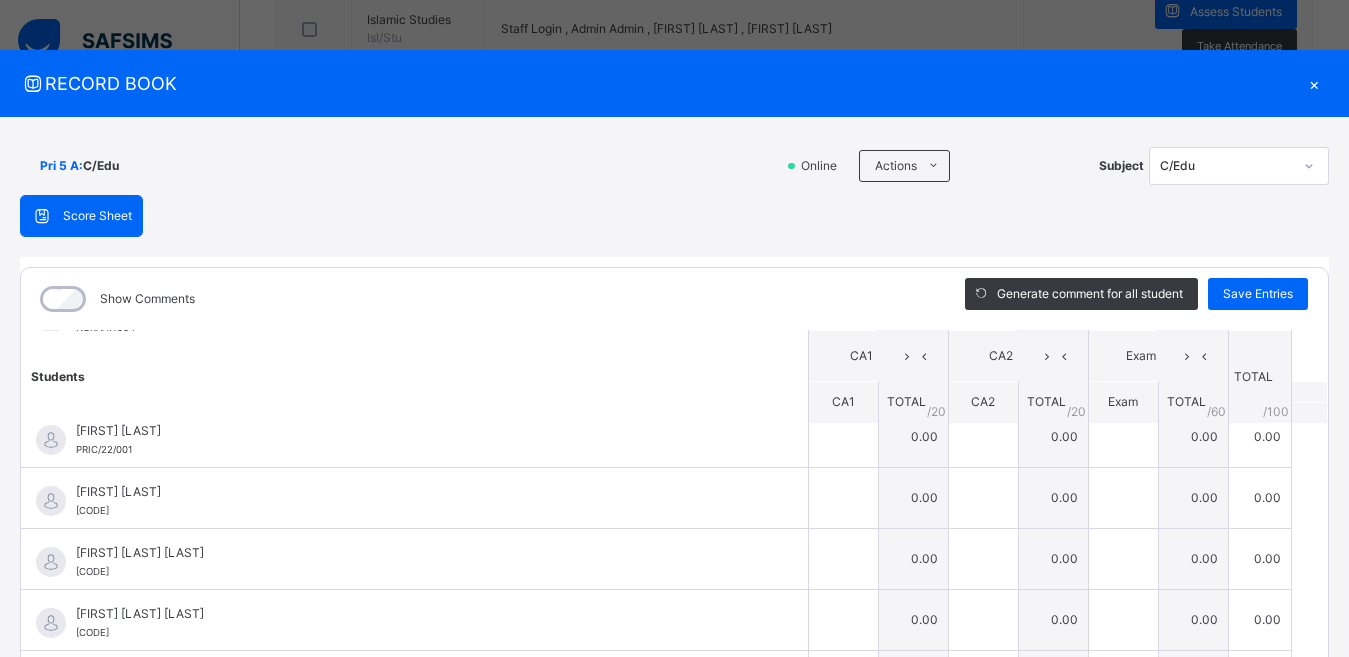 scroll, scrollTop: 0, scrollLeft: 0, axis: both 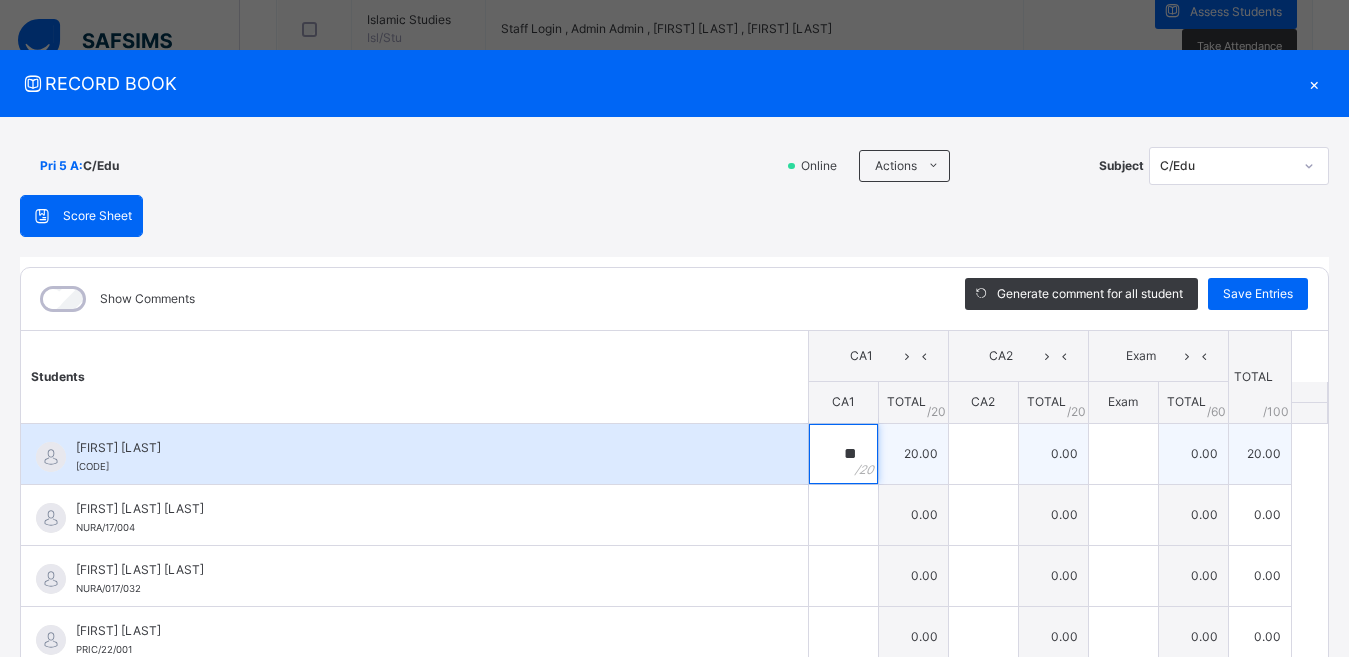 type on "**" 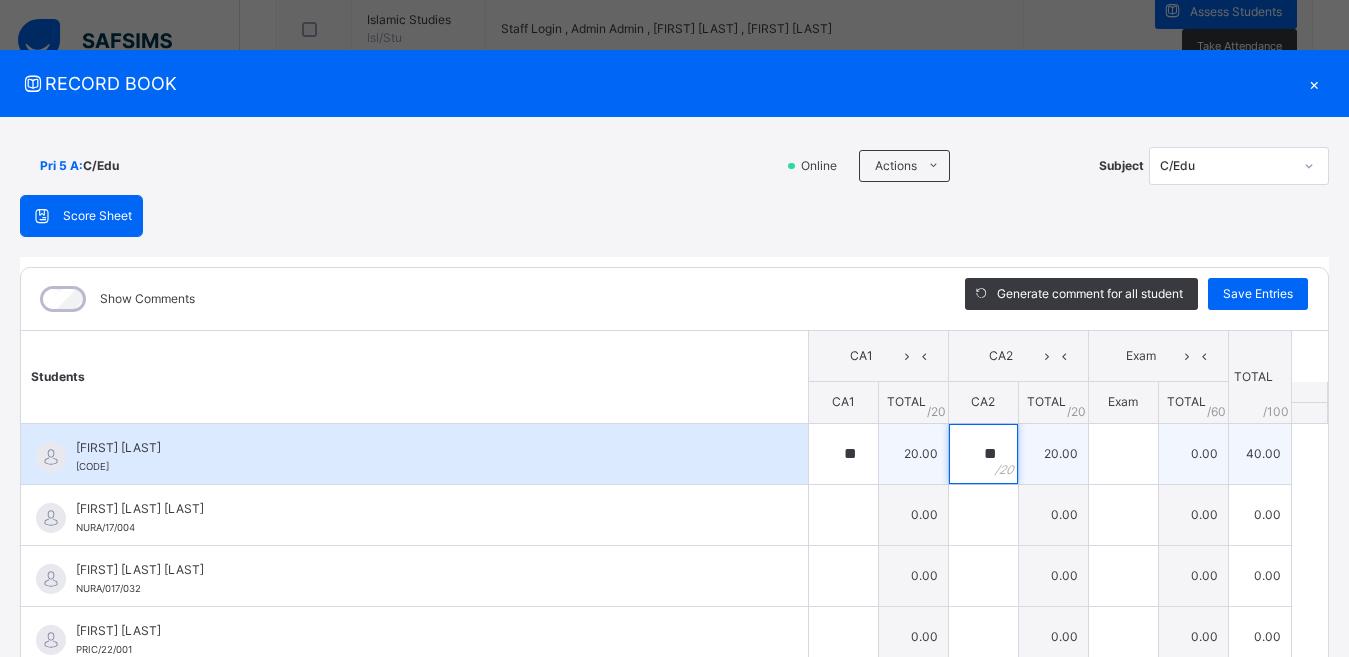 type on "**" 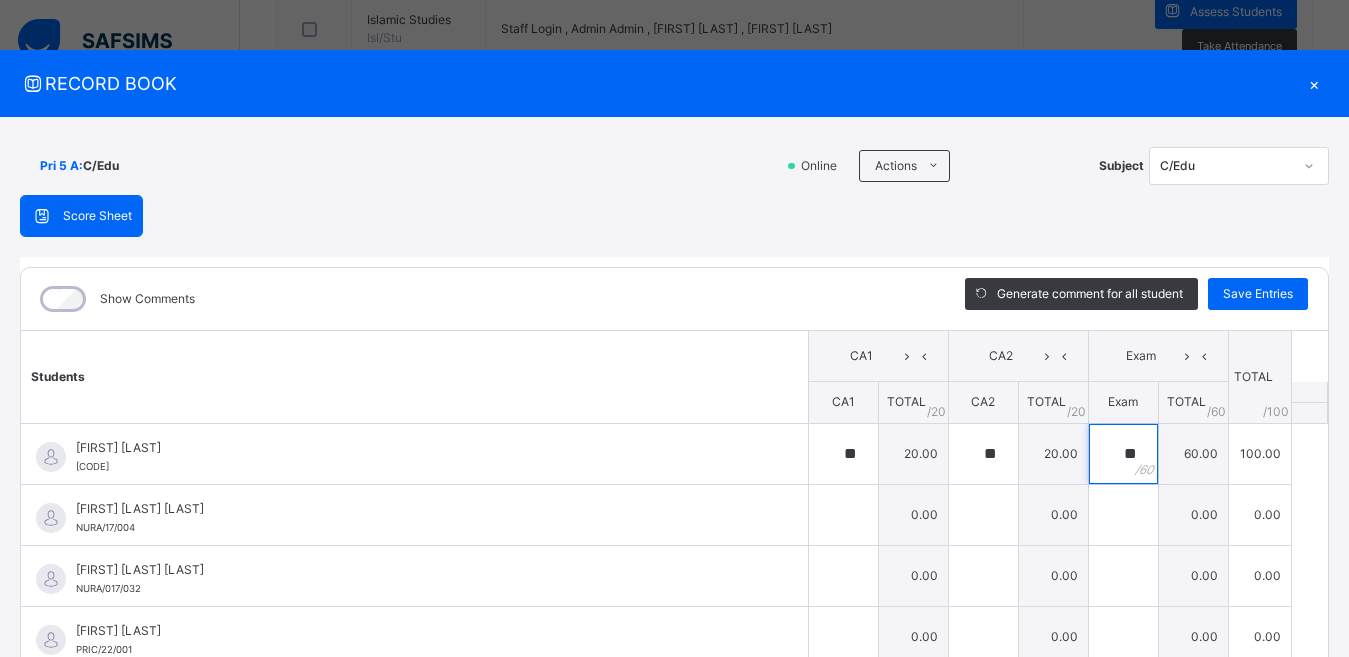 type on "**" 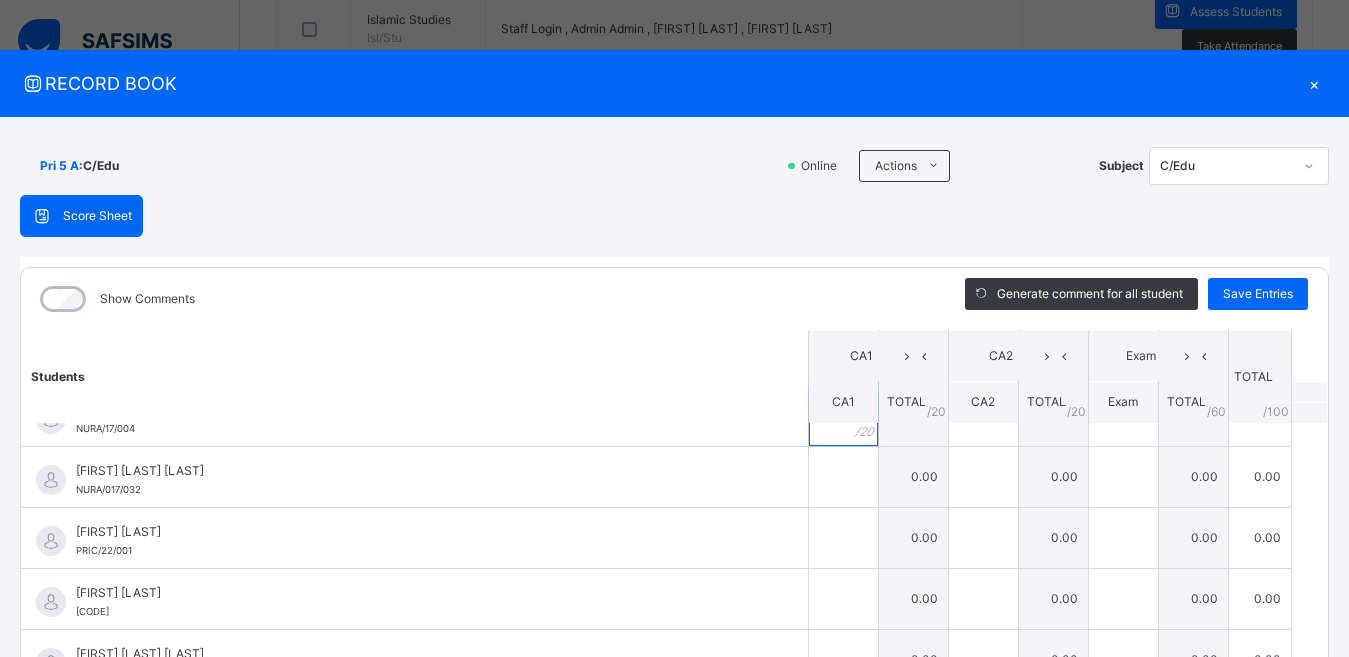 scroll, scrollTop: 0, scrollLeft: 0, axis: both 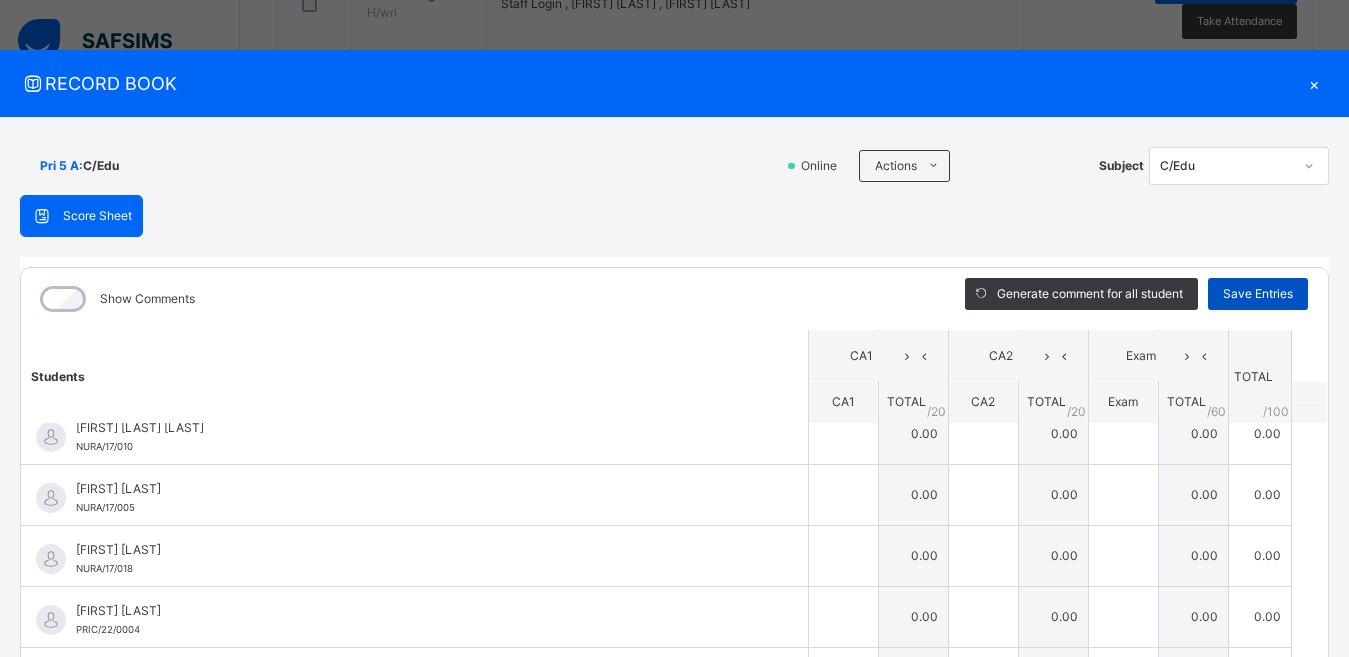 click on "Save Entries" at bounding box center [1258, 294] 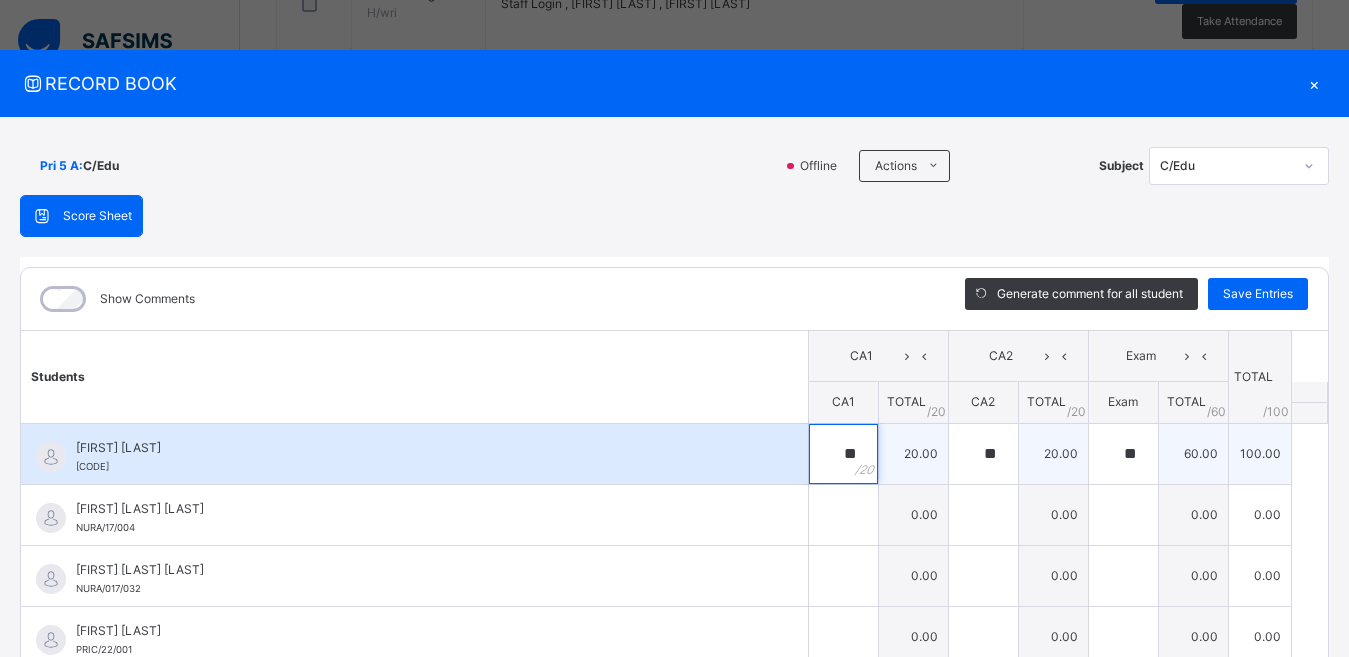 click on "**" at bounding box center [843, 454] 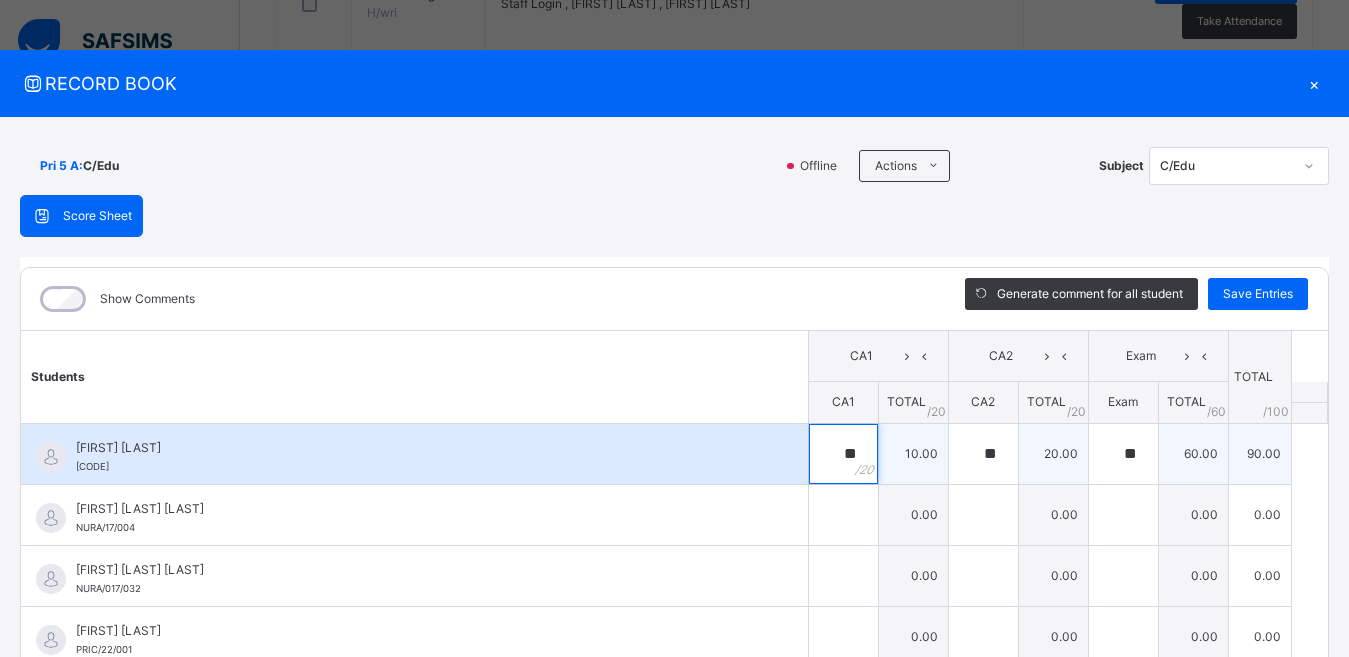 type on "**" 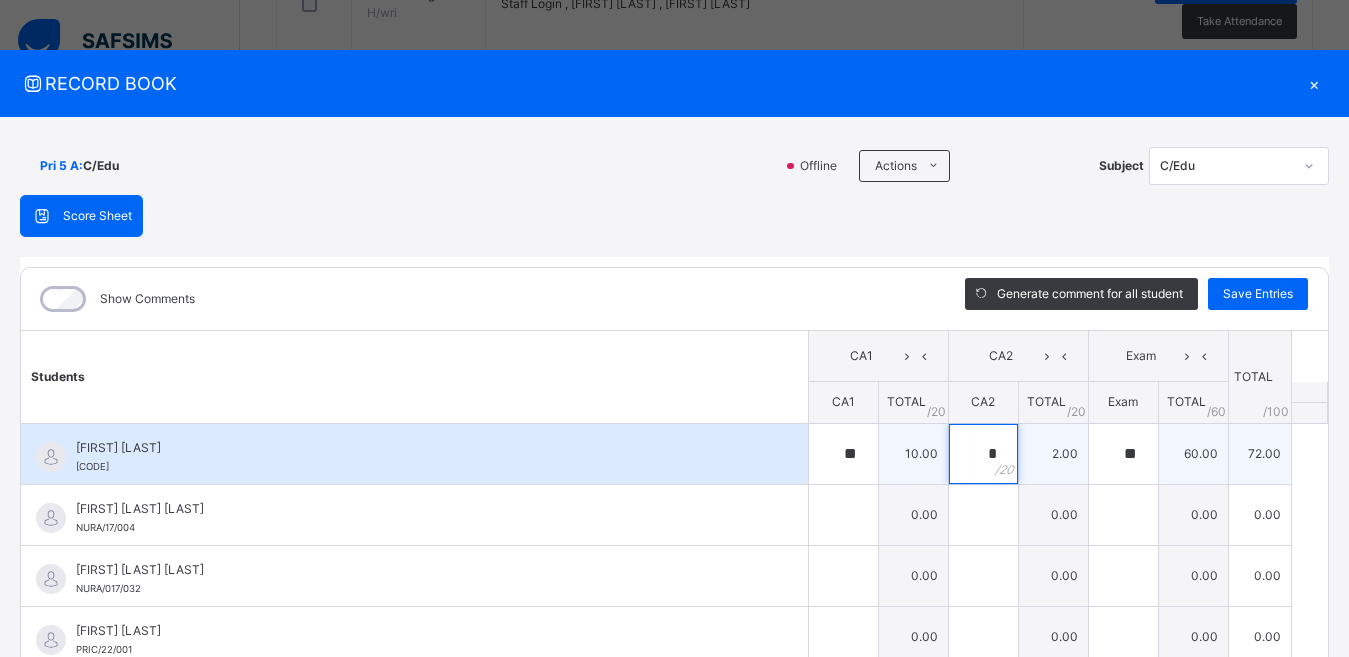 type on "**" 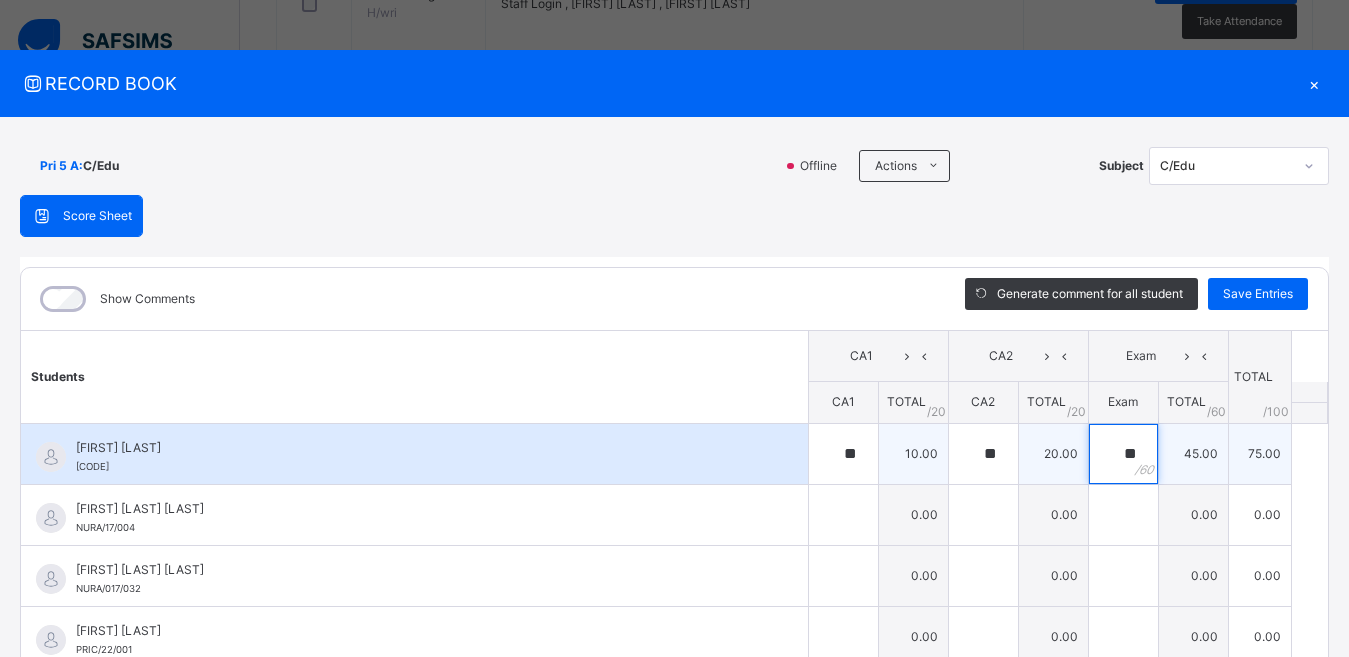 type on "**" 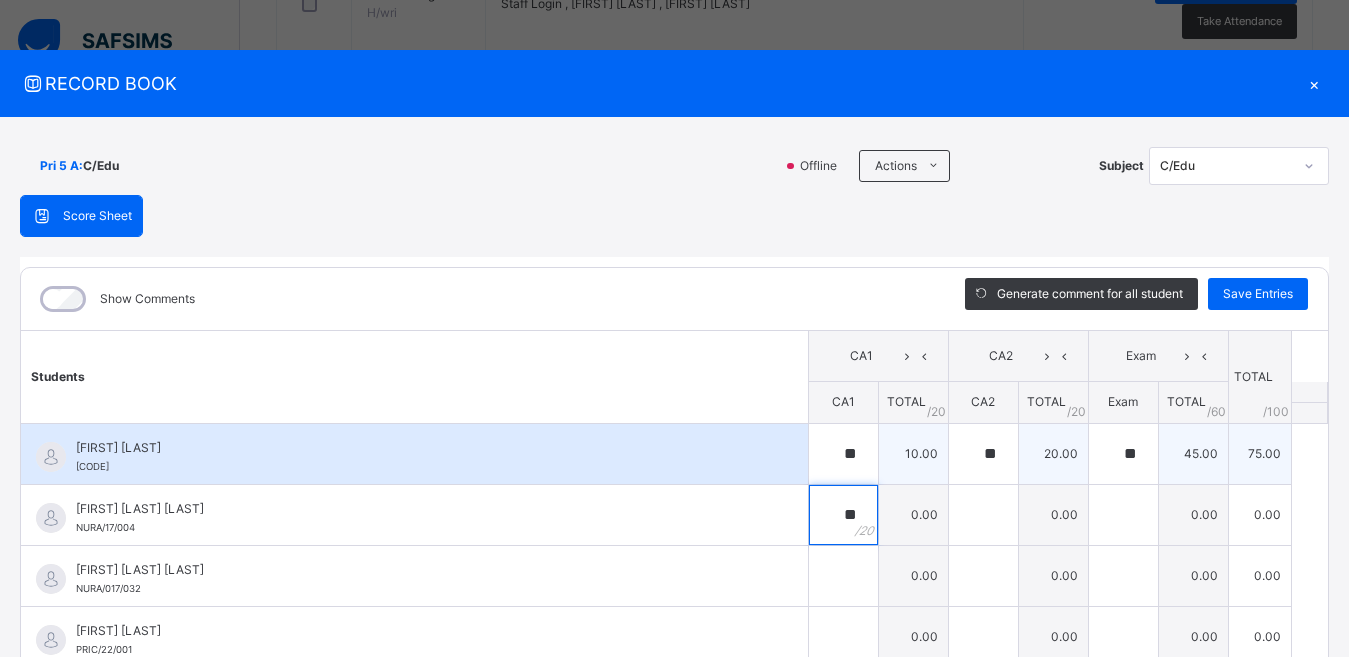 type on "**" 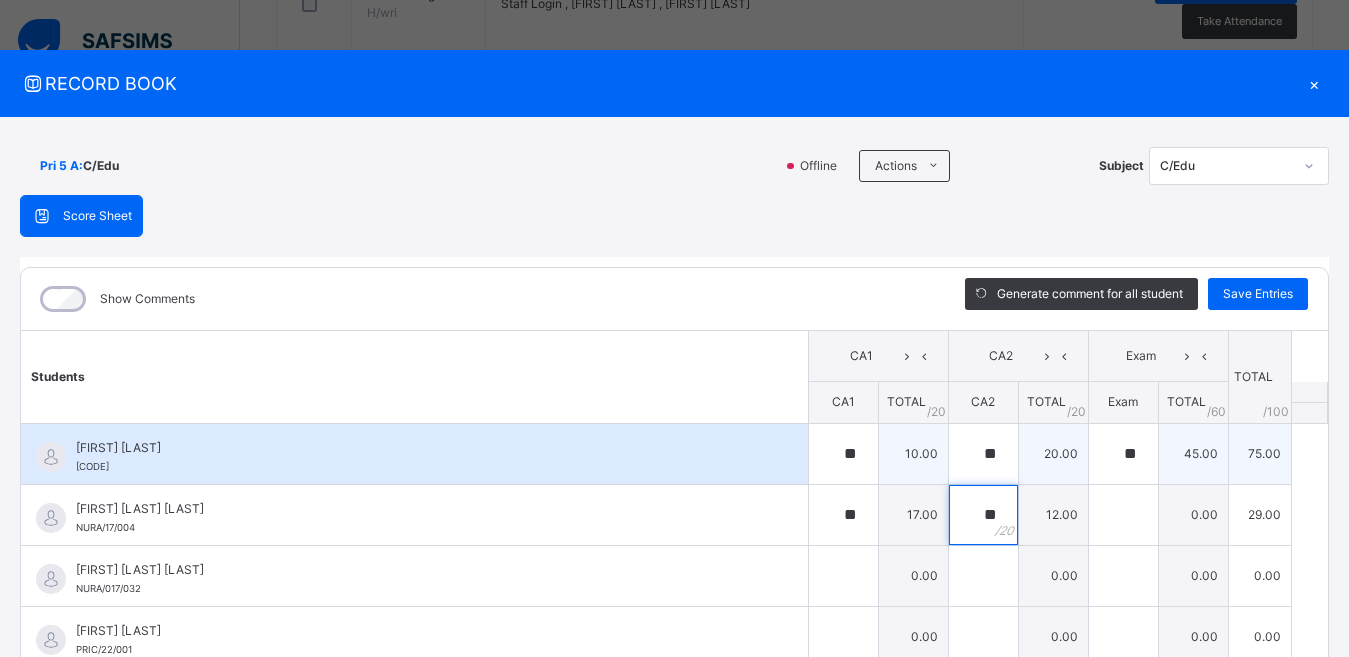 type on "**" 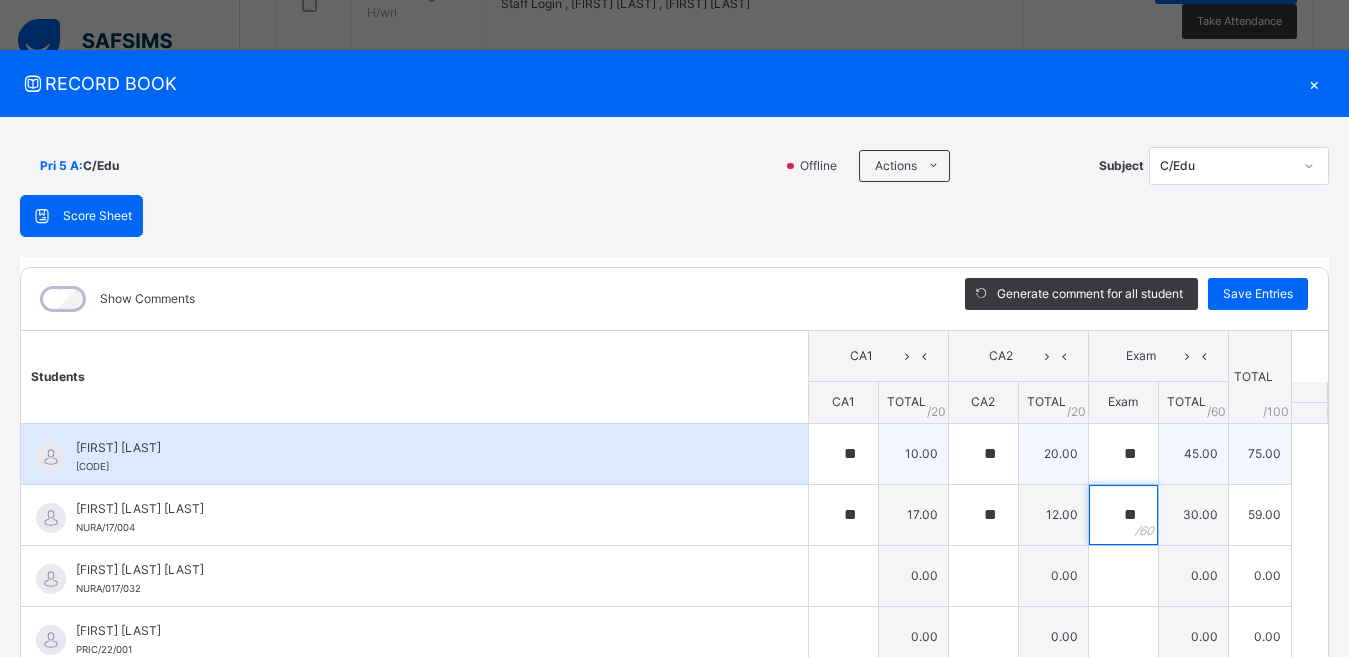 type on "**" 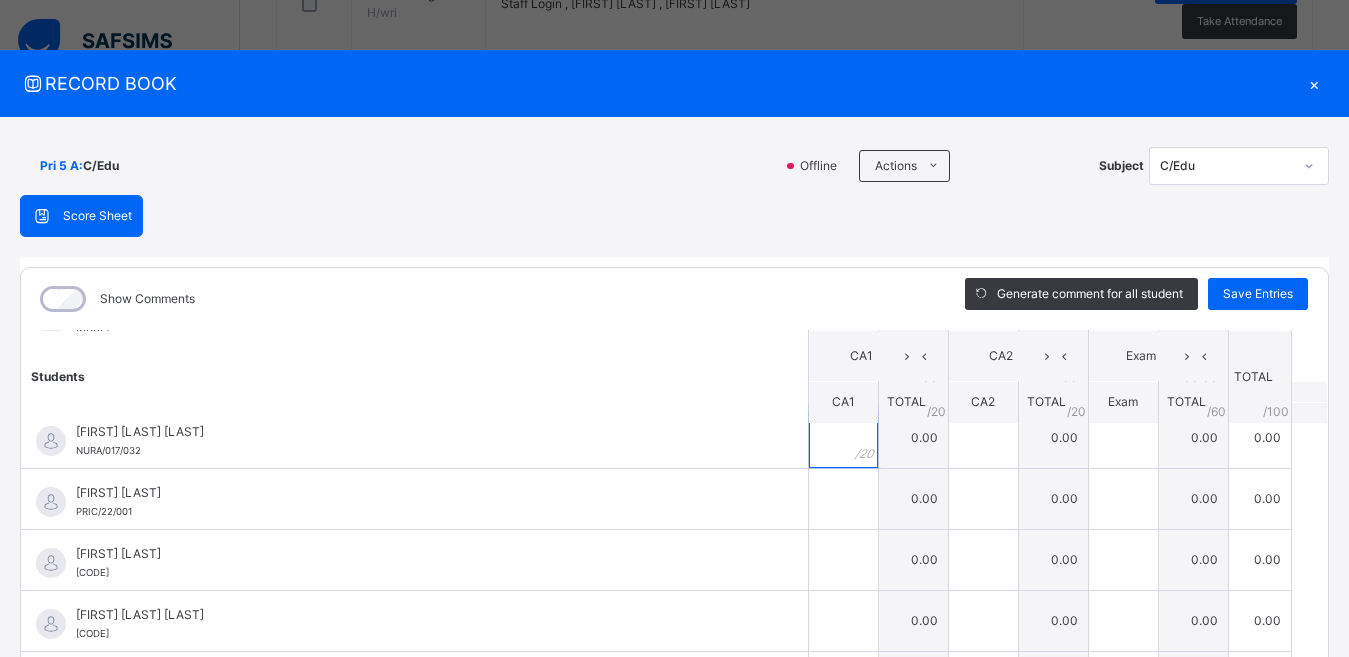 scroll, scrollTop: 163, scrollLeft: 0, axis: vertical 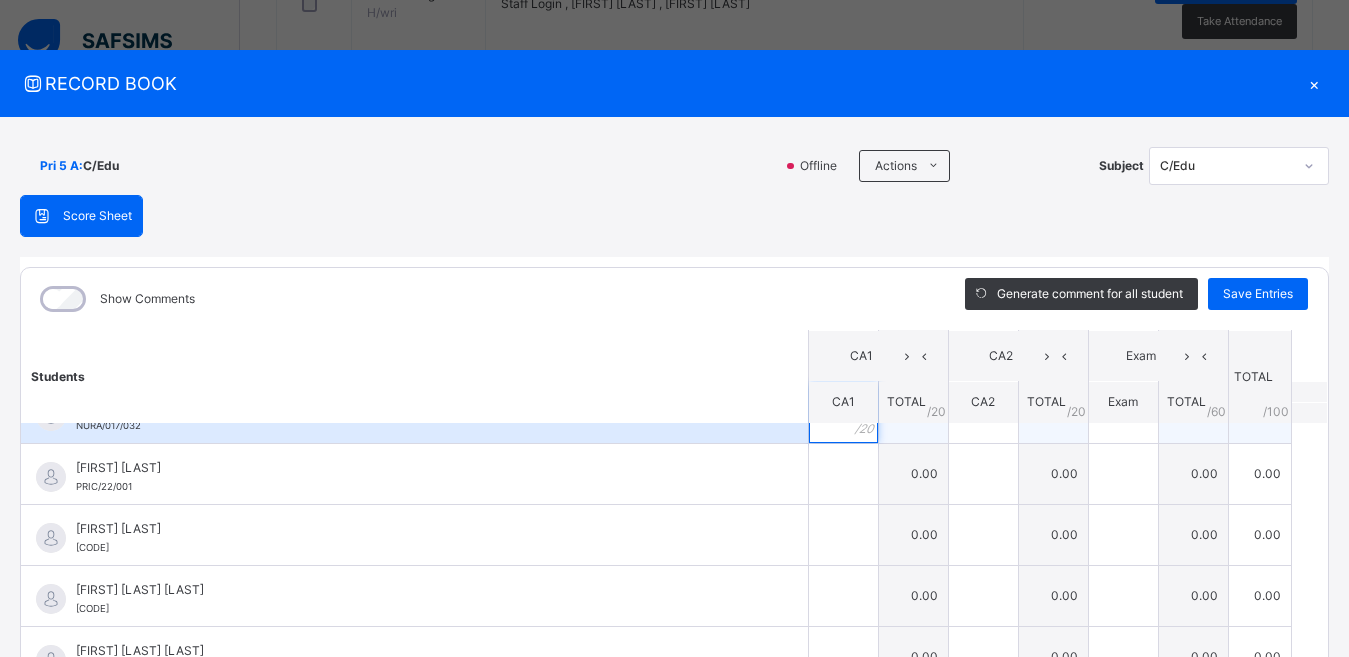 type on "**" 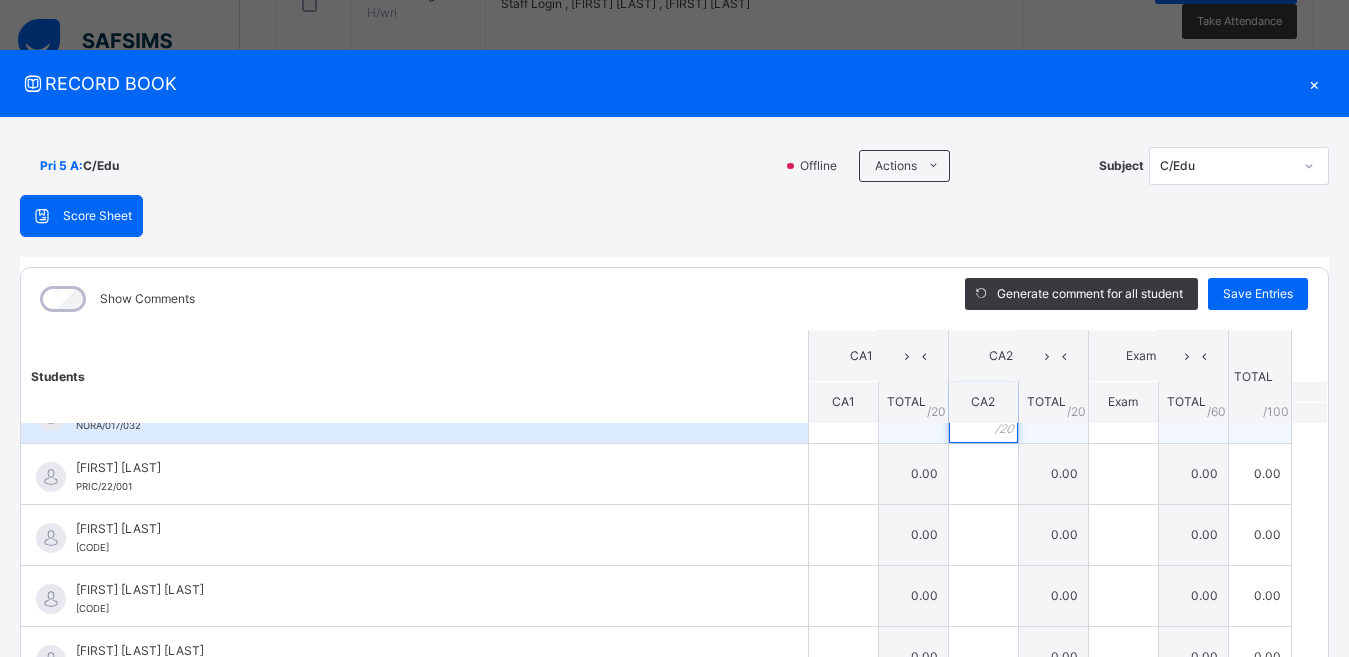 type on "**" 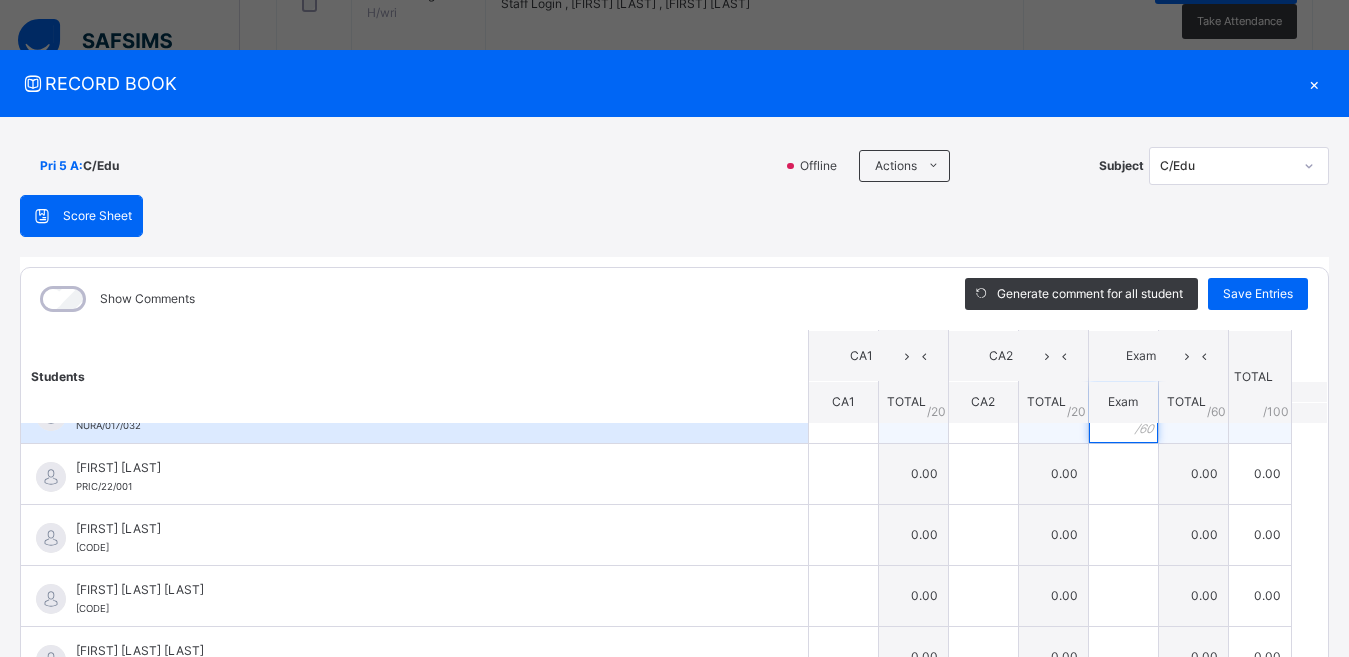 type on "*" 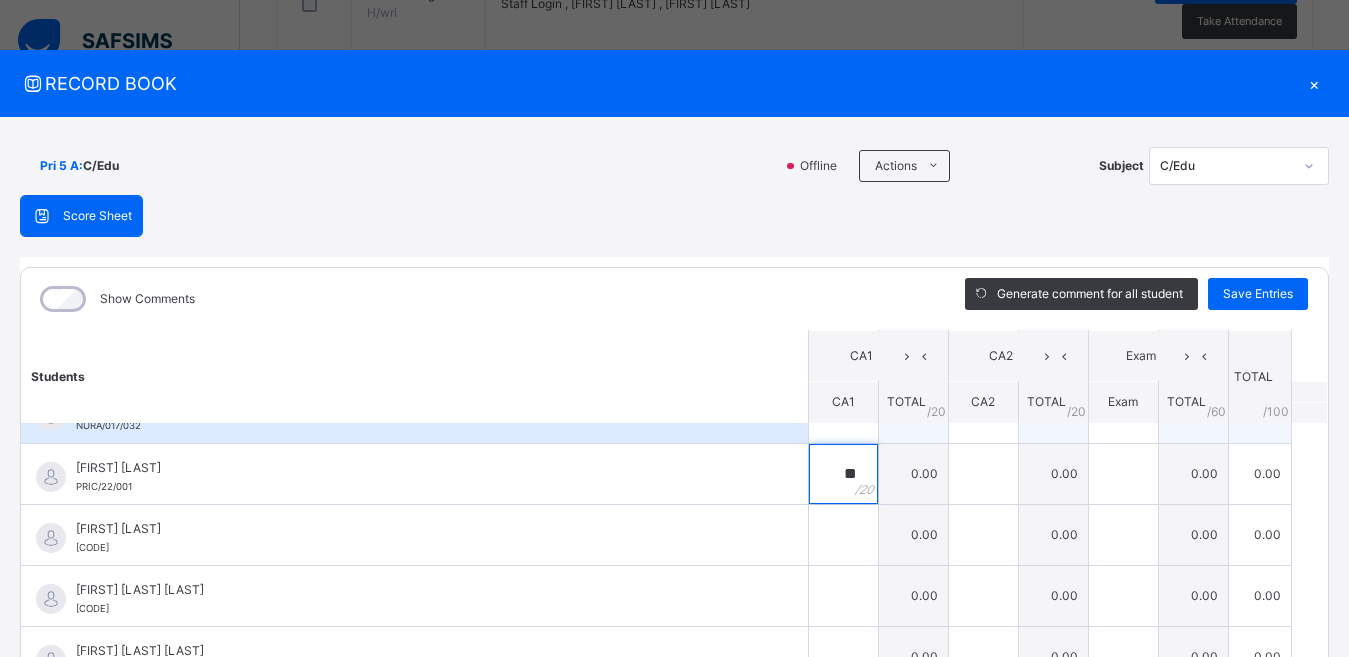 type on "**" 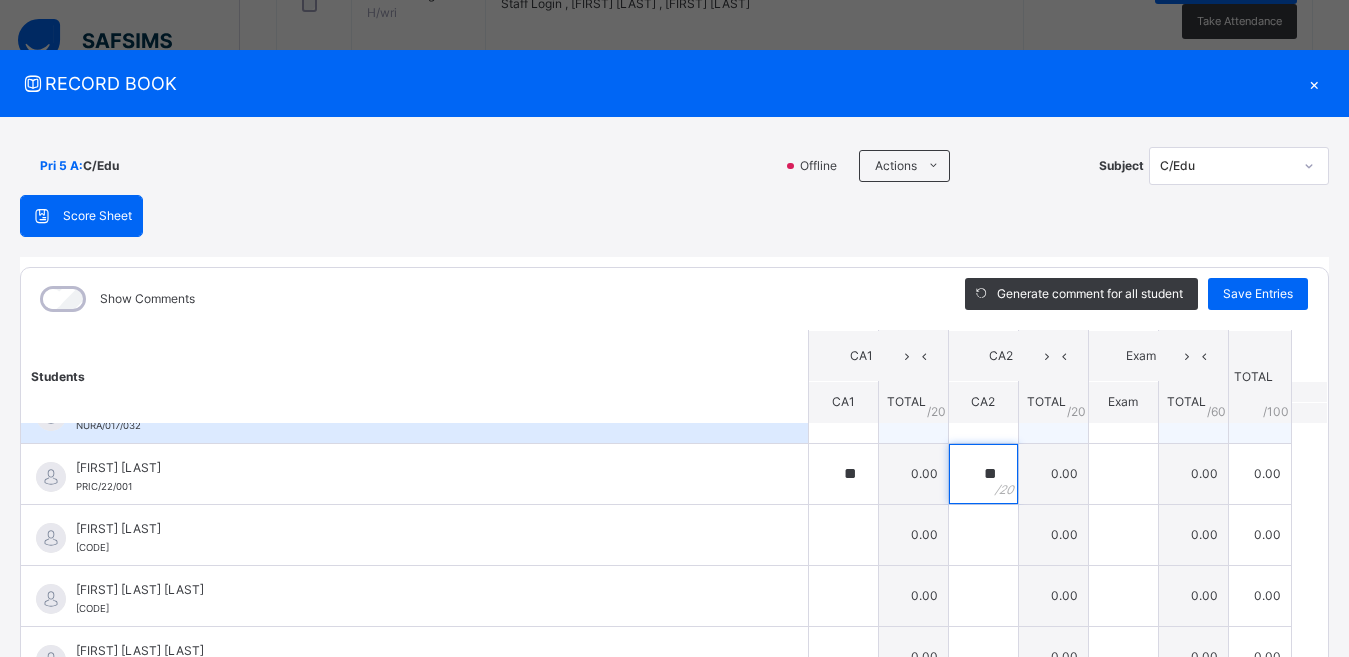 type on "**" 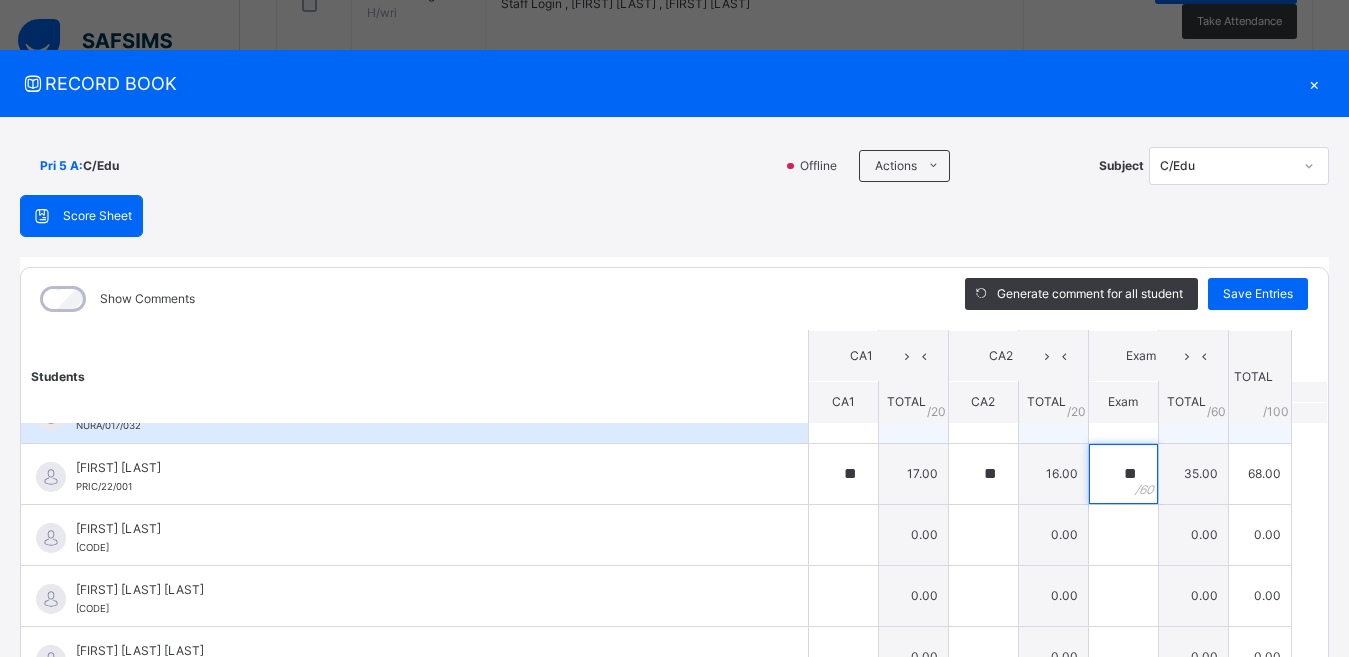 type on "**" 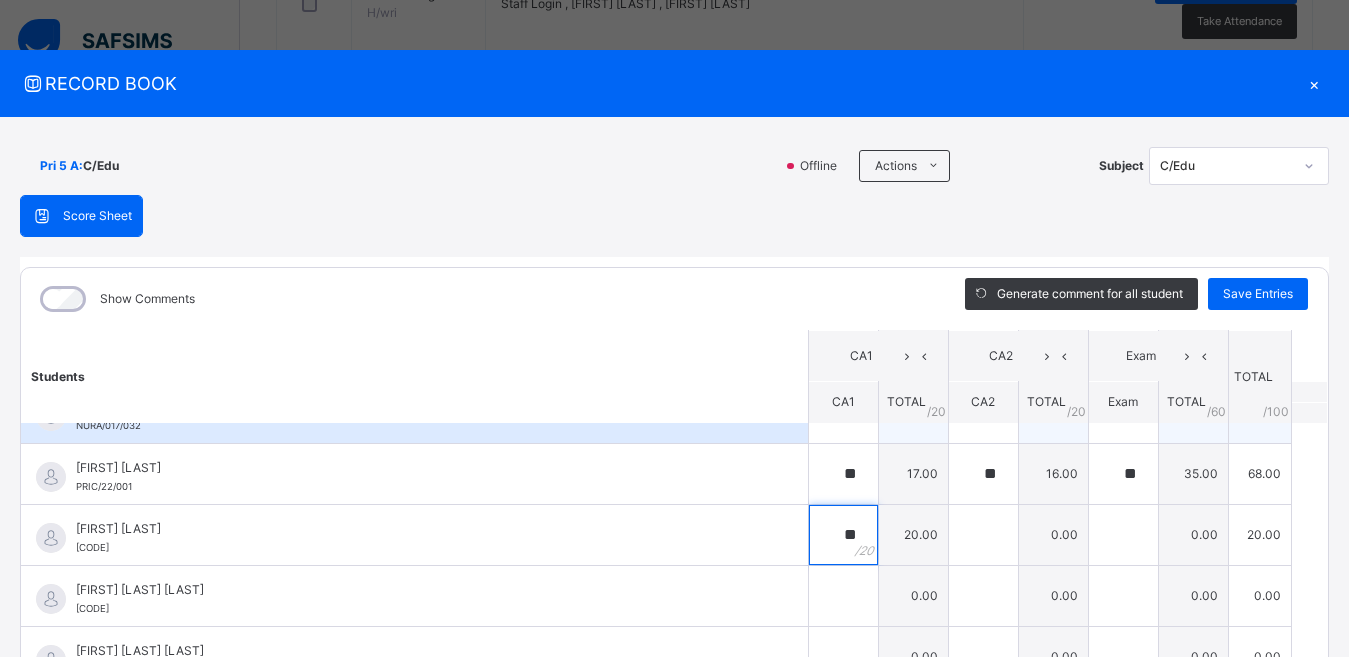 type on "**" 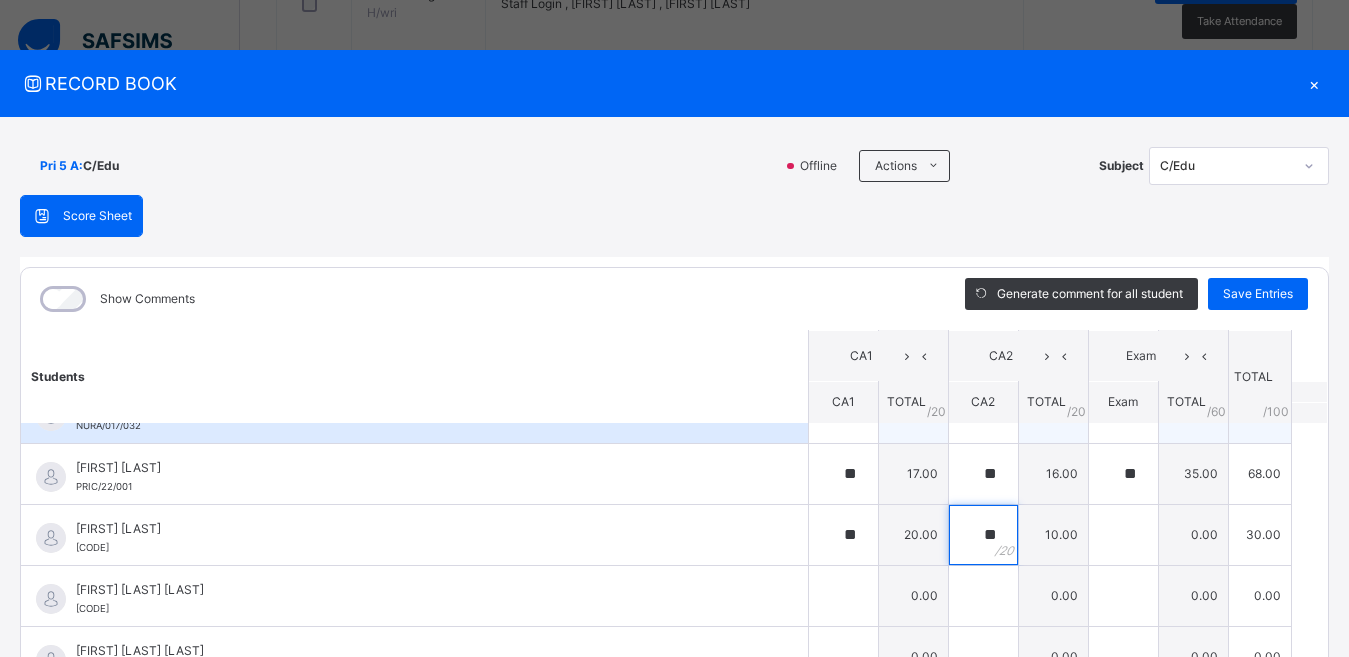 type on "**" 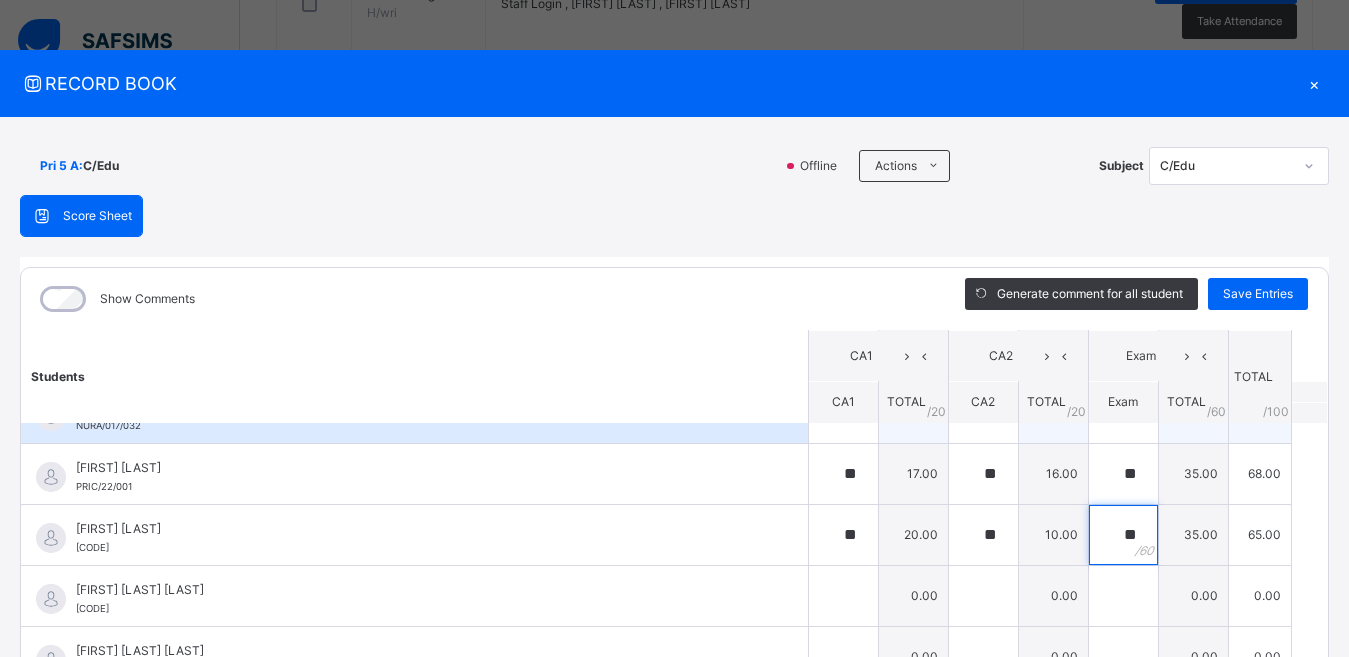 type on "**" 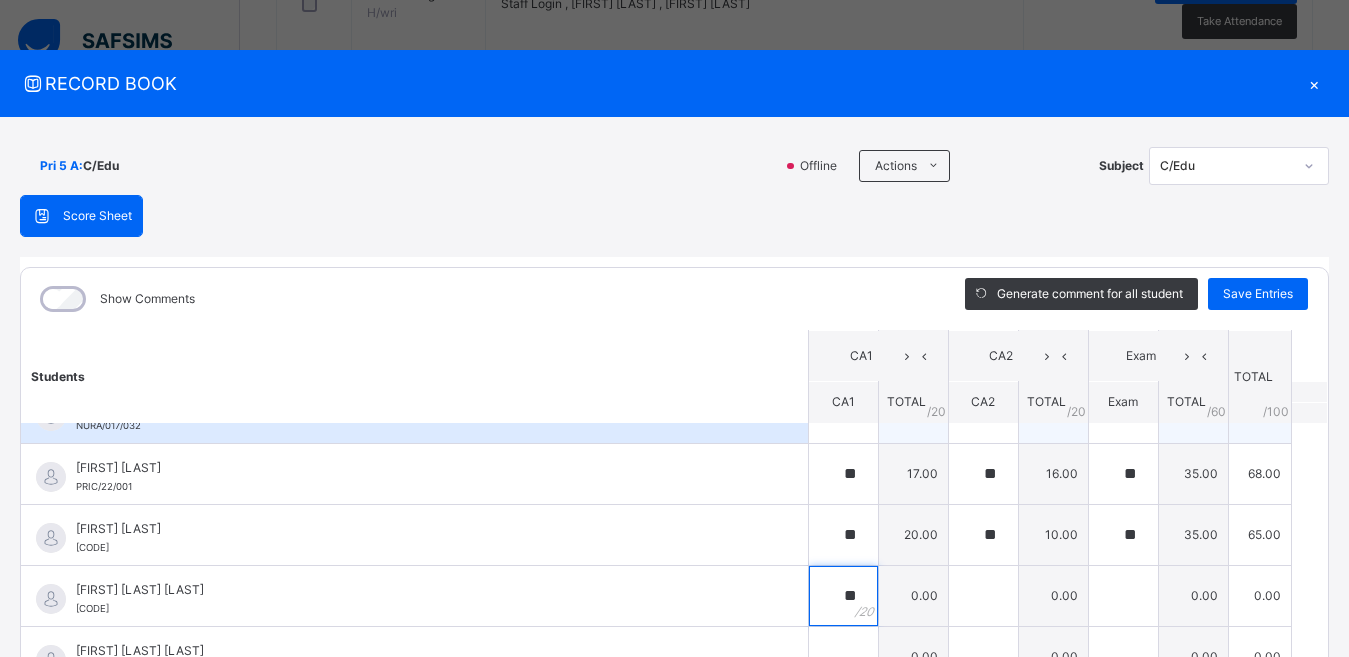 type on "**" 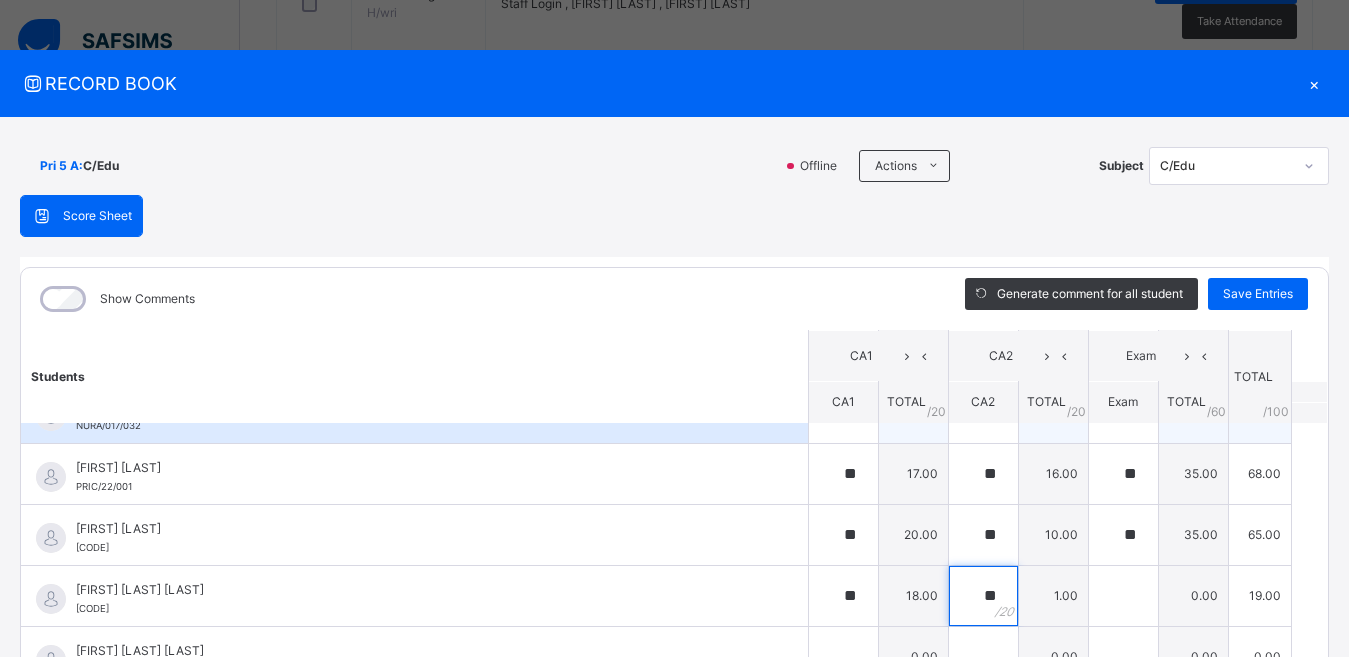 type on "**" 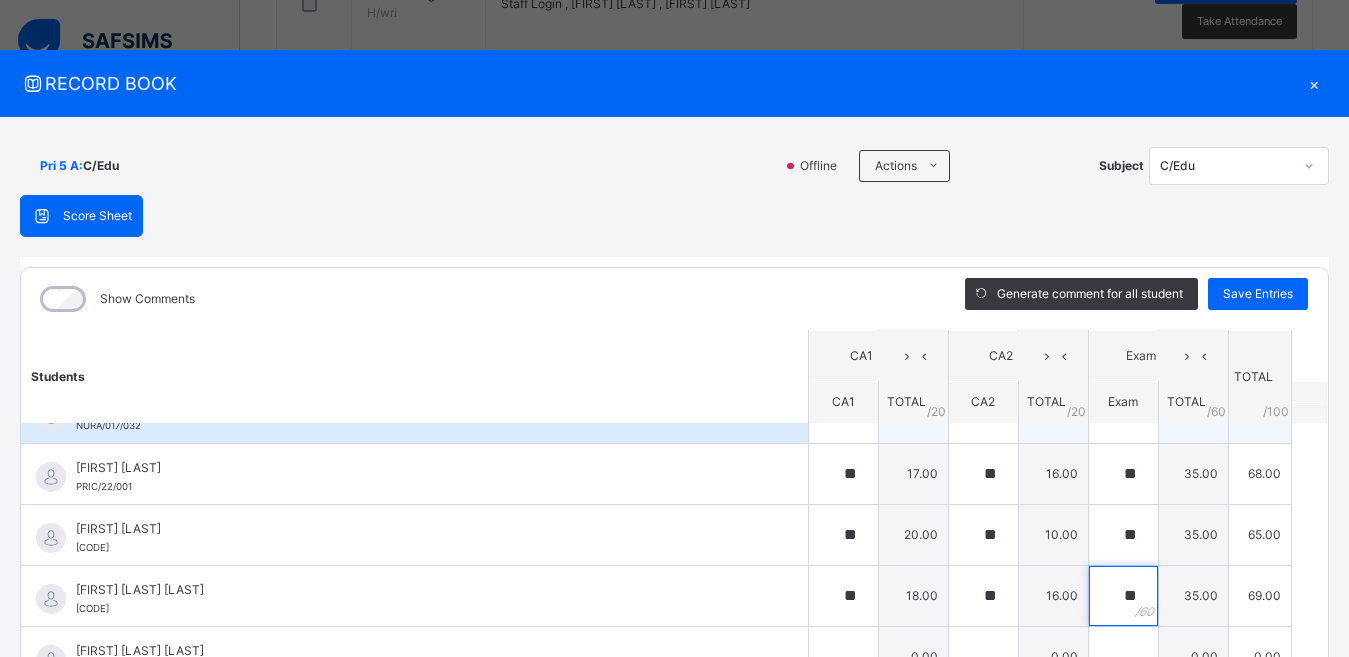 type on "**" 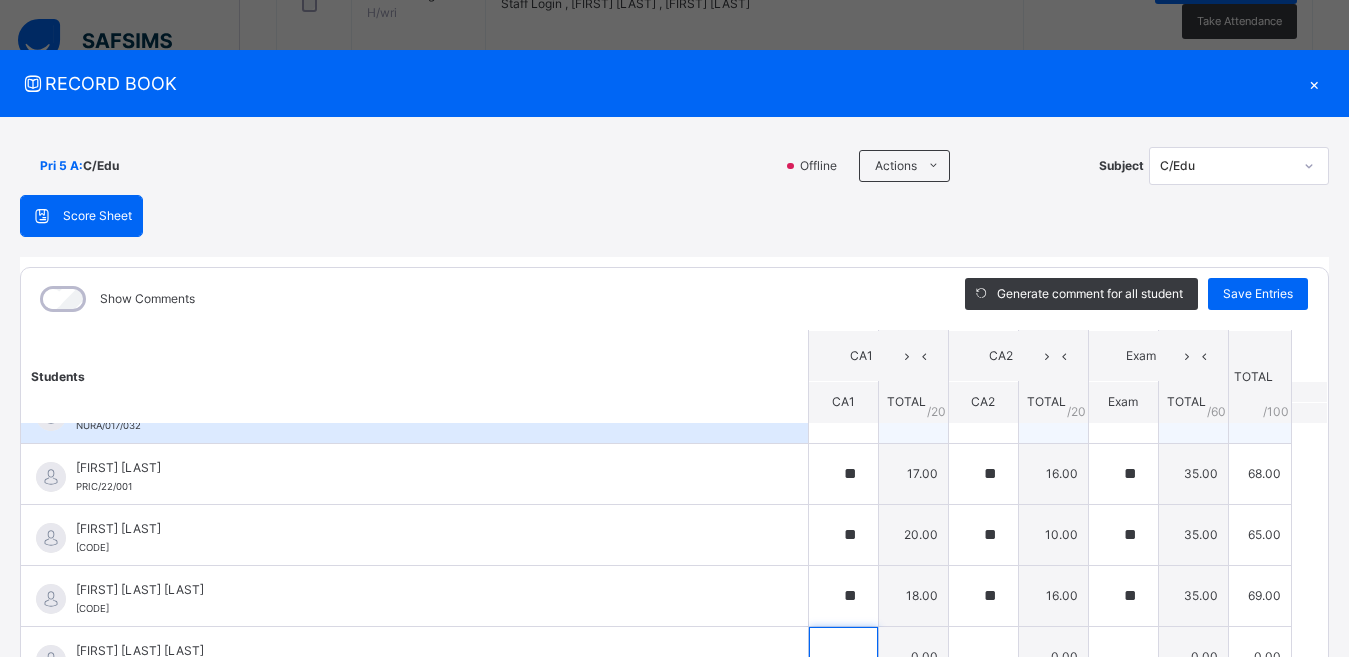 scroll, scrollTop: 29, scrollLeft: 0, axis: vertical 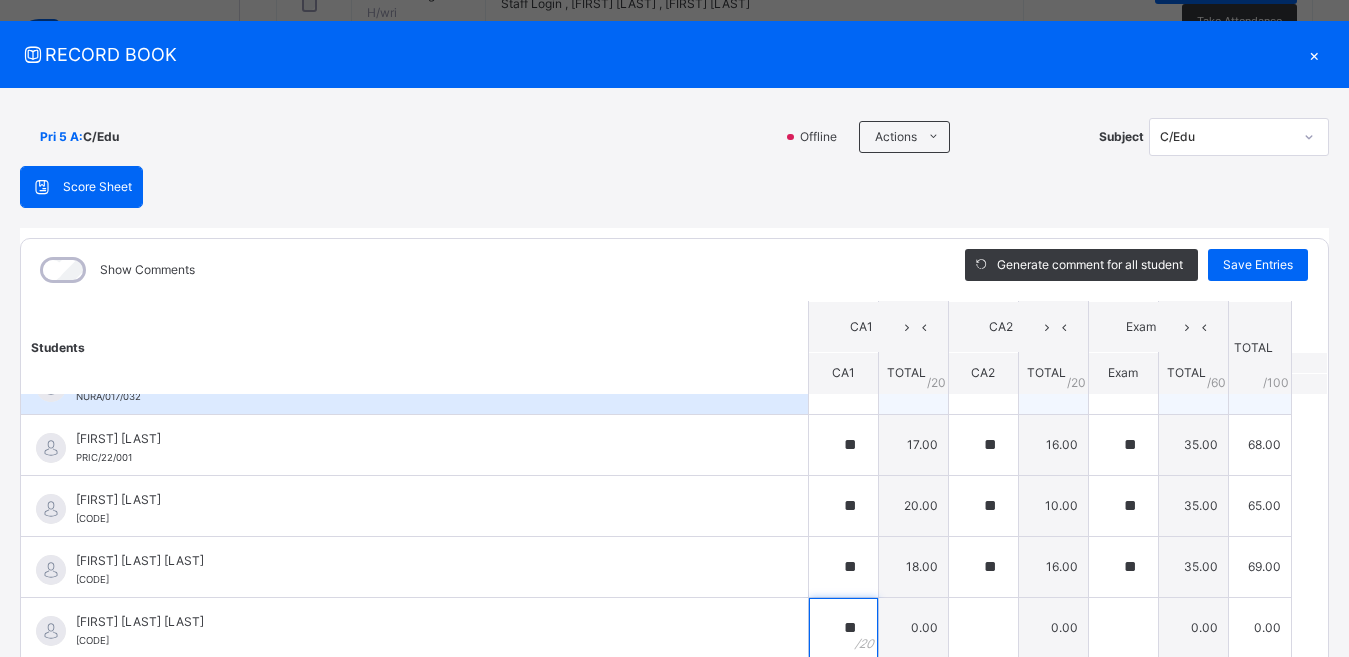 type on "**" 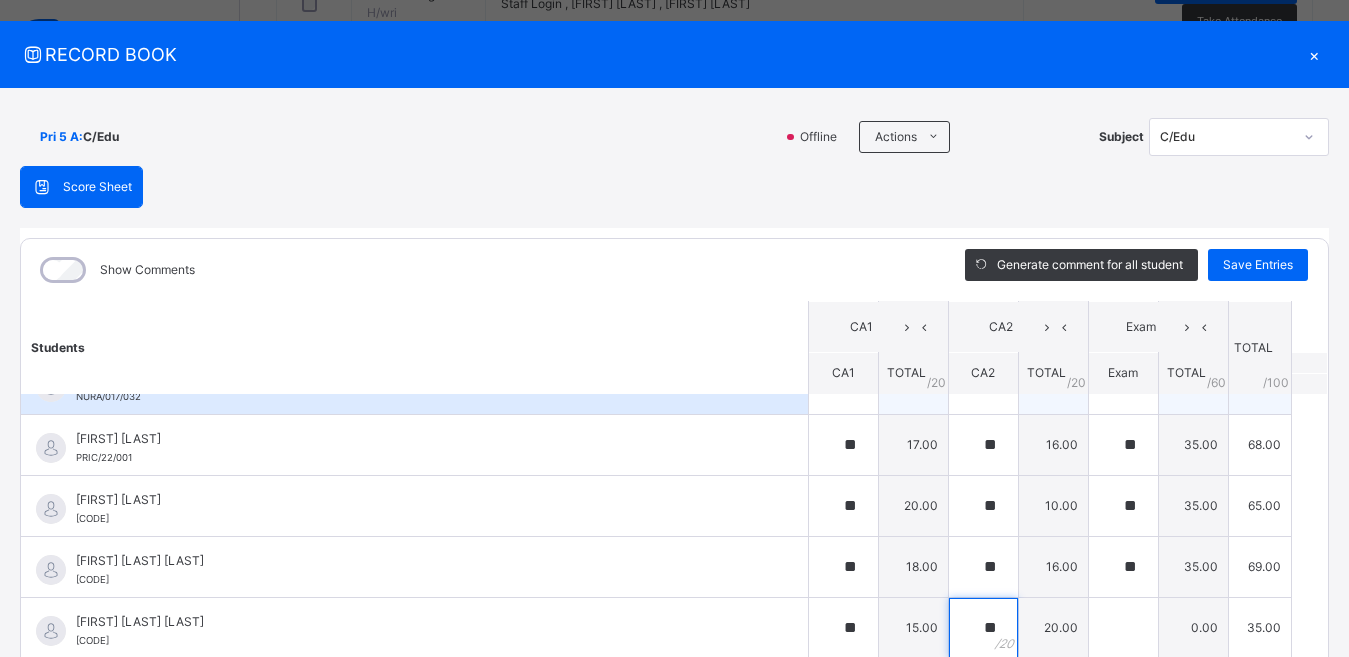 type on "**" 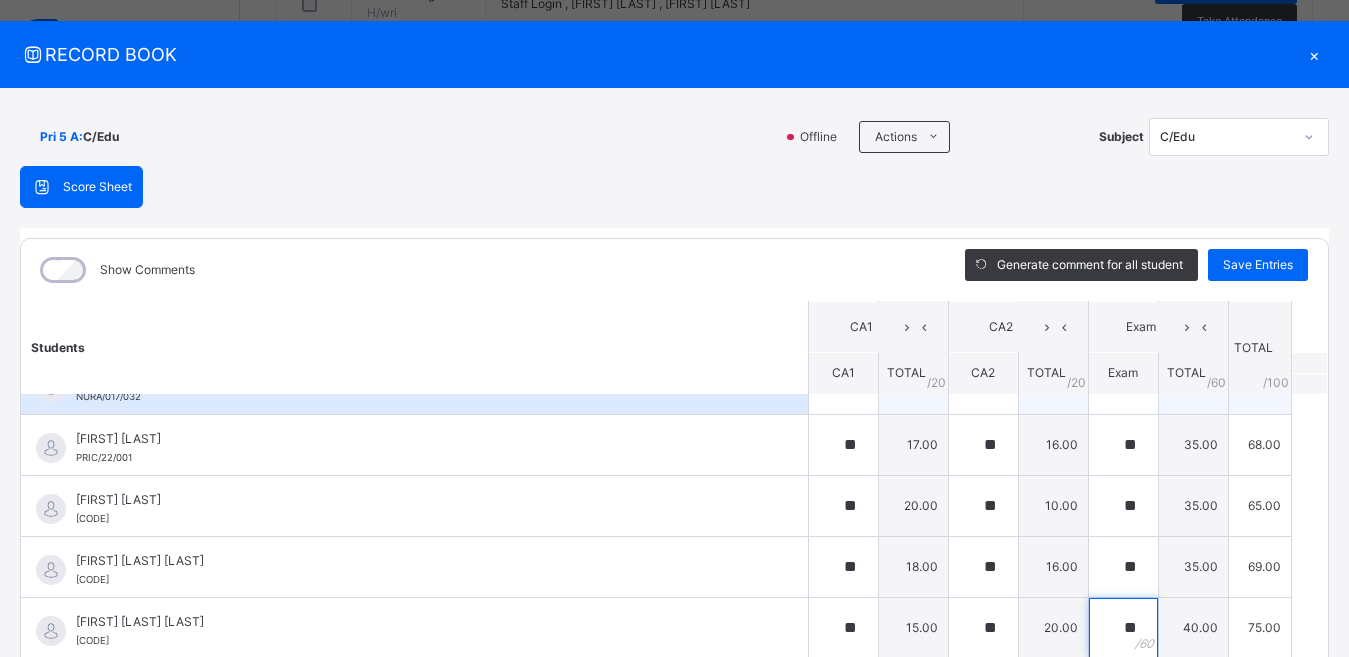 type on "**" 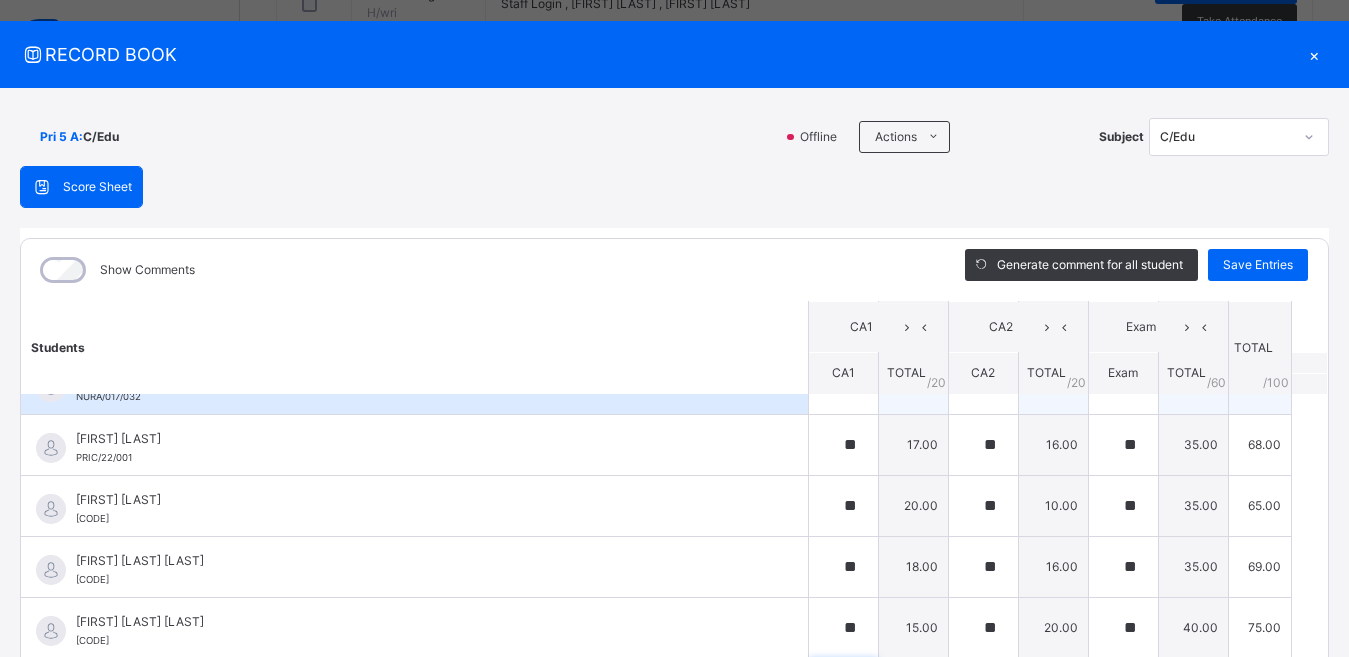 scroll, scrollTop: 254, scrollLeft: 0, axis: vertical 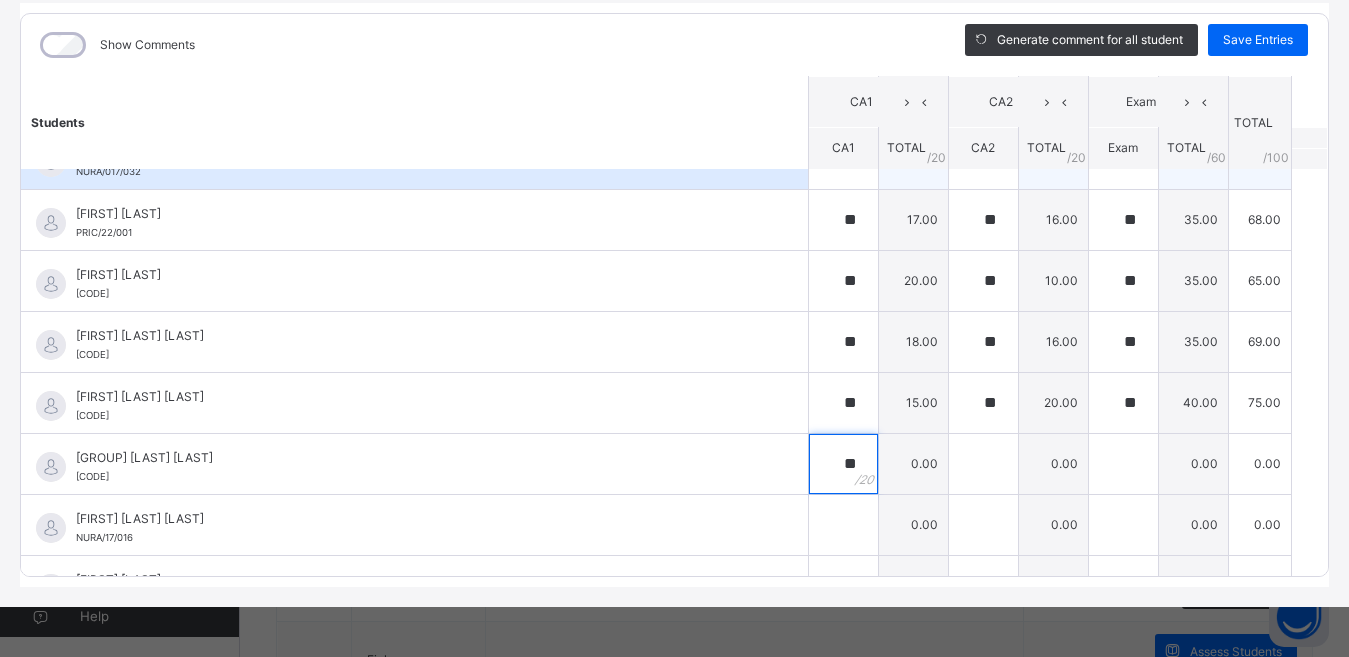 type on "**" 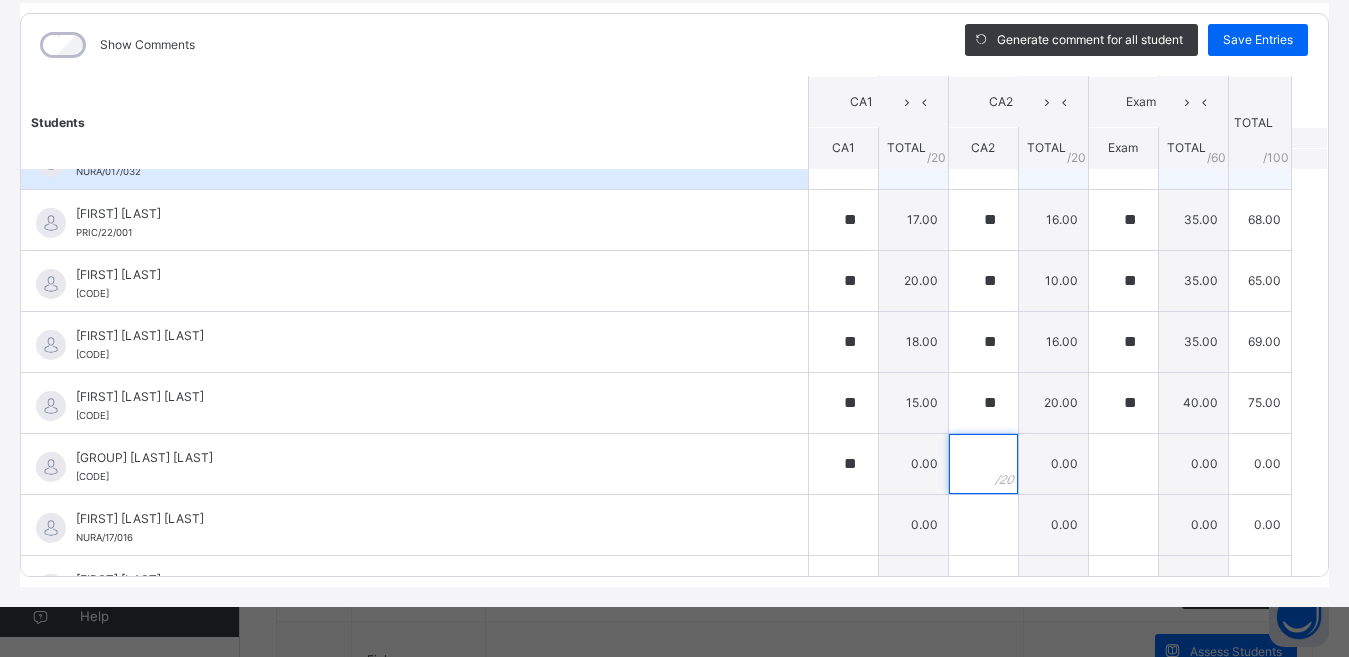 type on "*" 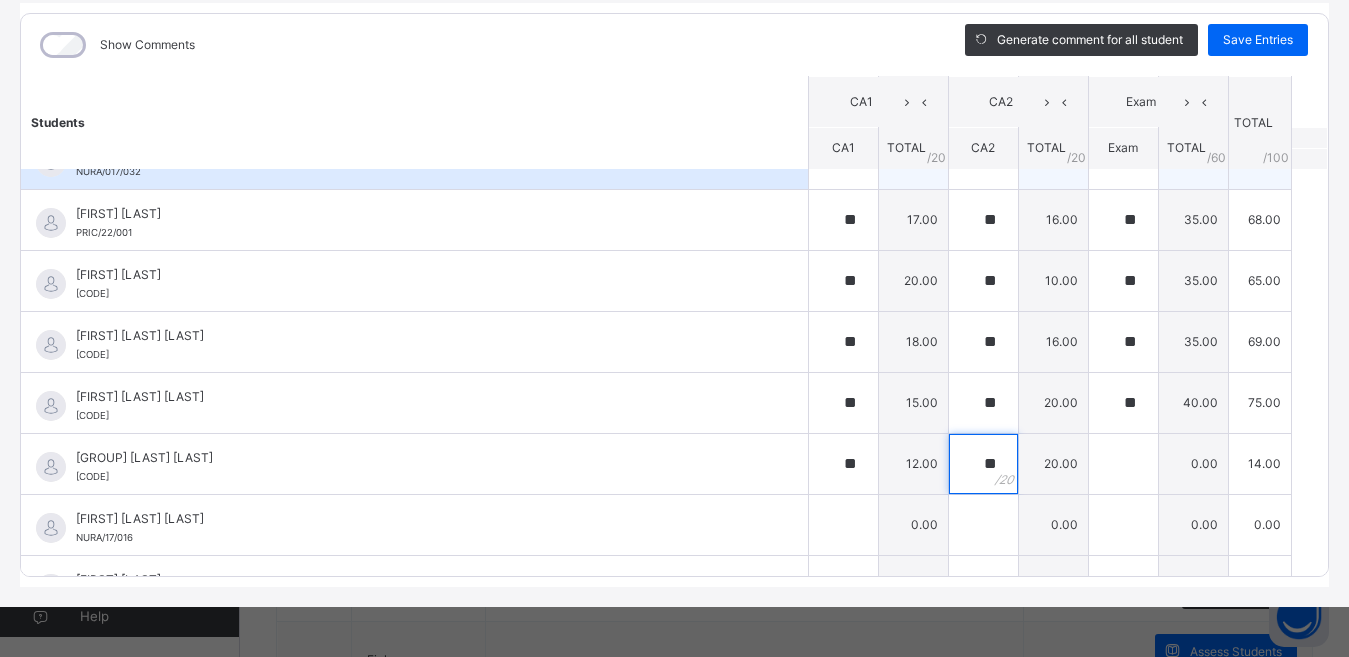 type on "**" 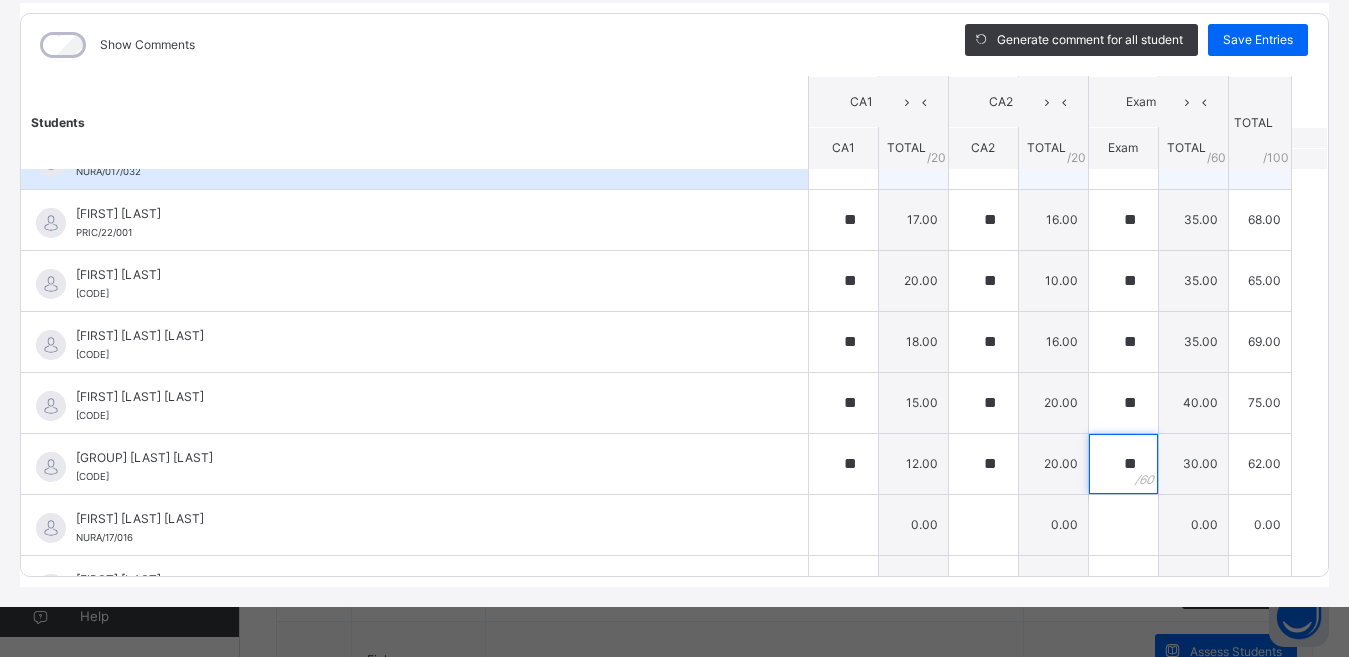type on "**" 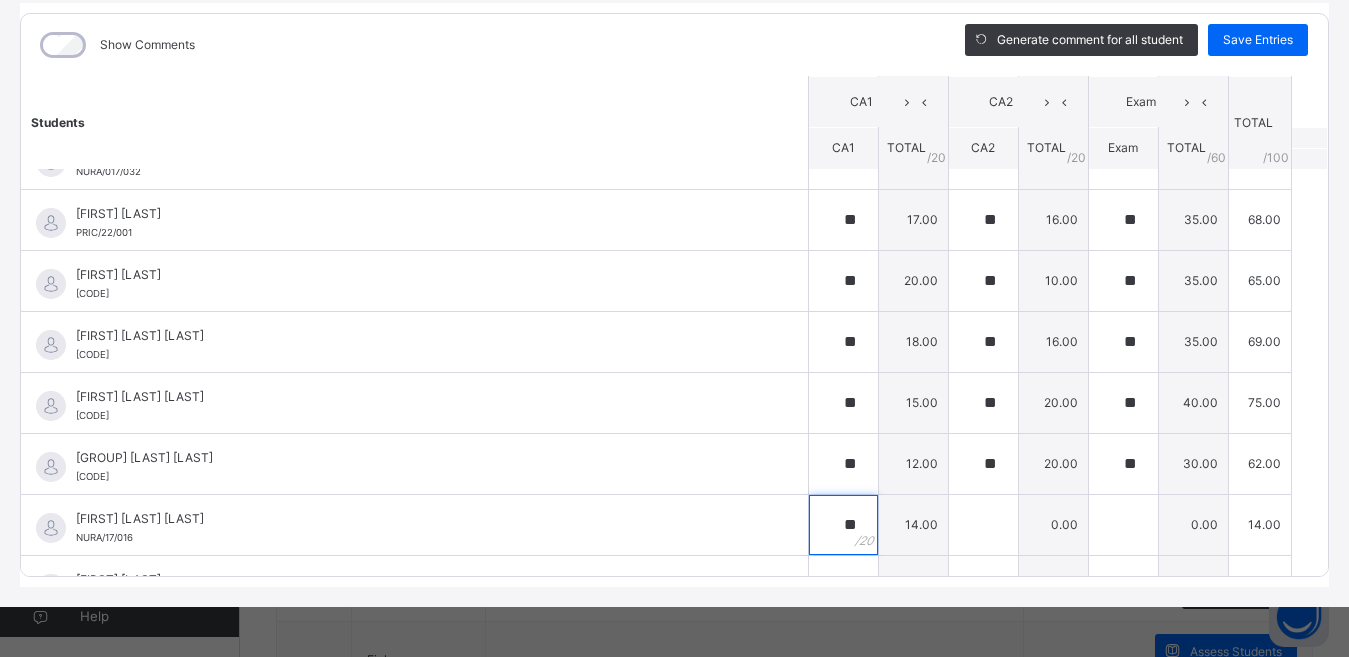 type on "**" 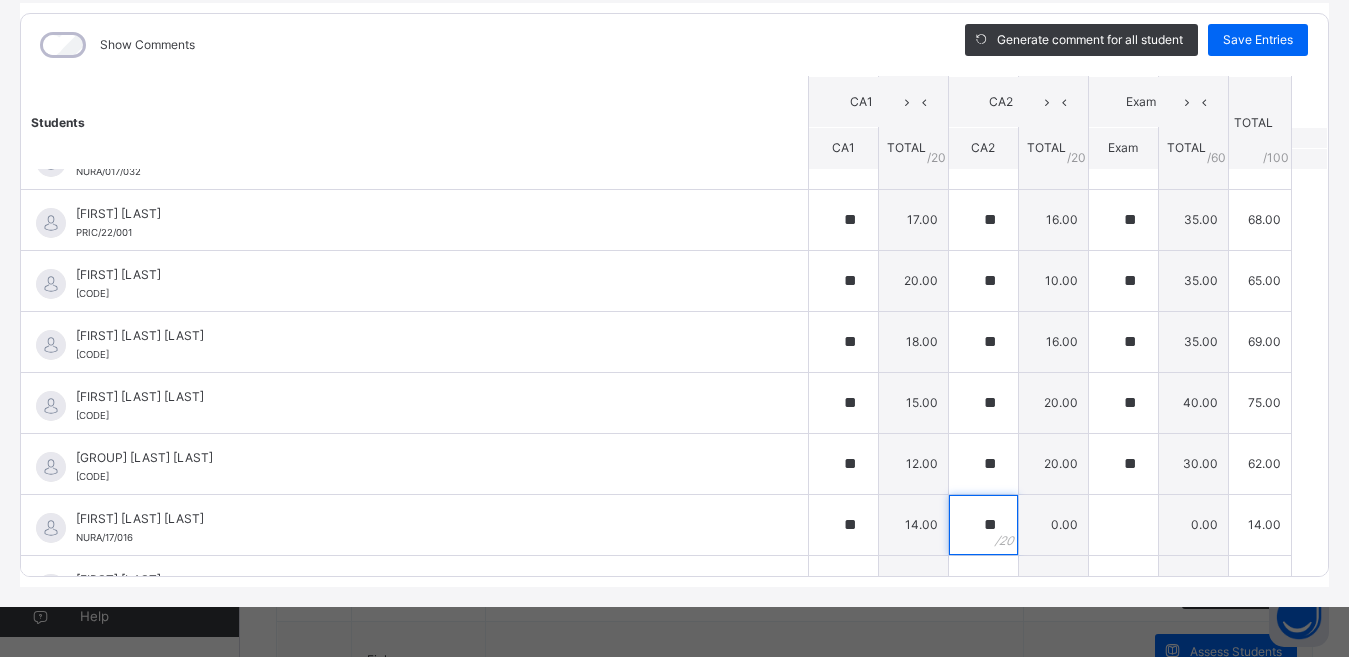 type on "**" 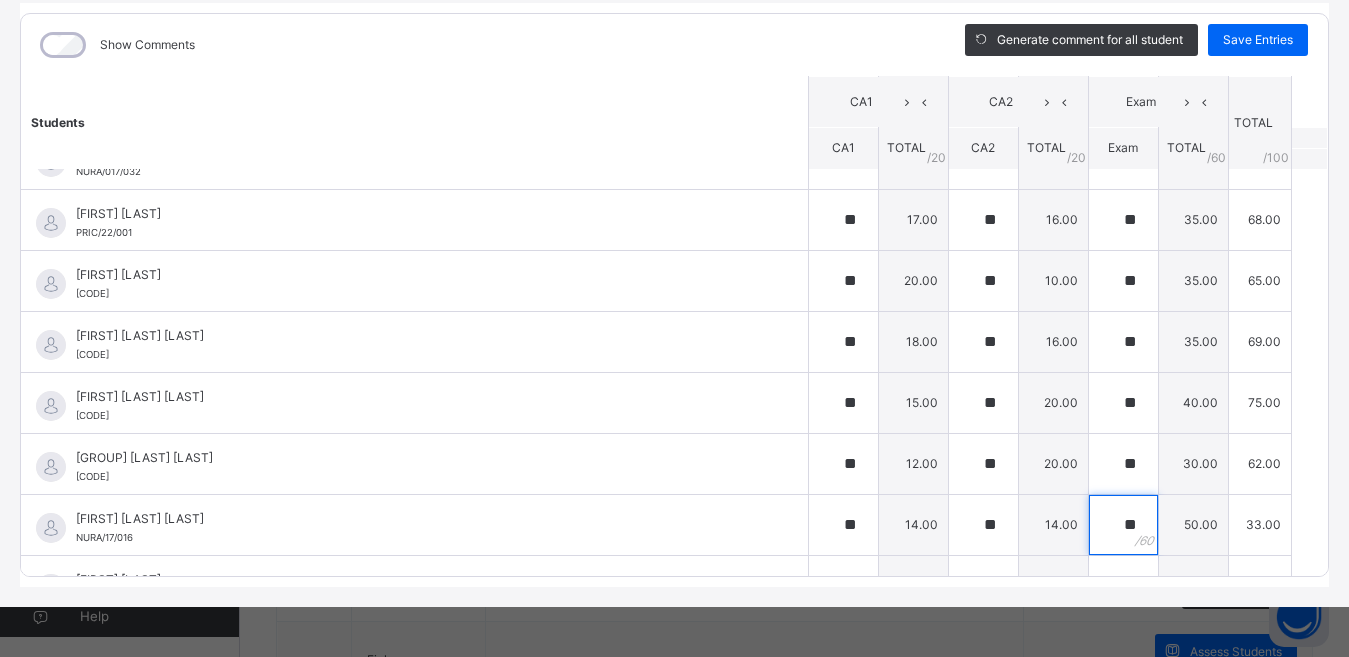 type on "**" 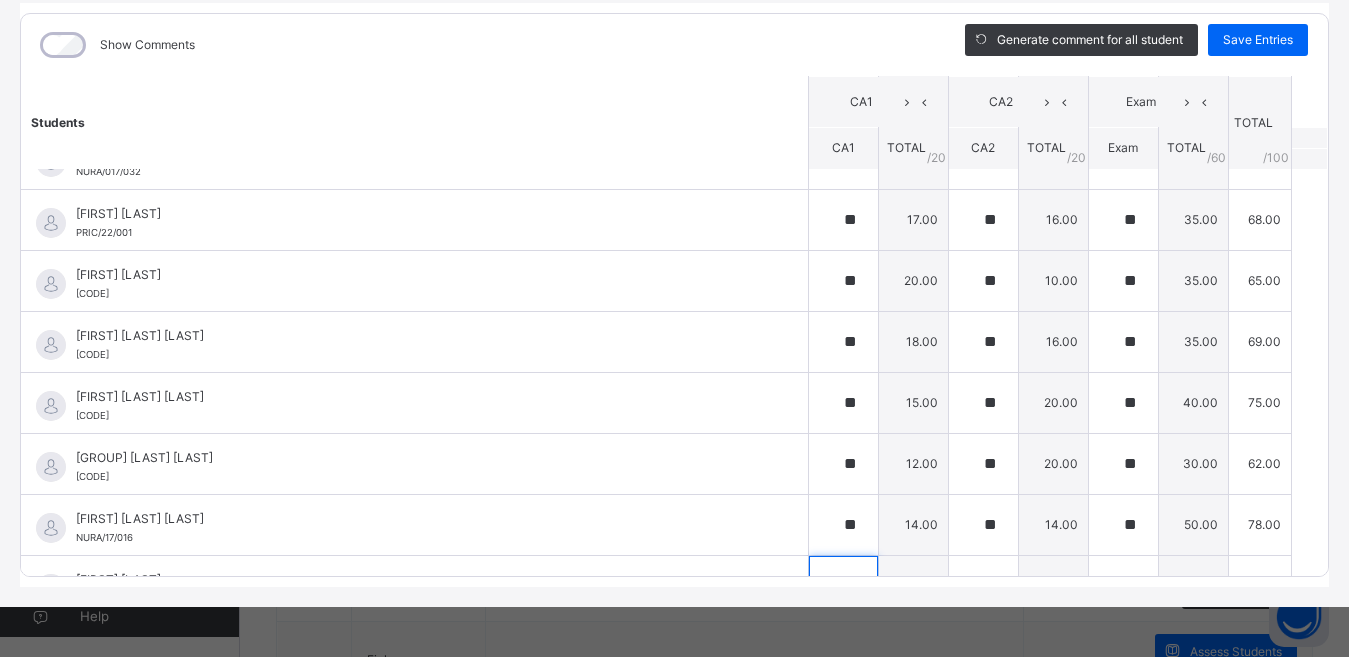 scroll, scrollTop: 202, scrollLeft: 0, axis: vertical 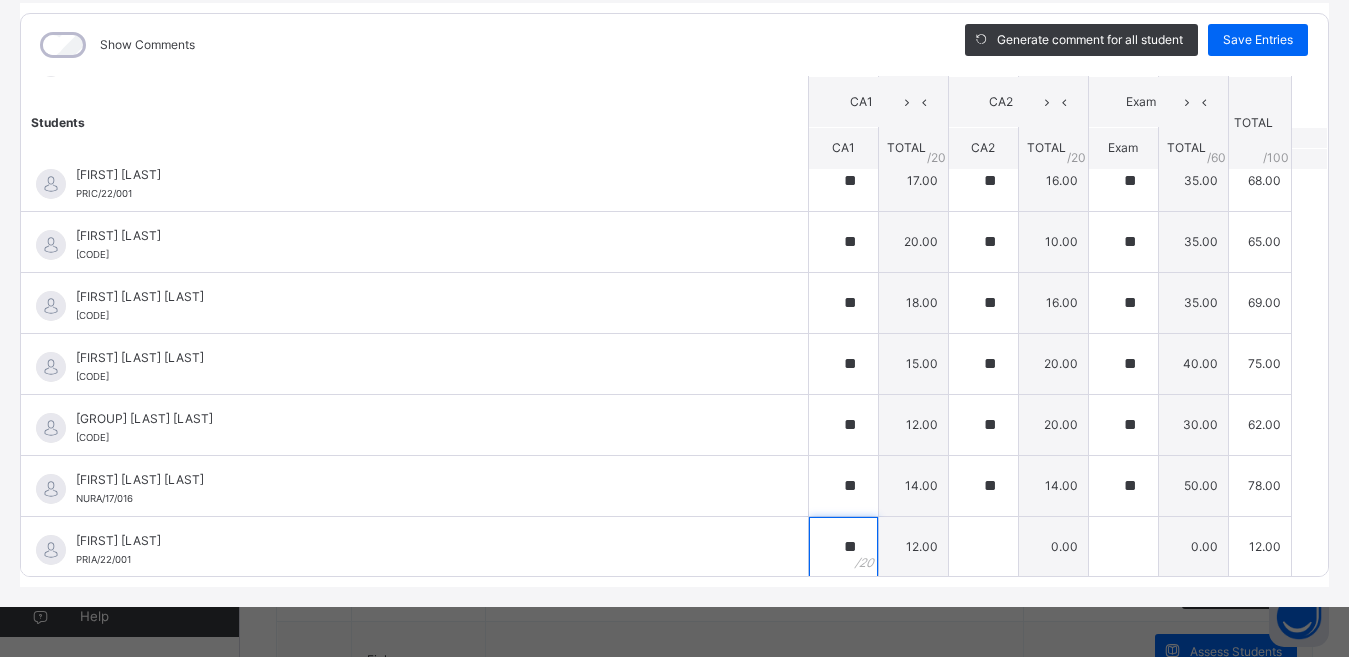 type on "**" 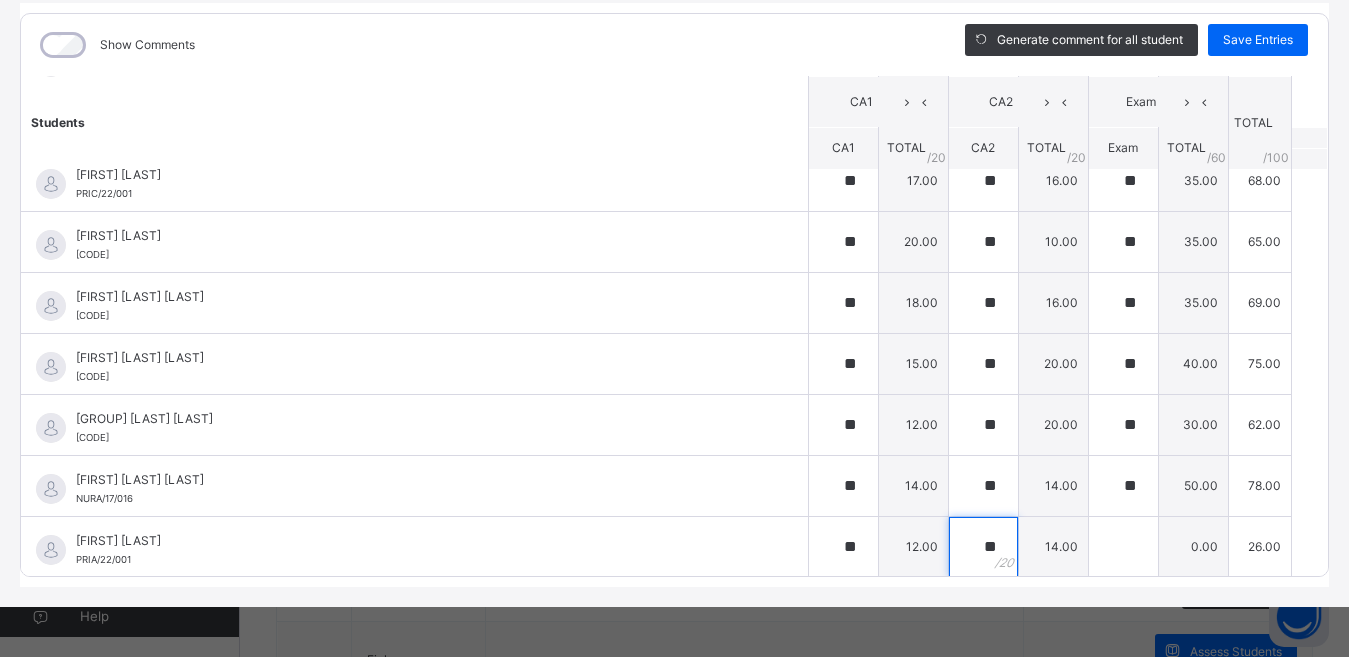 type on "**" 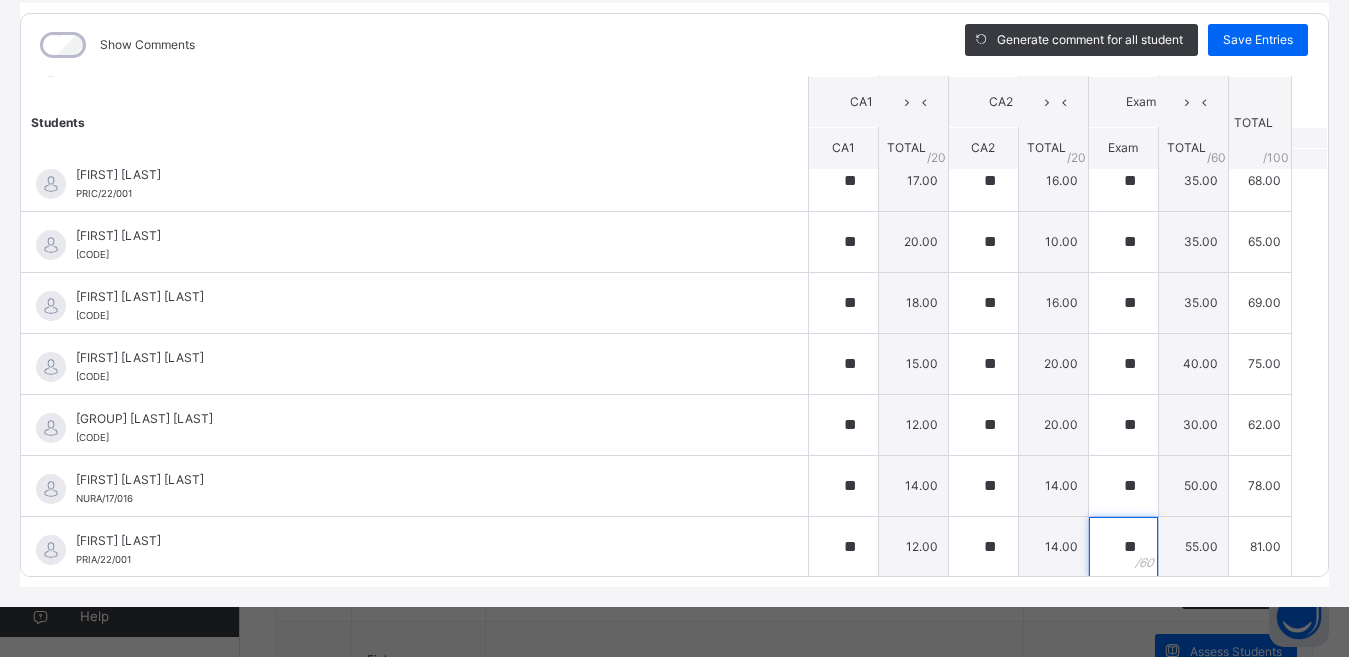 type on "**" 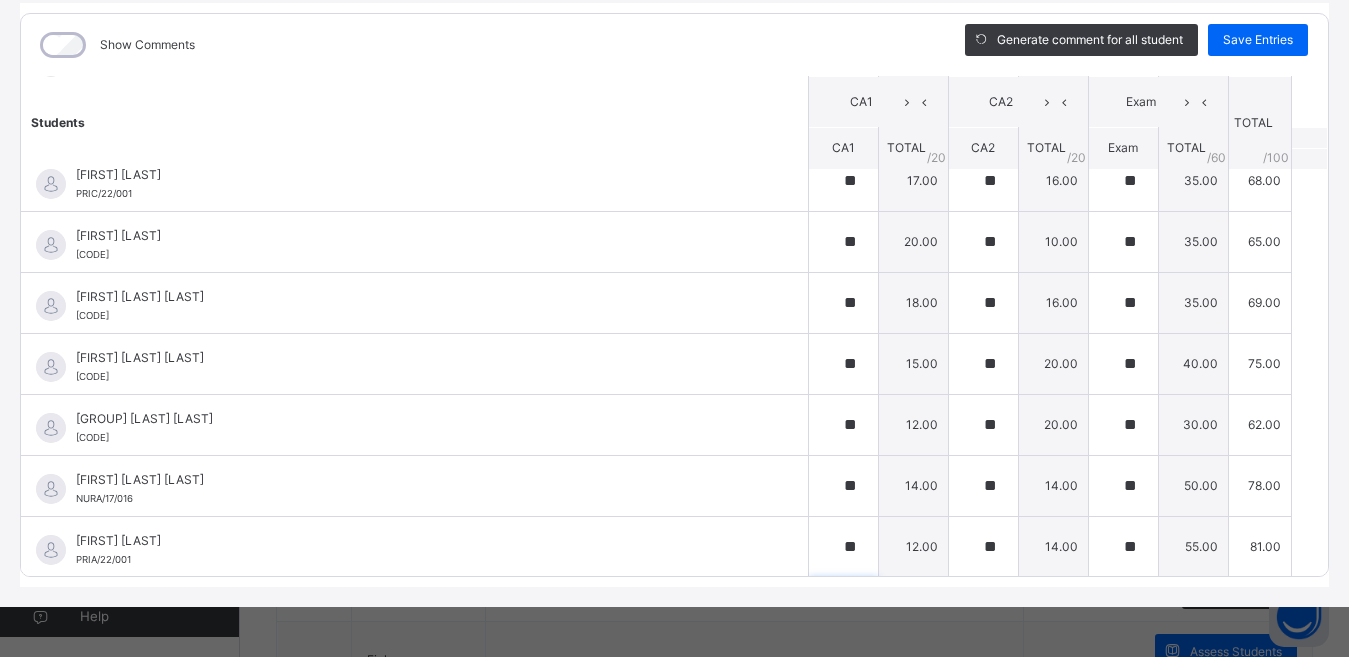 scroll, scrollTop: 483, scrollLeft: 0, axis: vertical 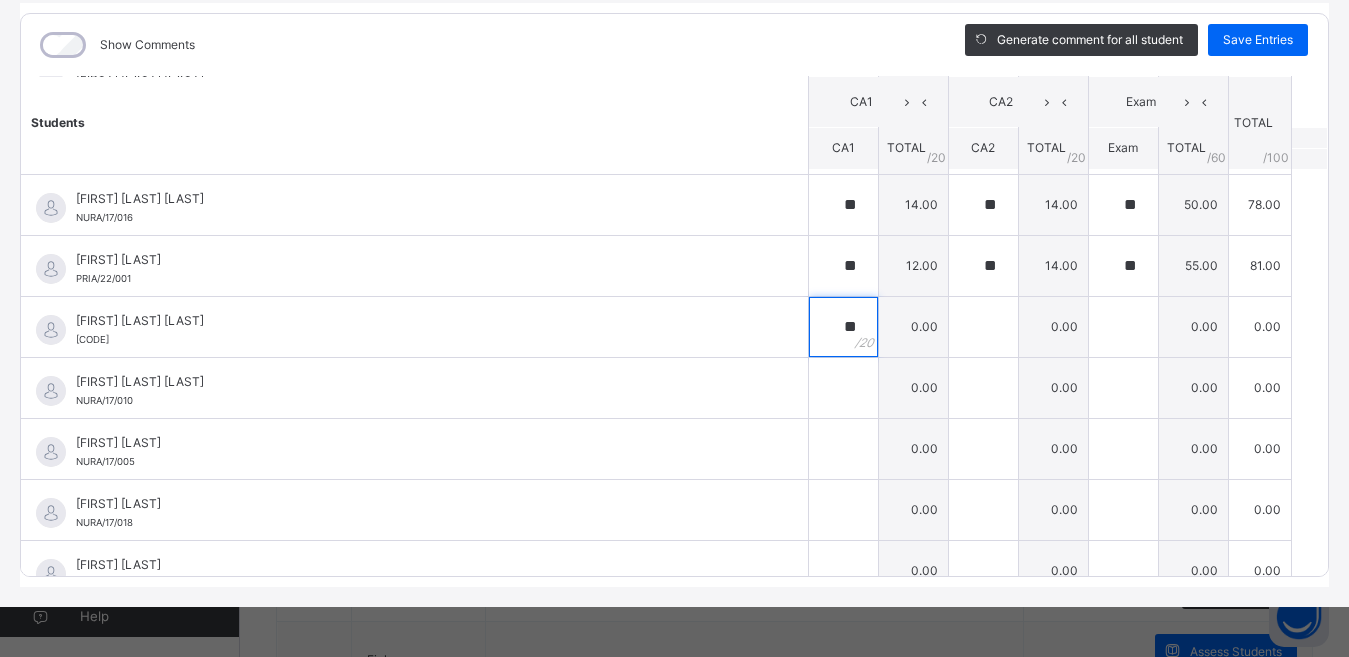 type on "**" 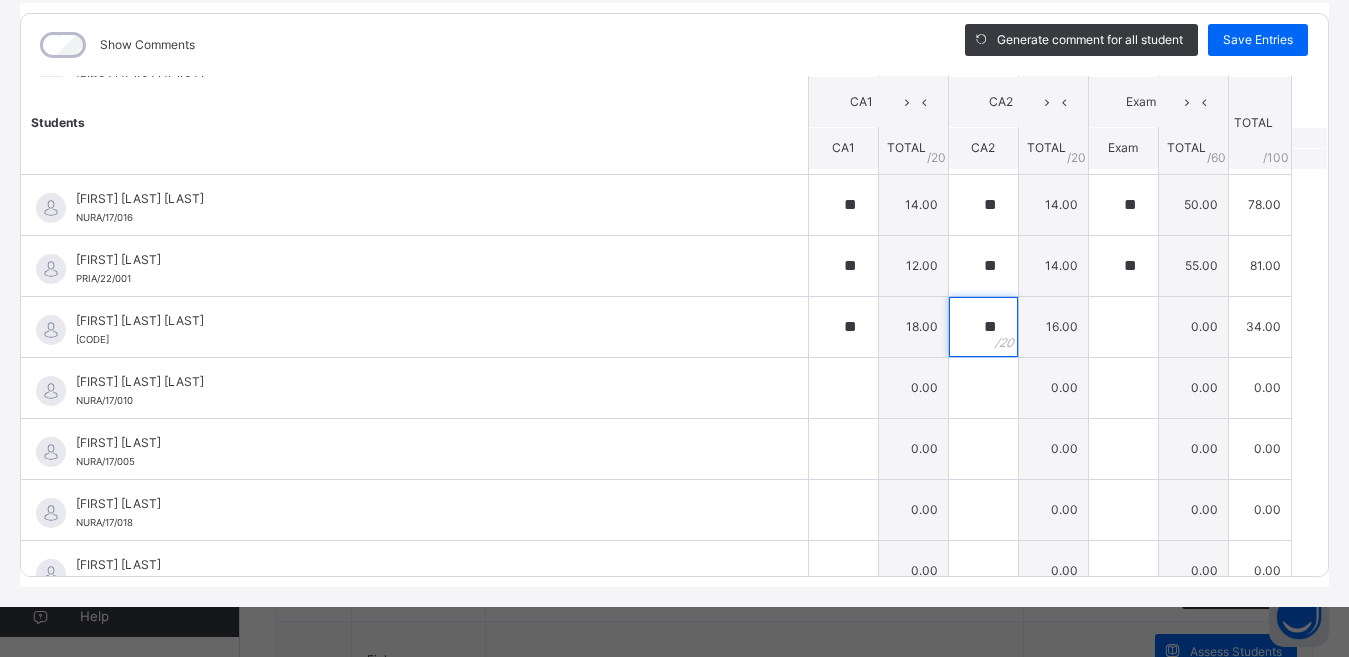 type on "**" 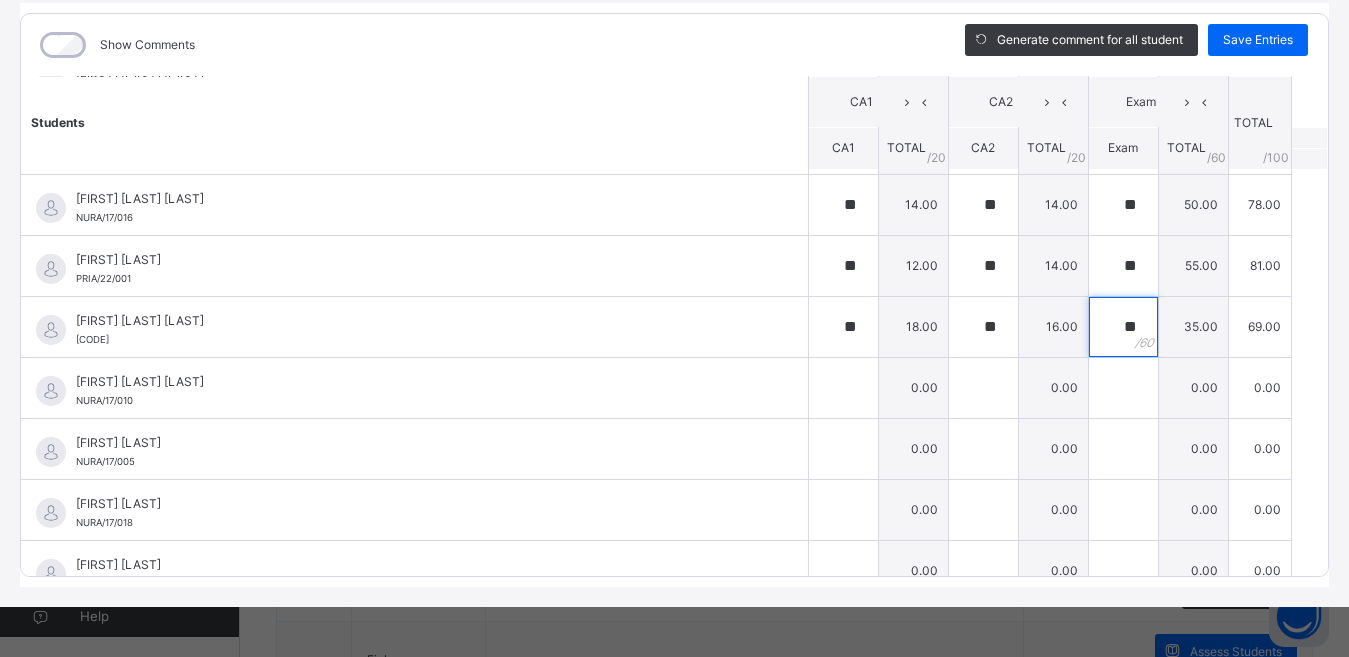 type on "**" 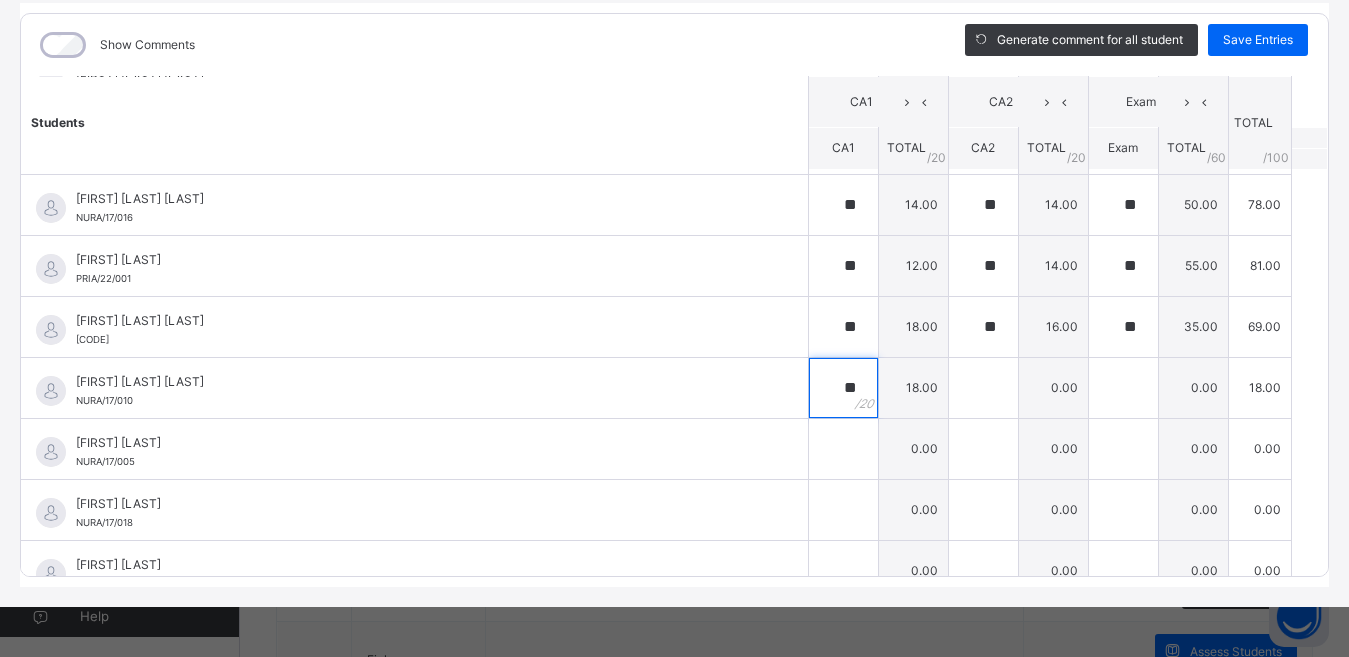 type on "**" 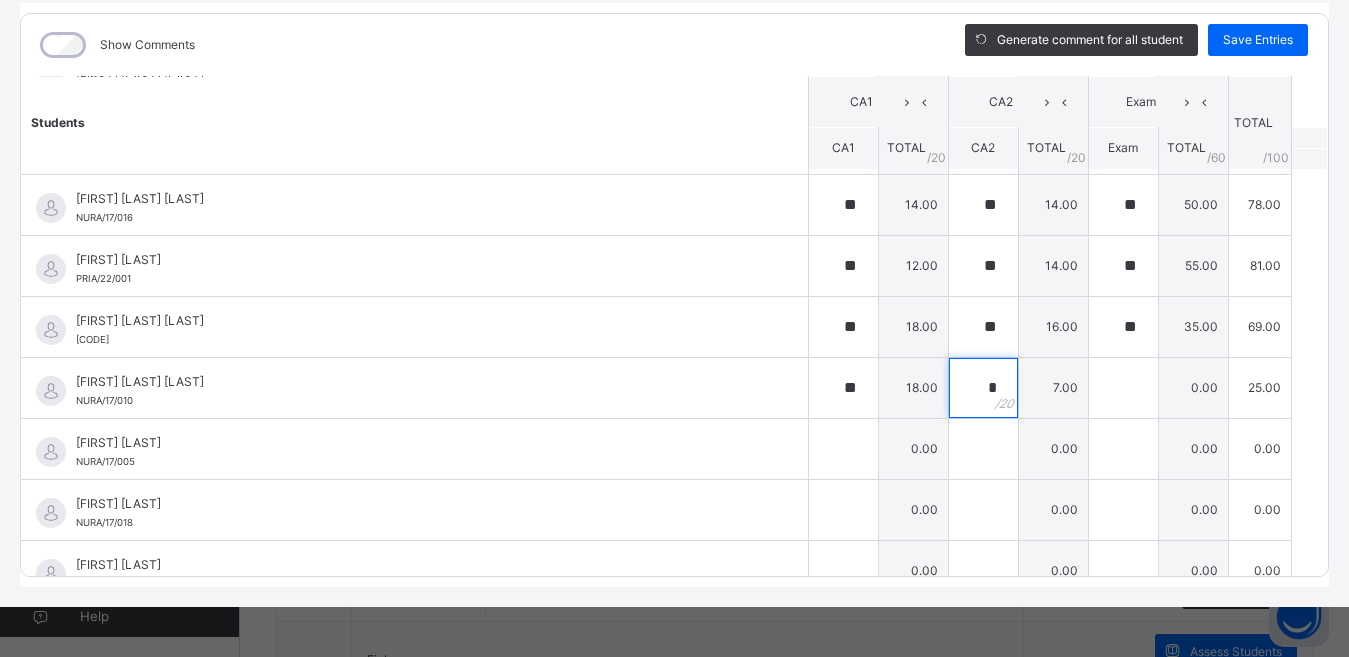 type on "*" 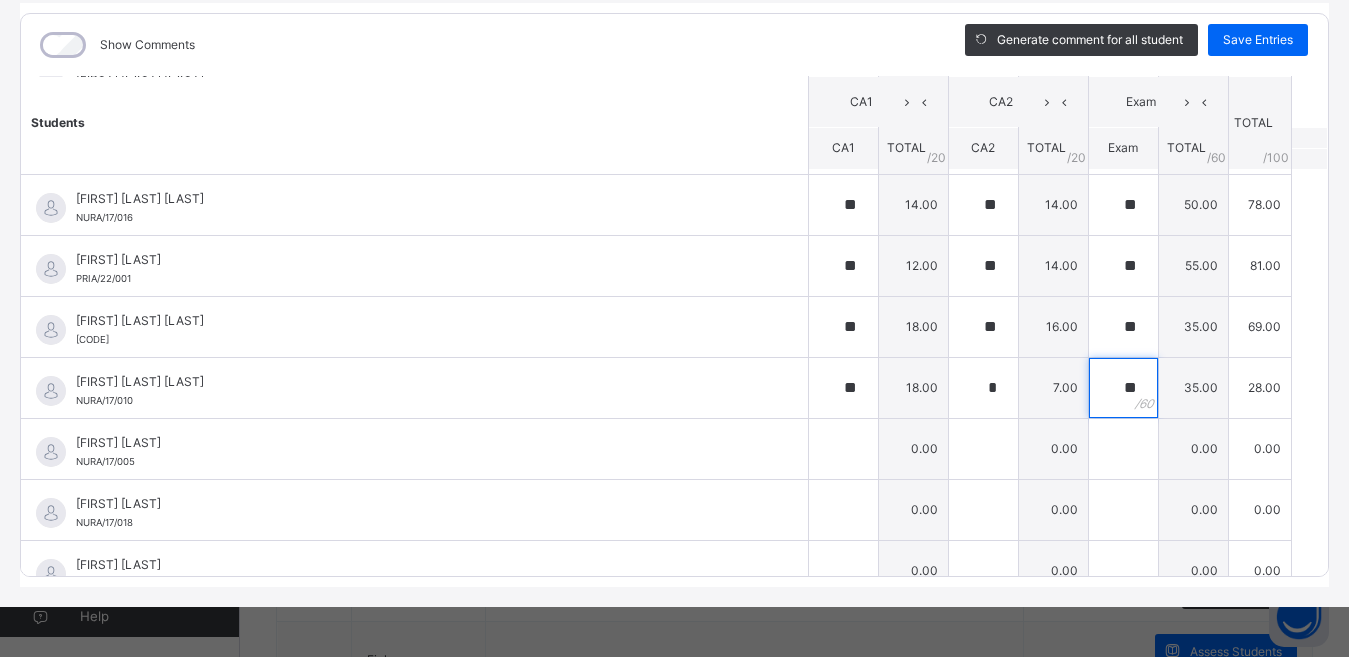 type on "**" 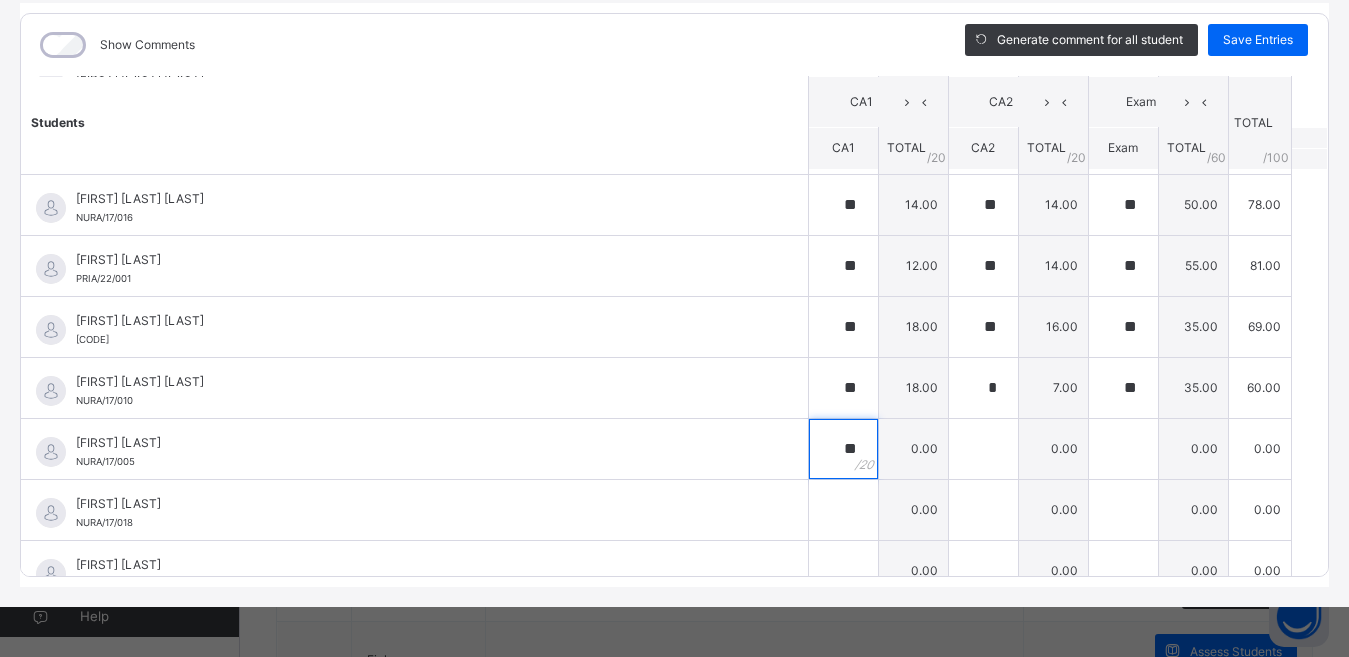 type on "**" 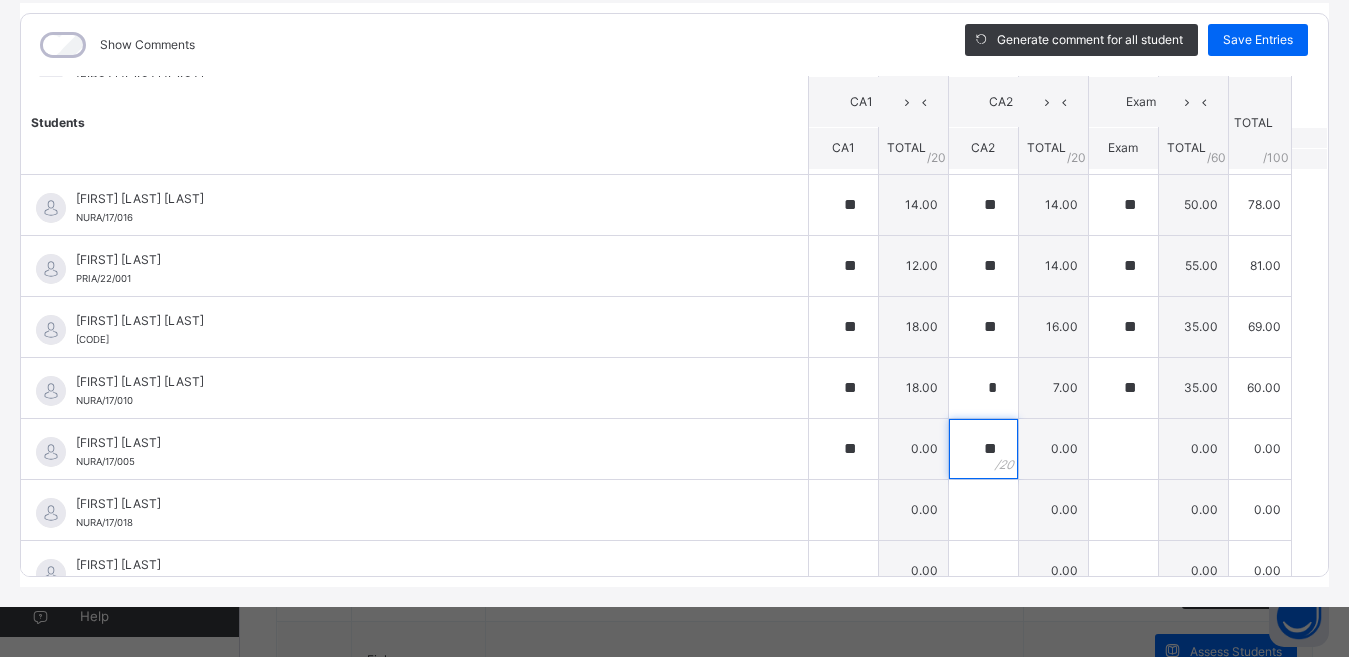 type on "**" 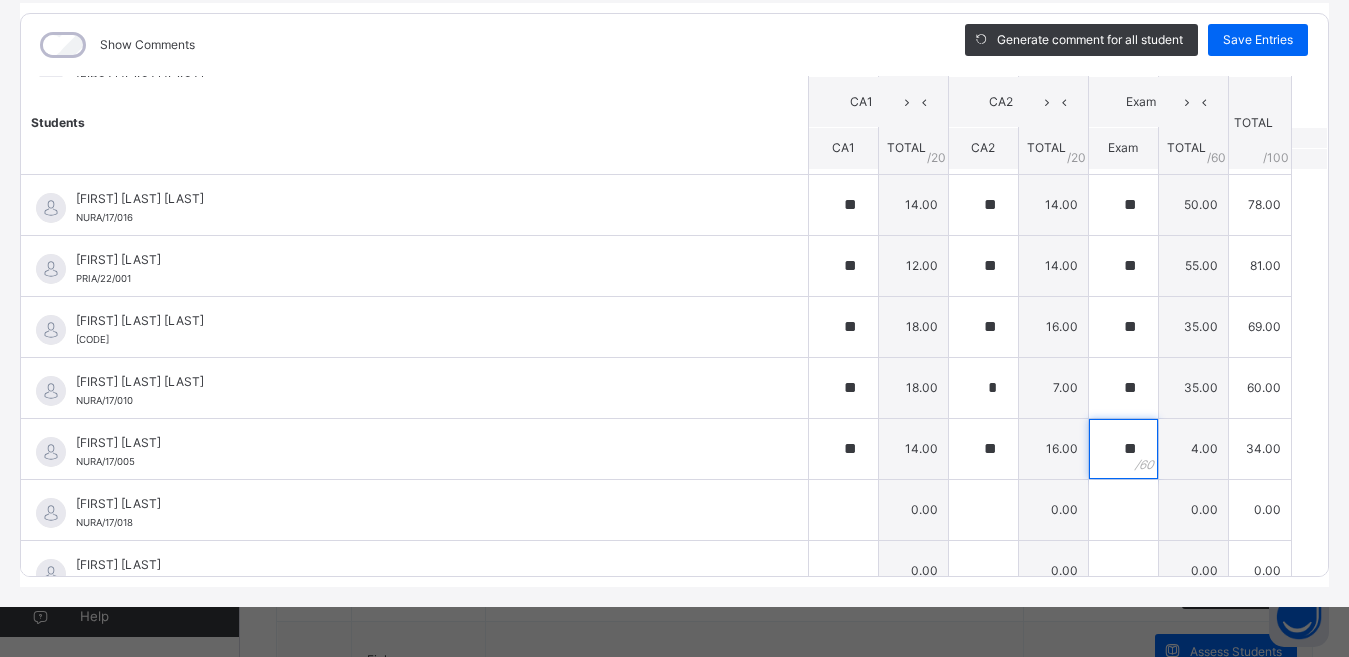type on "**" 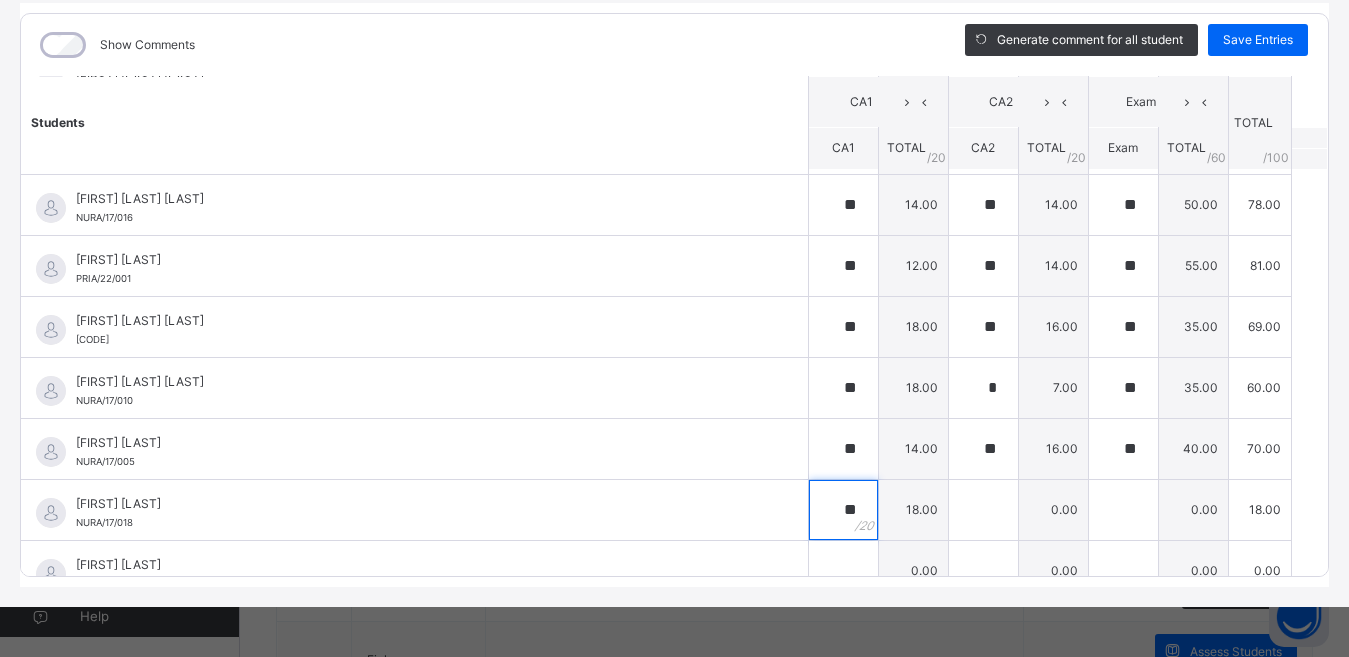 type on "**" 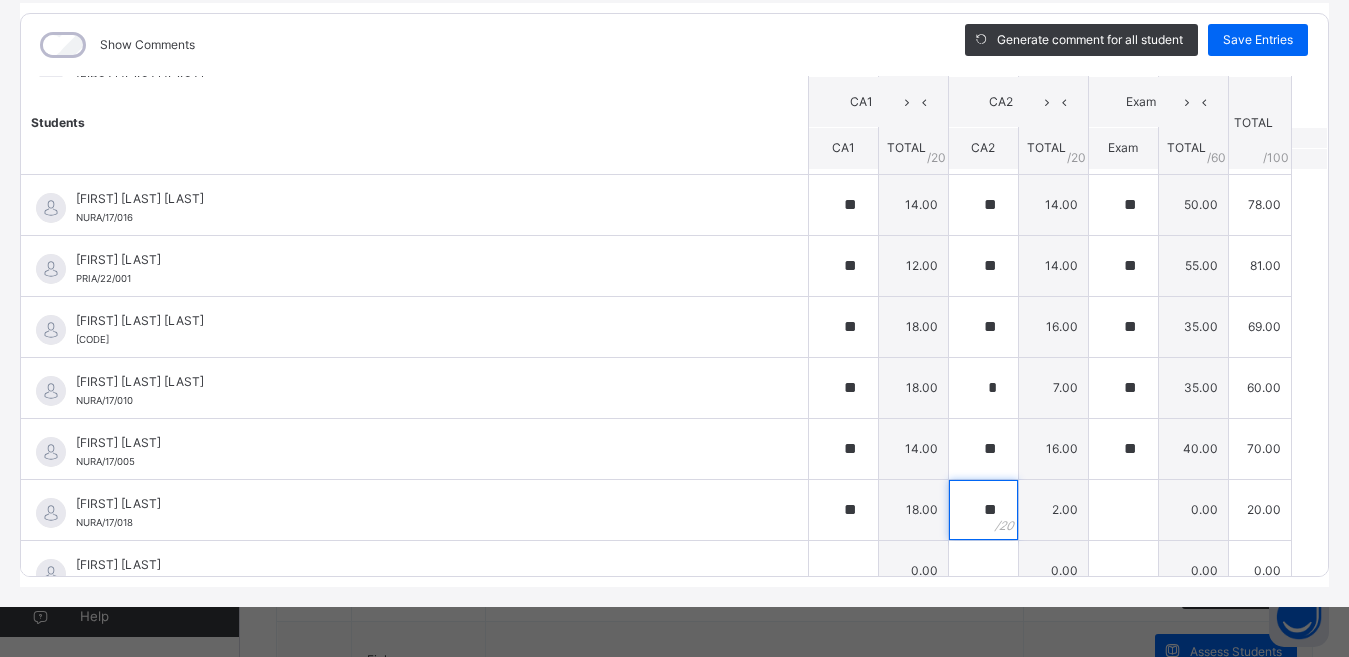 type on "**" 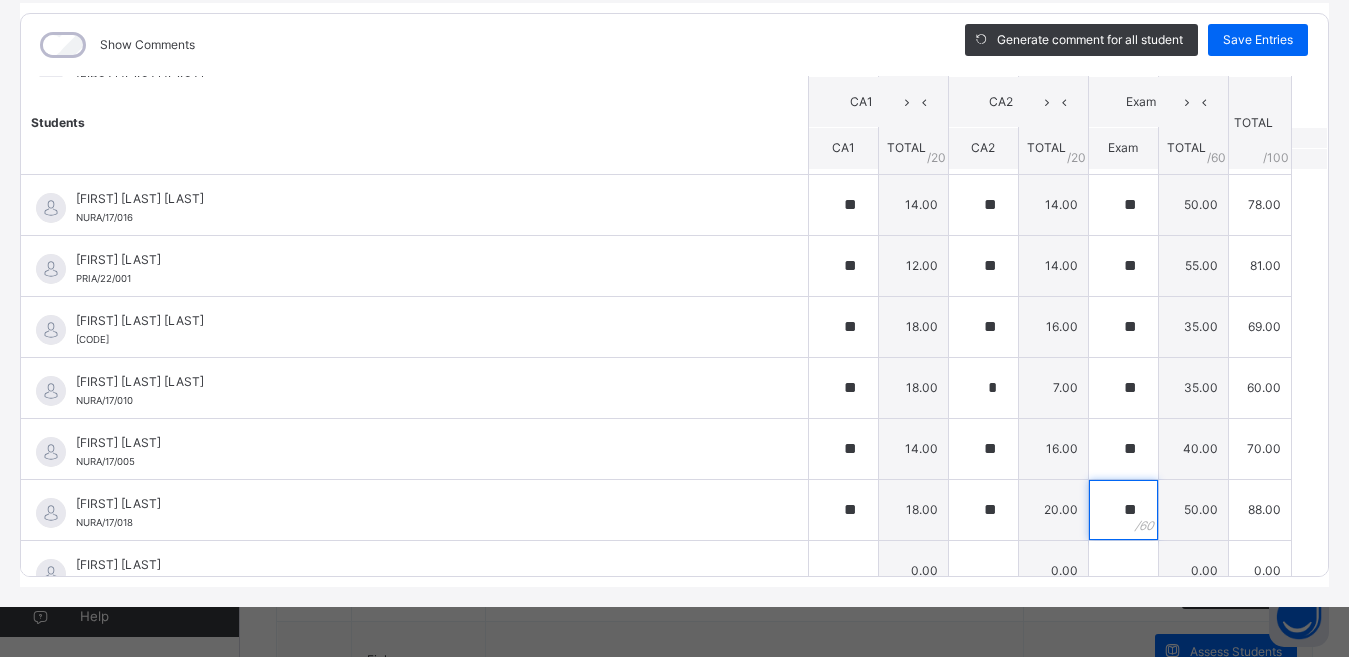 type on "**" 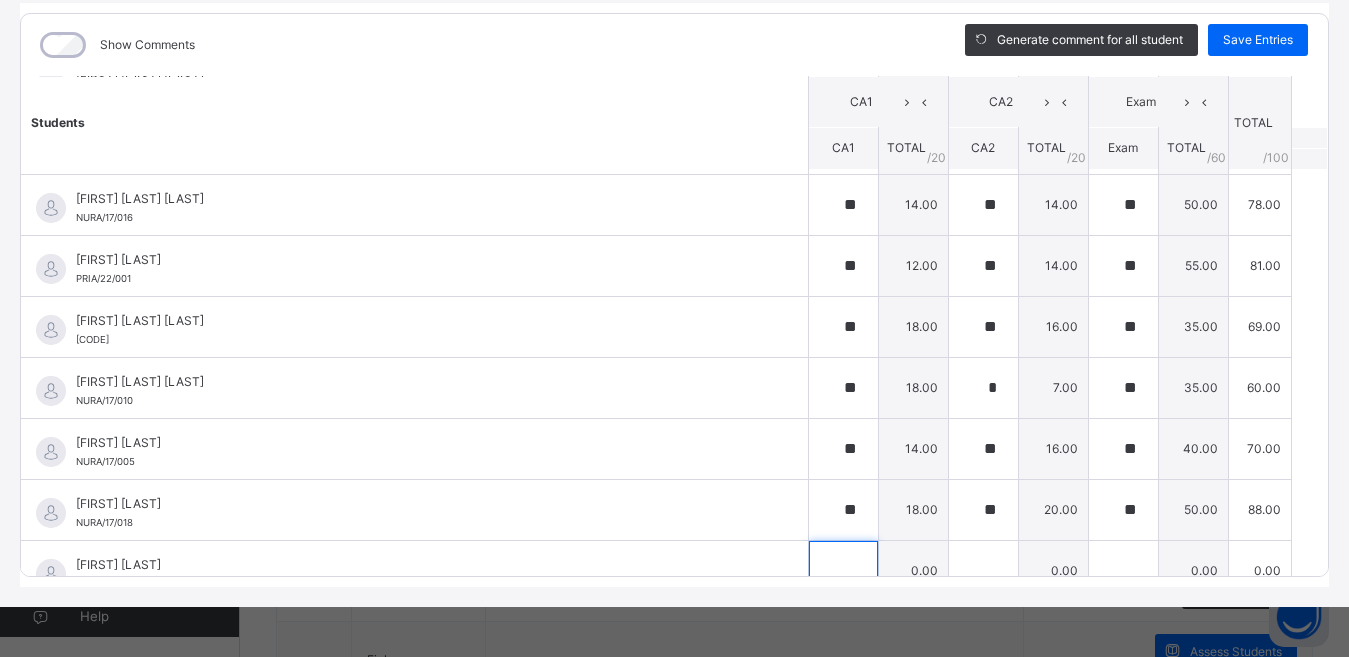 scroll, scrollTop: 507, scrollLeft: 0, axis: vertical 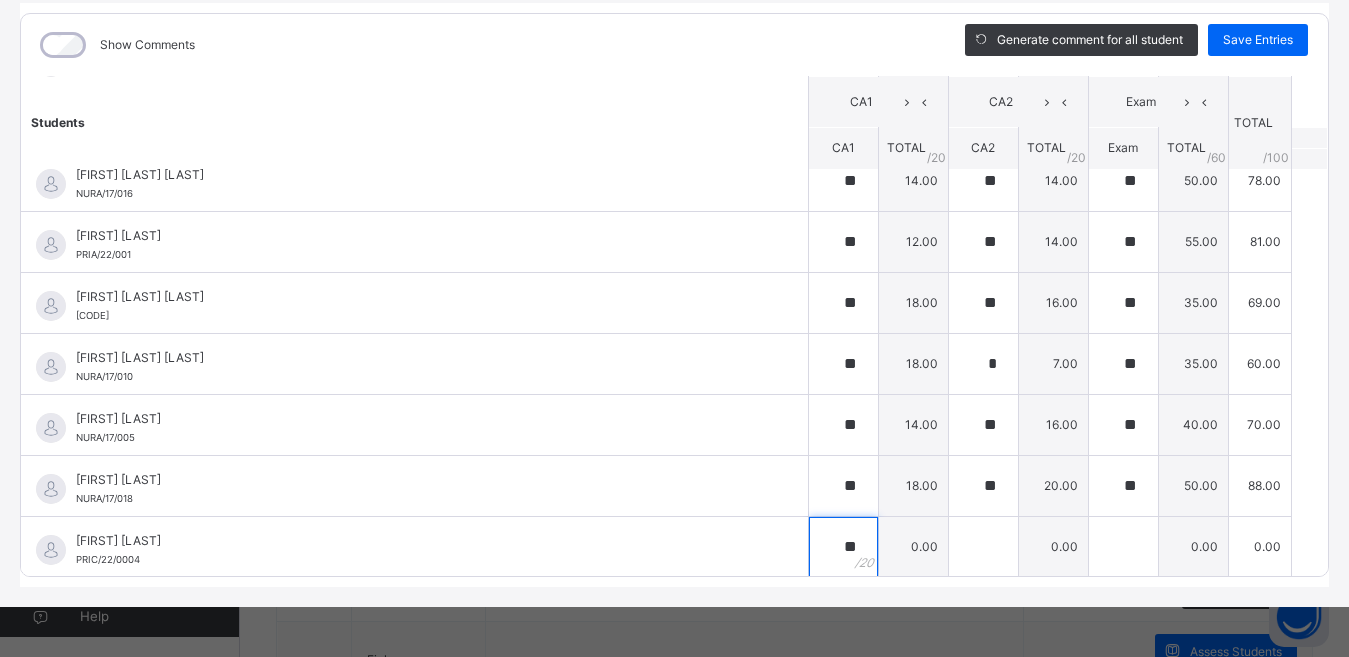 type on "**" 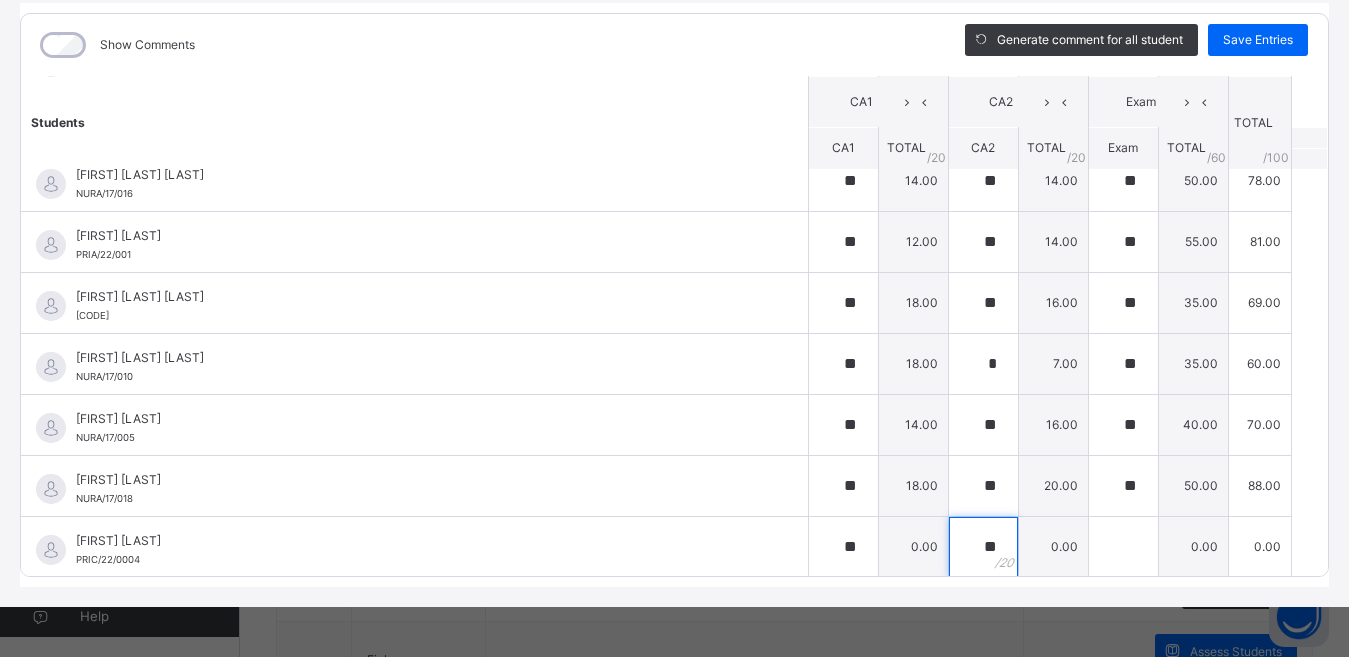 type on "**" 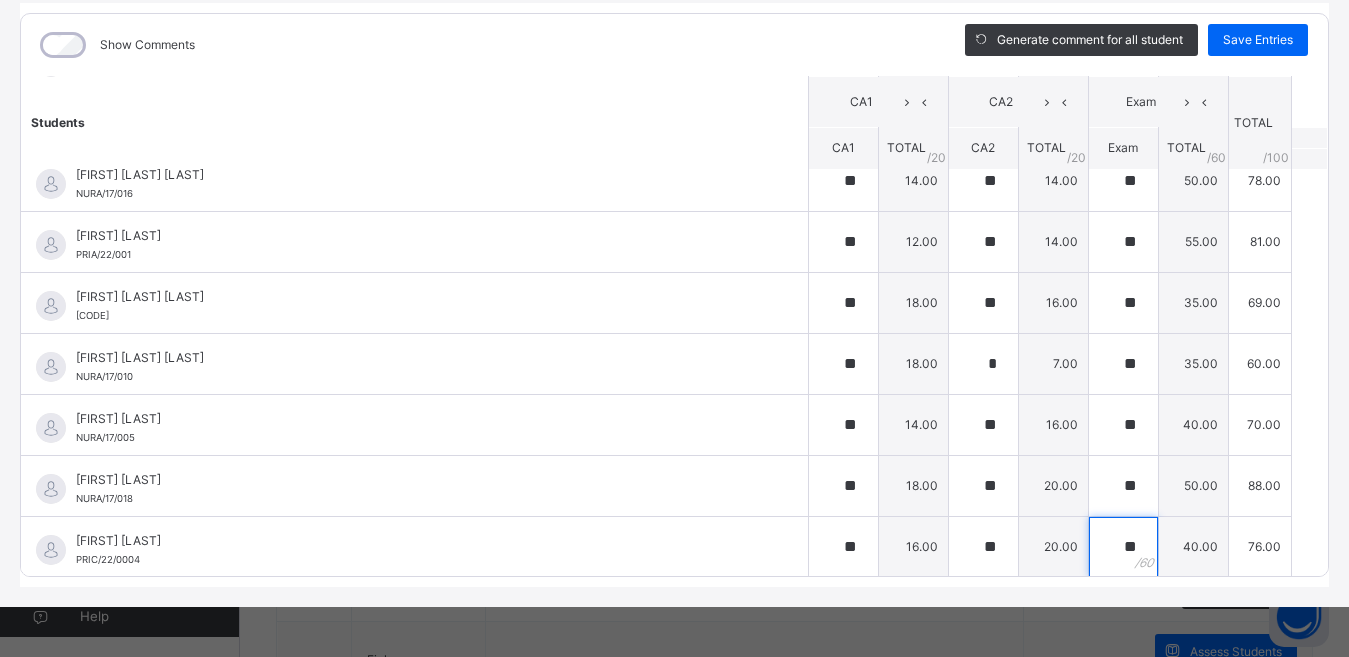 type on "**" 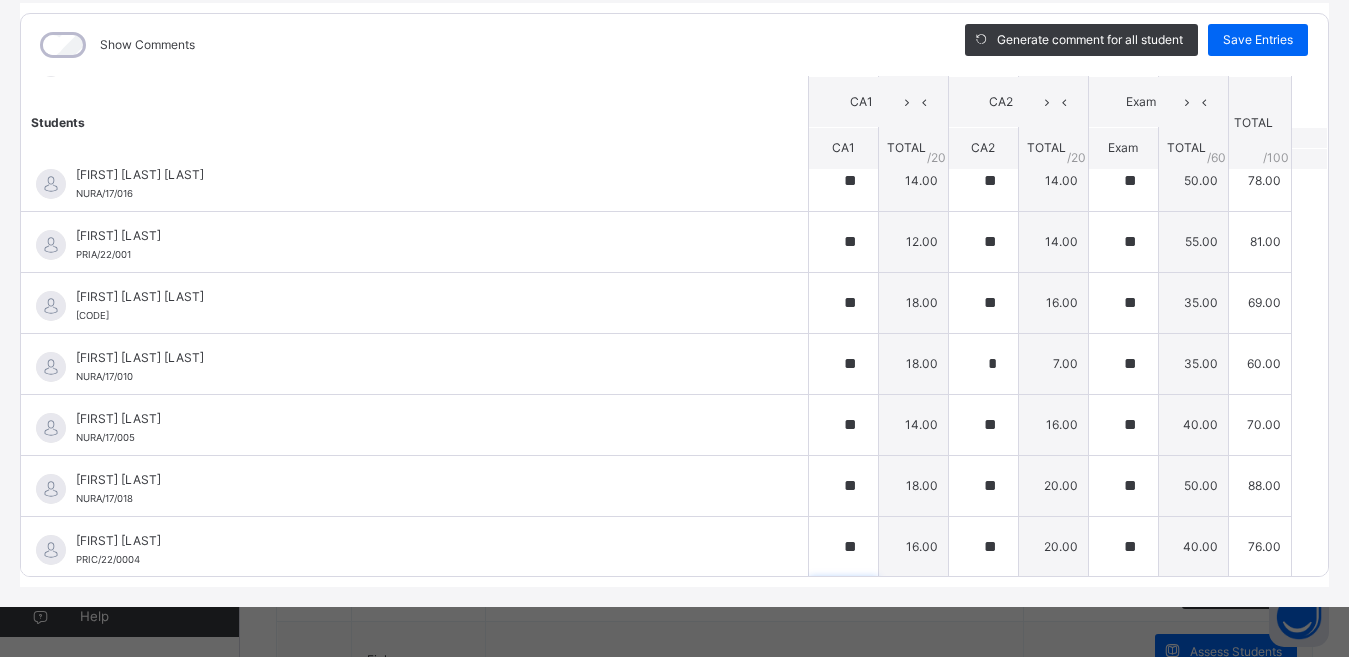 scroll, scrollTop: 691, scrollLeft: 0, axis: vertical 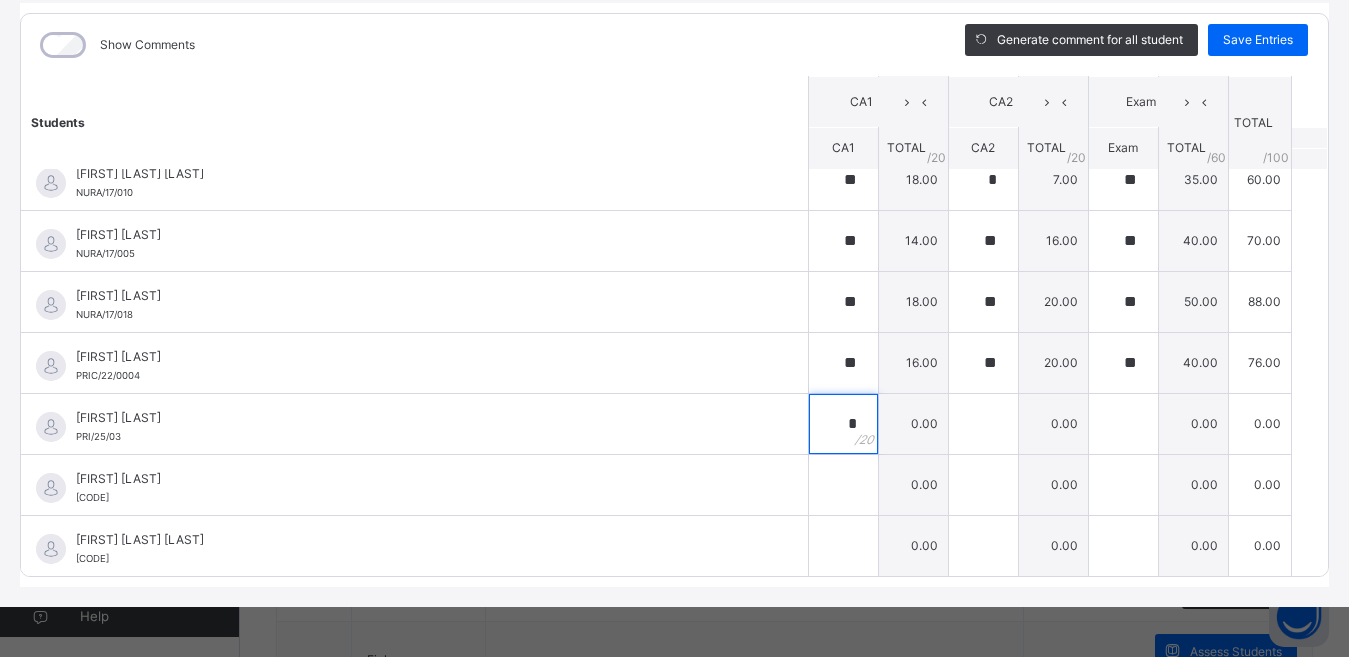 type on "*" 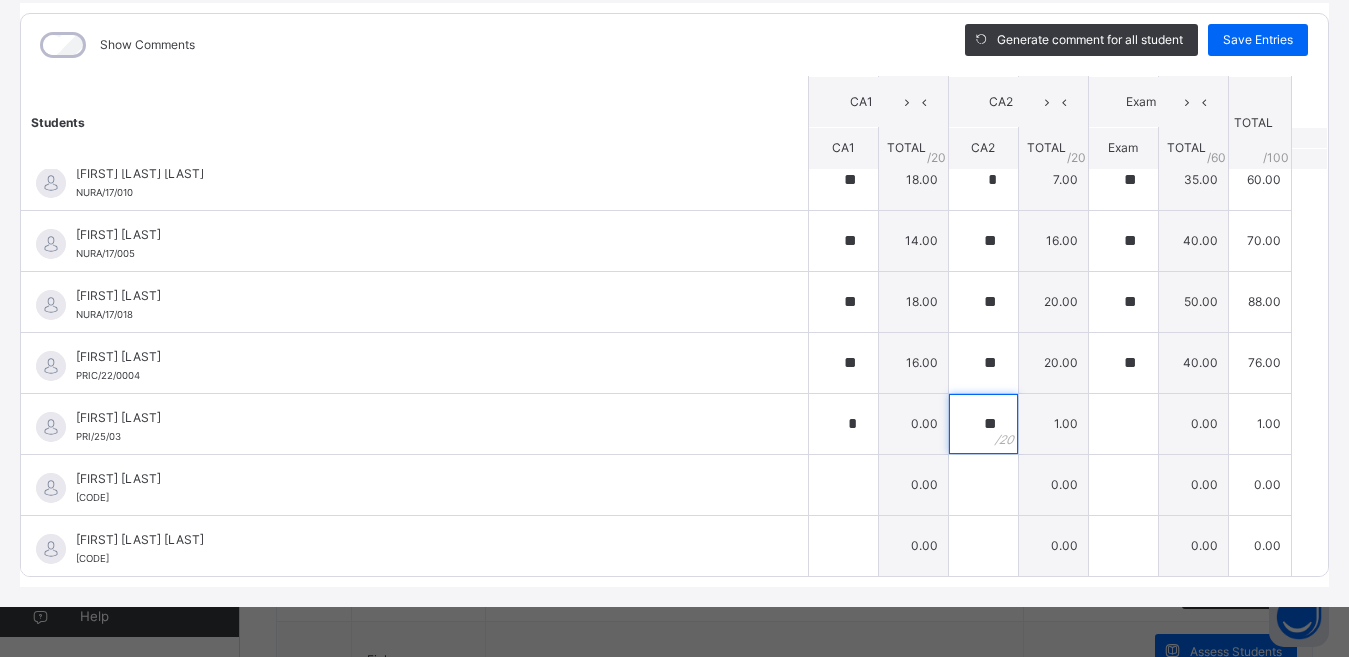 type on "**" 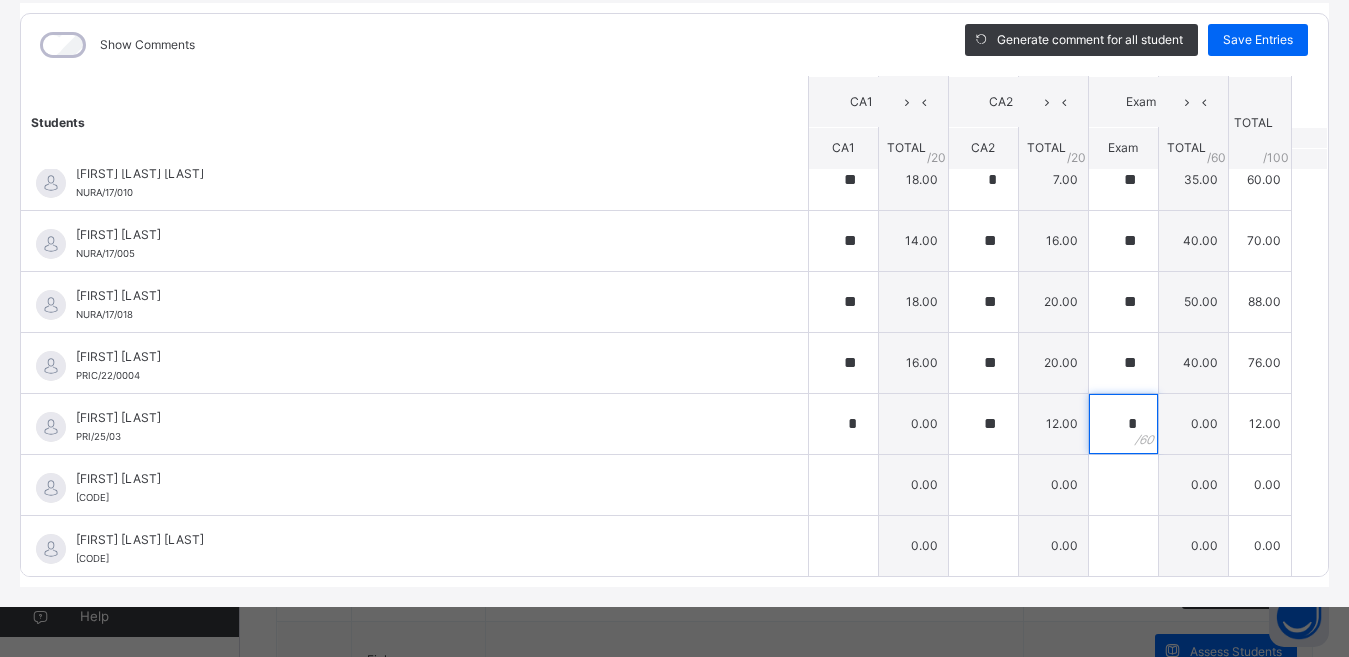 type on "*" 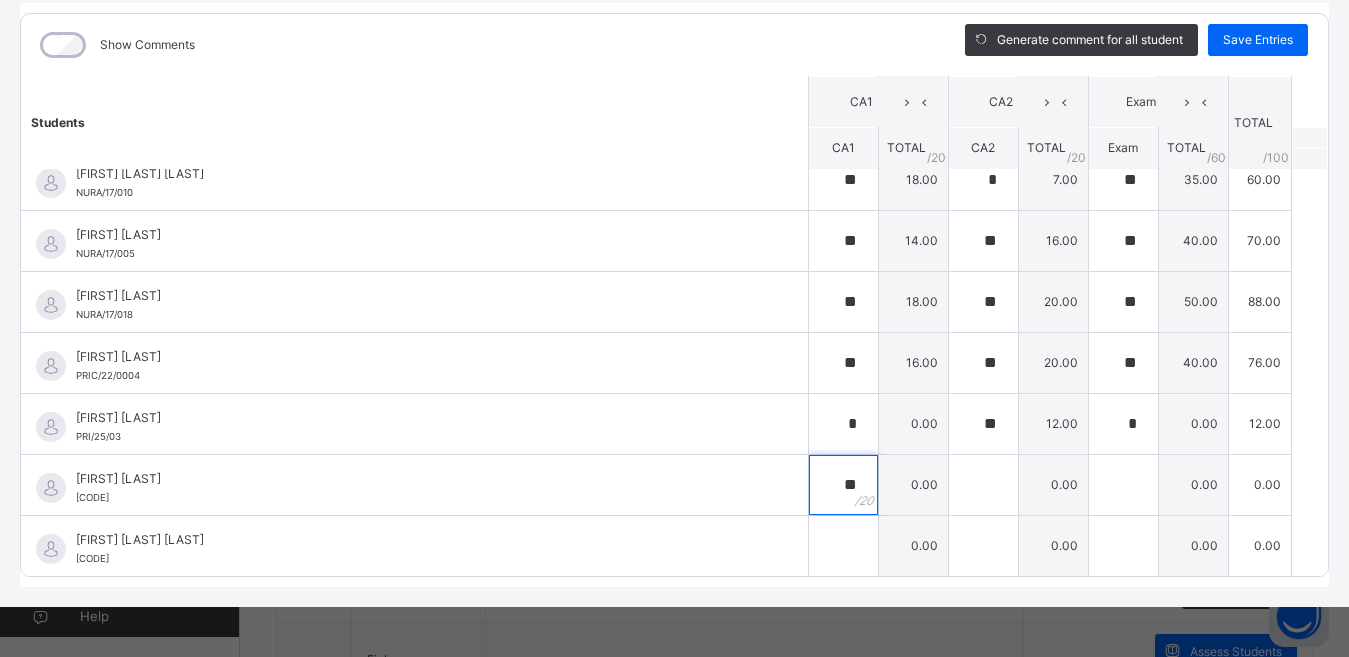 type on "**" 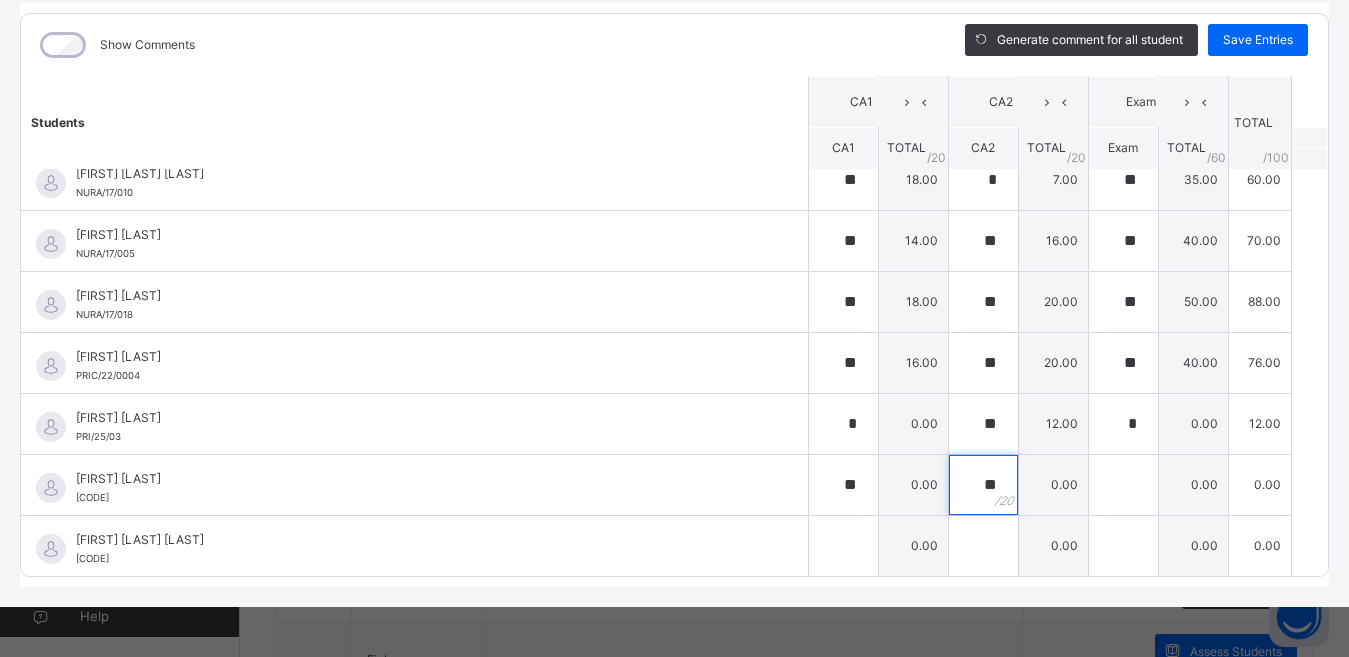 type on "**" 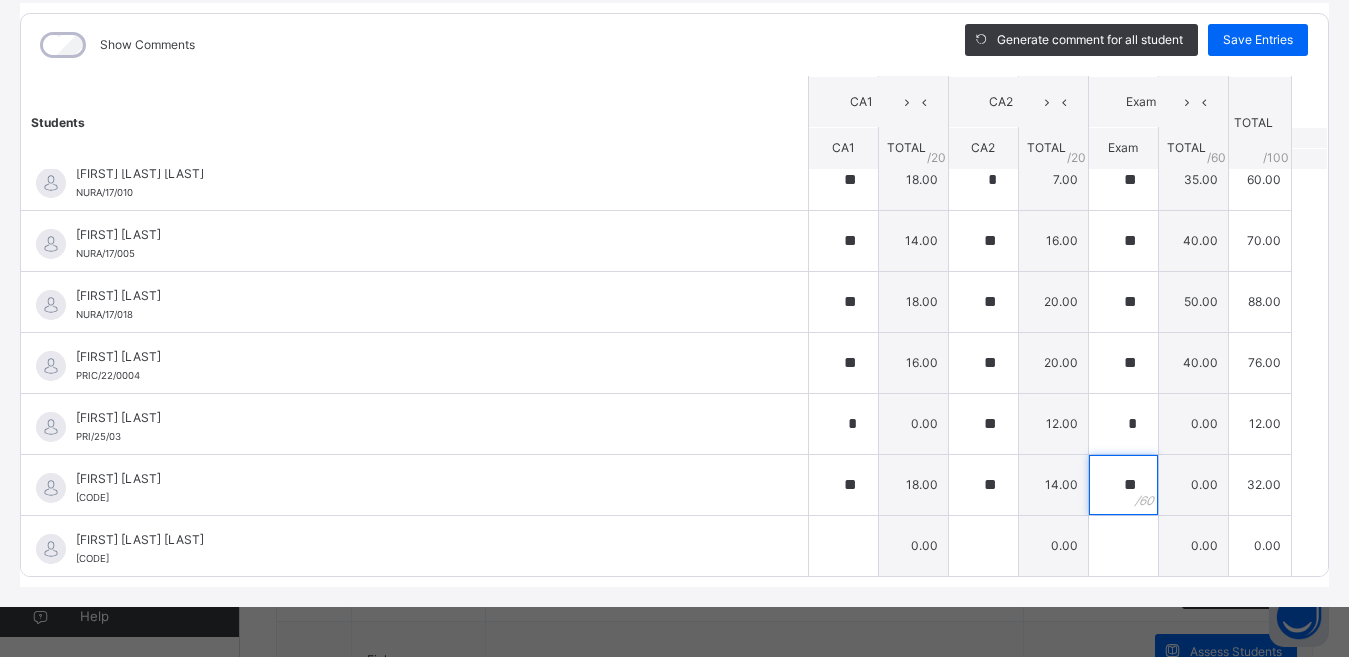 type on "**" 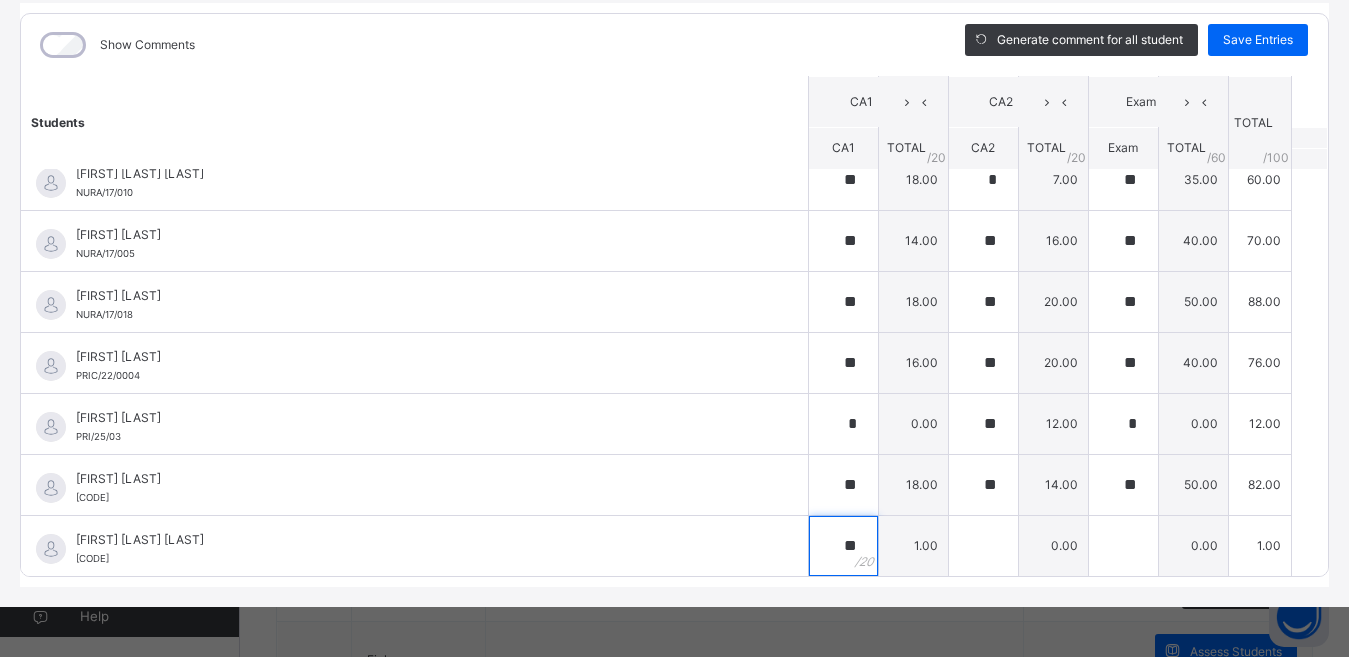 type on "**" 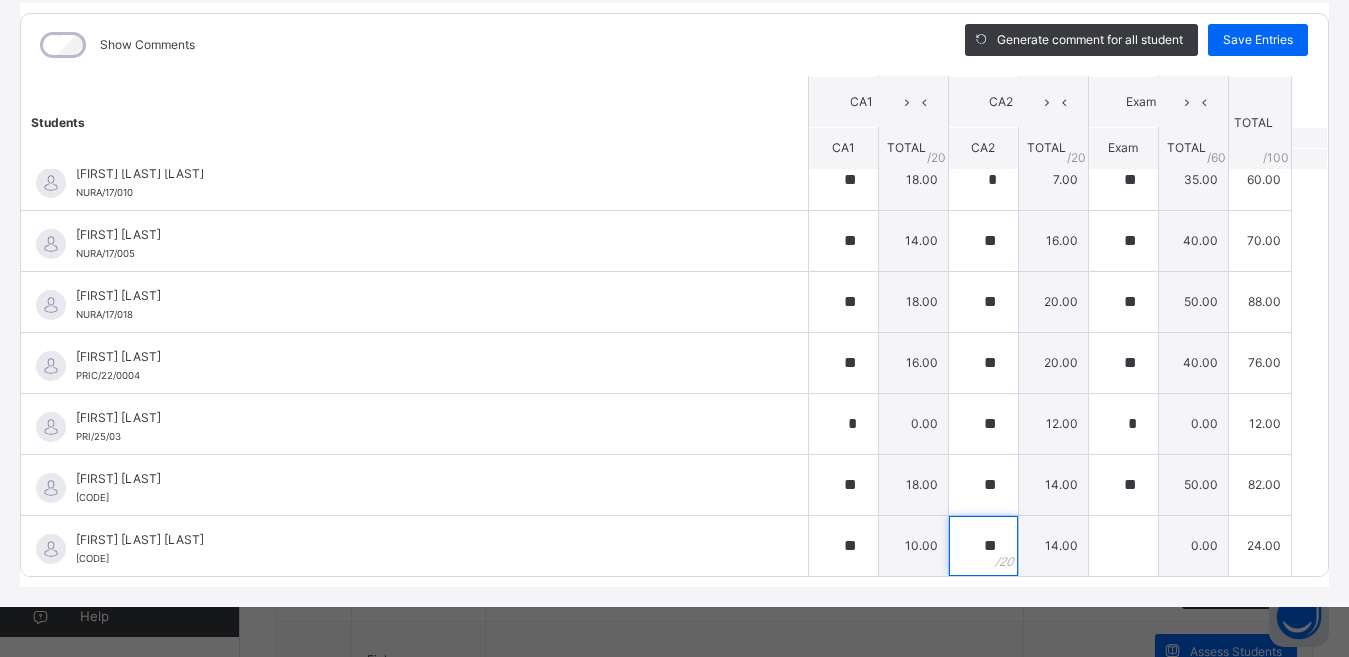 type on "**" 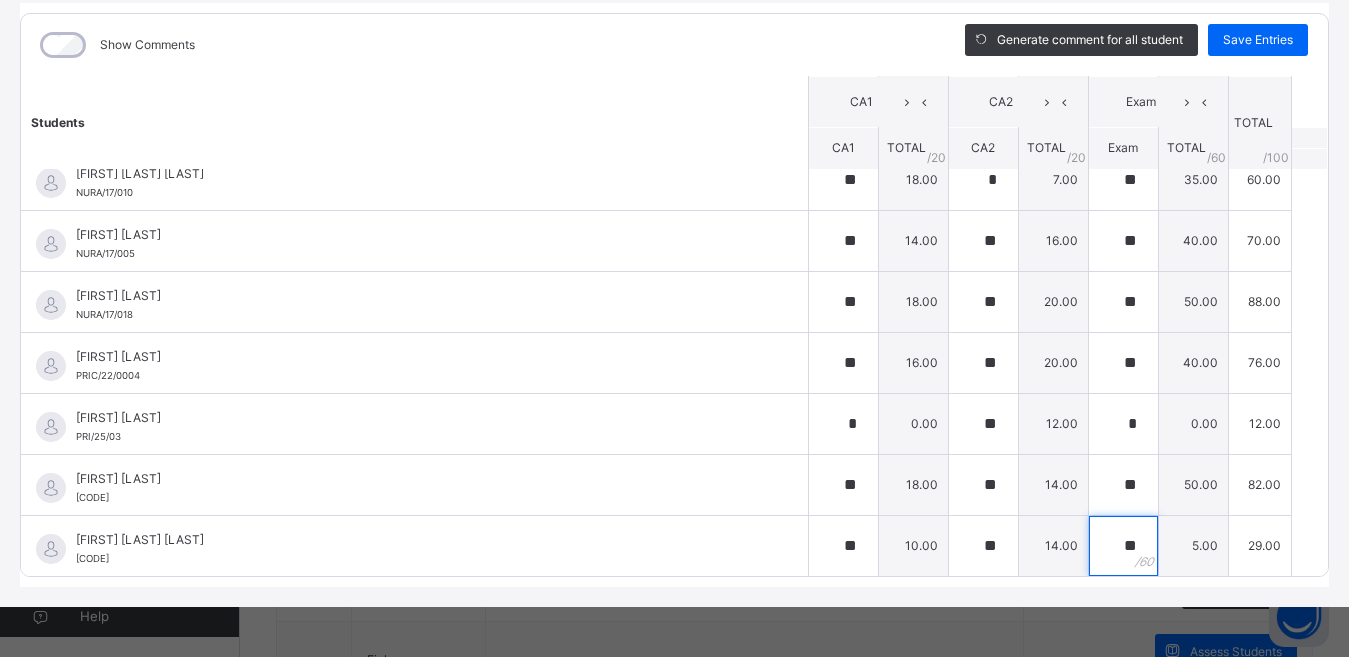 type on "**" 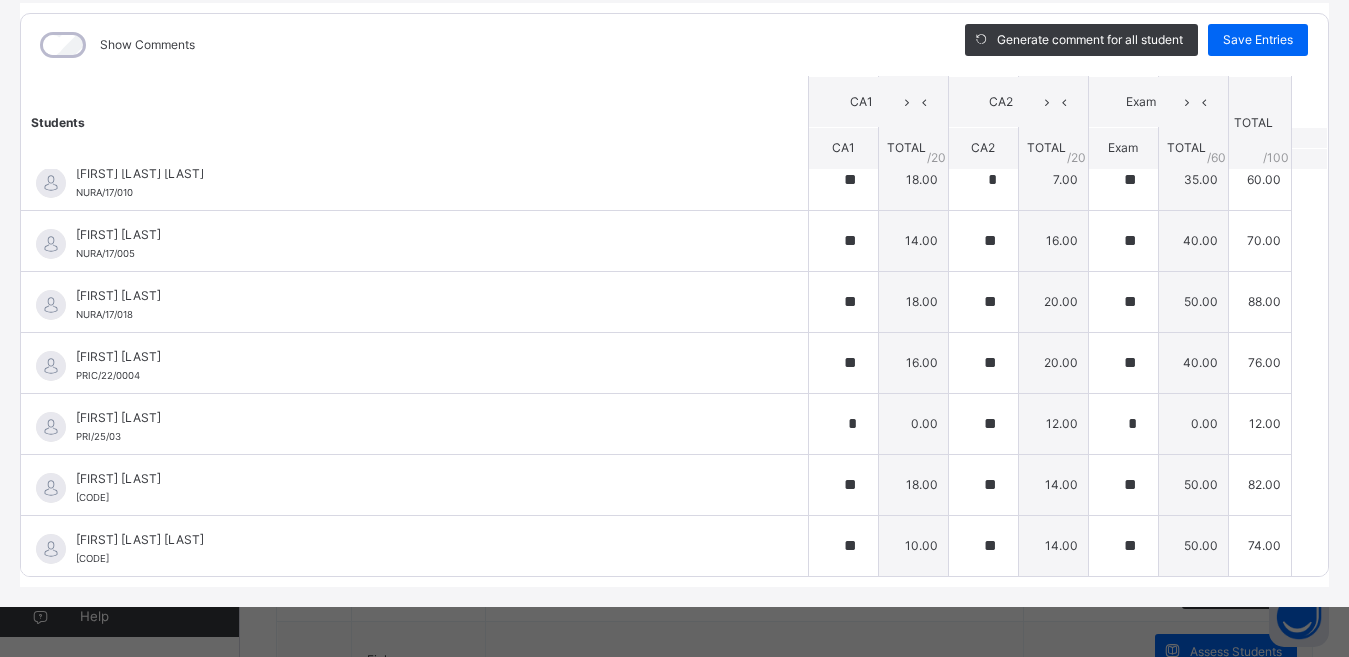 scroll, scrollTop: 1676, scrollLeft: 0, axis: vertical 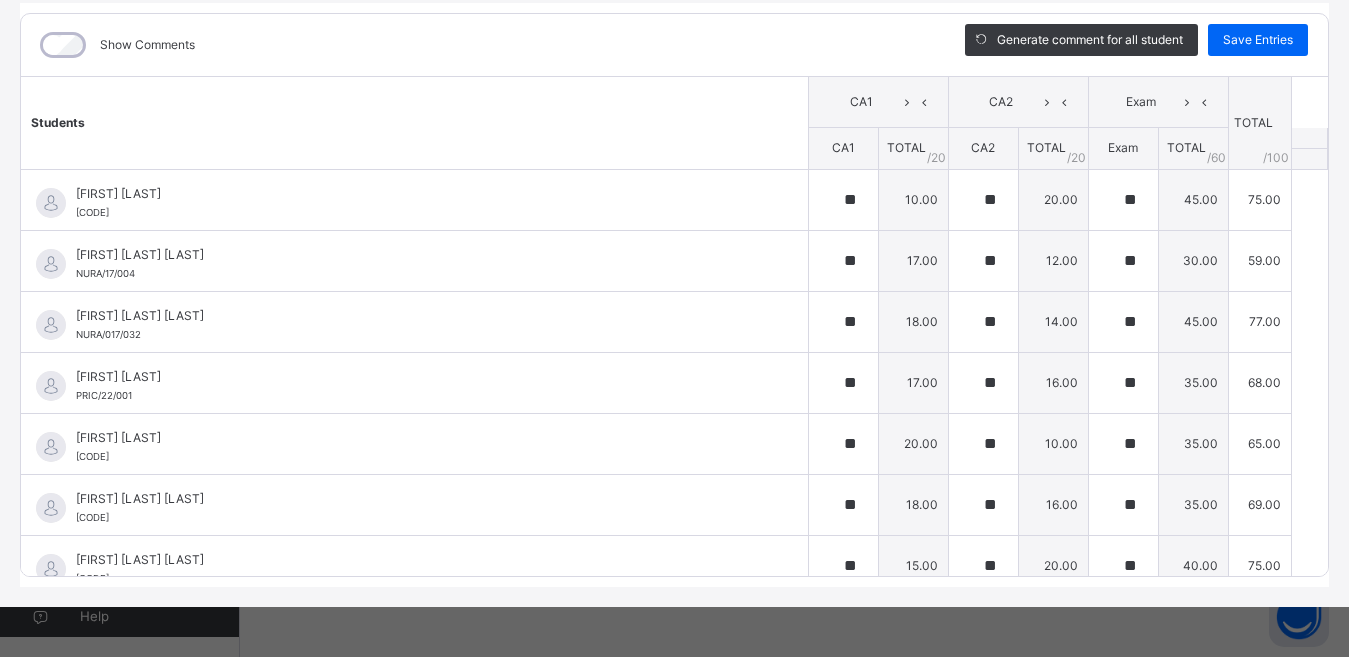 click on "Show Comments" at bounding box center (478, 45) 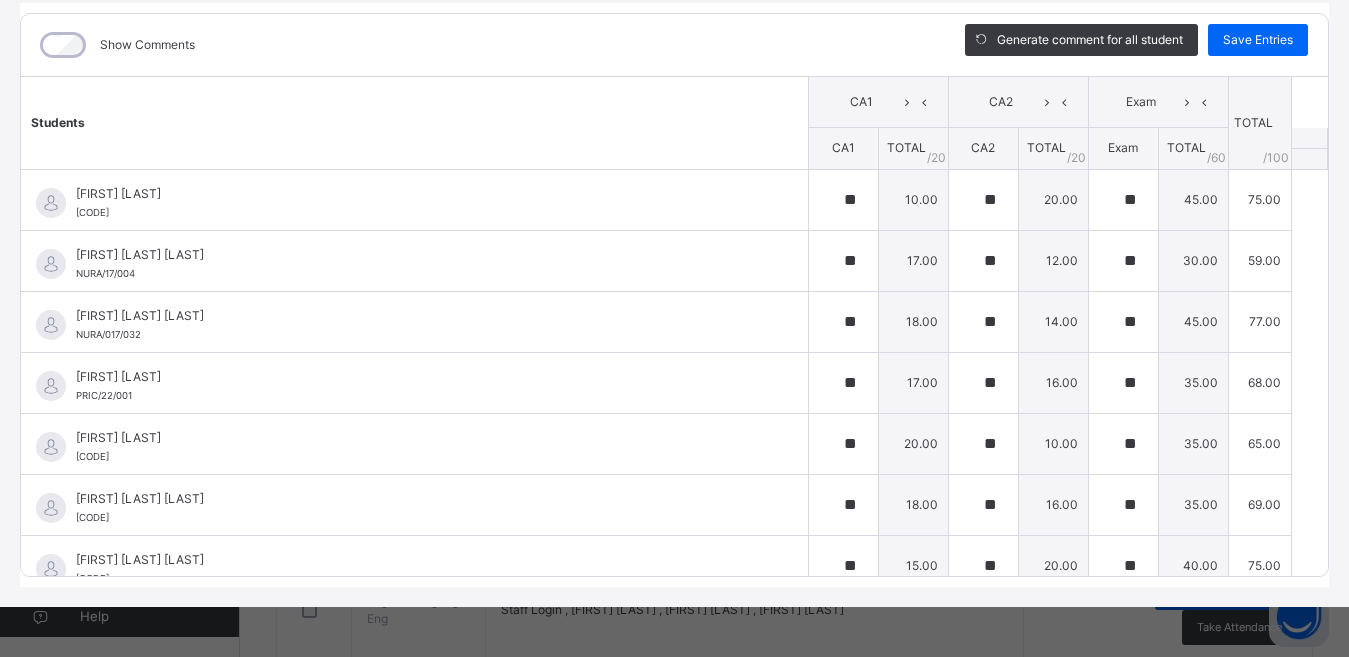 scroll, scrollTop: 0, scrollLeft: 0, axis: both 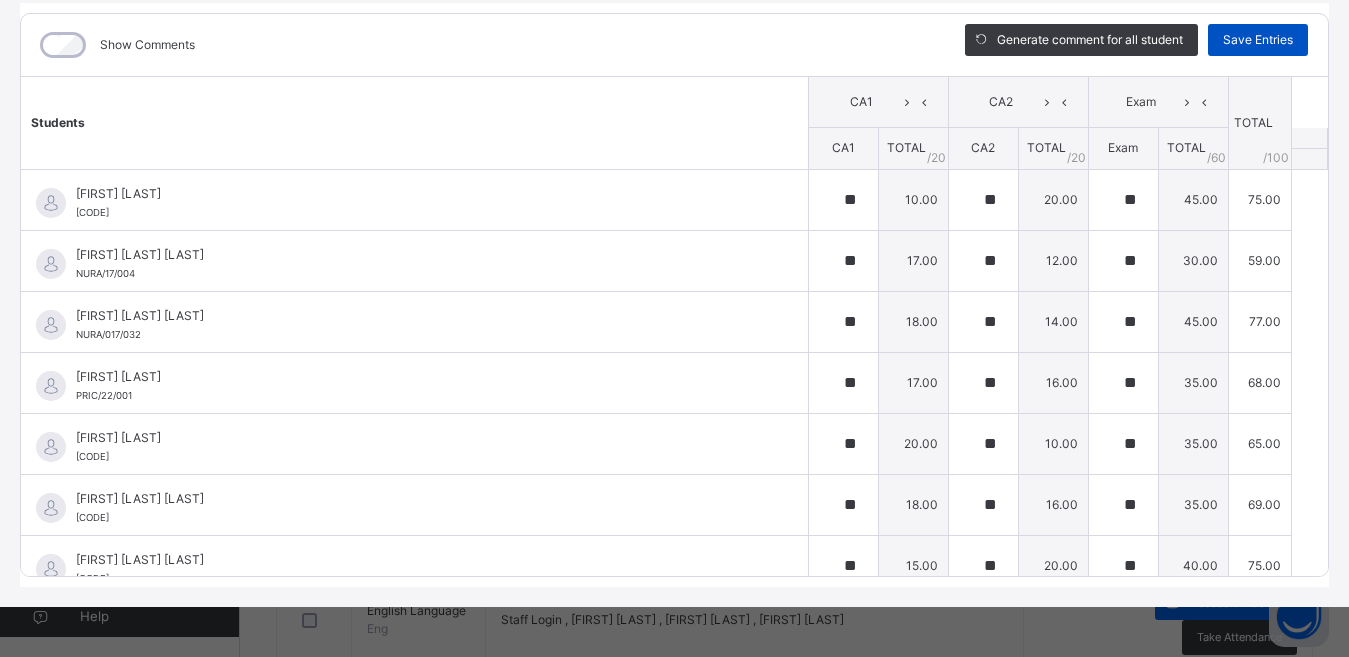 click on "Save Entries" at bounding box center (1258, 40) 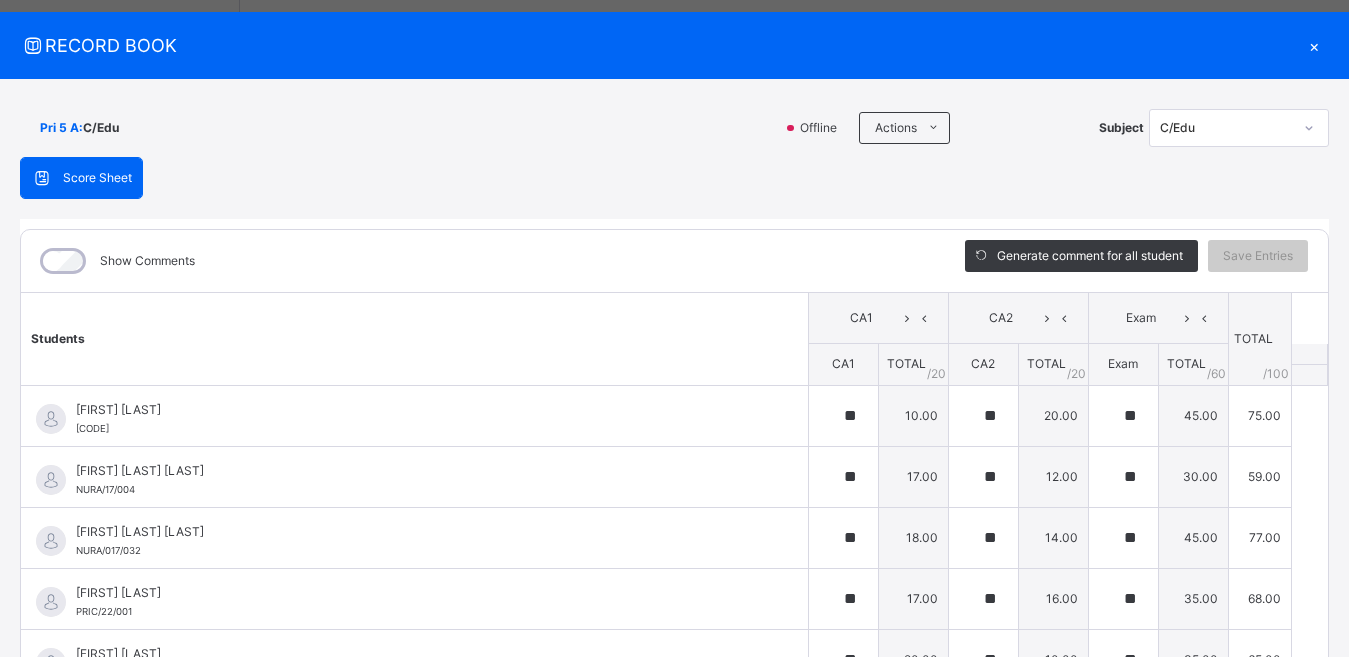 scroll, scrollTop: 94, scrollLeft: 0, axis: vertical 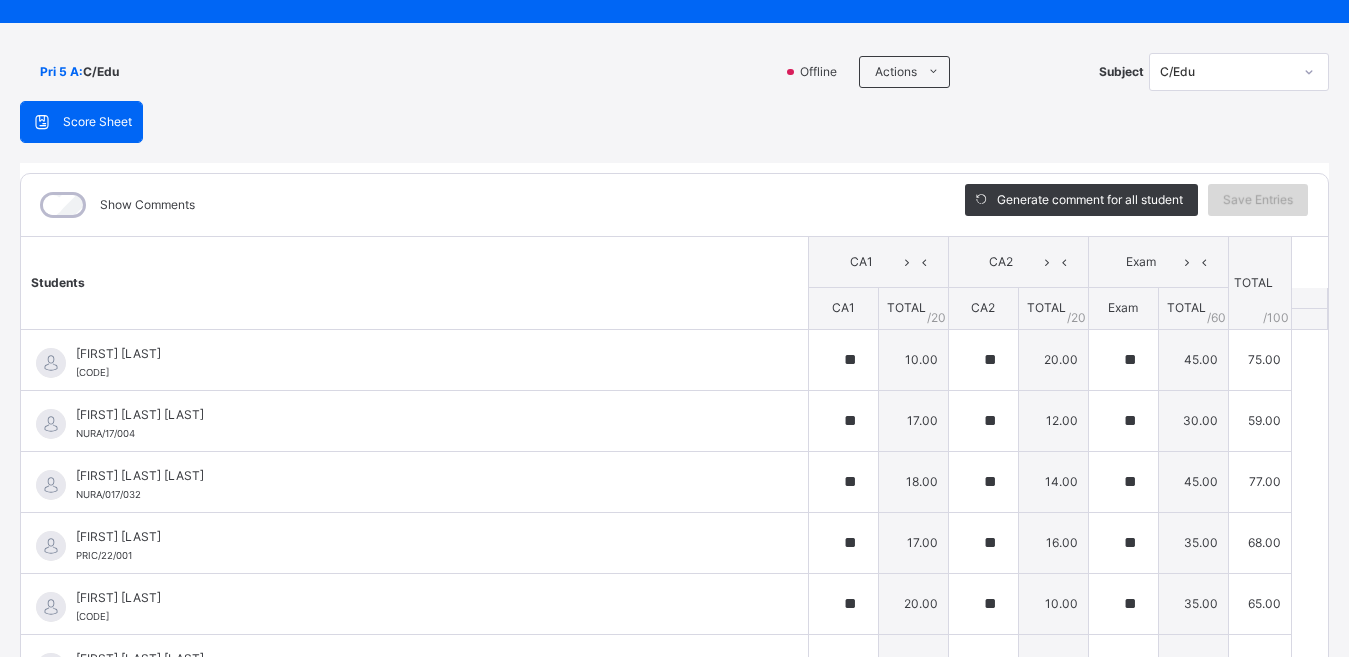 click on "Show Comments" at bounding box center [478, 205] 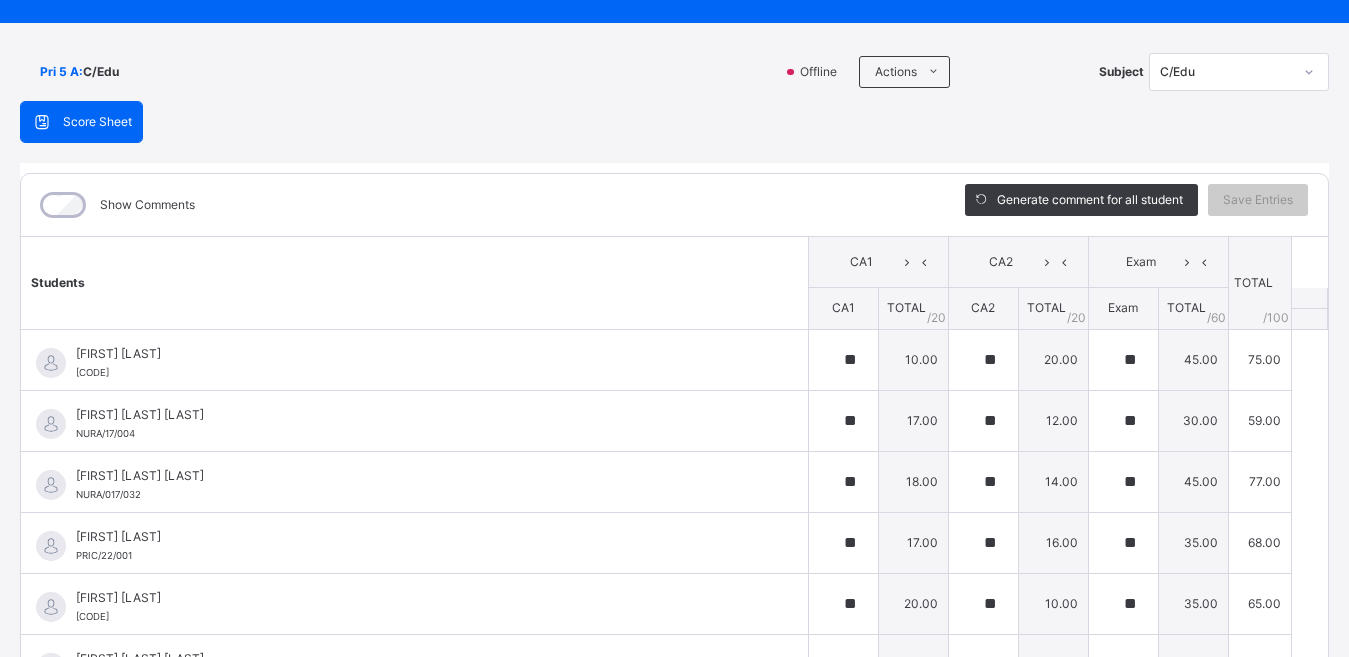 click on "Show Comments" at bounding box center [478, 205] 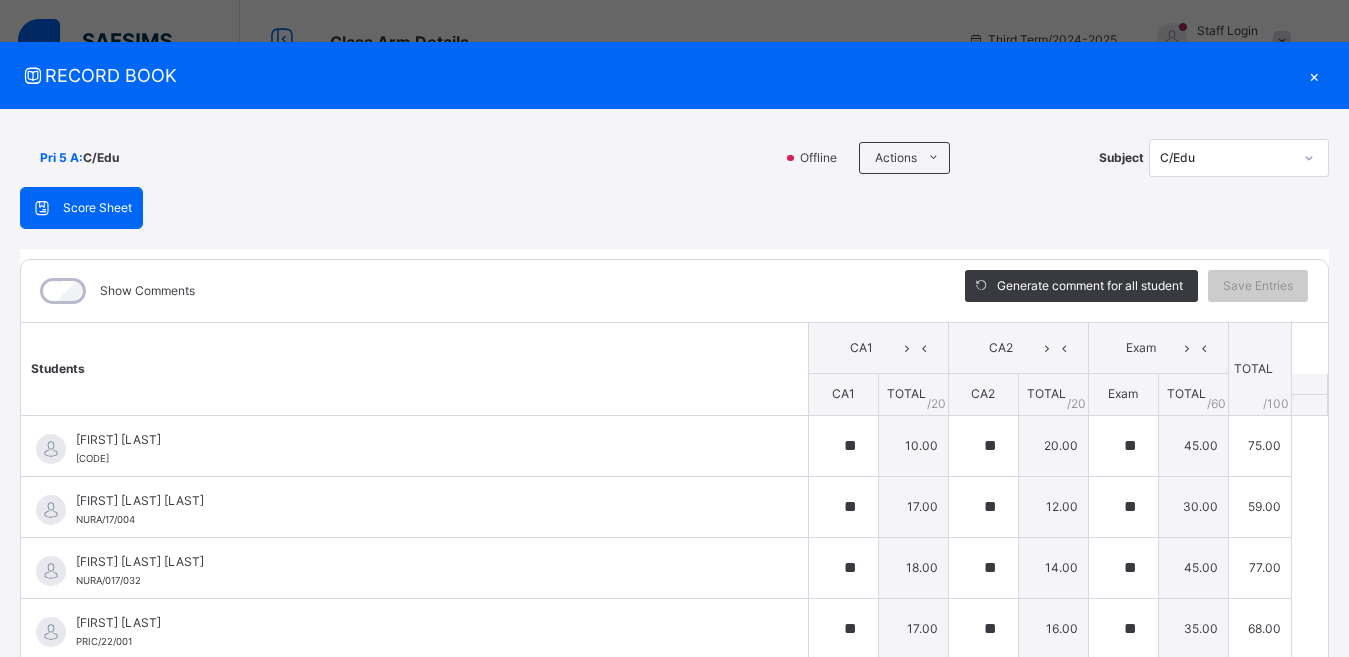 scroll, scrollTop: 9, scrollLeft: 0, axis: vertical 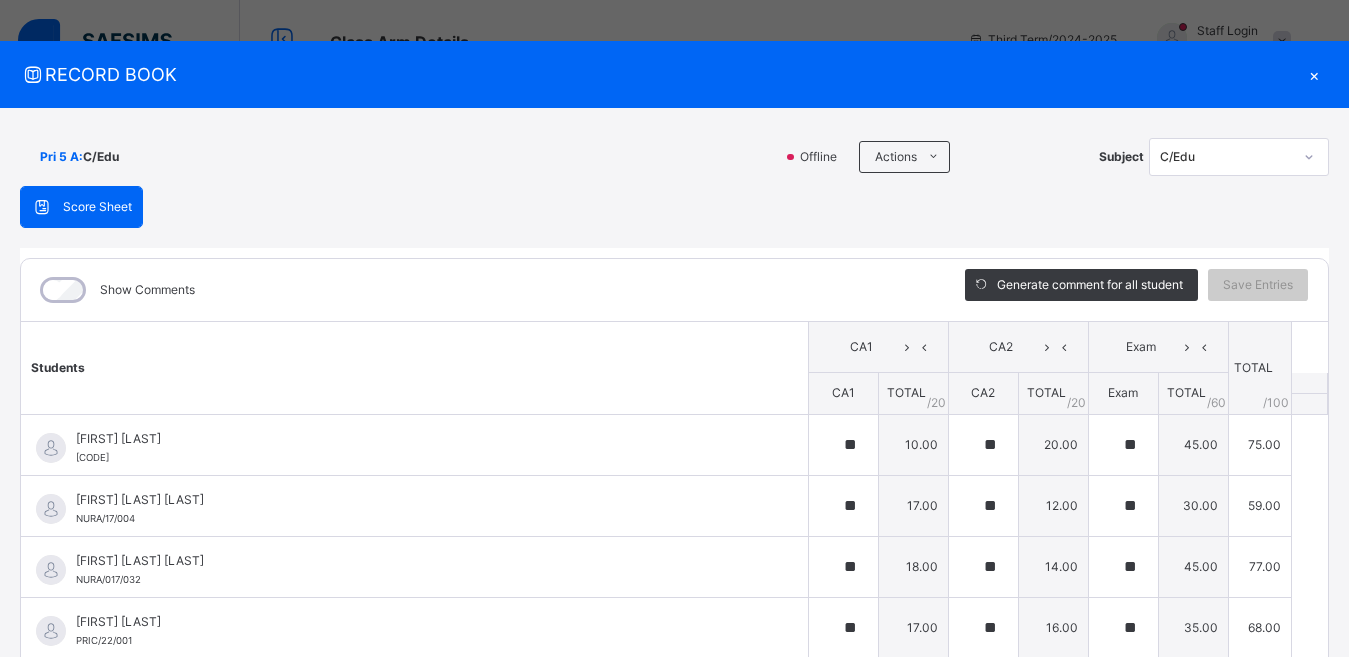 click on "Score Sheet Score Sheet Show Comments   Generate comment for all student   Save Entries Class Level:  Pri 5   A Subject:  C/Edu Session:  2024/2025 Session Session:  Third Term Students CA1 CA2 Exam TOTAL /100 Comment CA1 TOTAL / 20 CA2 TOTAL / 20 Exam TOTAL / 60 ABDULAZIZ  BELLO NURA/17/003 ABDULAZIZ  BELLO NURA/17/003 ** 10.00 ** 20.00 ** 45.00 75.00 Generate comment 0 / 250   ×   Subject Teacher’s Comment Generate and see in full the comment developed by the AI with an option to regenerate the comment JS ABDULAZIZ  BELLO   NURA/17/003   Total 75.00  / 100.00 Sims Bot   Regenerate     Use this comment   ABDULHAMID AYUBA ISA NURA/17/004 ABDULHAMID AYUBA ISA NURA/17/004 ** 17.00 ** 12.00 ** 30.00 59.00 Generate comment 0 / 250   ×   Subject Teacher’s Comment Generate and see in full the comment developed by the AI with an option to regenerate the comment JS ABDULHAMID AYUBA ISA   NURA/17/004   Total 59.00  / 100.00 Sims Bot   Regenerate     Use this comment   AISHA ABDULLAHI AHMAD NURA/017/032 ** 18.00" at bounding box center [674, 509] 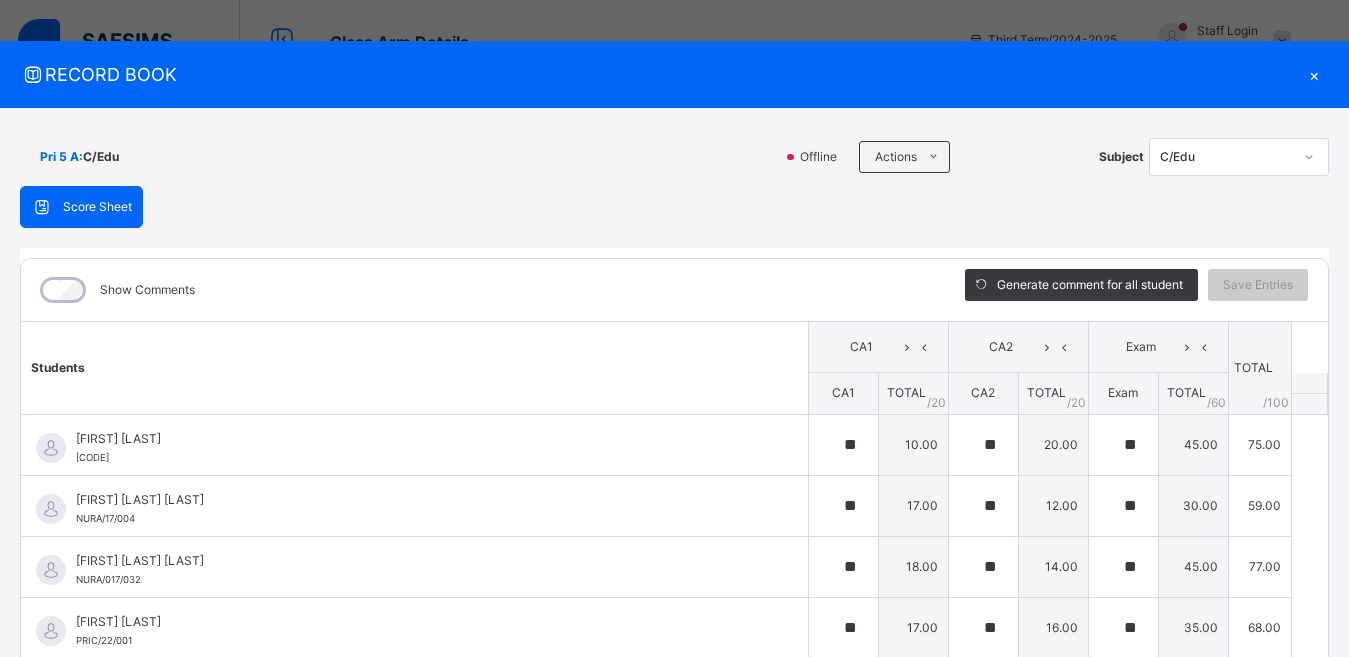 click on "Score Sheet Score Sheet Show Comments   Generate comment for all student   Save Entries Class Level:  Pri 5   A Subject:  C/Edu Session:  2024/2025 Session Session:  Third Term Students CA1 CA2 Exam TOTAL /100 Comment CA1 TOTAL / 20 CA2 TOTAL / 20 Exam TOTAL / 60 ABDULAZIZ  BELLO NURA/17/003 ABDULAZIZ  BELLO NURA/17/003 ** 10.00 ** 20.00 ** 45.00 75.00 Generate comment 0 / 250   ×   Subject Teacher’s Comment Generate and see in full the comment developed by the AI with an option to regenerate the comment JS ABDULAZIZ  BELLO   NURA/17/003   Total 75.00  / 100.00 Sims Bot   Regenerate     Use this comment   ABDULHAMID AYUBA ISA NURA/17/004 ABDULHAMID AYUBA ISA NURA/17/004 ** 17.00 ** 12.00 ** 30.00 59.00 Generate comment 0 / 250   ×   Subject Teacher’s Comment Generate and see in full the comment developed by the AI with an option to regenerate the comment JS ABDULHAMID AYUBA ISA   NURA/17/004   Total 59.00  / 100.00 Sims Bot   Regenerate     Use this comment   AISHA ABDULLAHI AHMAD NURA/017/032 ** 18.00" at bounding box center [674, 509] 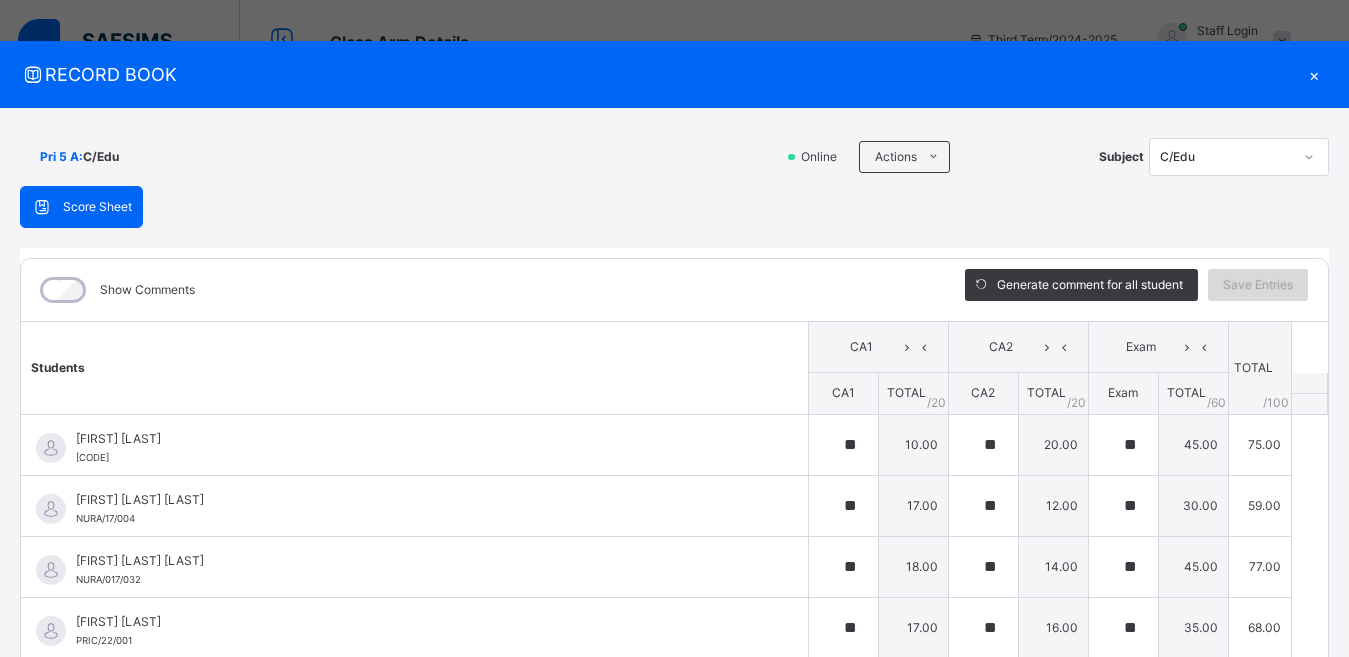 click on "Save Entries" at bounding box center [1258, 285] 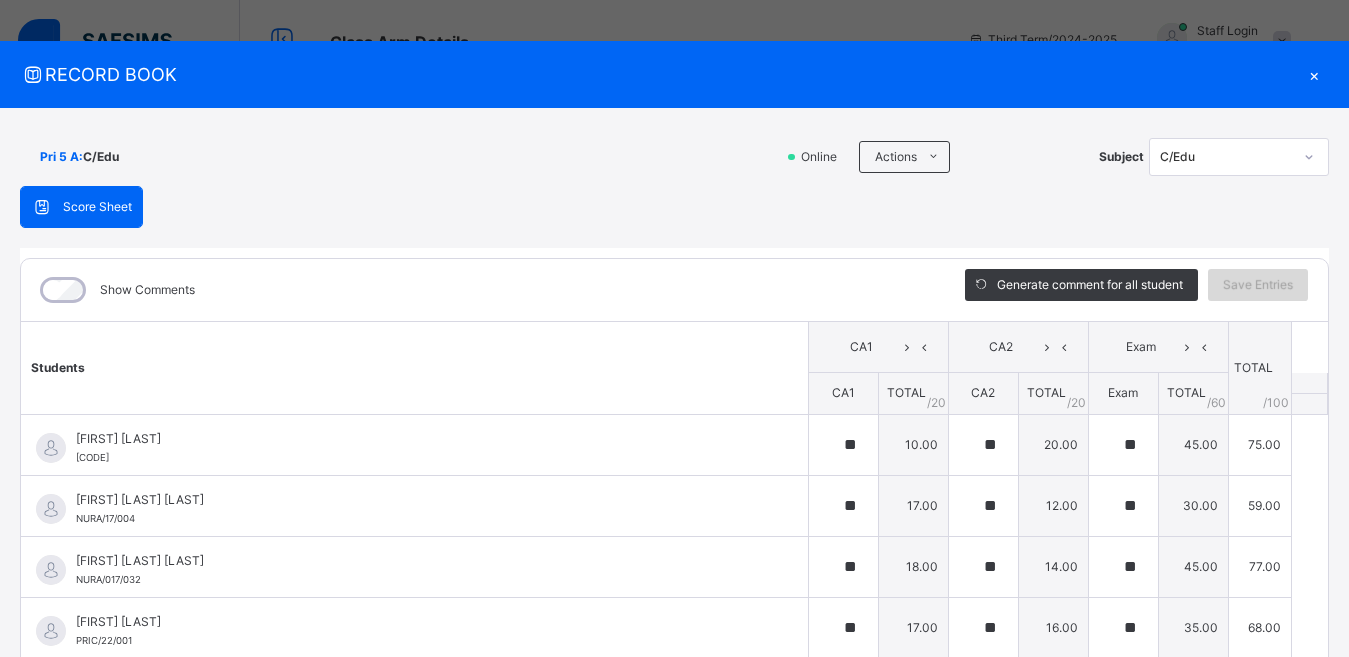 click on "Save Entries" at bounding box center (1258, 285) 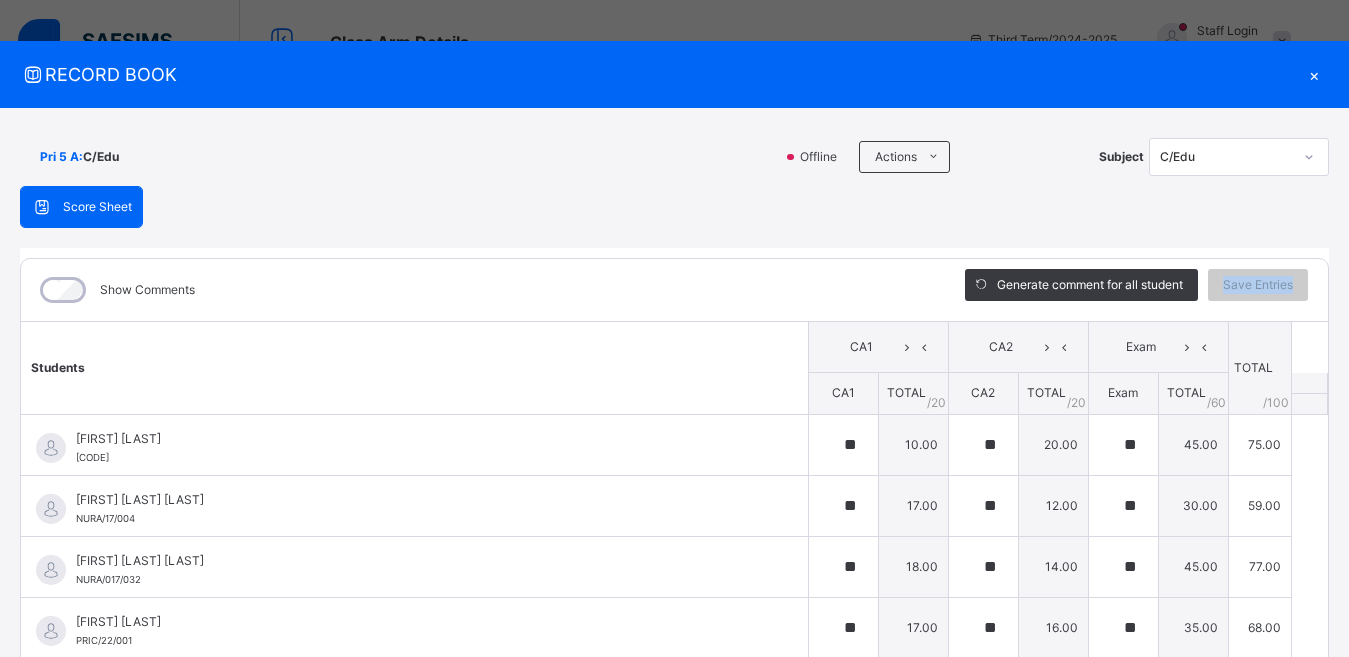 click on "Generate comment for all student   Save Entries" at bounding box center [1136, 290] 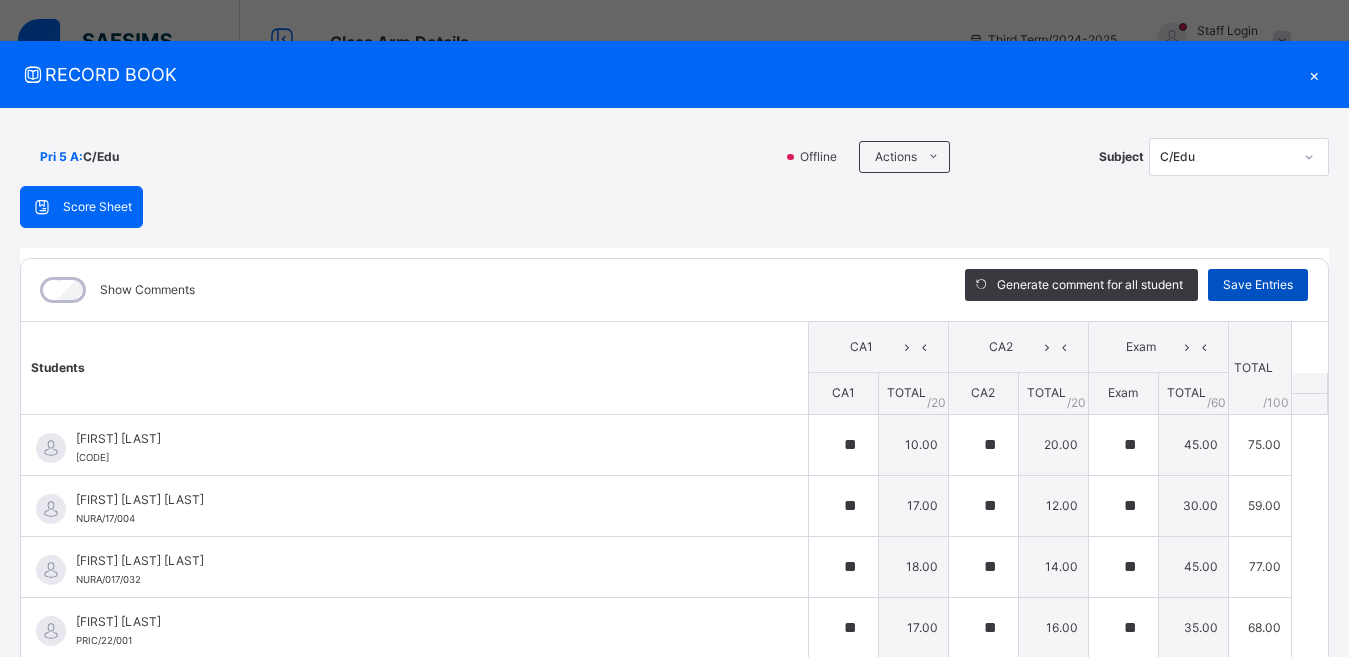 click on "Score Sheet Score Sheet Show Comments   Generate comment for all student   Save Entries Class Level:  Pri 5   A Subject:  C/Edu Session:  2024/2025 Session Session:  Third Term Students CA1 CA2 Exam TOTAL /100 Comment CA1 TOTAL / 20 CA2 TOTAL / 20 Exam TOTAL / 60 ABDULAZIZ  BELLO NURA/17/003 ABDULAZIZ  BELLO NURA/17/003 ** 10.00 ** 20.00 ** 45.00 75.00 Generate comment 0 / 250   ×   Subject Teacher’s Comment Generate and see in full the comment developed by the AI with an option to regenerate the comment JS ABDULAZIZ  BELLO   NURA/17/003   Total 75.00  / 100.00 Sims Bot   Regenerate     Use this comment   ABDULHAMID AYUBA ISA NURA/17/004 ABDULHAMID AYUBA ISA NURA/17/004 ** 17.00 ** 12.00 ** 30.00 59.00 Generate comment 0 / 250   ×   Subject Teacher’s Comment Generate and see in full the comment developed by the AI with an option to regenerate the comment JS ABDULHAMID AYUBA ISA   NURA/17/004   Total 59.00  / 100.00 Sims Bot   Regenerate     Use this comment   AISHA ABDULLAHI AHMAD NURA/017/032 ** 18.00" at bounding box center [674, 509] 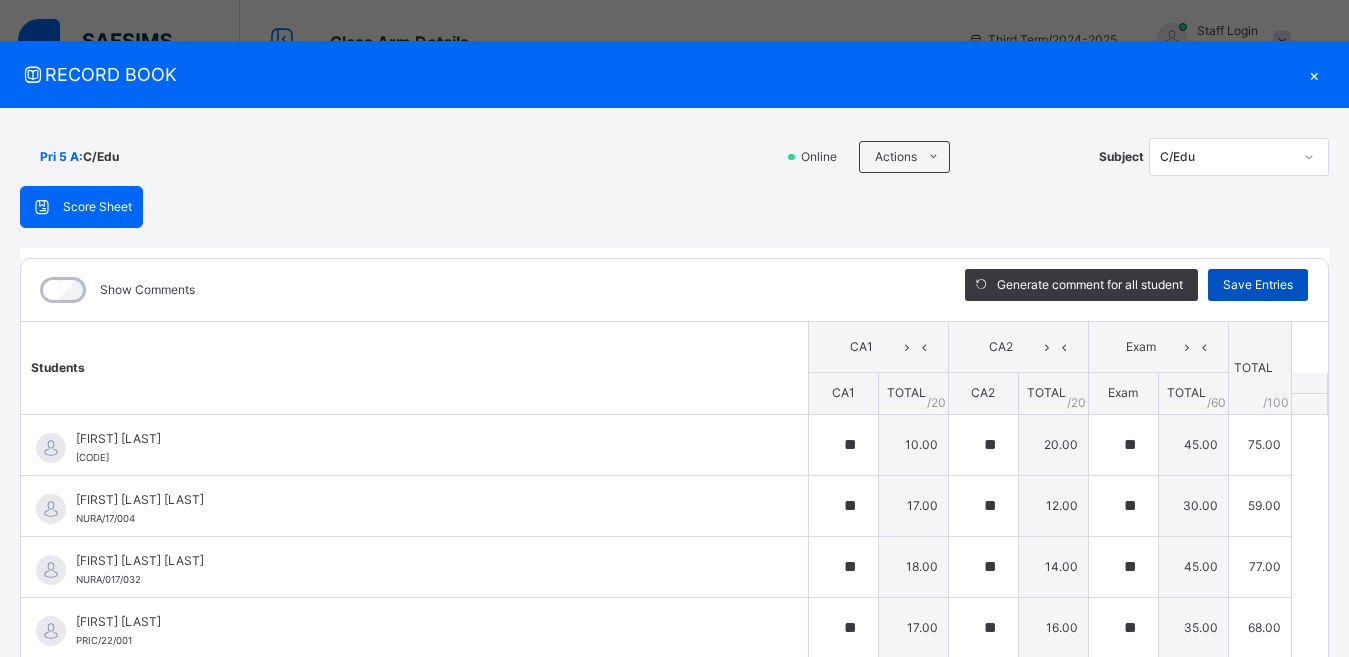 click on "Save Entries" at bounding box center [1258, 285] 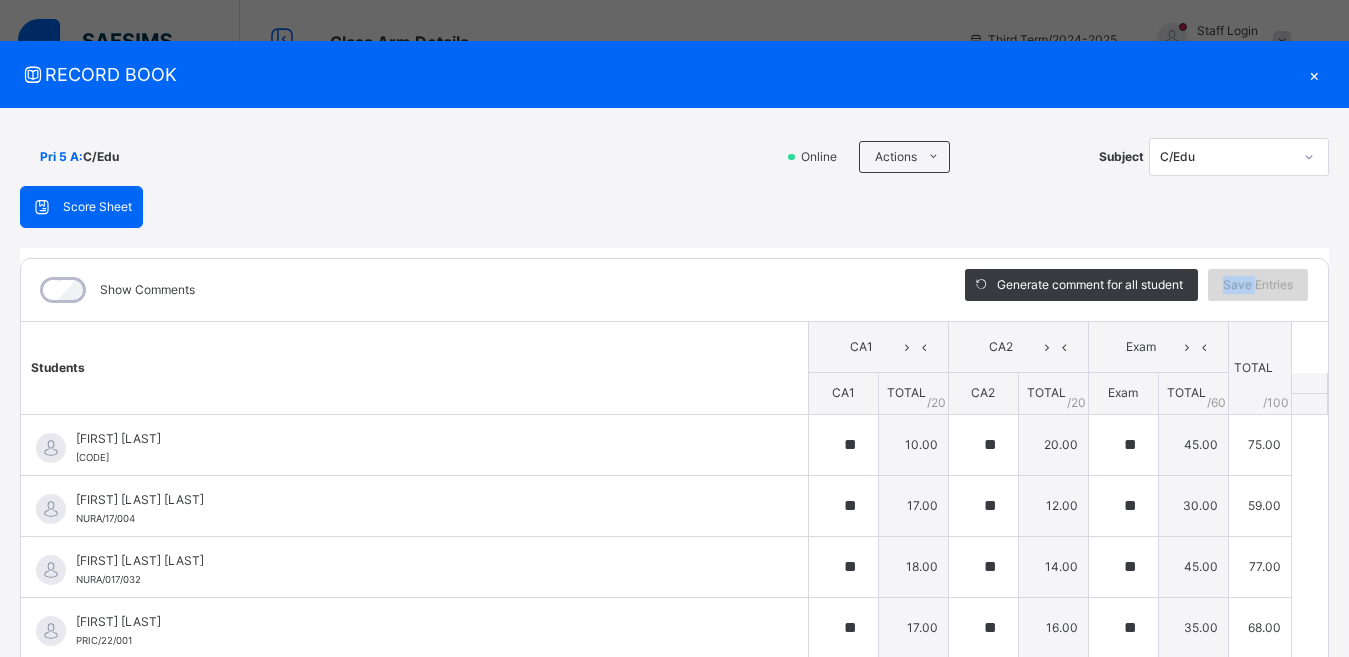 click on "Save Entries" at bounding box center (1258, 285) 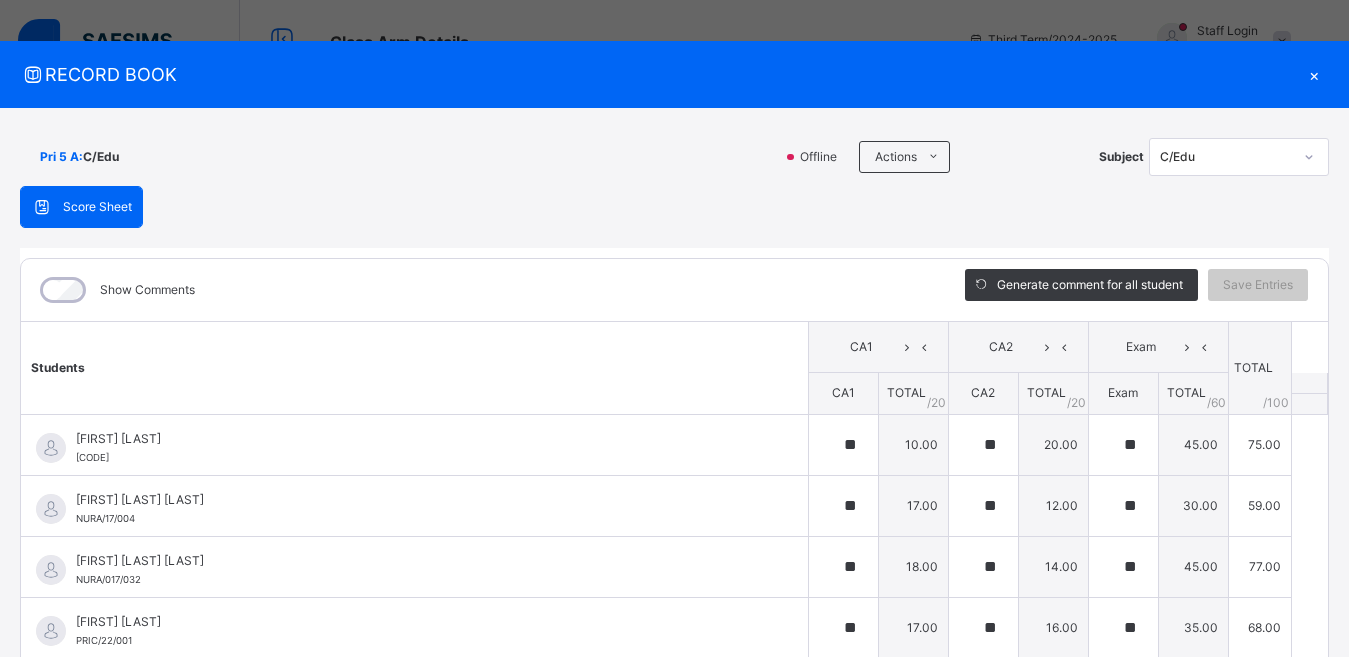 click on "Score Sheet Score Sheet Show Comments   Generate comment for all student   Save Entries Class Level:  Pri 5   A Subject:  C/Edu Session:  2024/2025 Session Session:  Third Term Students CA1 CA2 Exam TOTAL /100 Comment CA1 TOTAL / 20 CA2 TOTAL / 20 Exam TOTAL / 60 ABDULAZIZ  BELLO NURA/17/003 ABDULAZIZ  BELLO NURA/17/003 ** 10.00 ** 20.00 ** 45.00 75.00 Generate comment 0 / 250   ×   Subject Teacher’s Comment Generate and see in full the comment developed by the AI with an option to regenerate the comment JS ABDULAZIZ  BELLO   NURA/17/003   Total 75.00  / 100.00 Sims Bot   Regenerate     Use this comment   ABDULHAMID AYUBA ISA NURA/17/004 ABDULHAMID AYUBA ISA NURA/17/004 ** 17.00 ** 12.00 ** 30.00 59.00 Generate comment 0 / 250   ×   Subject Teacher’s Comment Generate and see in full the comment developed by the AI with an option to regenerate the comment JS ABDULHAMID AYUBA ISA   NURA/17/004   Total 59.00  / 100.00 Sims Bot   Regenerate     Use this comment   AISHA ABDULLAHI AHMAD NURA/017/032 ** 18.00" at bounding box center [674, 509] 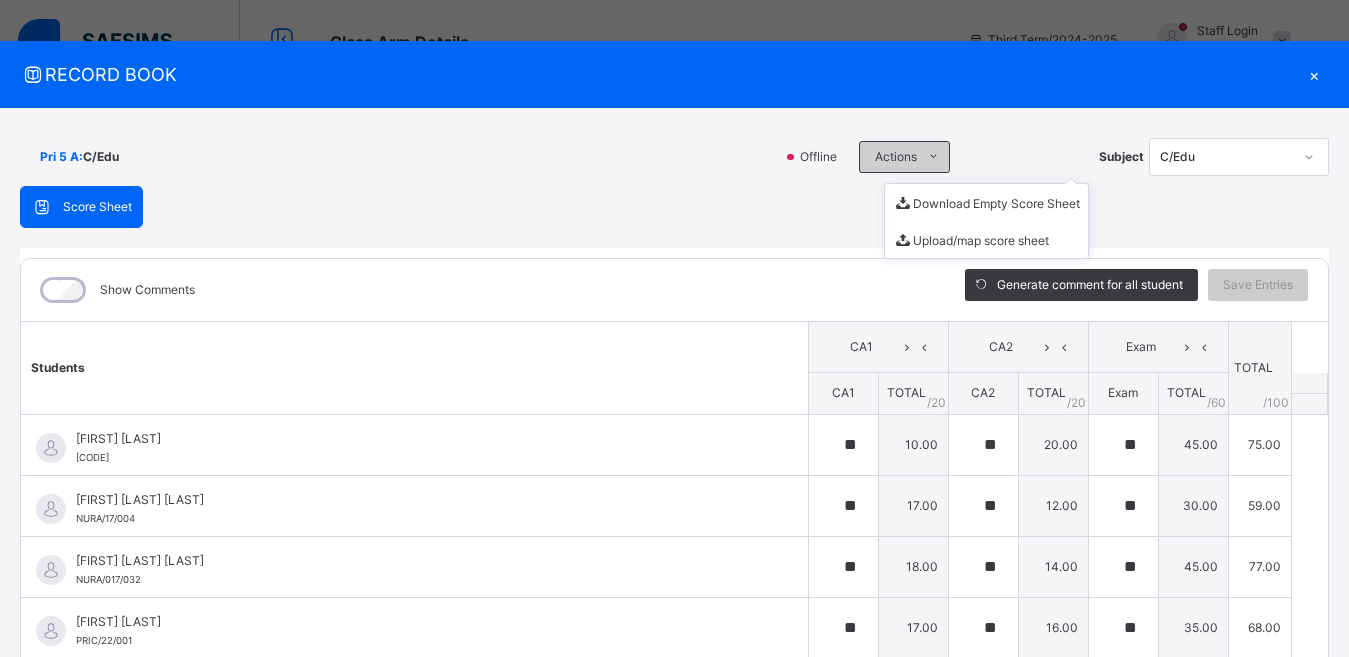 scroll, scrollTop: 254, scrollLeft: 0, axis: vertical 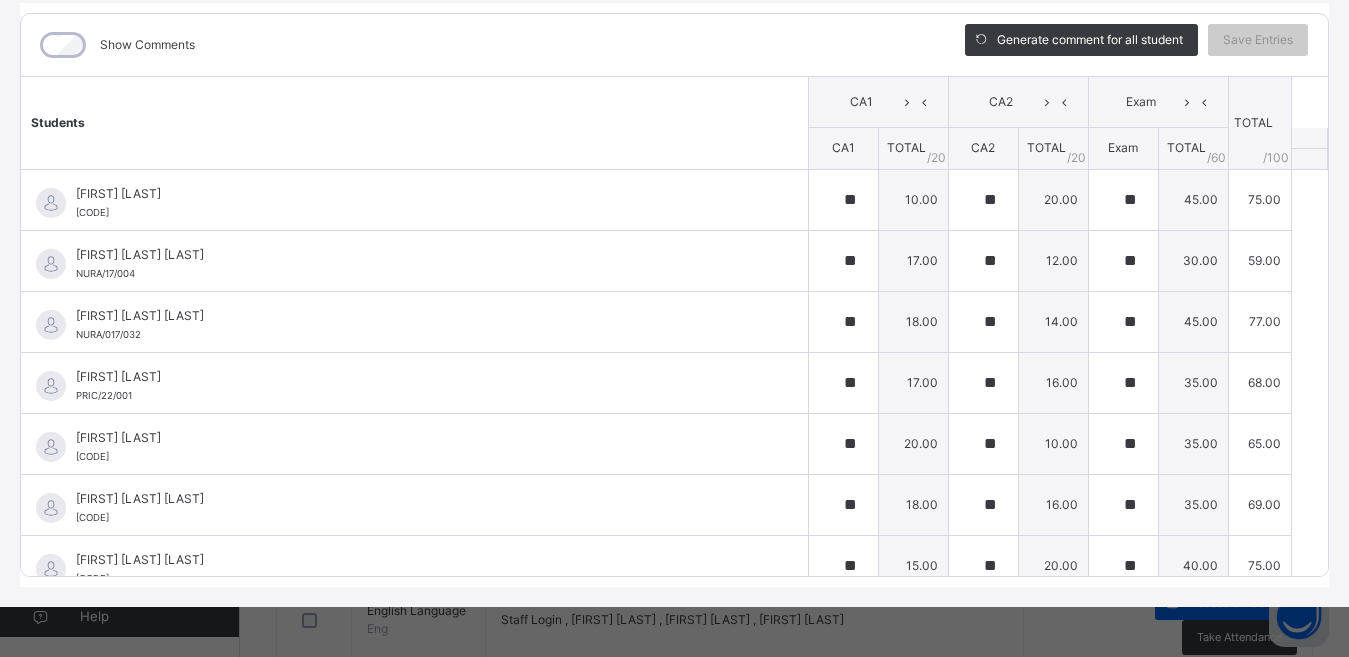 click on "Pri 5   A :   C/Edu Offline Actions  Download Empty Score Sheet  Upload/map score sheet Subject  C/Edu AL-IKHLAS EXCELLENT ACADEMY, GANYE. NUR, PRI, & SEC SCHOOL Date: 5th Aug 2025, 1:45:40 pm Score Sheet Score Sheet Show Comments   Generate comment for all student   Save Entries Class Level:  Pri 5   A Subject:  C/Edu Session:  2024/2025 Session Session:  Third Term Students CA1 CA2 Exam TOTAL /100 Comment CA1 TOTAL / 20 CA2 TOTAL / 20 Exam TOTAL / 60 ABDULAZIZ  BELLO NURA/17/003 ABDULAZIZ  BELLO NURA/17/003 ** 10.00 ** 20.00 ** 45.00 75.00 Generate comment 0 / 250   ×   Subject Teacher’s Comment Generate and see in full the comment developed by the AI with an option to regenerate the comment JS ABDULAZIZ  BELLO   NURA/17/003   Total 75.00  / 100.00 Sims Bot   Regenerate     Use this comment   ABDULHAMID AYUBA ISA NURA/17/004 ABDULHAMID AYUBA ISA NURA/17/004 ** 17.00 ** 12.00 ** 30.00 59.00 Generate comment 0 / 250   ×   Subject Teacher’s Comment JS ABDULHAMID AYUBA ISA   NURA/17/004   Total 59.00  /" at bounding box center [674, 235] 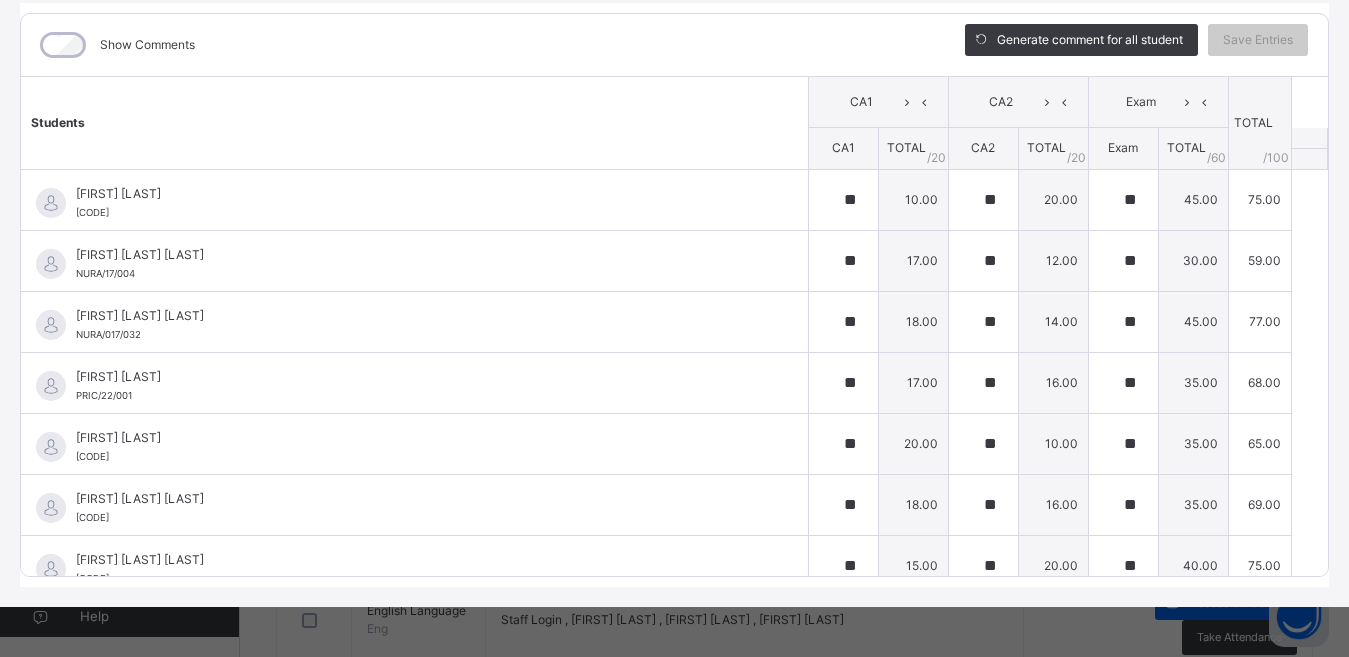 scroll, scrollTop: 0, scrollLeft: 0, axis: both 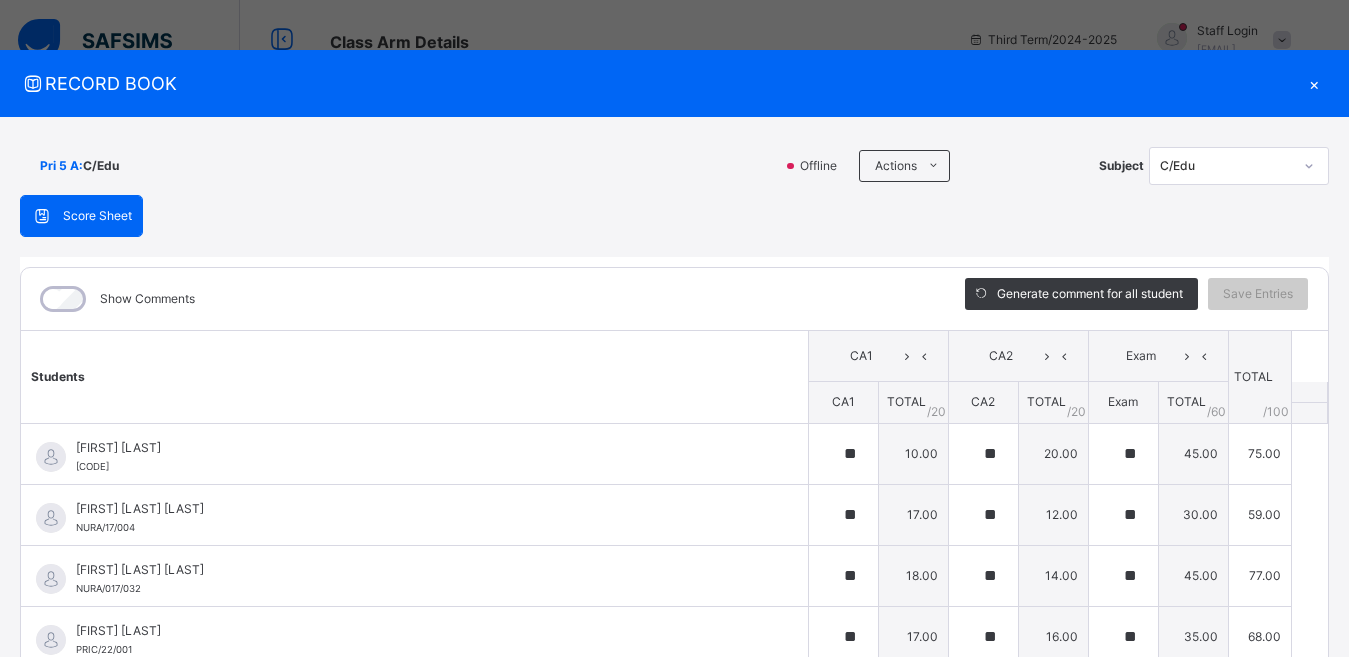 click on "Offline Actions  Download Empty Score Sheet  Upload/map score sheet Subject  C/Edu" at bounding box center (1055, 166) 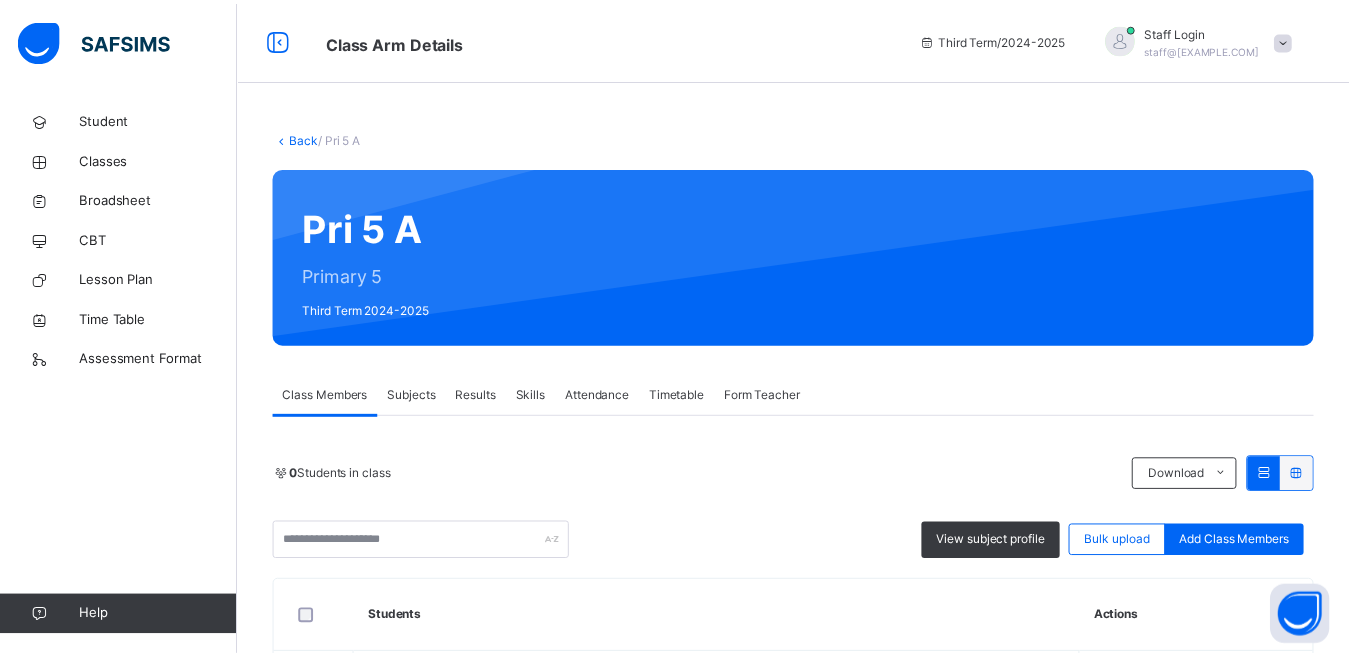 scroll, scrollTop: 0, scrollLeft: 0, axis: both 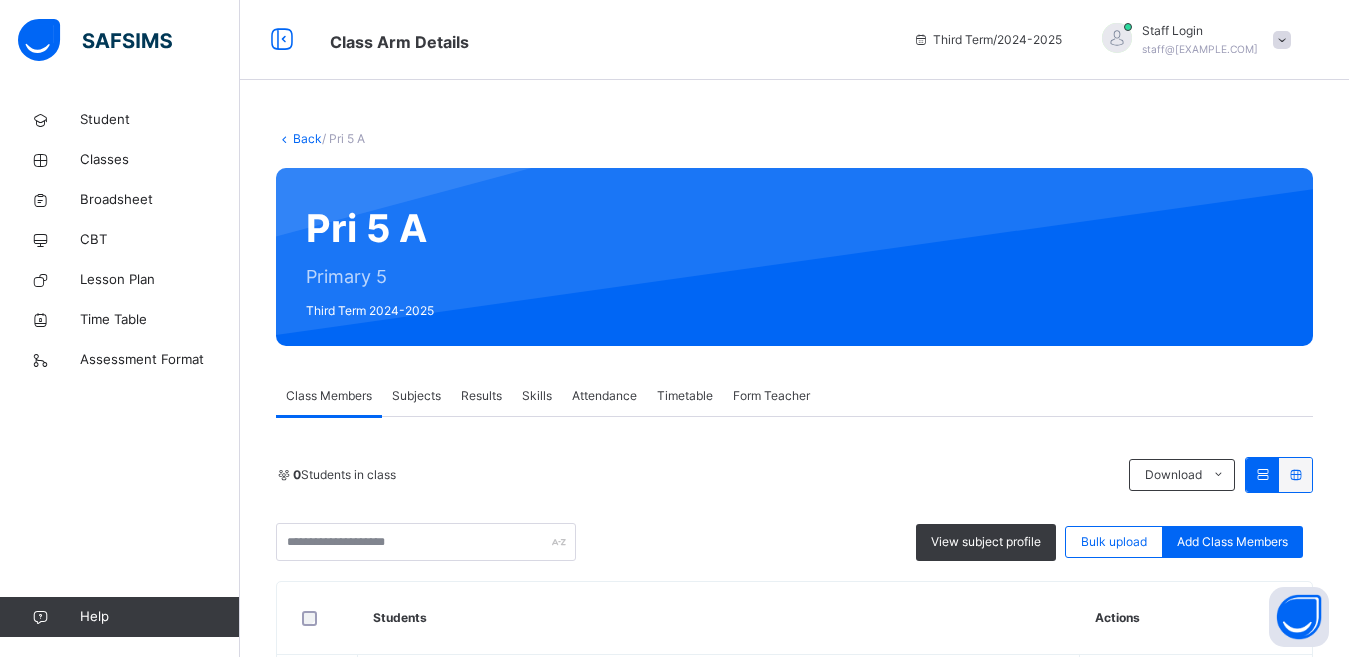 click on "Subjects" at bounding box center [416, 396] 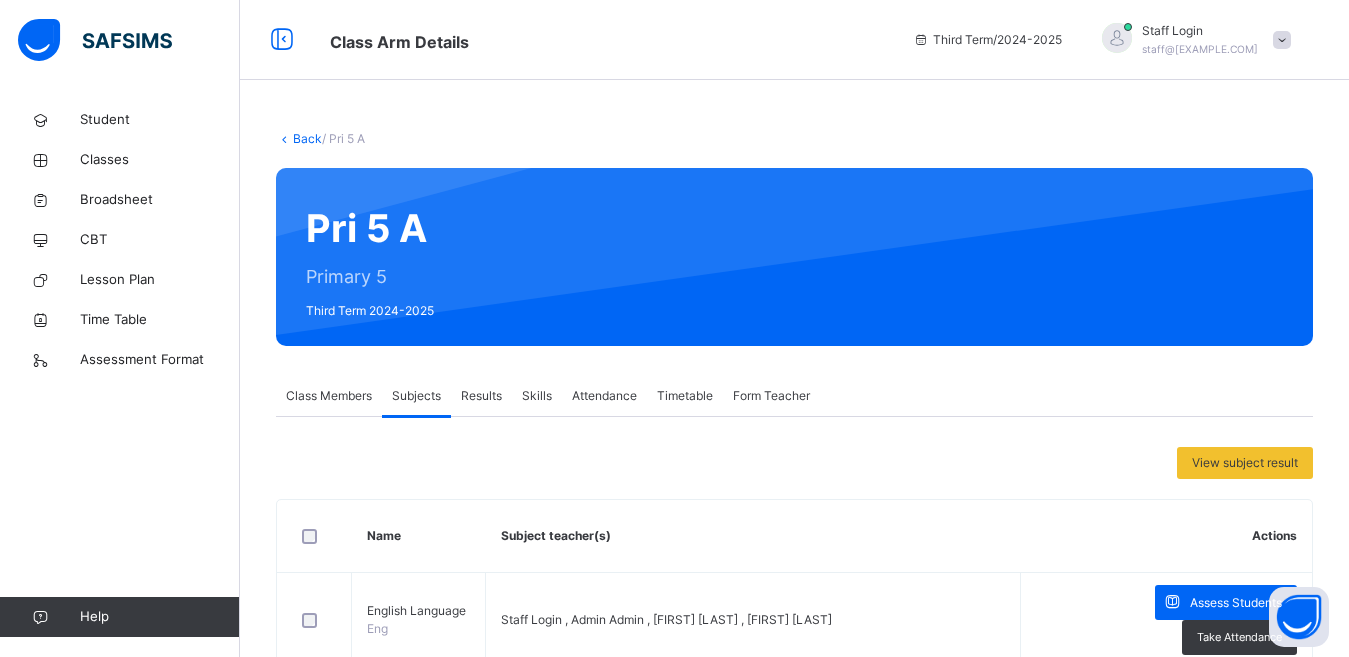click on "Staff Login , Admin Admin , [FIRST] [LAST]" at bounding box center (753, 1190) 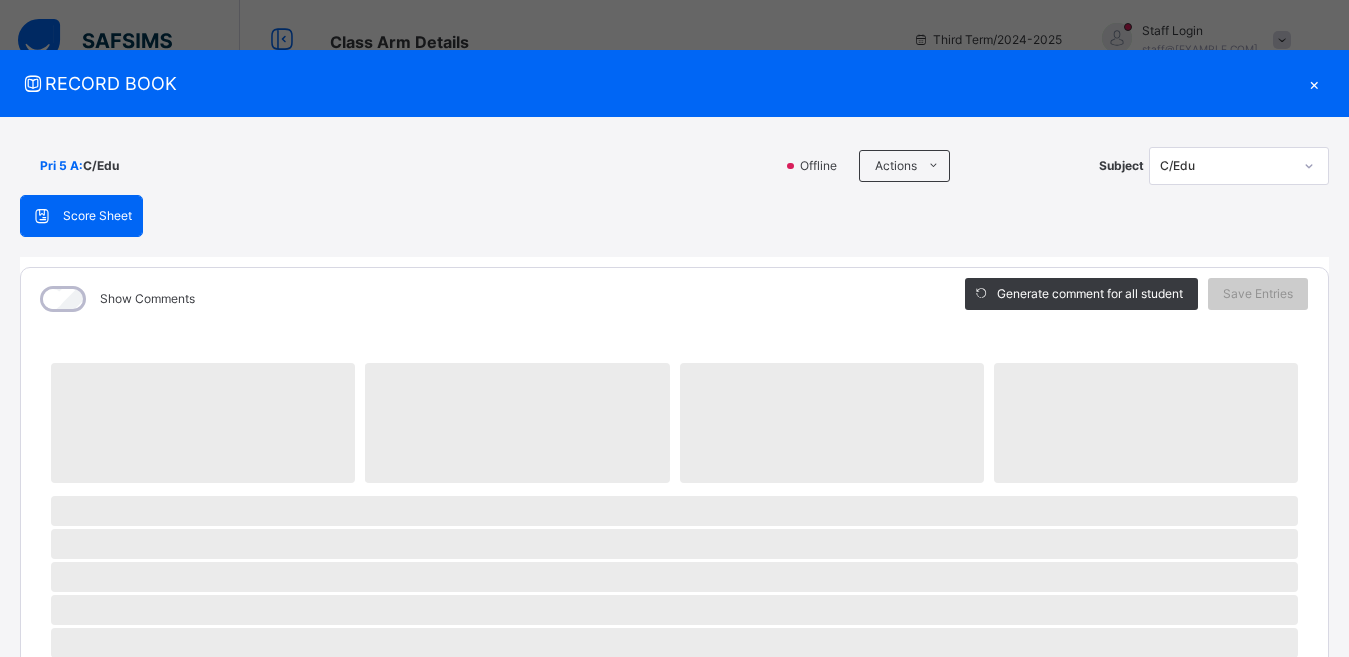scroll, scrollTop: 976, scrollLeft: 0, axis: vertical 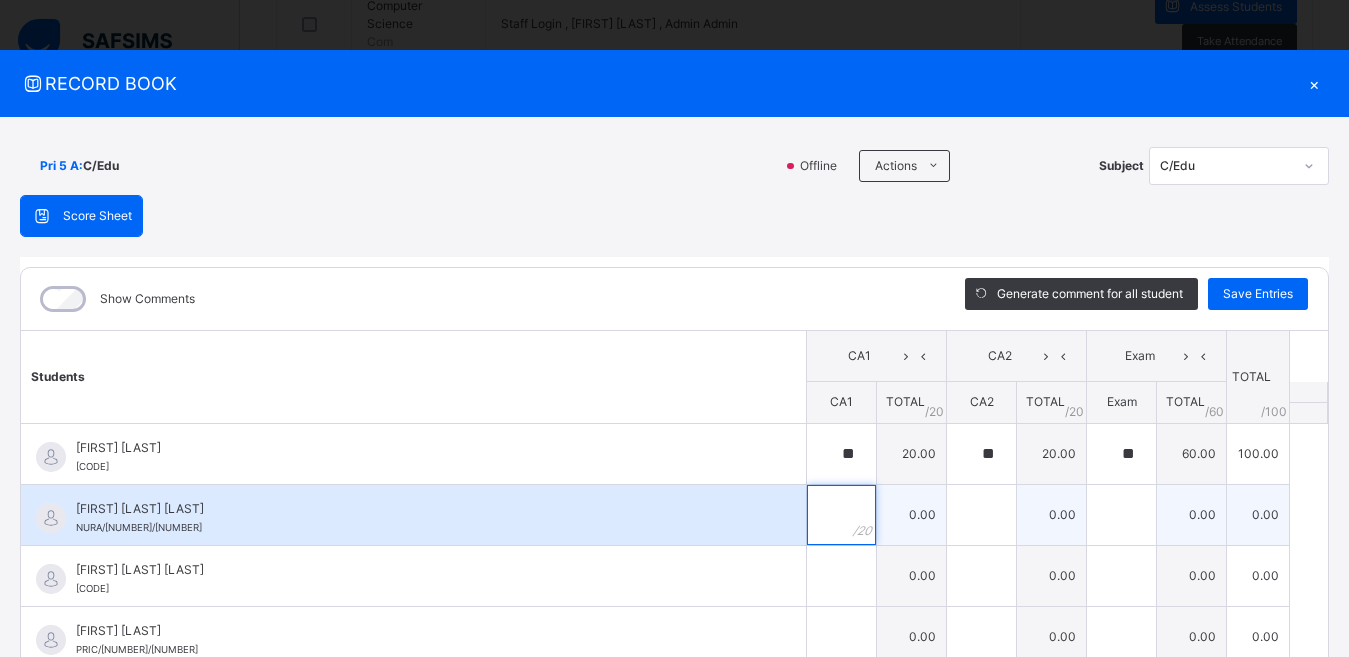 click at bounding box center [841, 515] 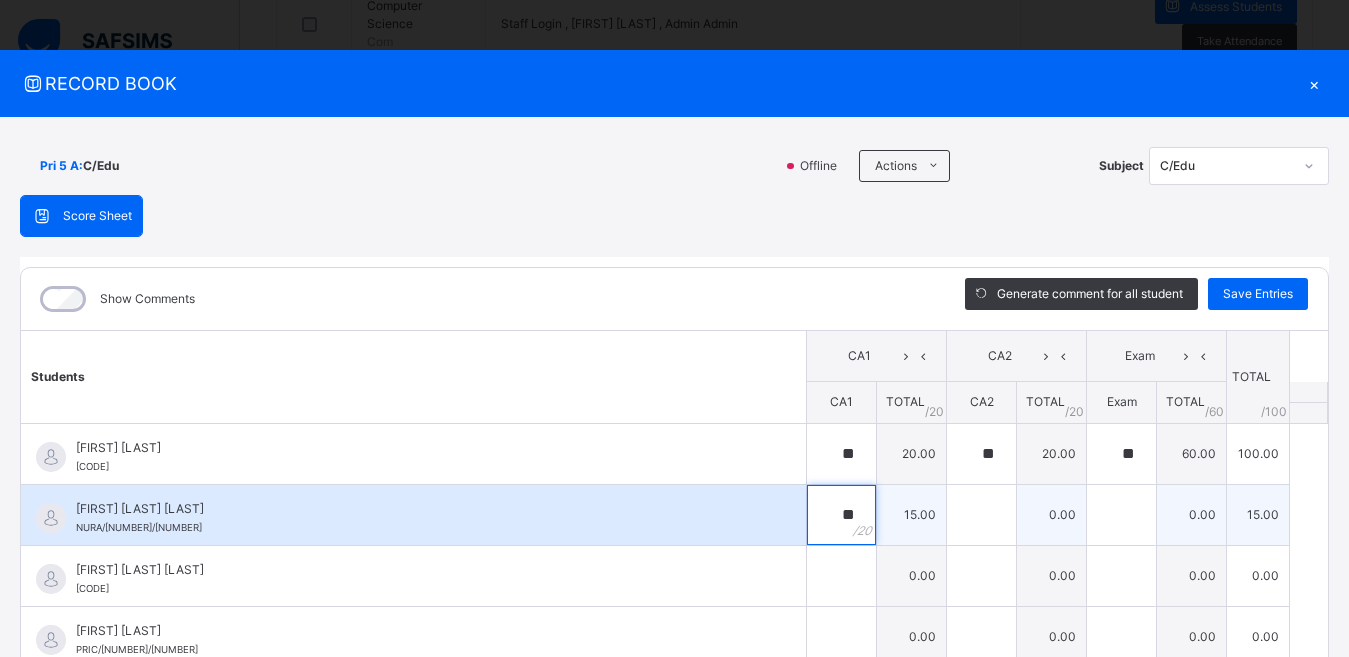 type on "**" 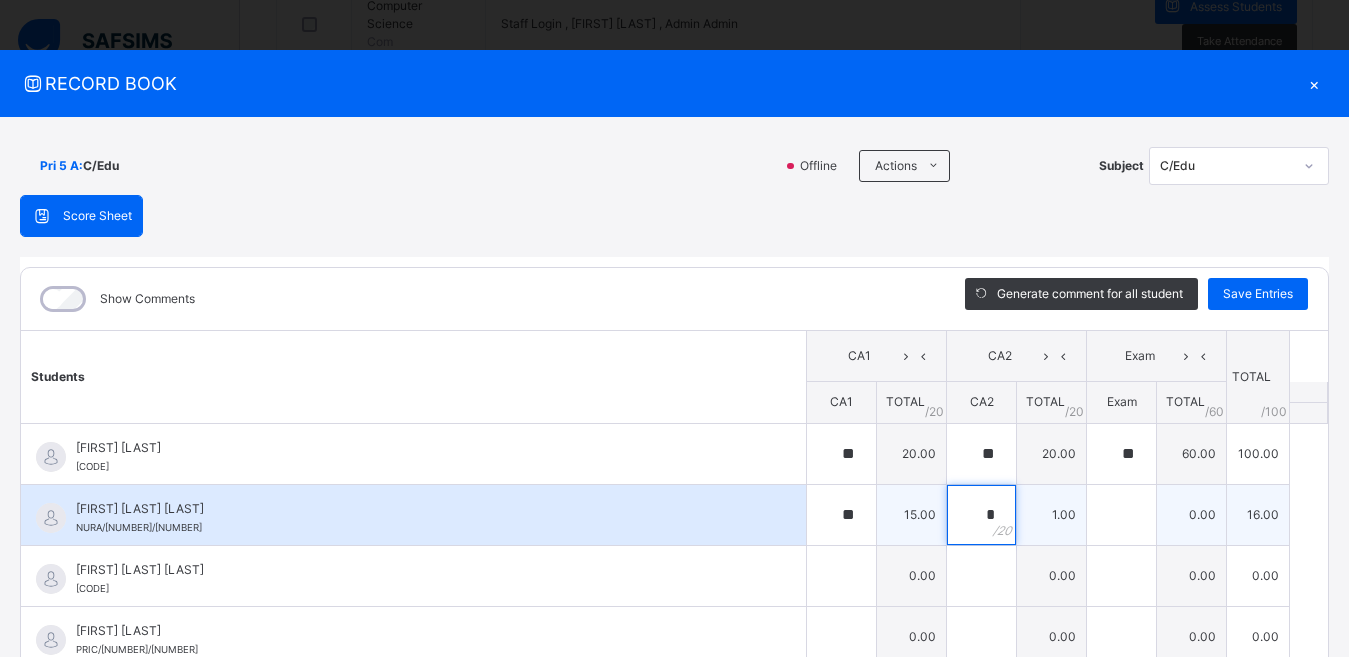 type on "**" 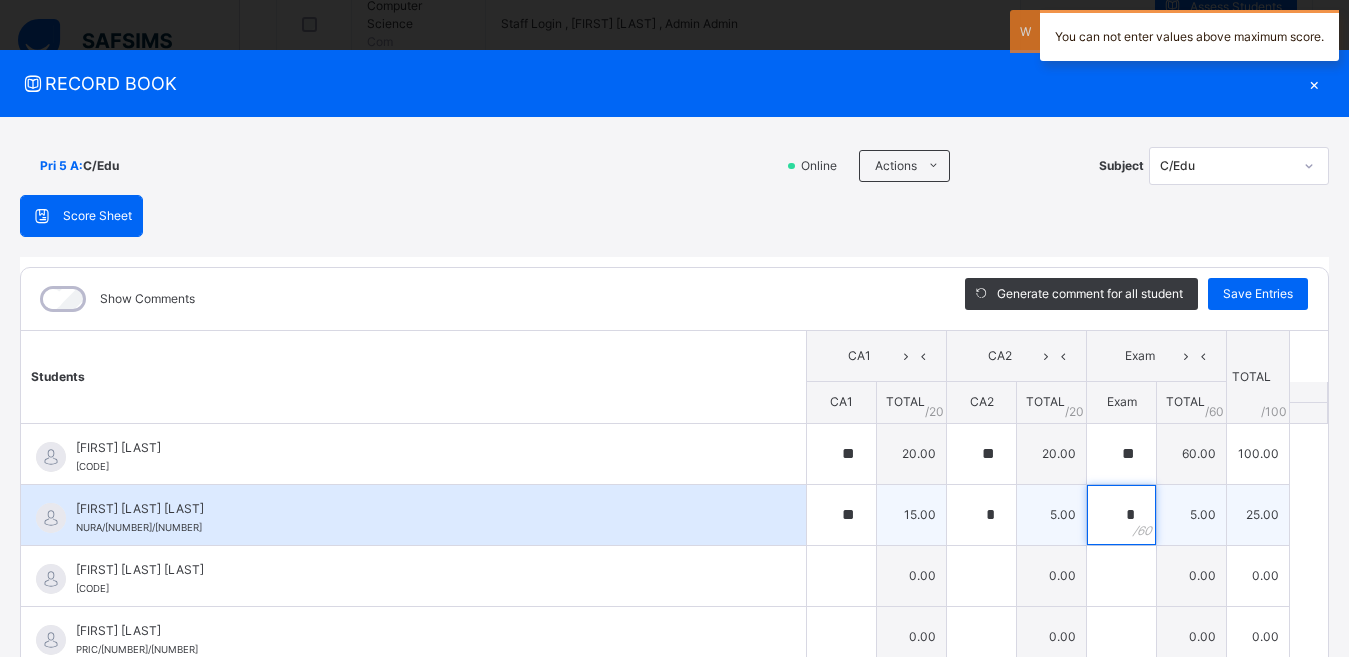 type on "*" 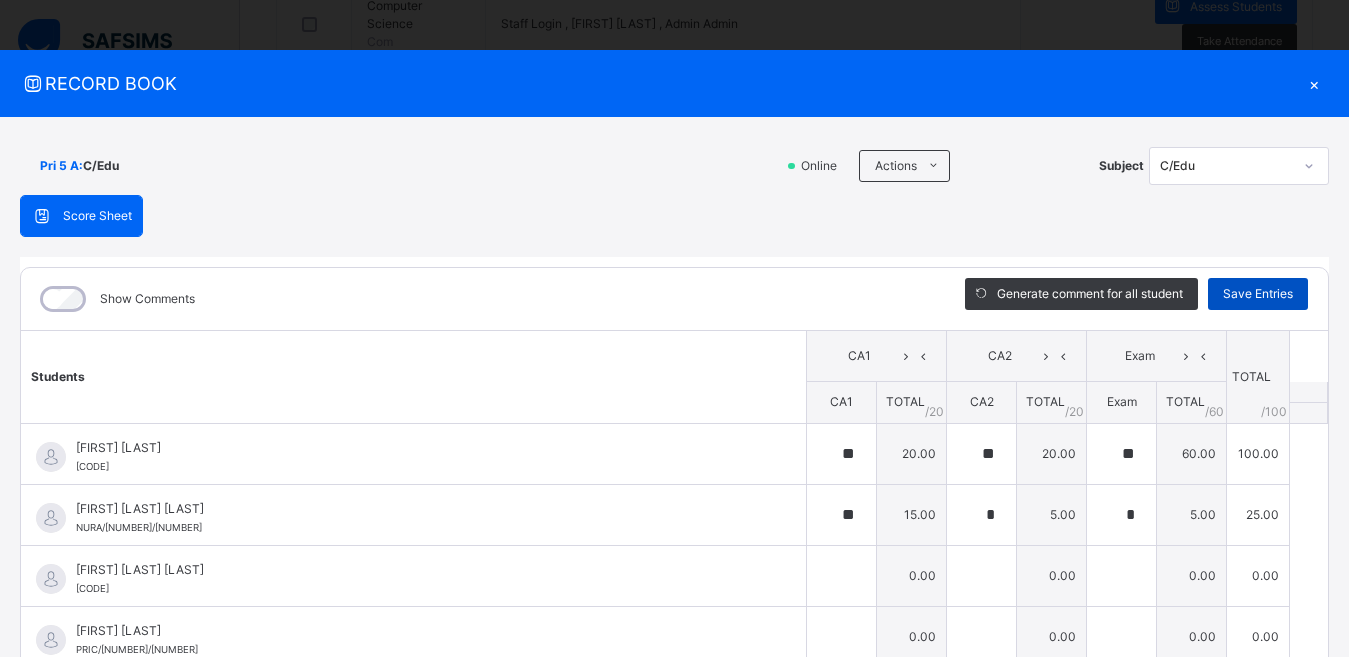 click on "Save Entries" at bounding box center [1258, 294] 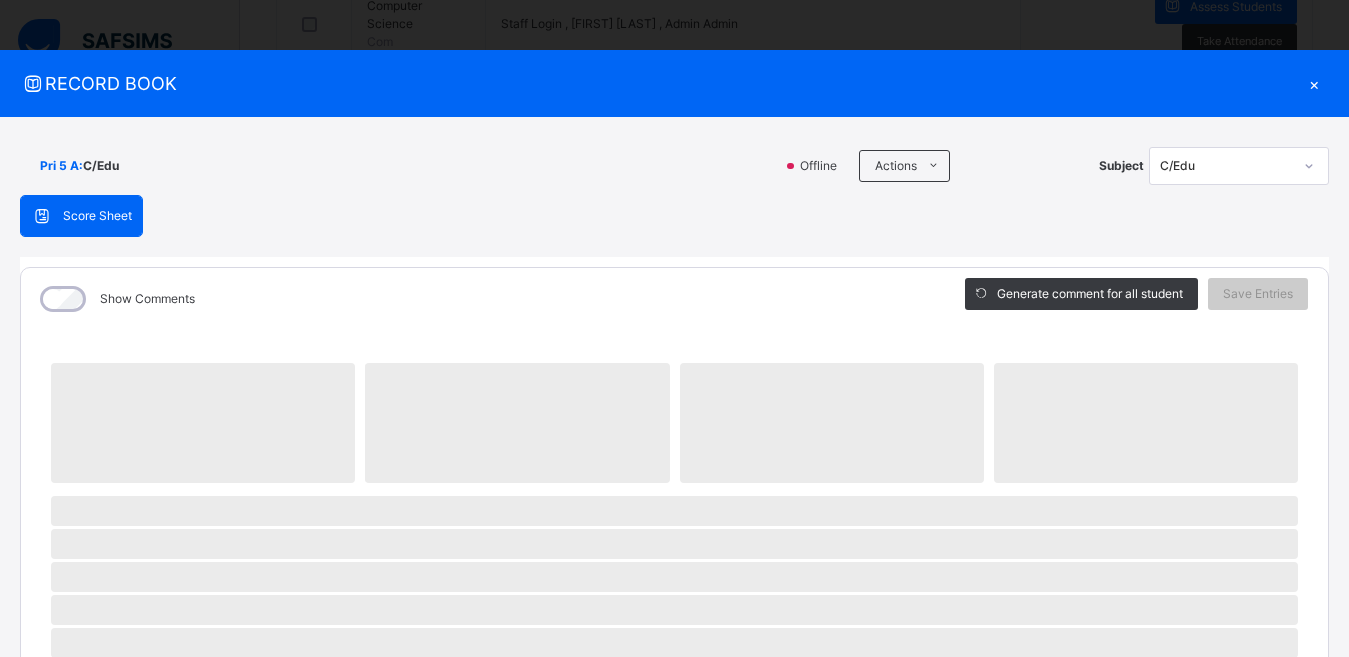 scroll, scrollTop: 1676, scrollLeft: 0, axis: vertical 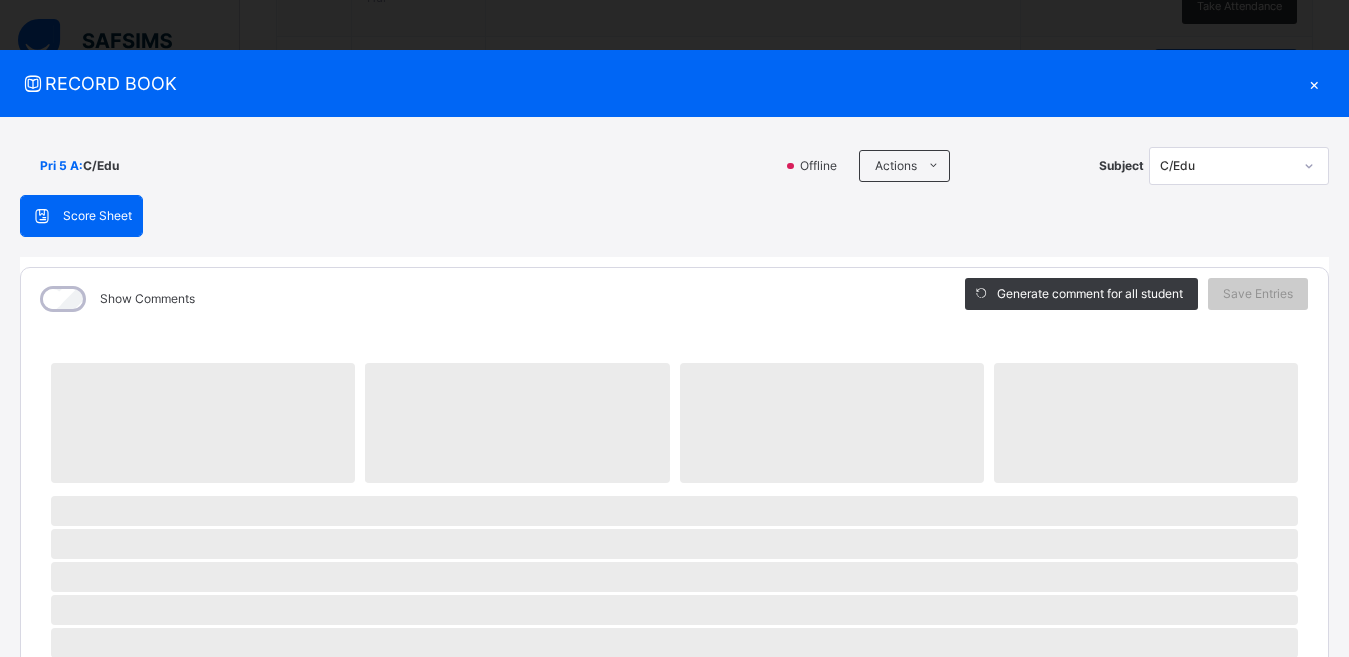click at bounding box center [1299, 617] 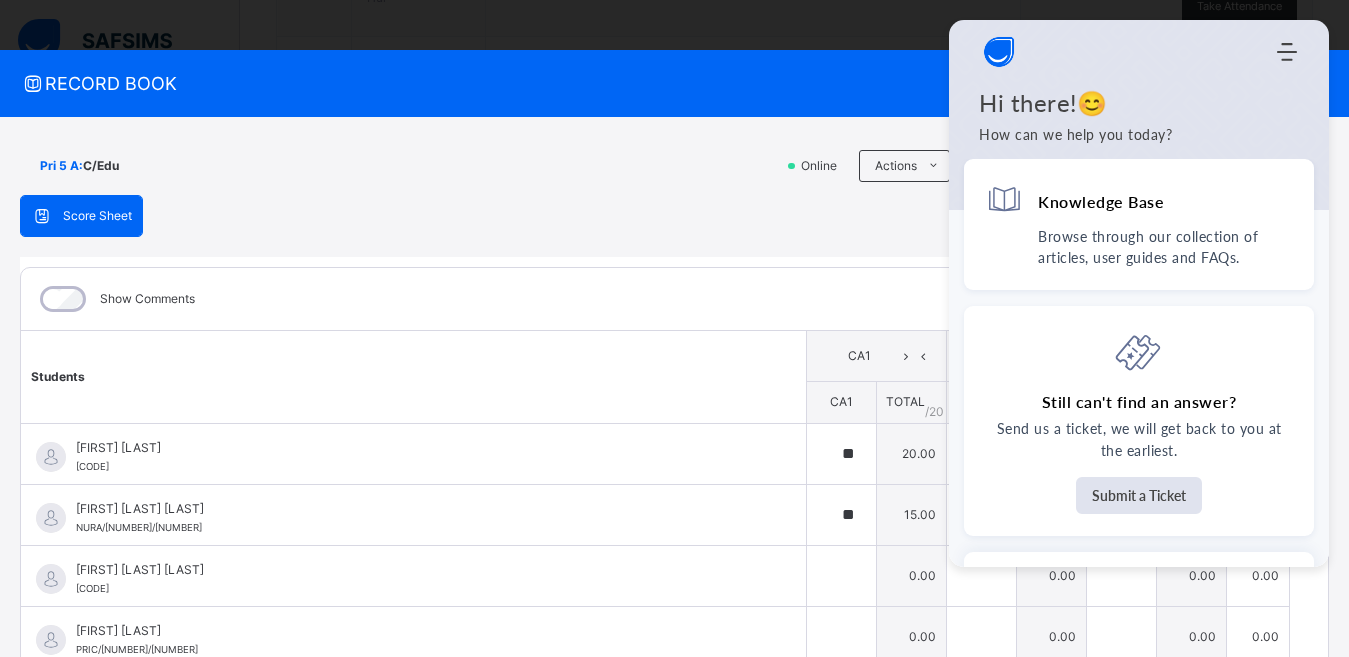 scroll, scrollTop: 62, scrollLeft: 0, axis: vertical 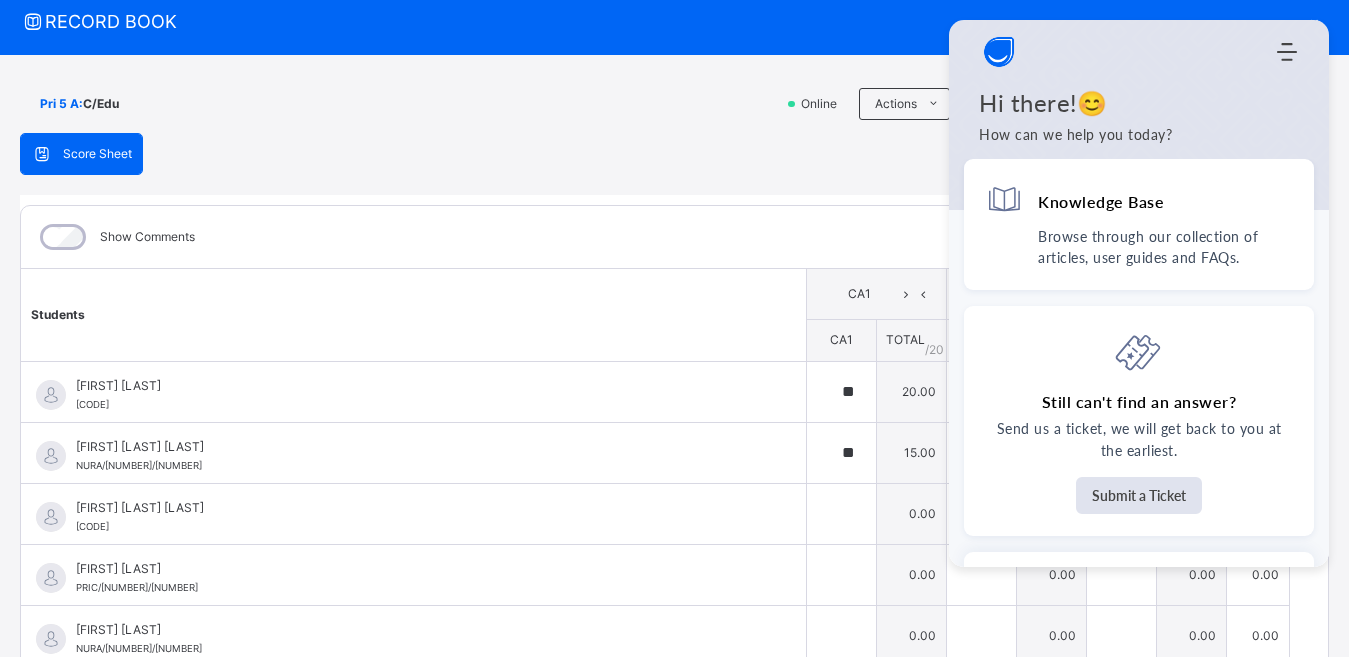 click at bounding box center (1299, 617) 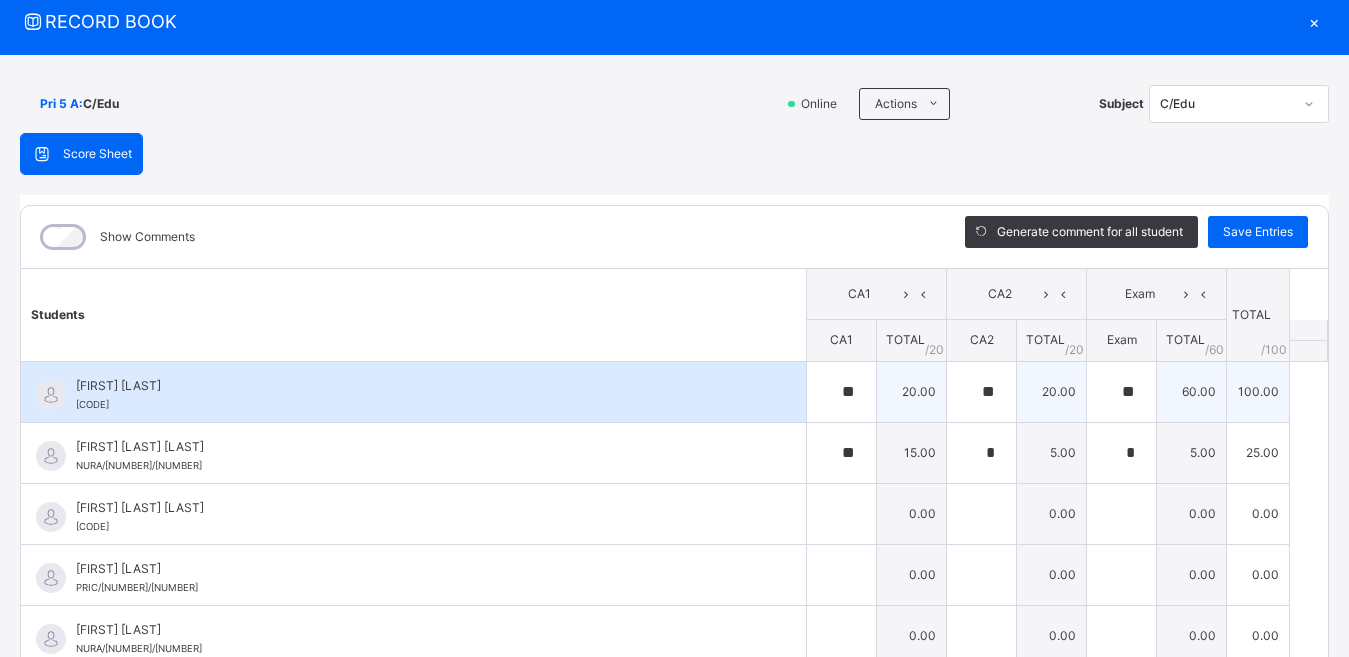 click on "60.00" at bounding box center (1192, 391) 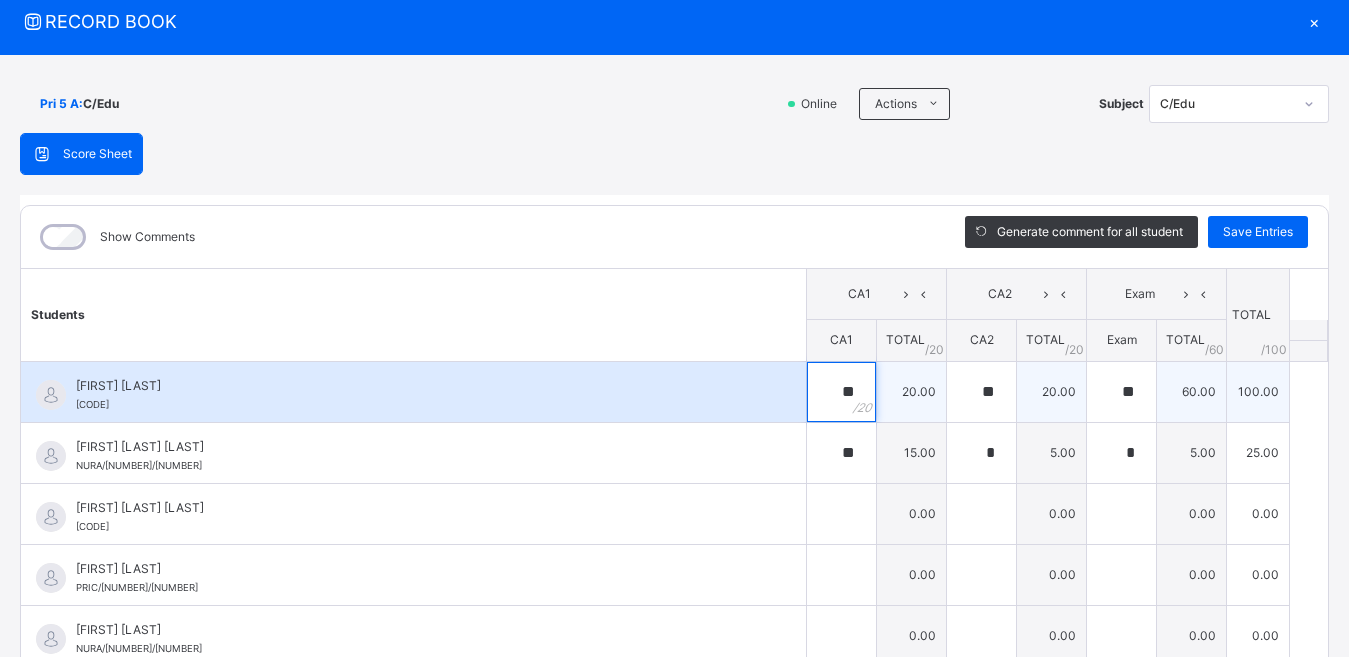 click on "**" at bounding box center (841, 392) 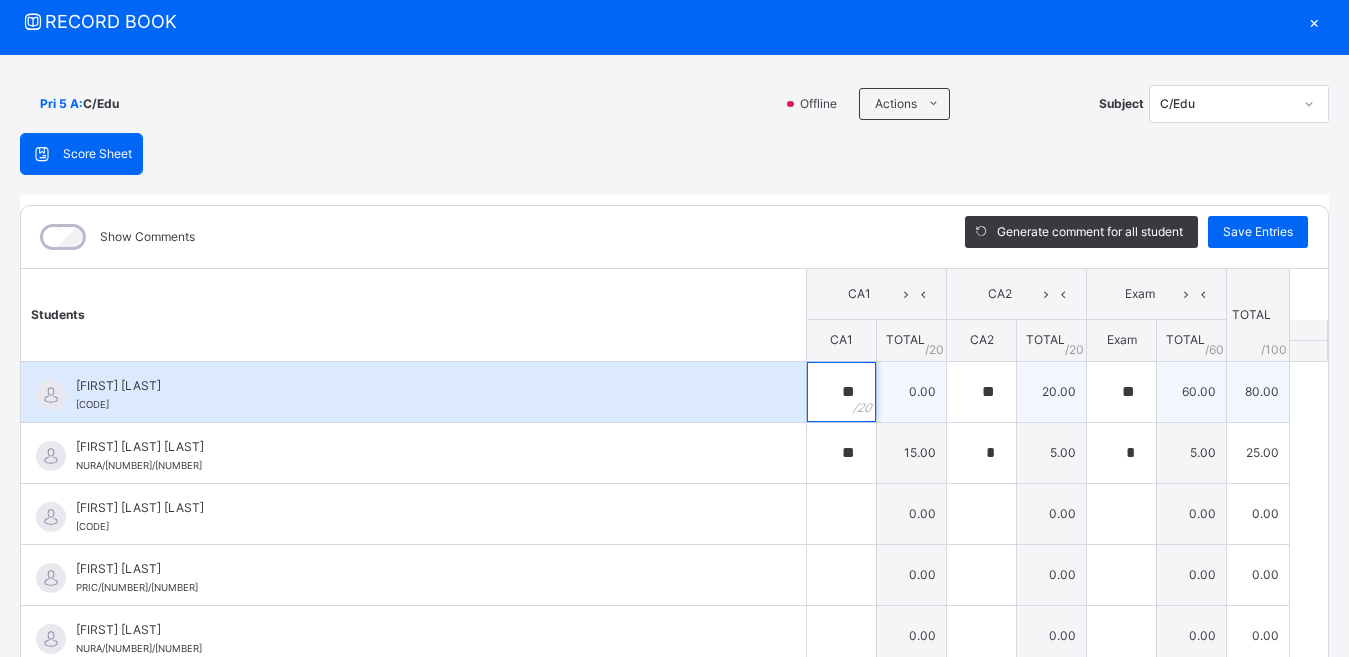 type on "**" 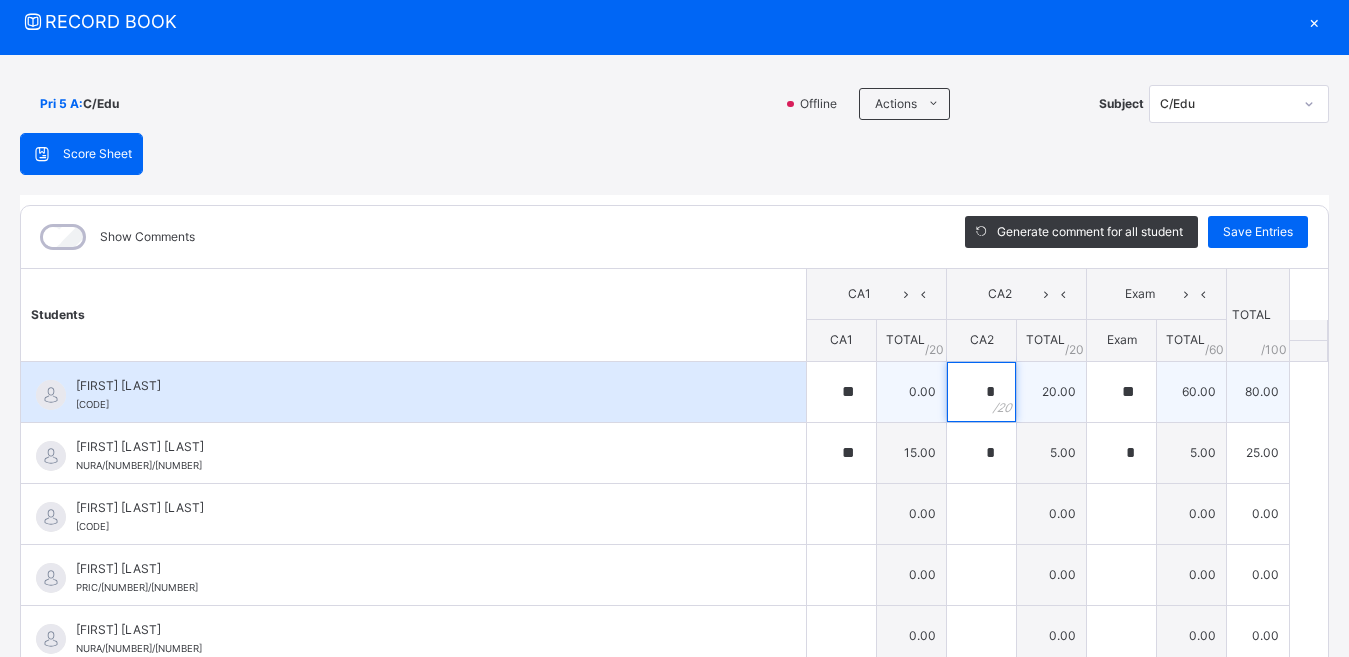 type on "**" 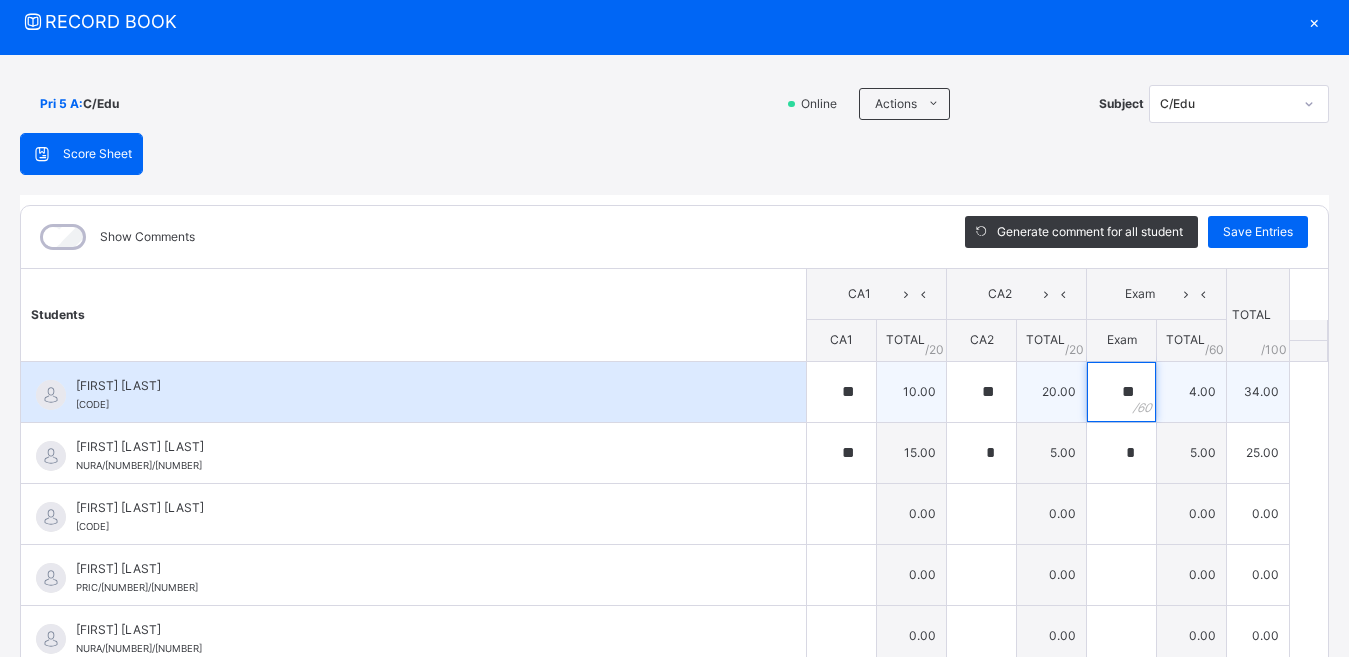 type on "**" 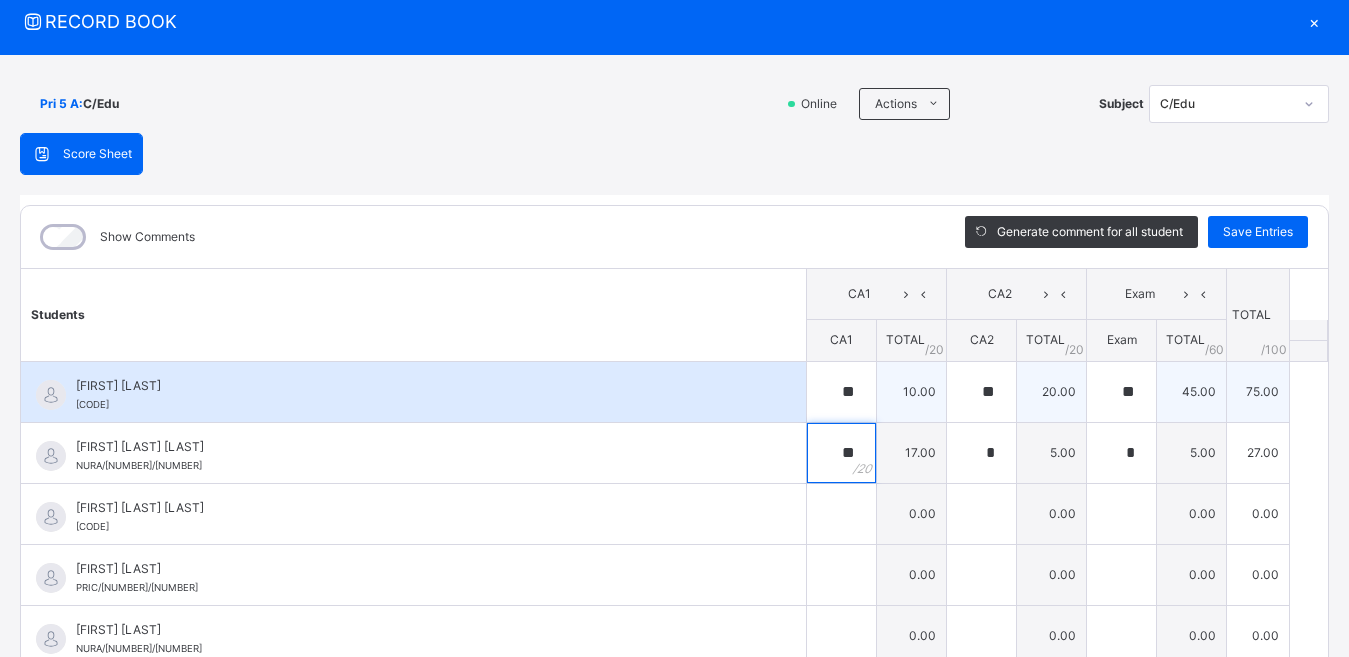 type on "**" 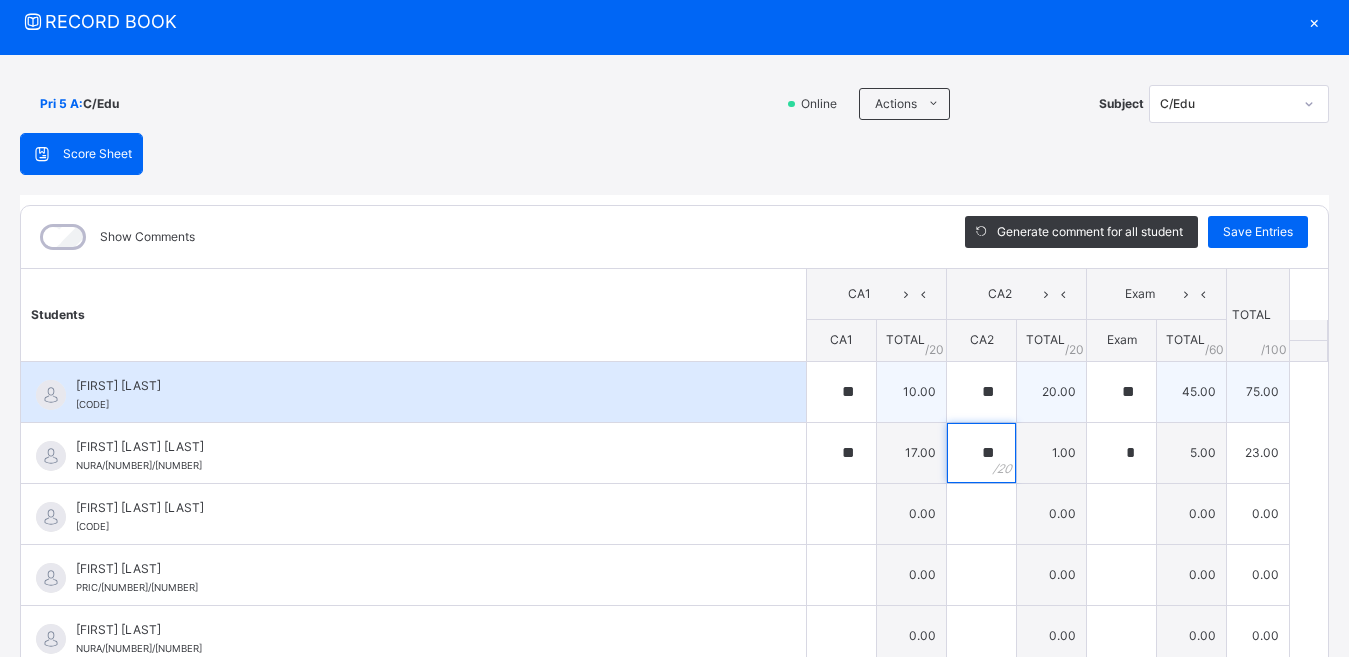 type on "**" 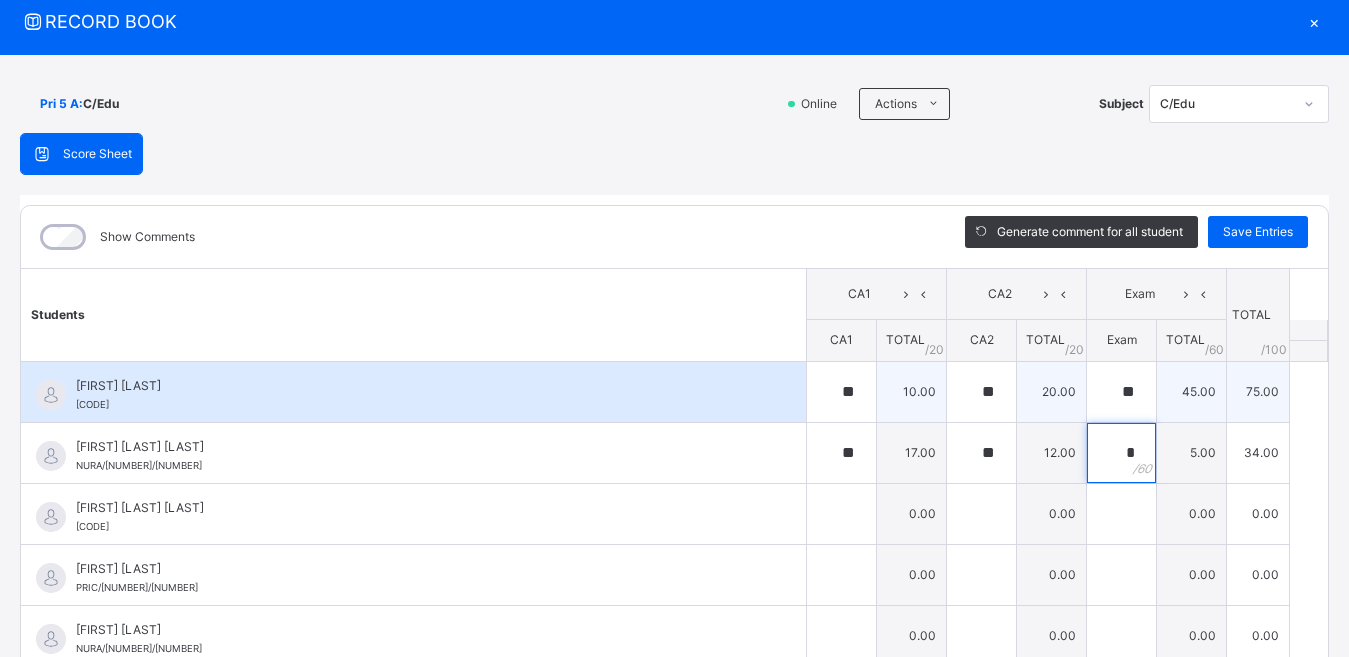 type on "*" 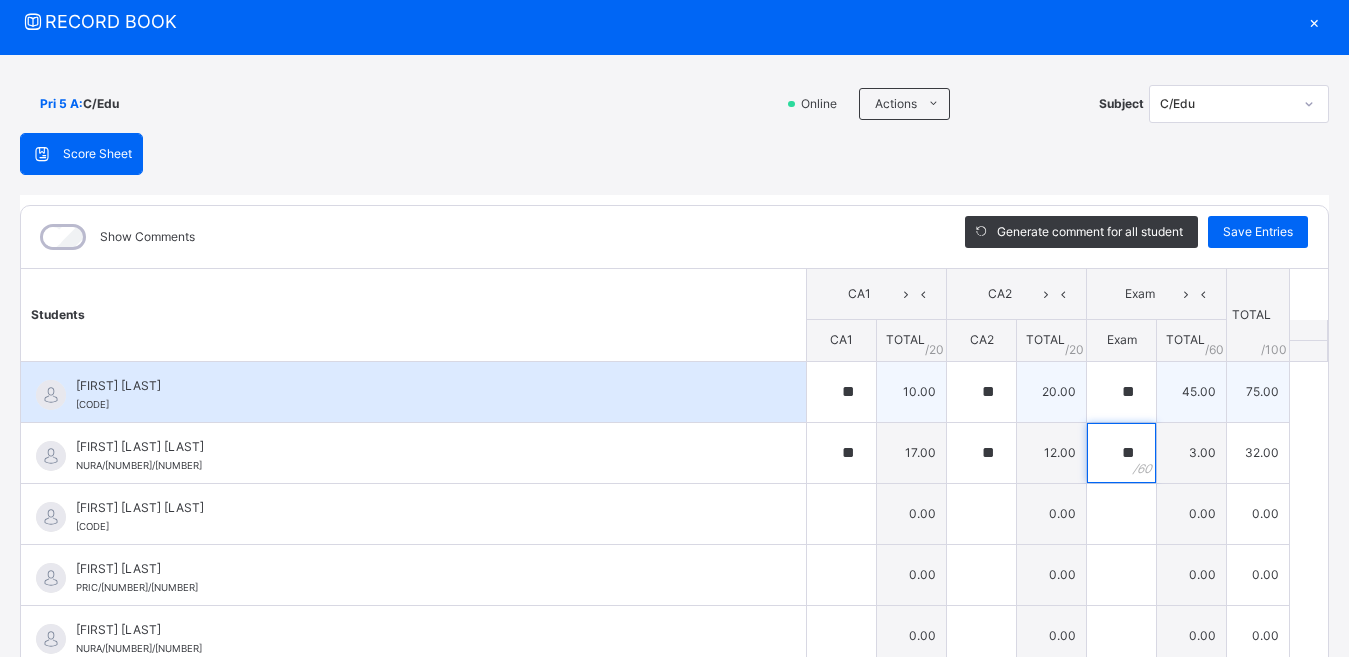 type on "**" 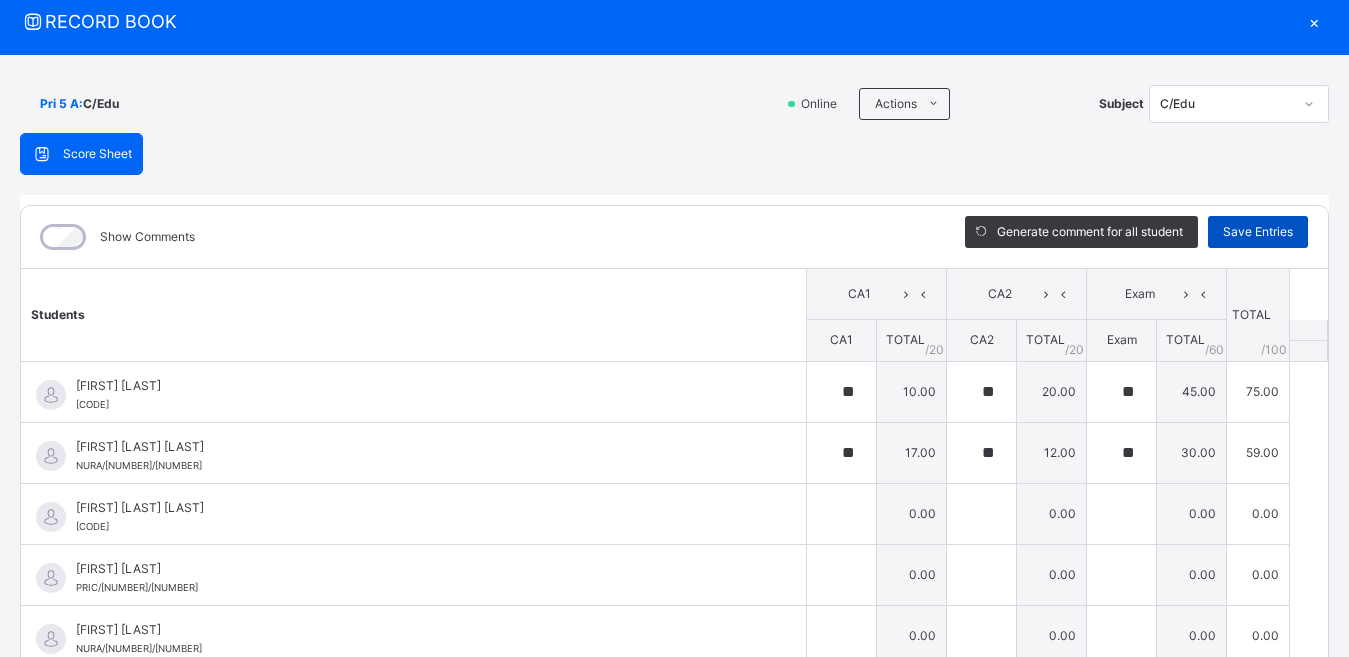 click on "Save Entries" at bounding box center (1258, 232) 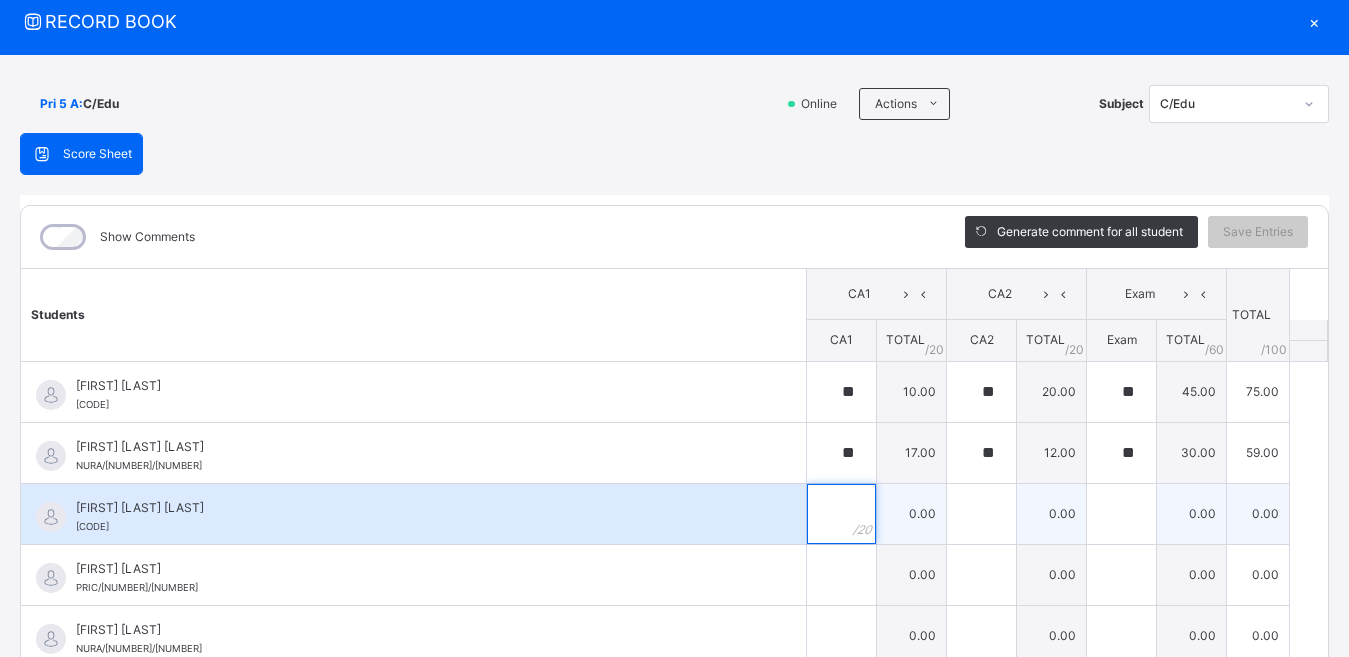 click at bounding box center (841, 514) 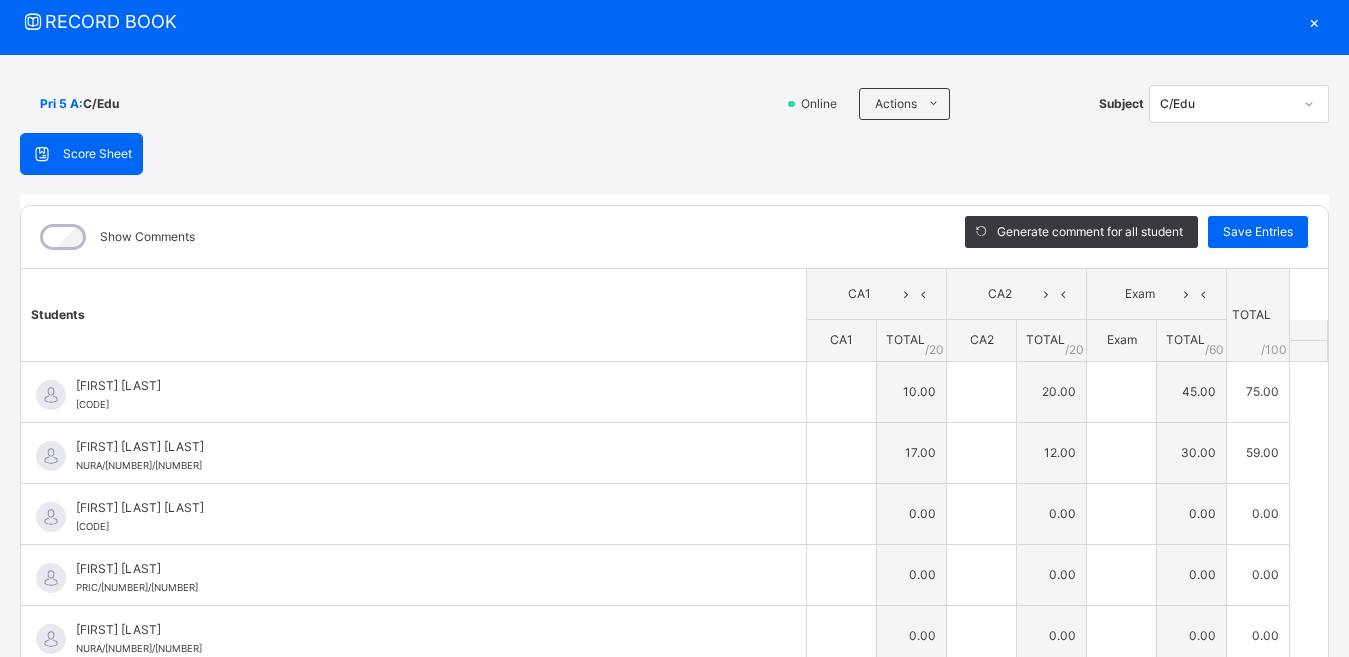 type on "**" 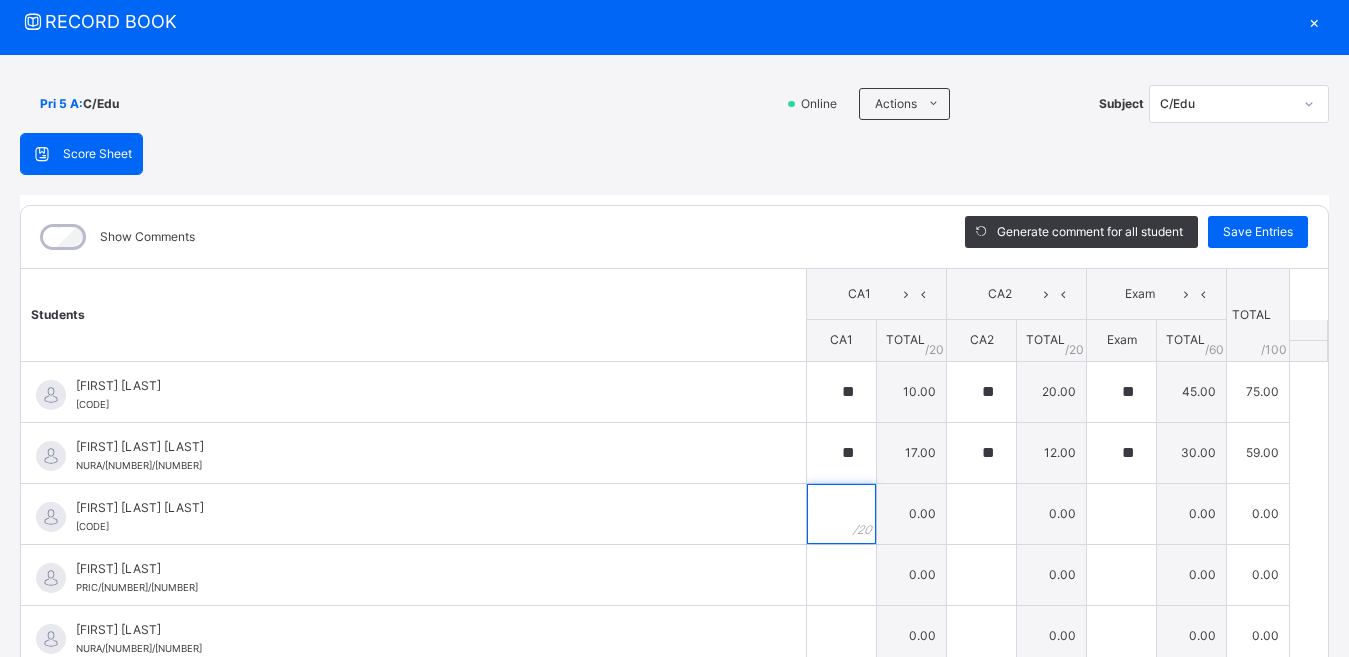 click at bounding box center [841, 514] 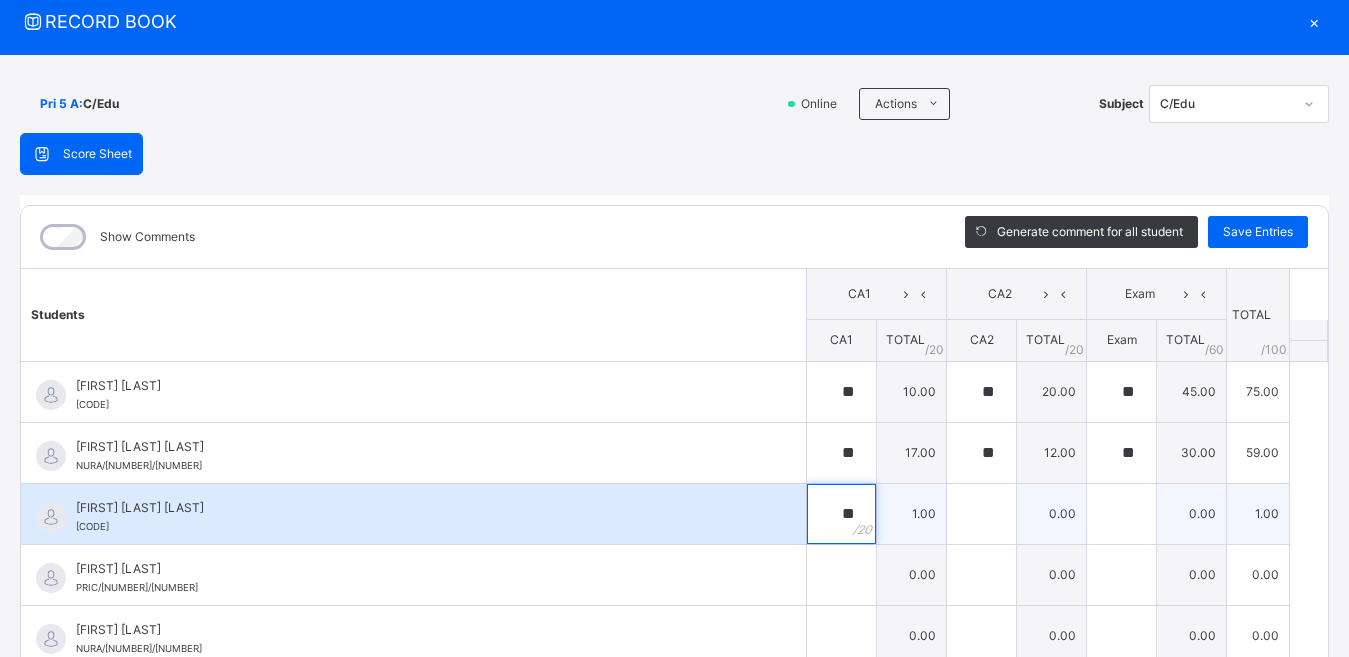 type on "**" 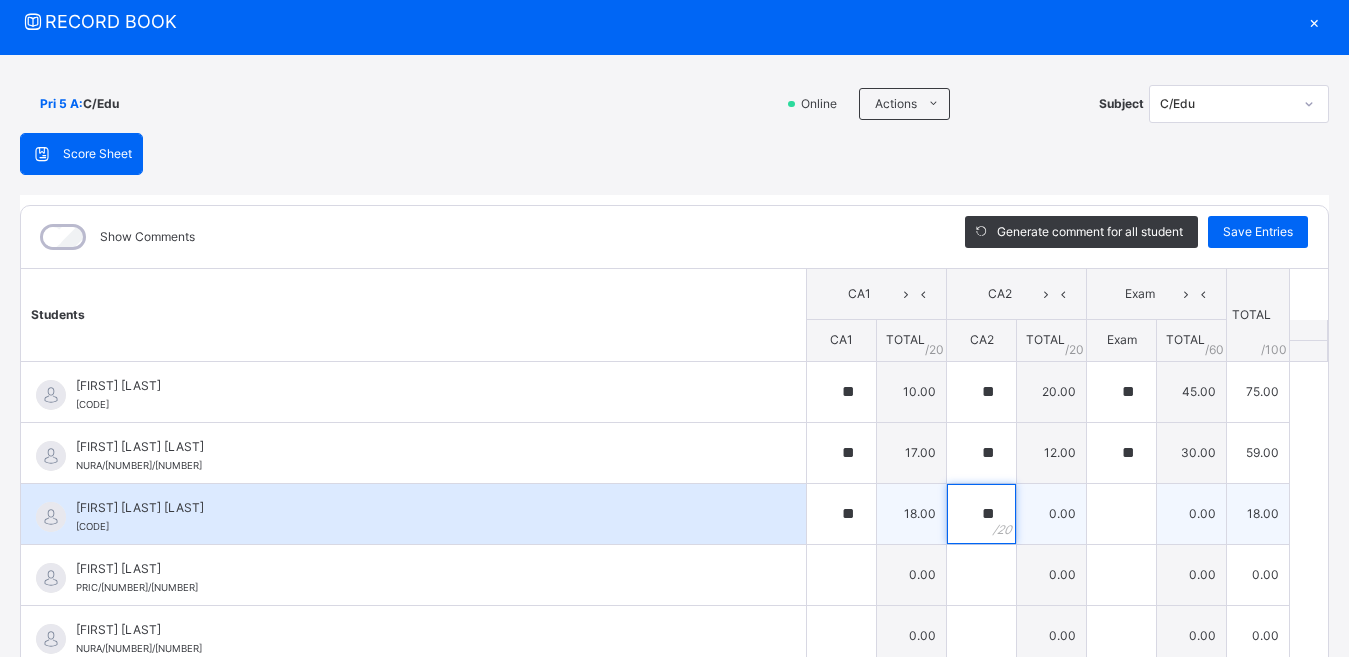 type on "**" 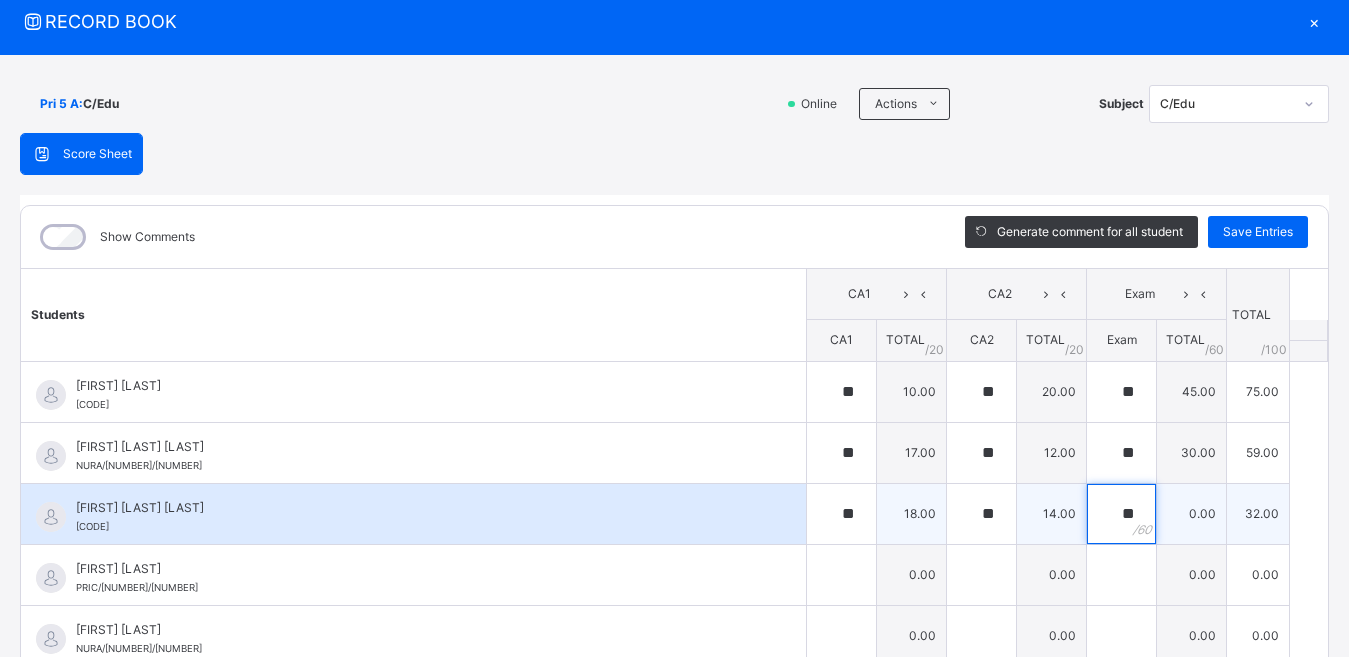 type on "**" 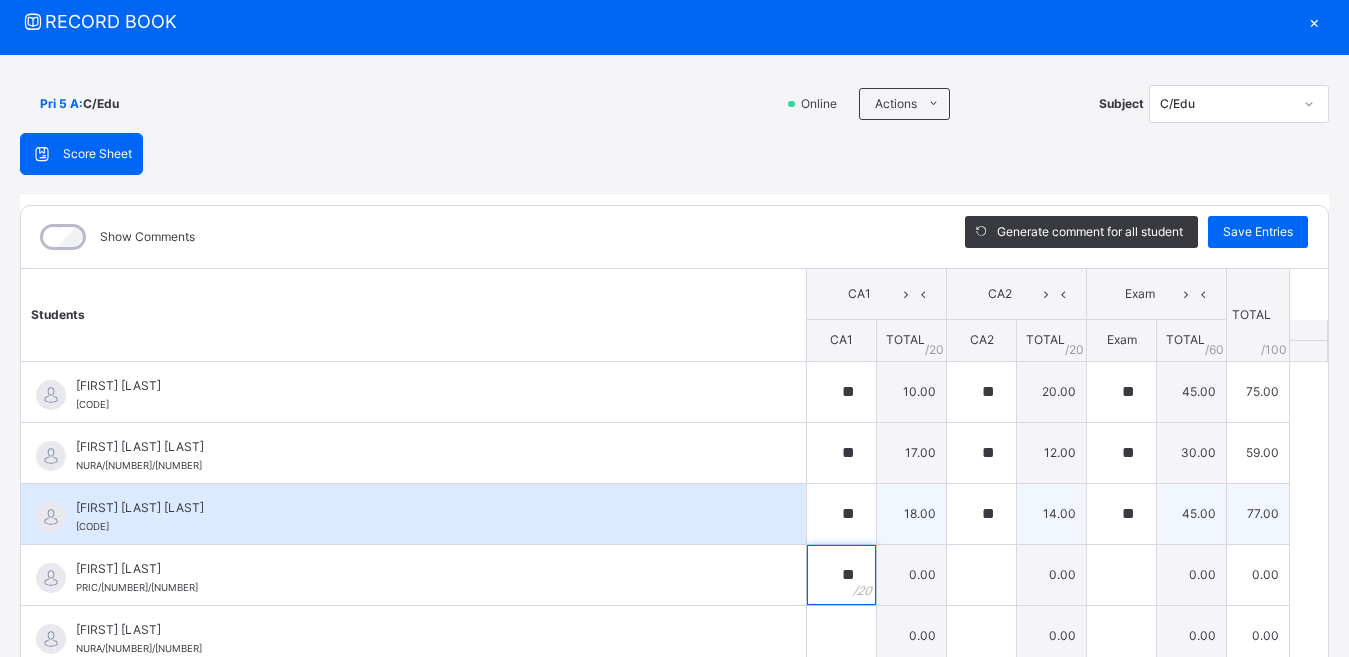 type on "**" 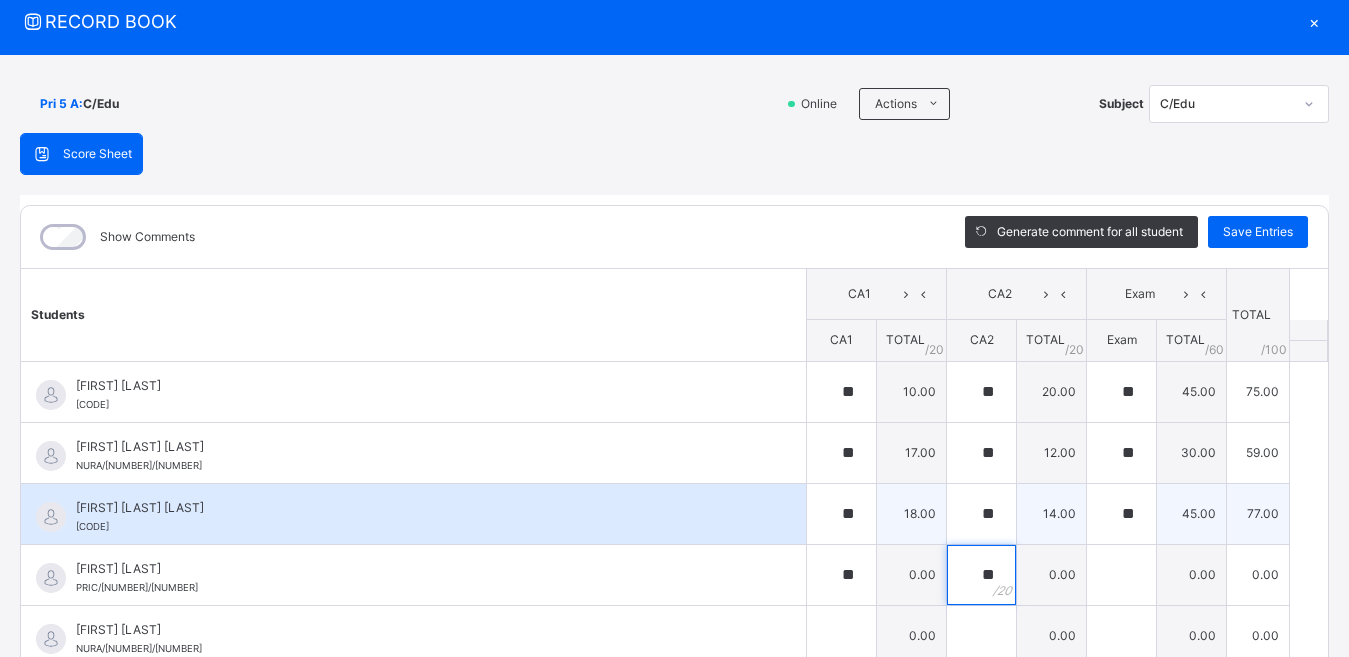 type on "**" 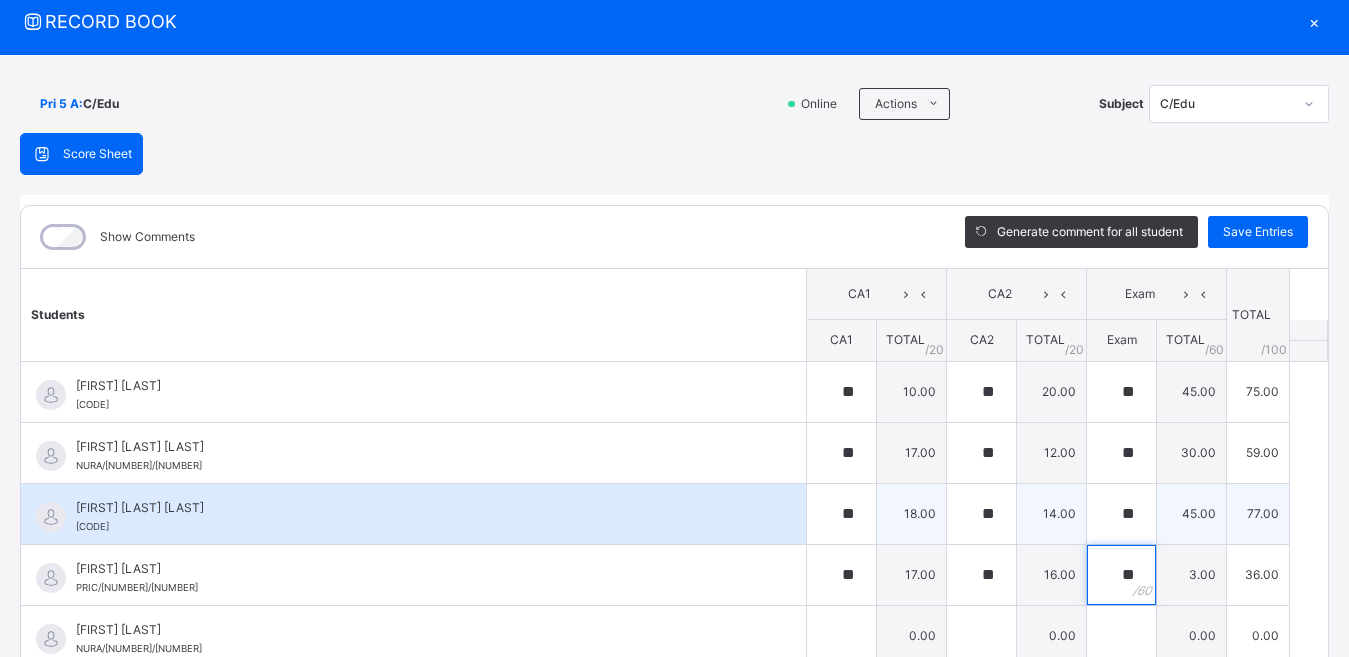 type on "**" 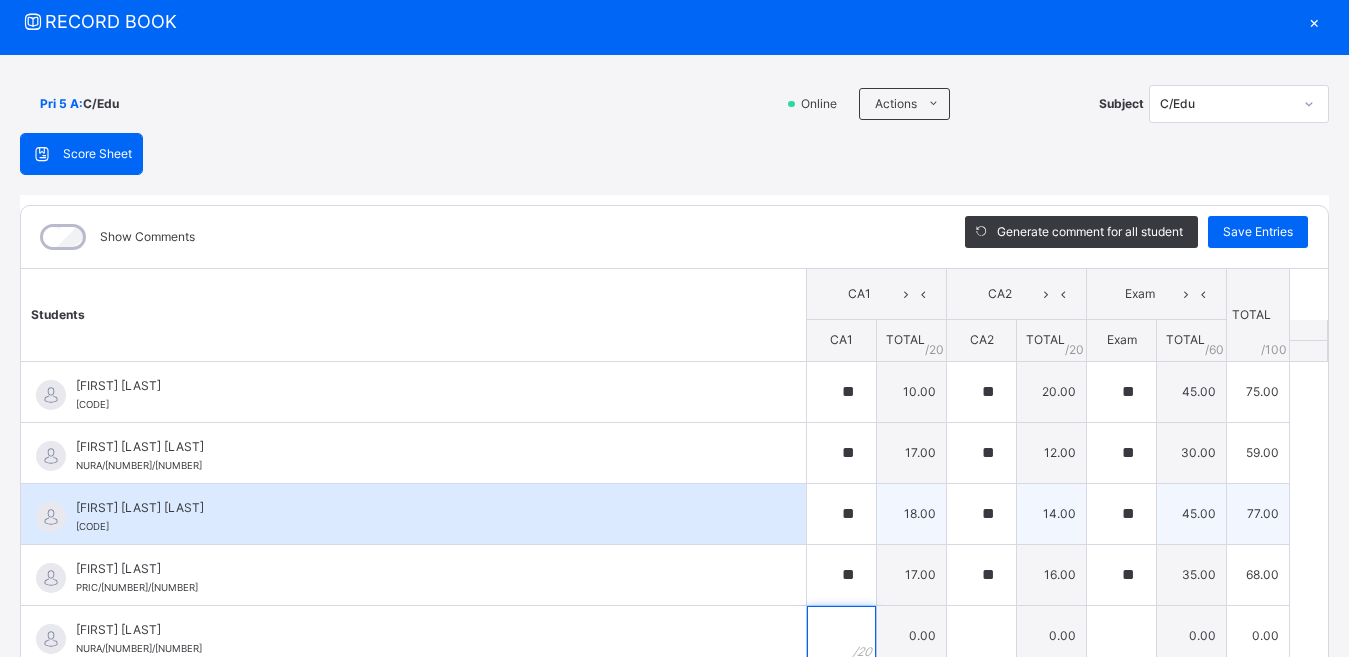 scroll, scrollTop: 70, scrollLeft: 0, axis: vertical 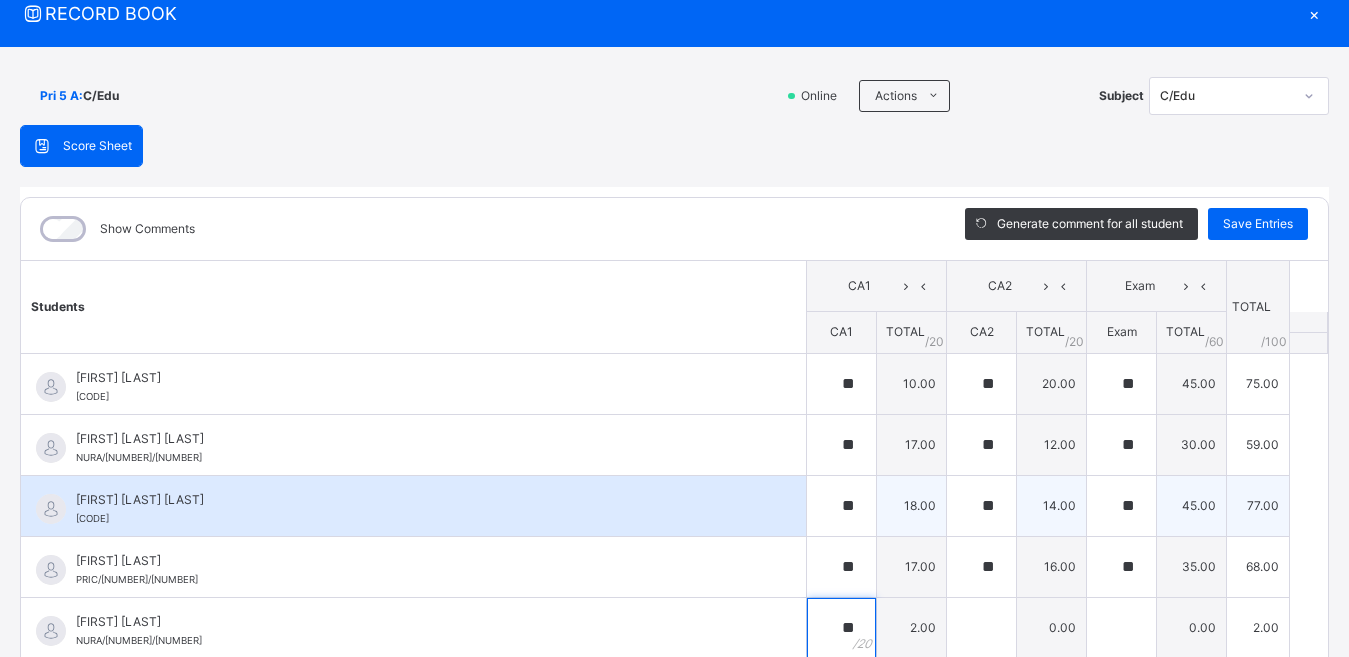 type on "**" 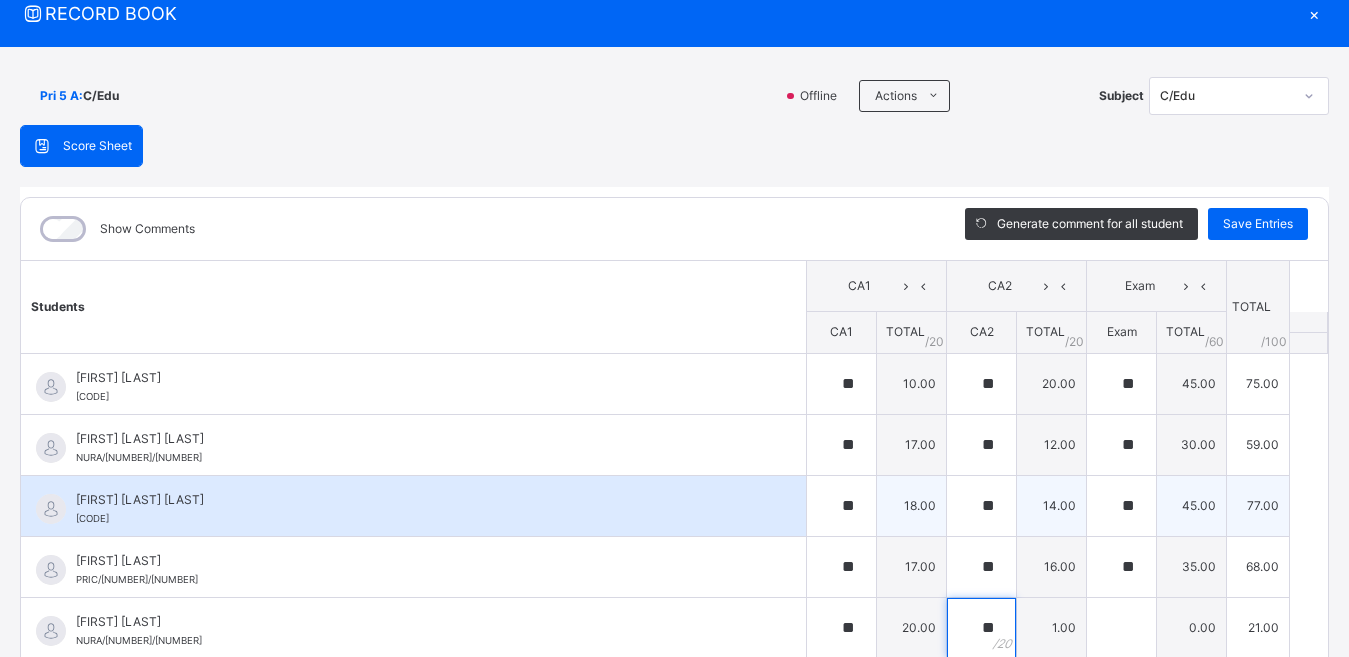 type on "**" 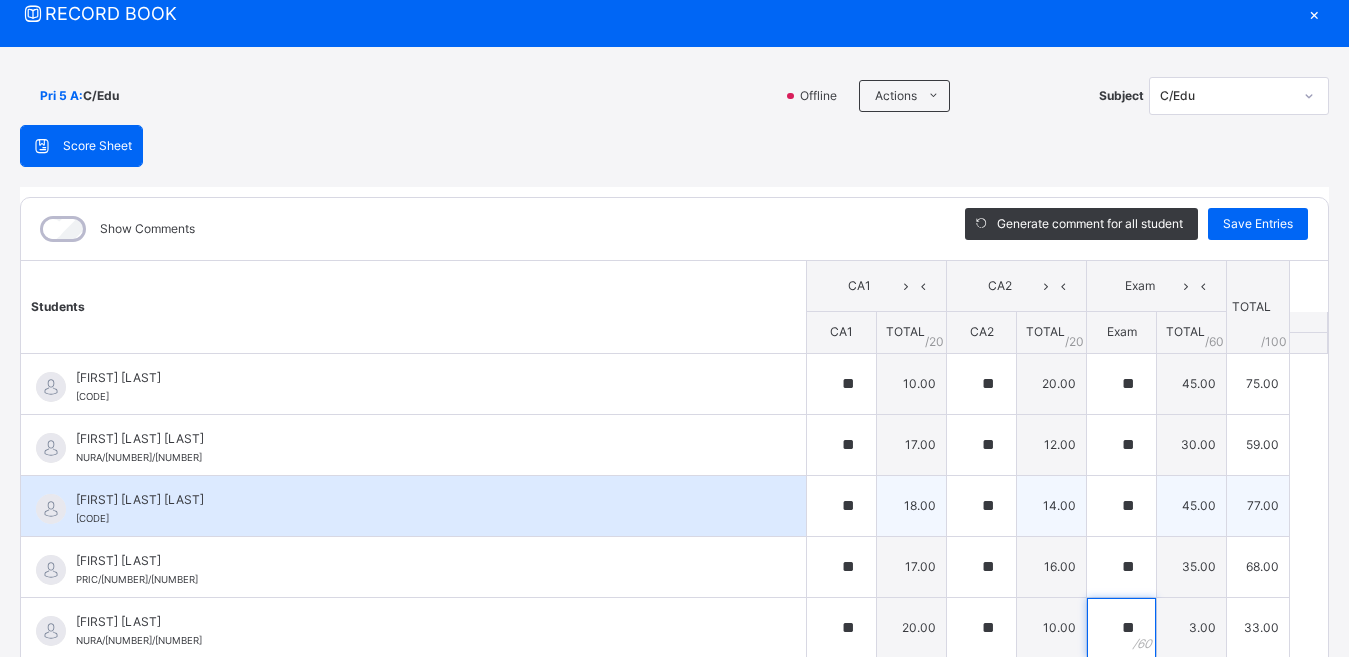 type on "**" 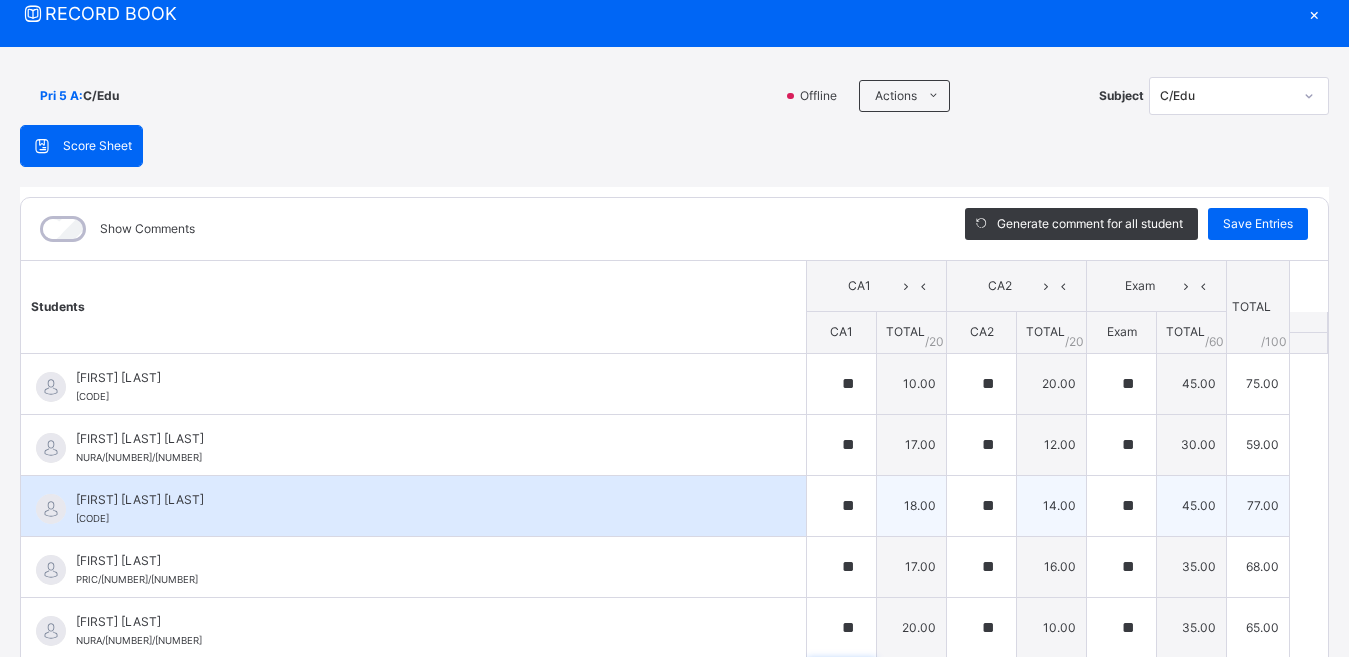 scroll, scrollTop: 254, scrollLeft: 0, axis: vertical 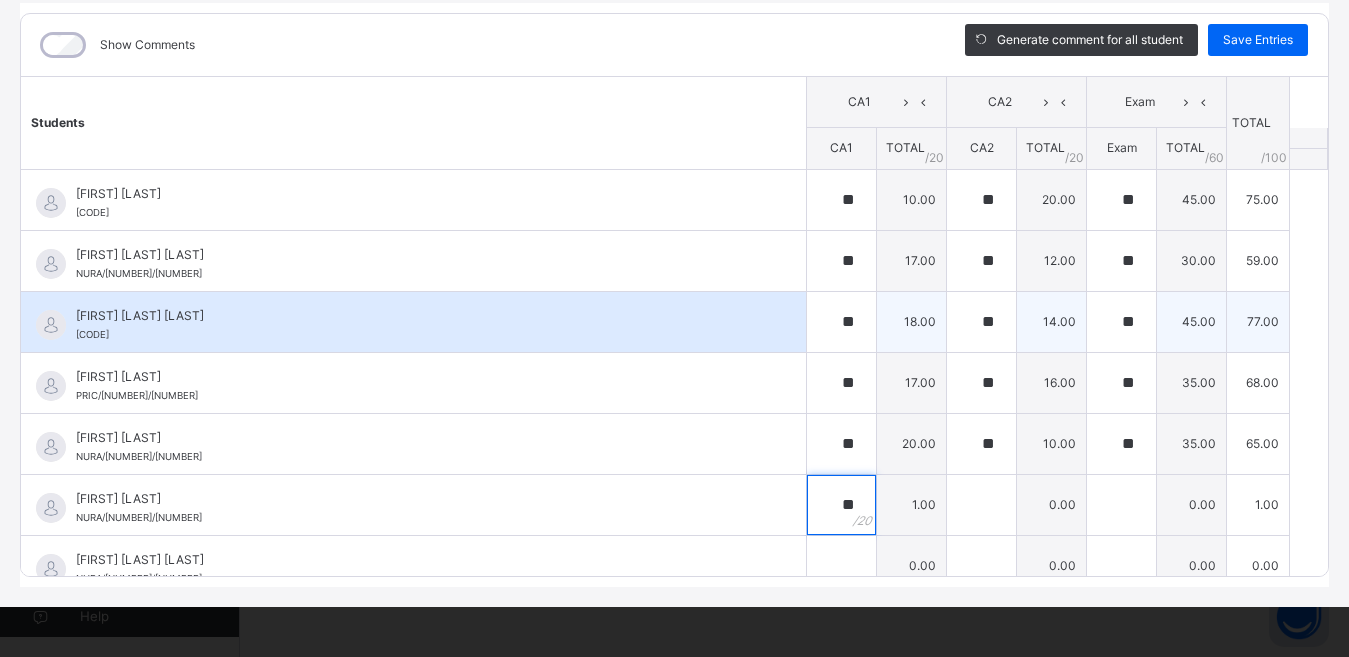 type on "**" 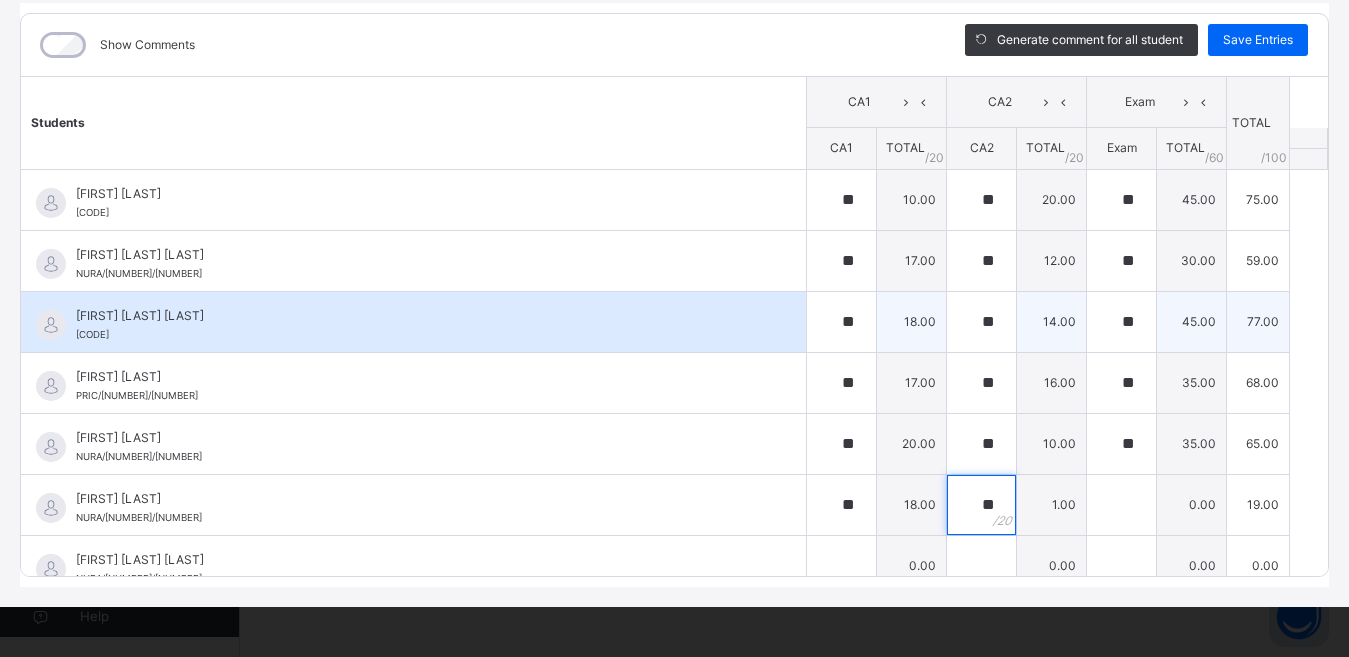 type on "**" 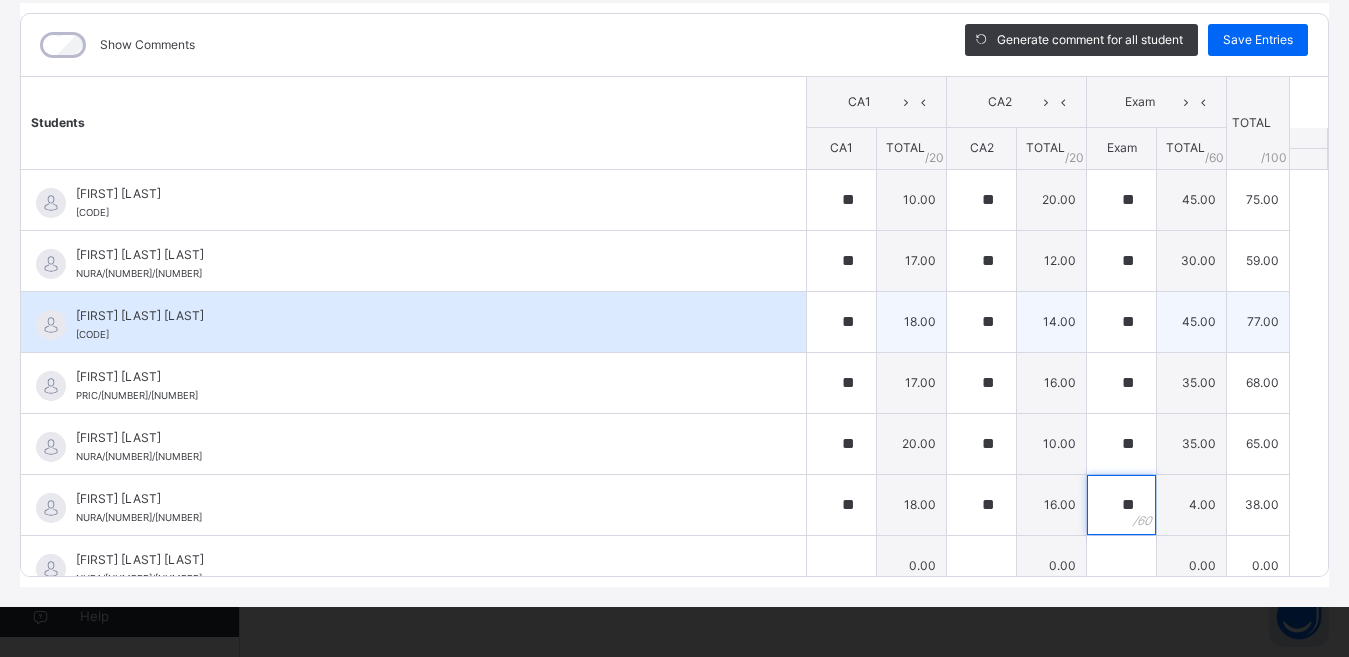 type on "**" 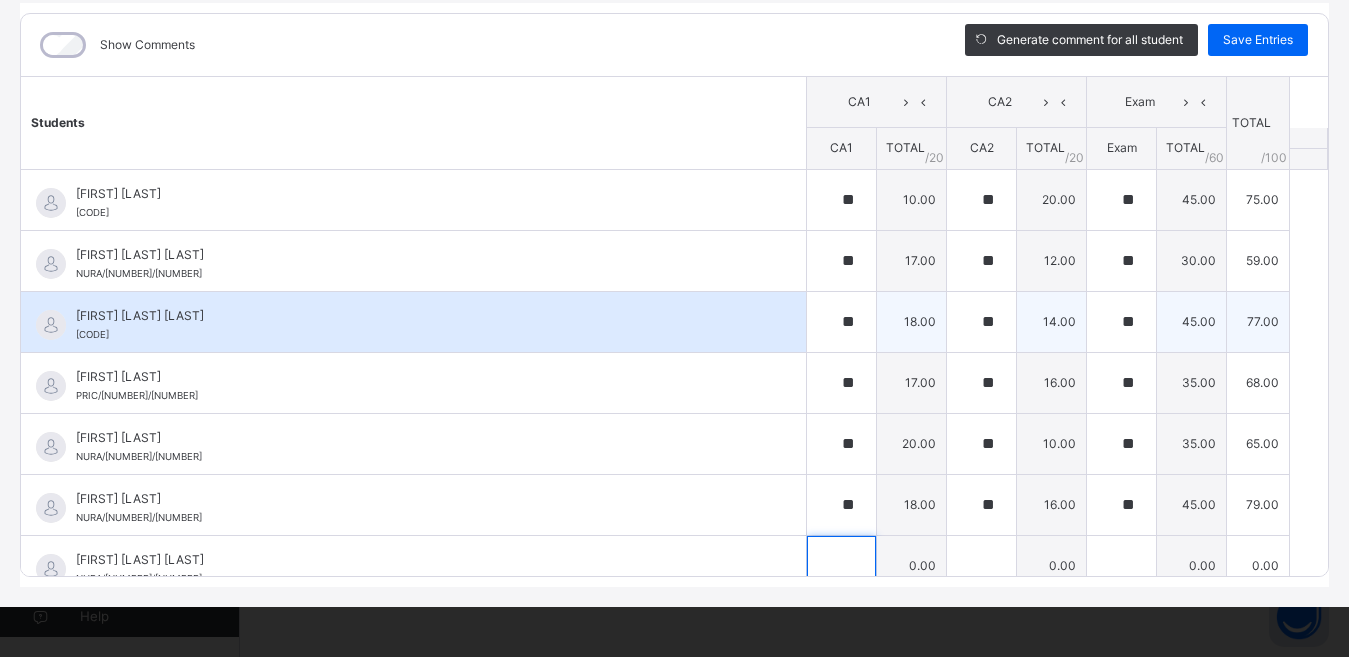 scroll, scrollTop: 19, scrollLeft: 0, axis: vertical 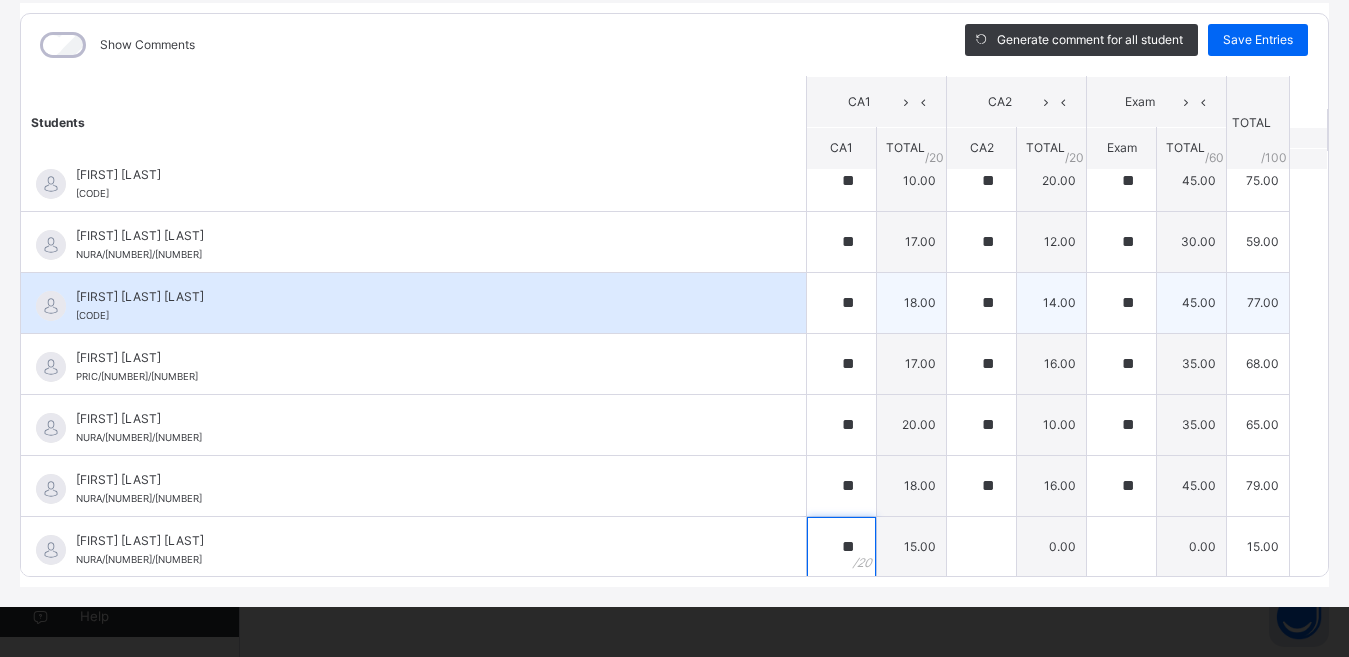 type on "**" 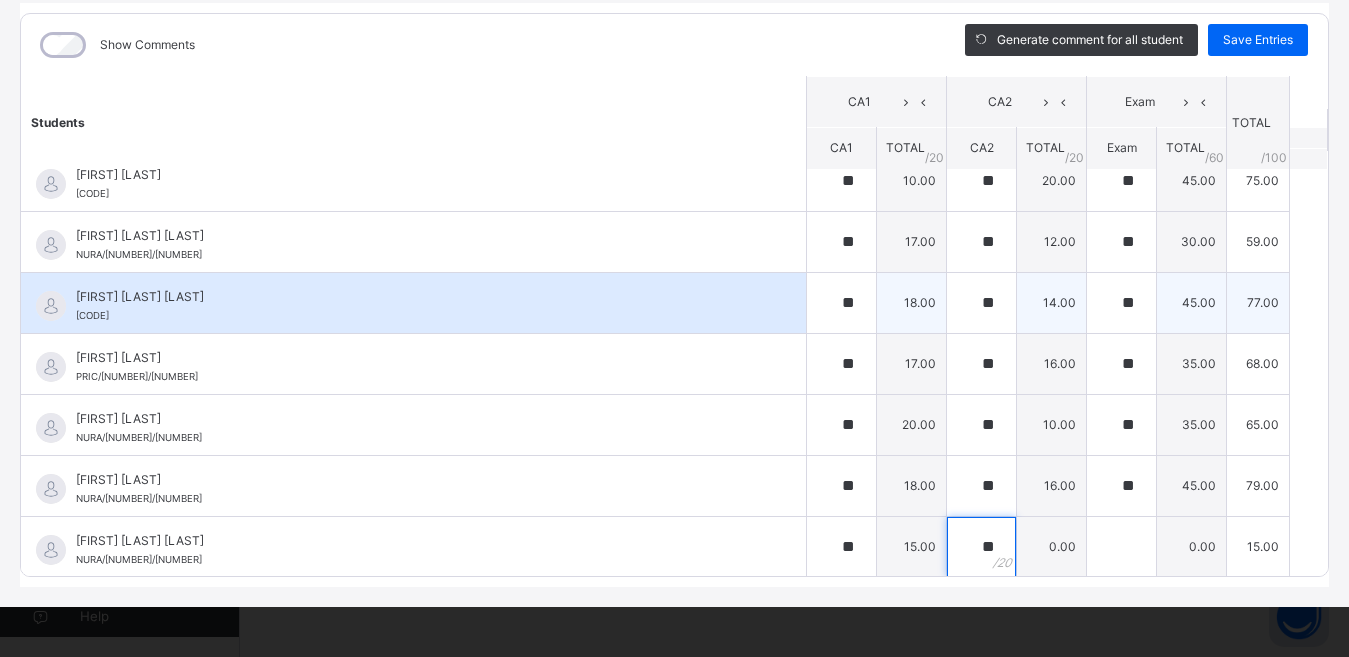 type on "**" 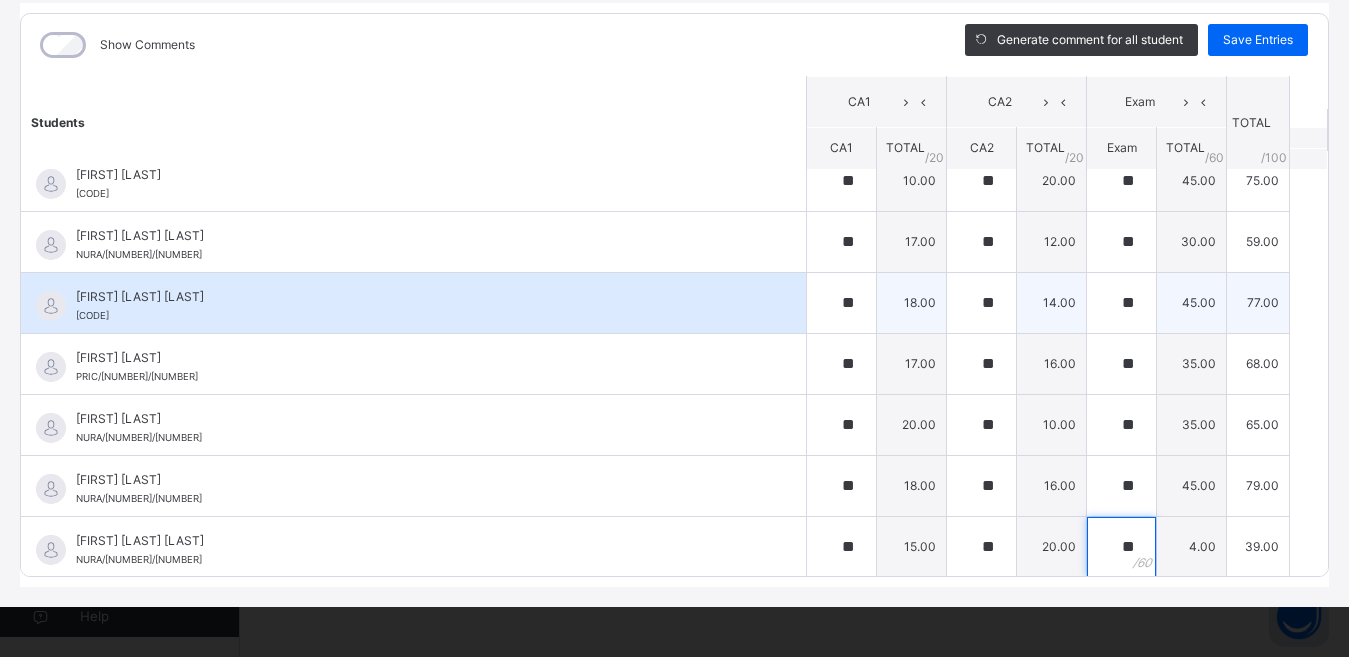 type on "**" 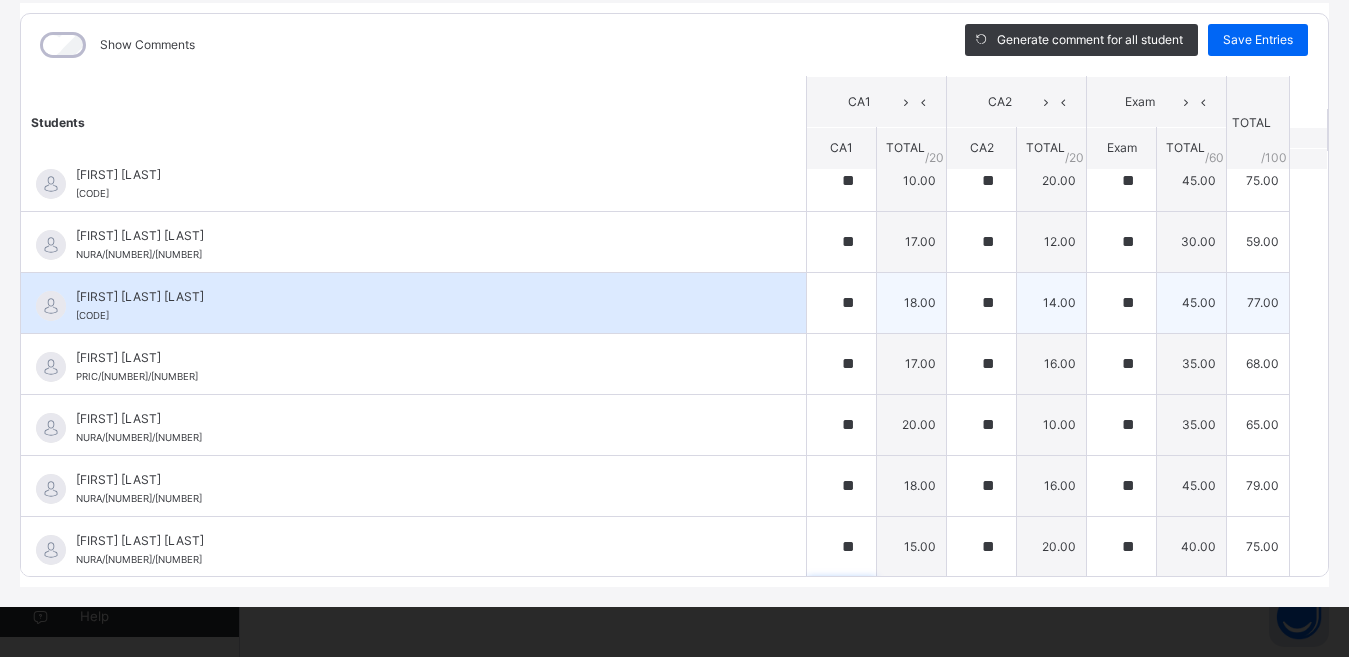 scroll, scrollTop: 300, scrollLeft: 0, axis: vertical 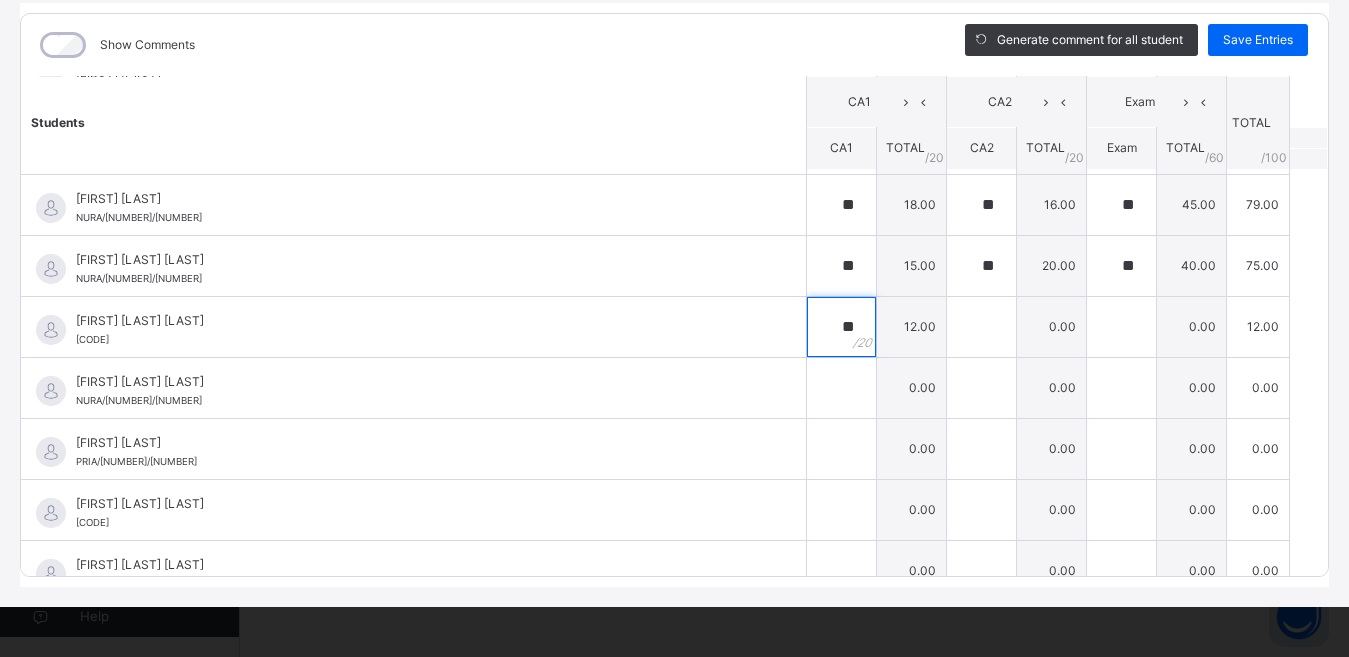 type on "**" 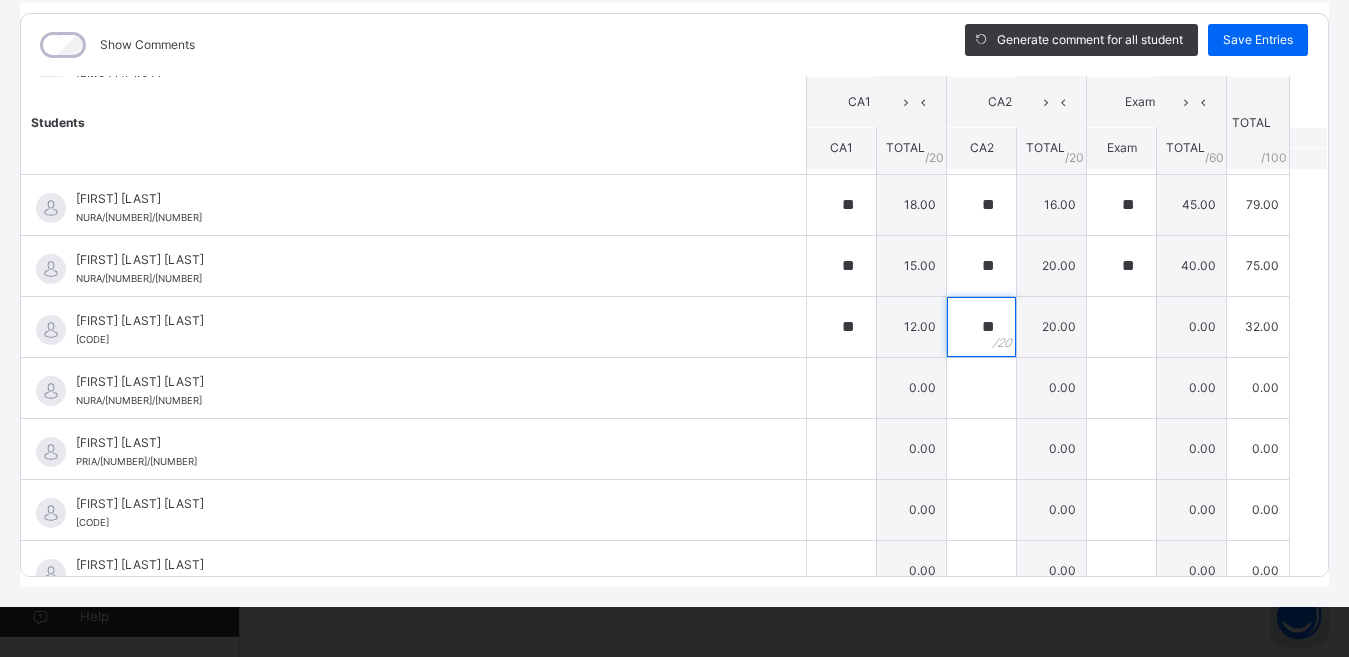 type on "**" 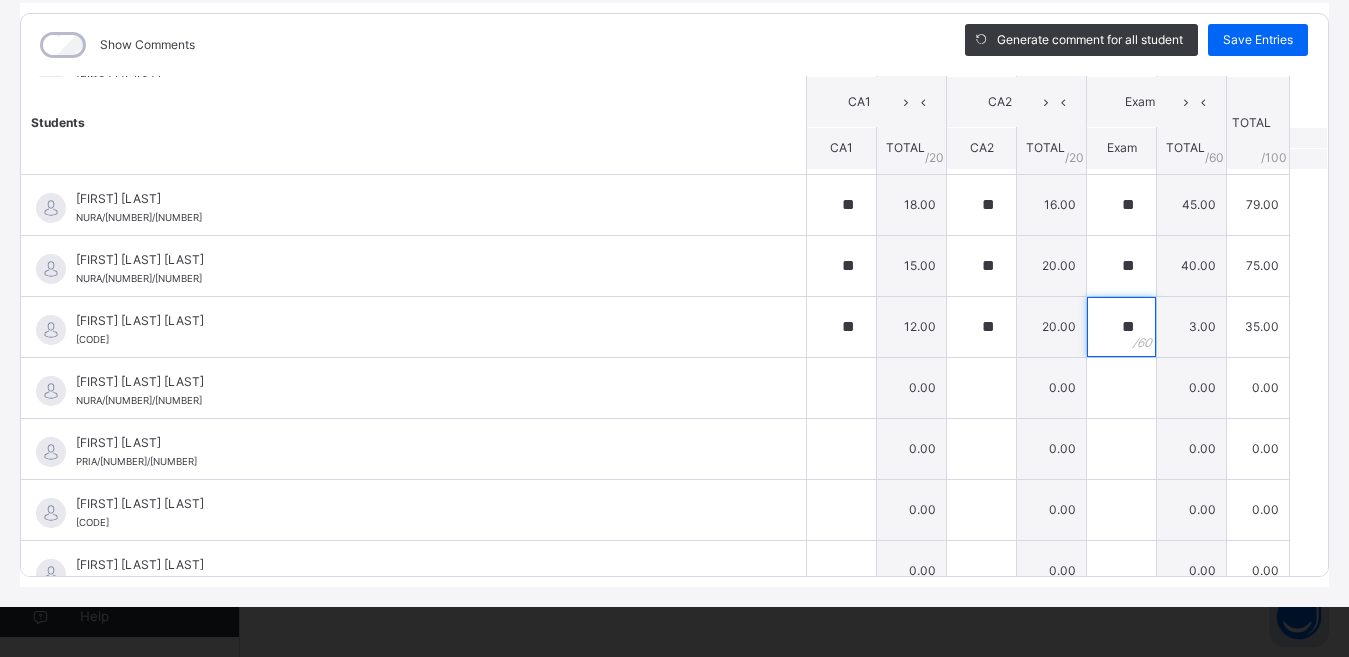 type on "**" 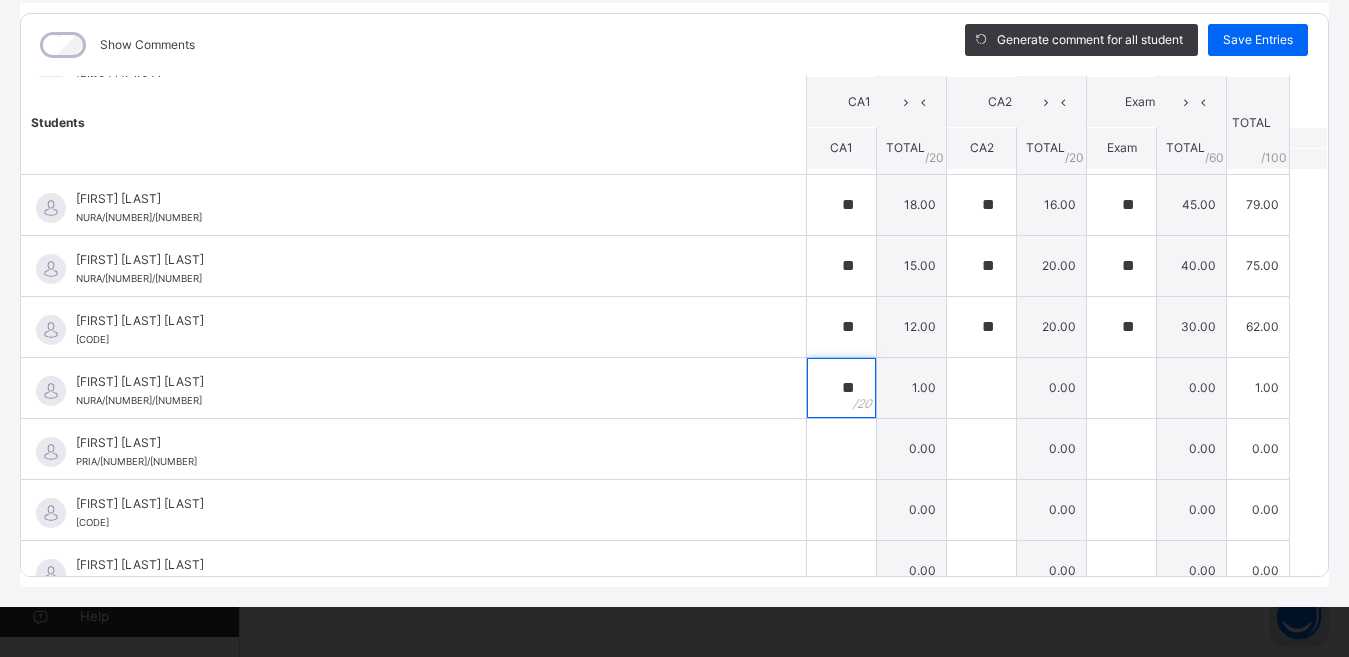 type on "**" 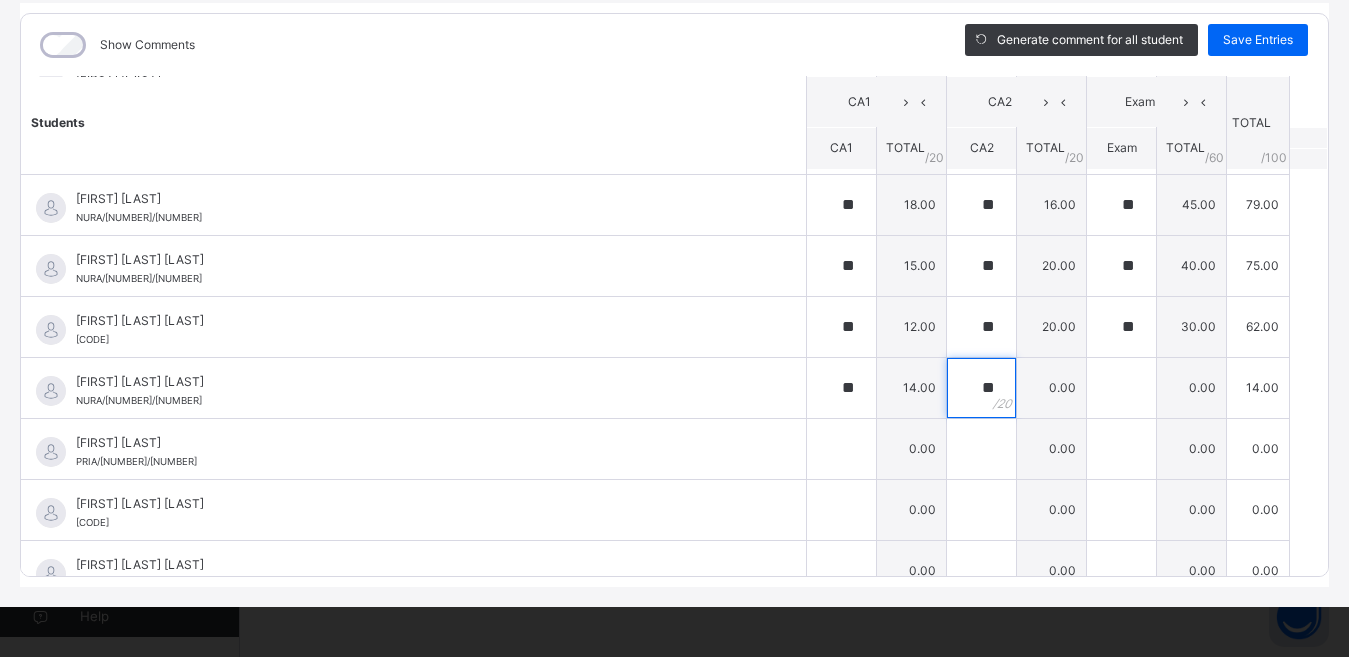 type on "**" 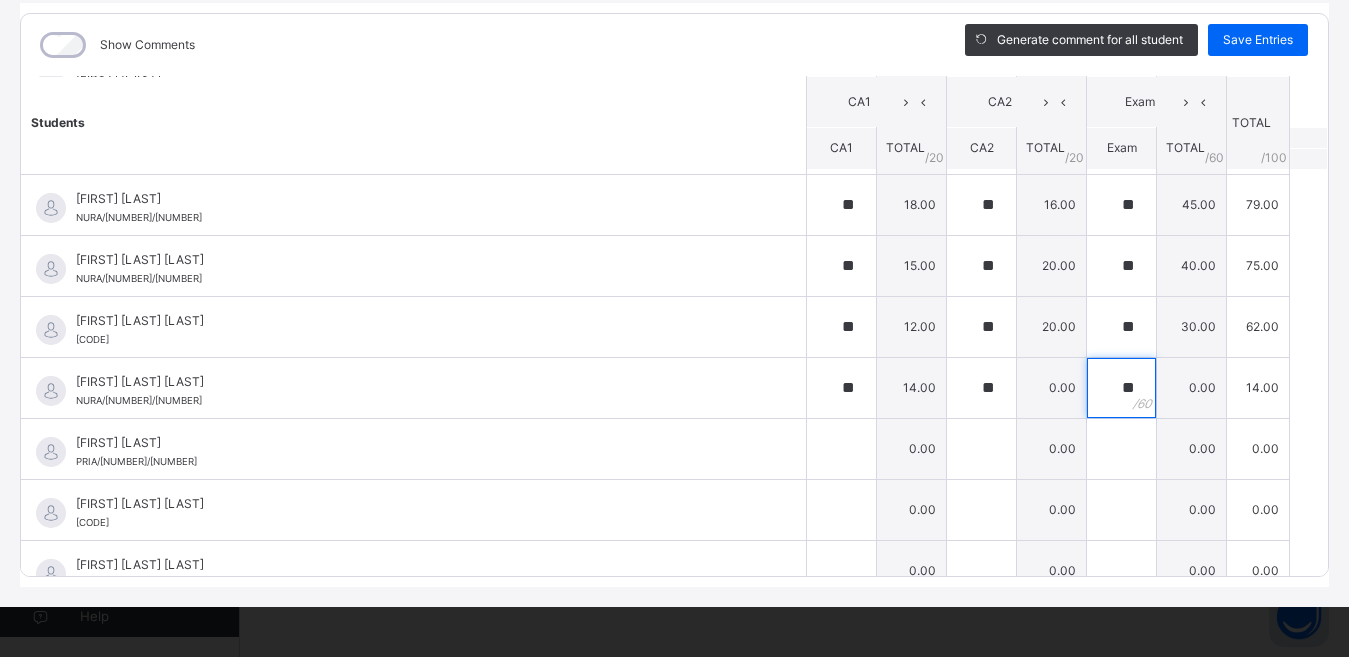 type on "**" 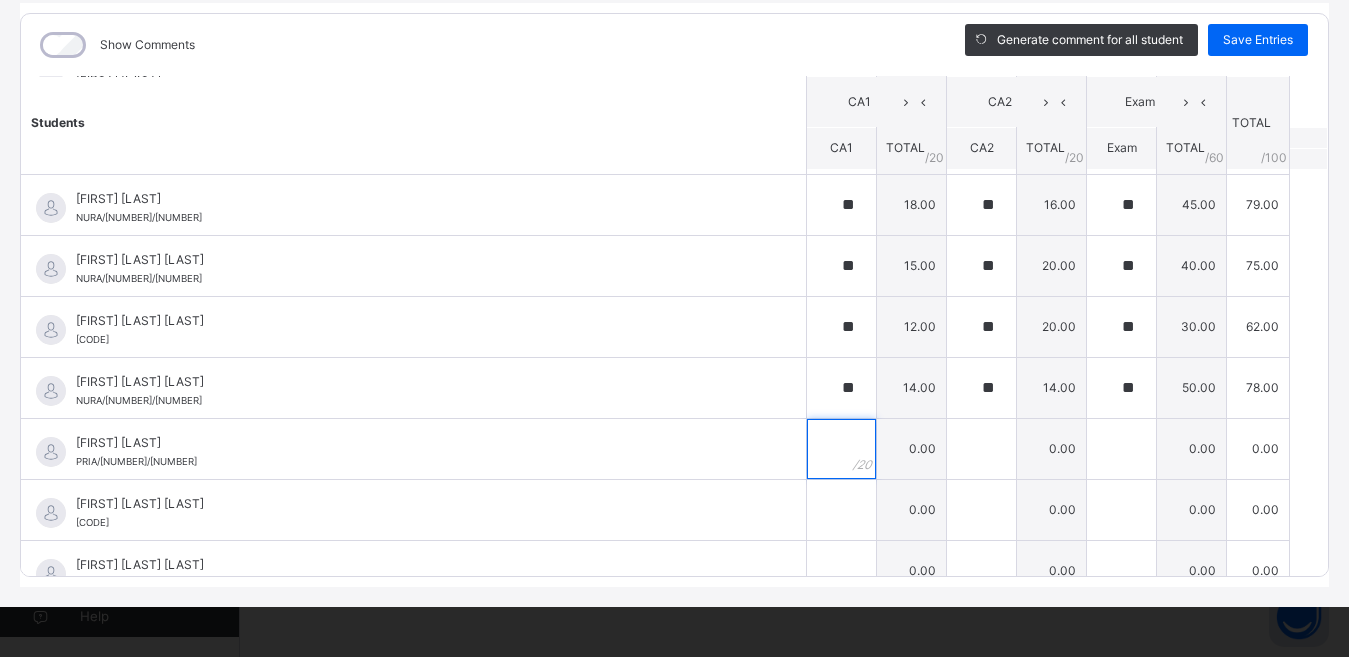 scroll, scrollTop: 58, scrollLeft: 0, axis: vertical 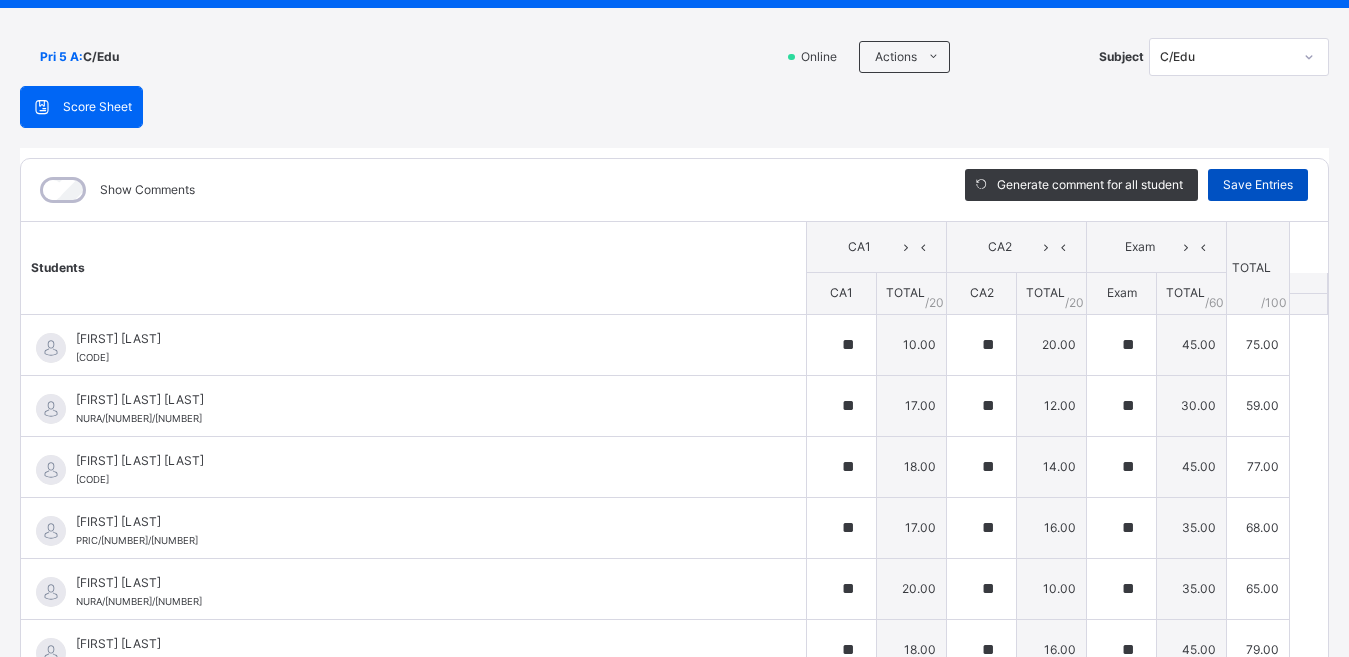 click on "Save Entries" at bounding box center (1258, 185) 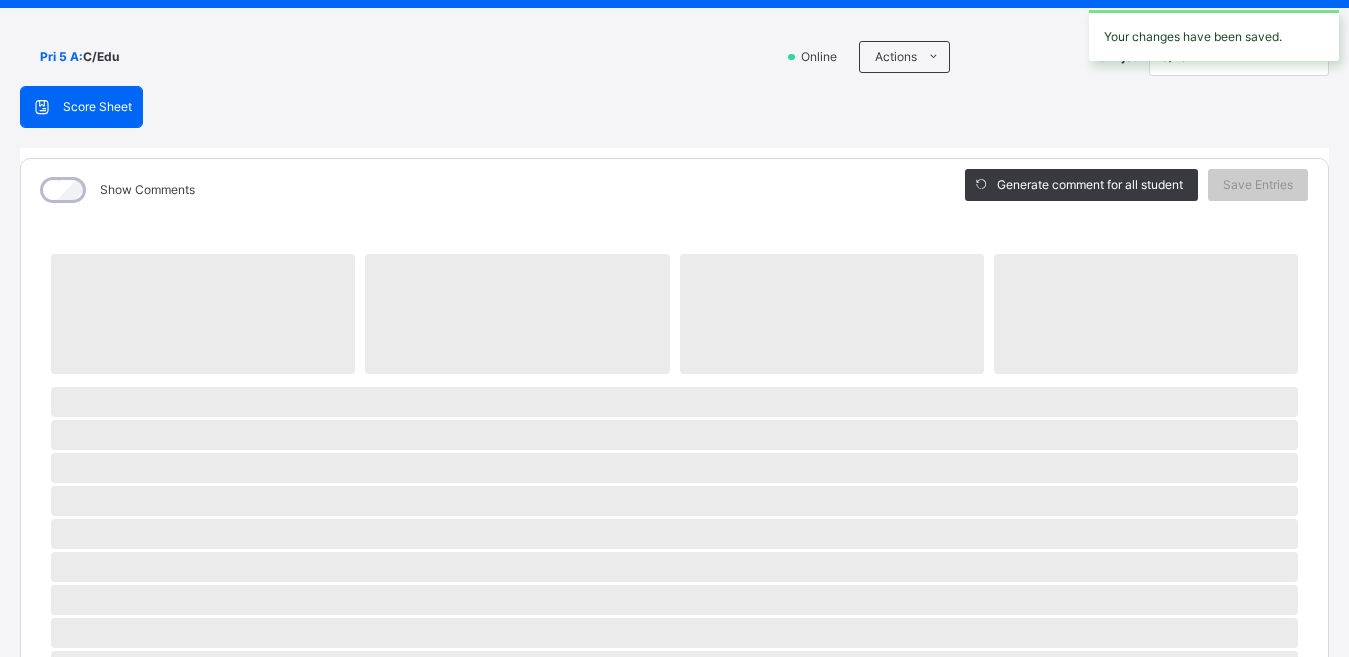 scroll, scrollTop: 1101, scrollLeft: 0, axis: vertical 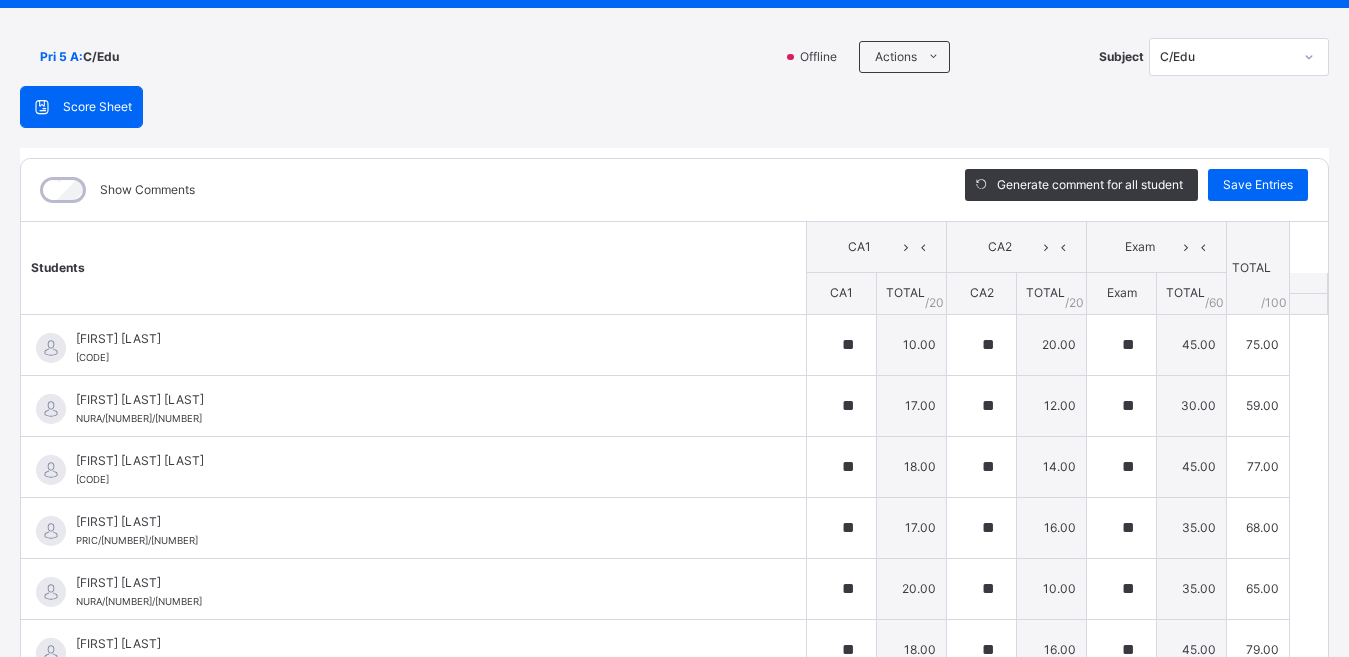 type on "**" 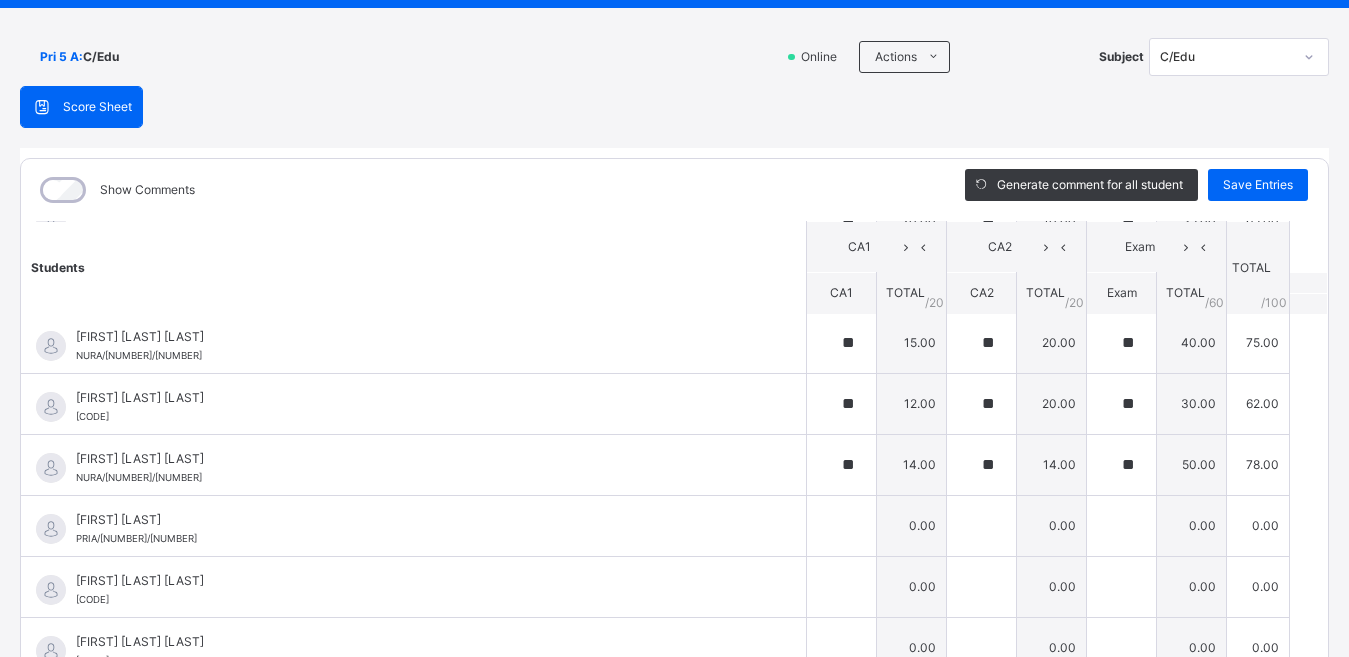 scroll, scrollTop: 563, scrollLeft: 0, axis: vertical 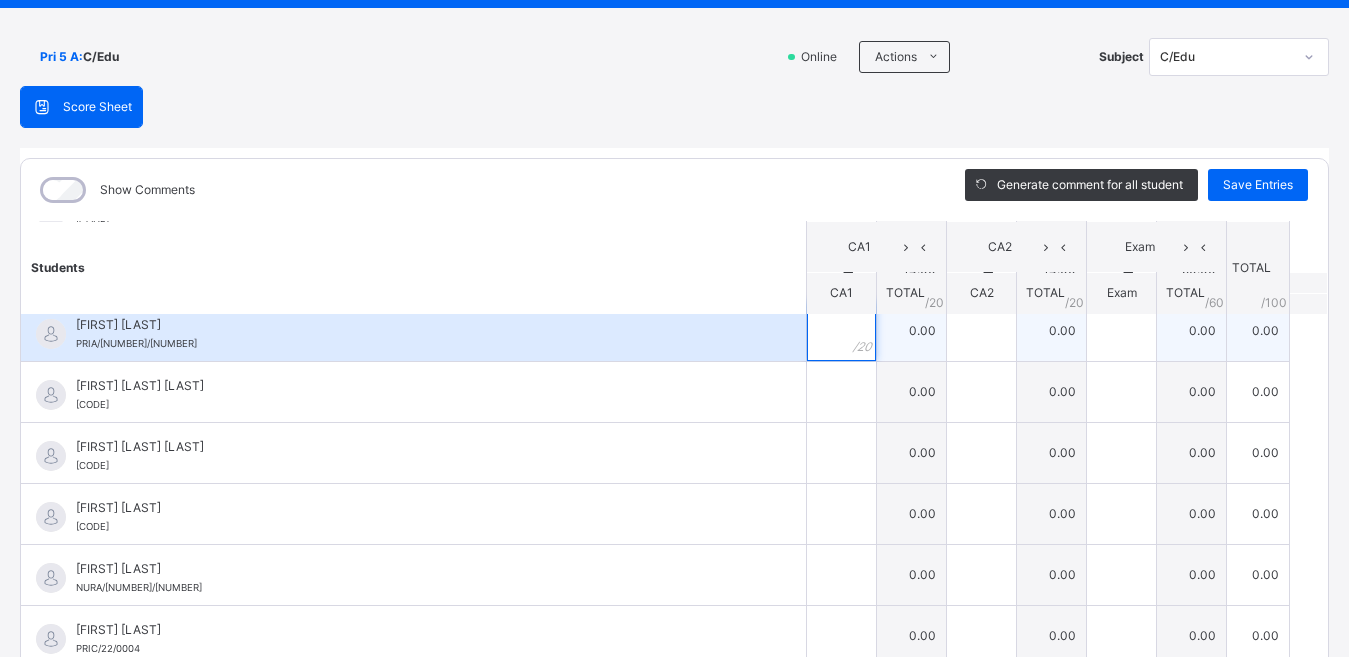 click at bounding box center (841, 331) 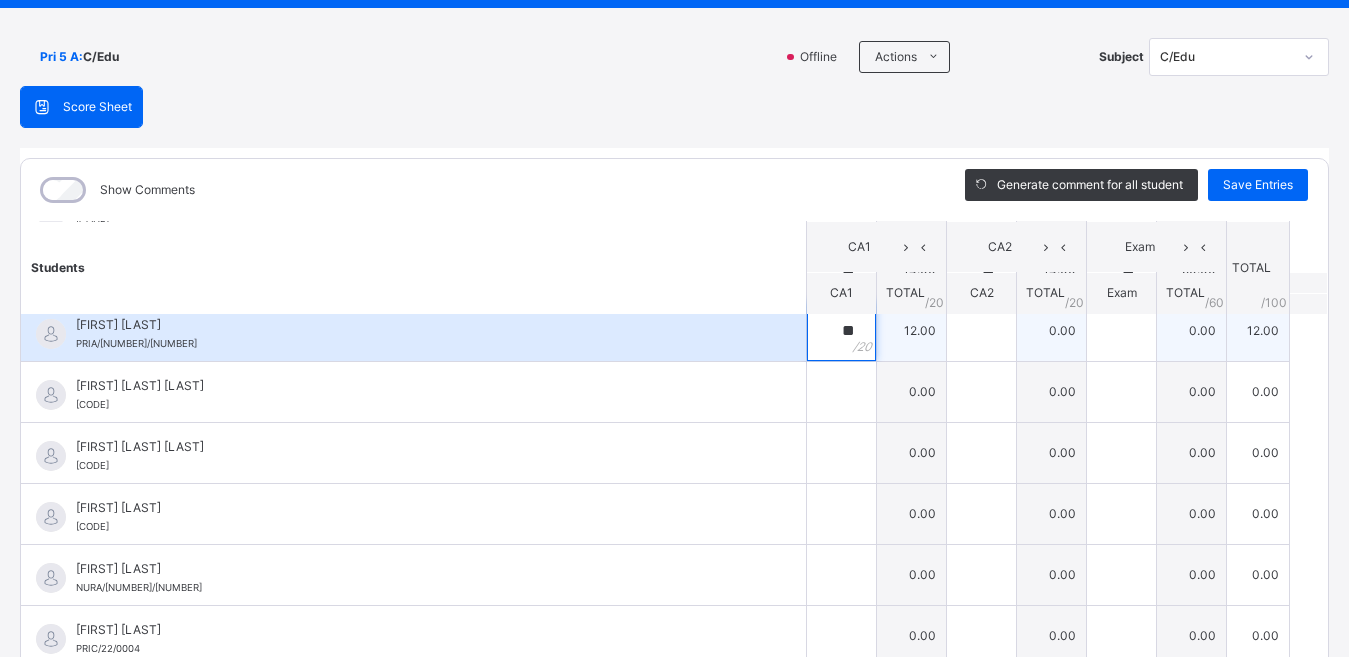type on "**" 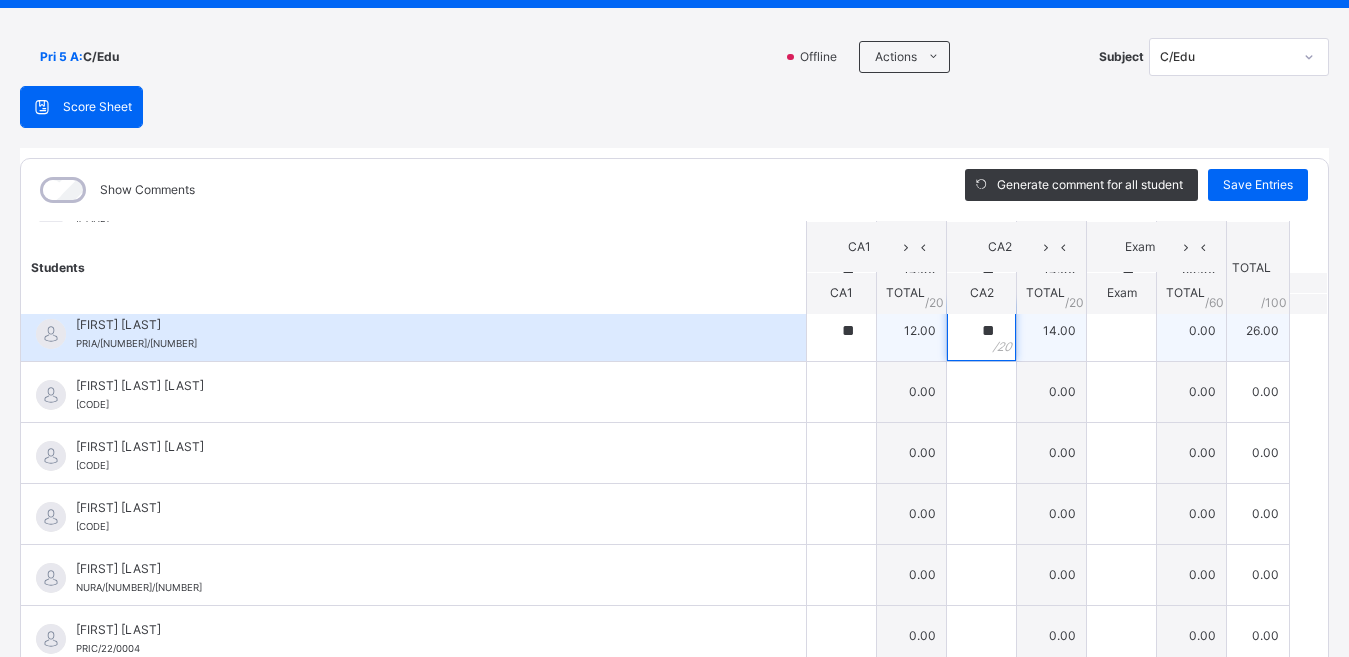 type on "**" 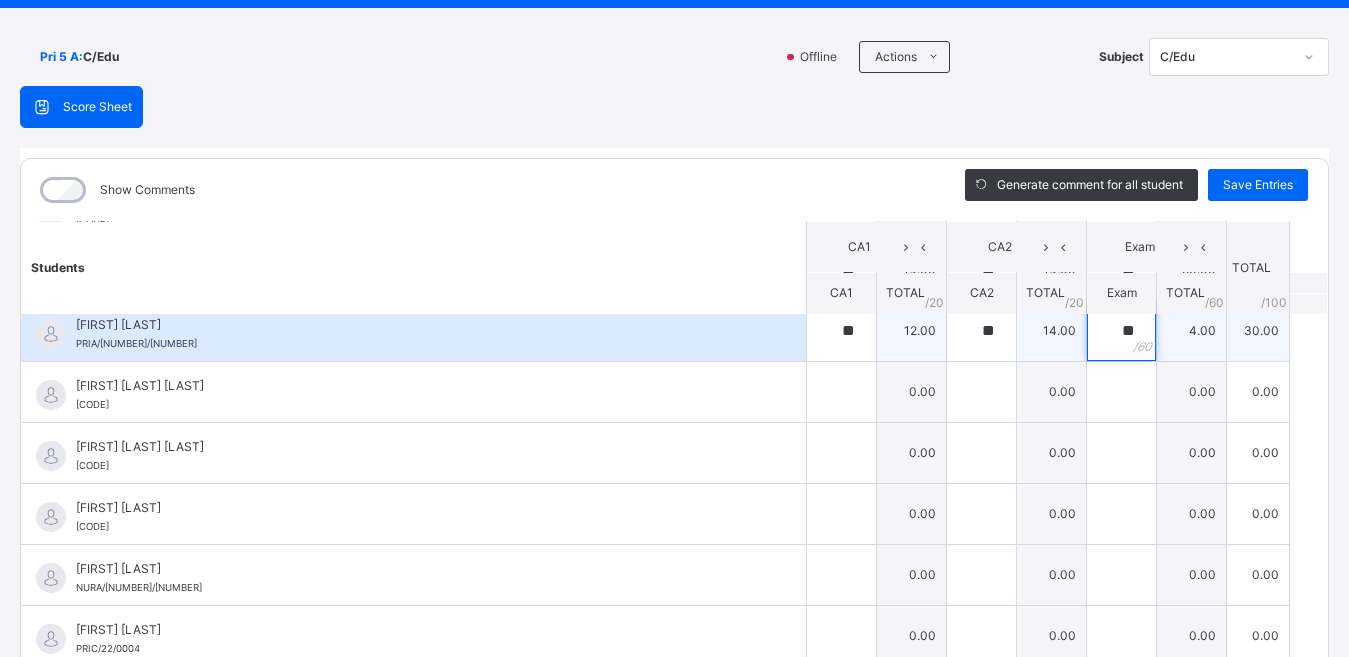 type on "**" 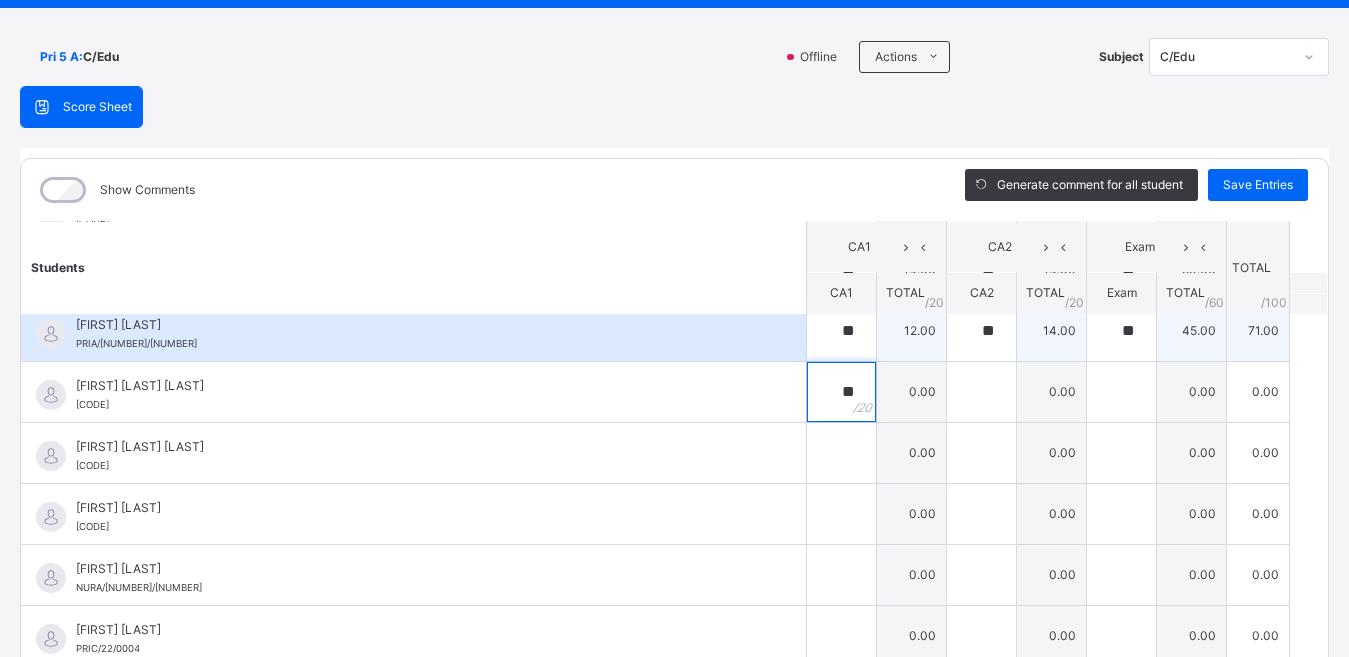 type on "**" 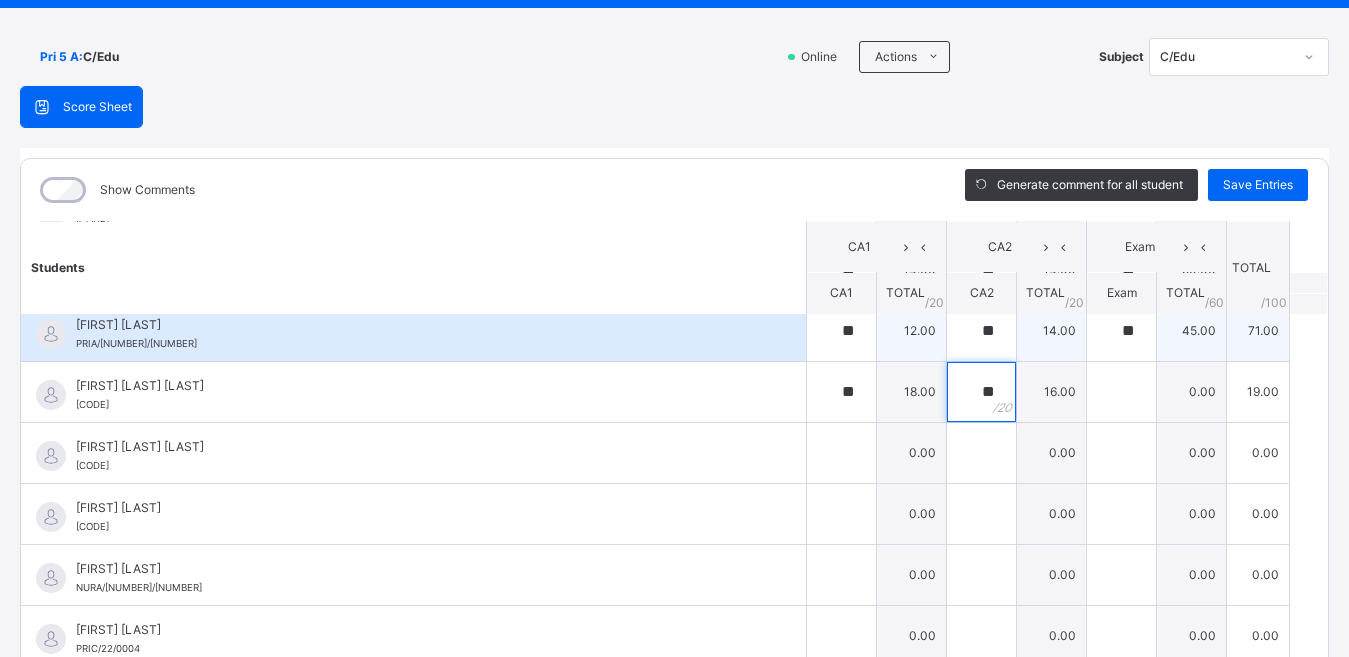 type on "**" 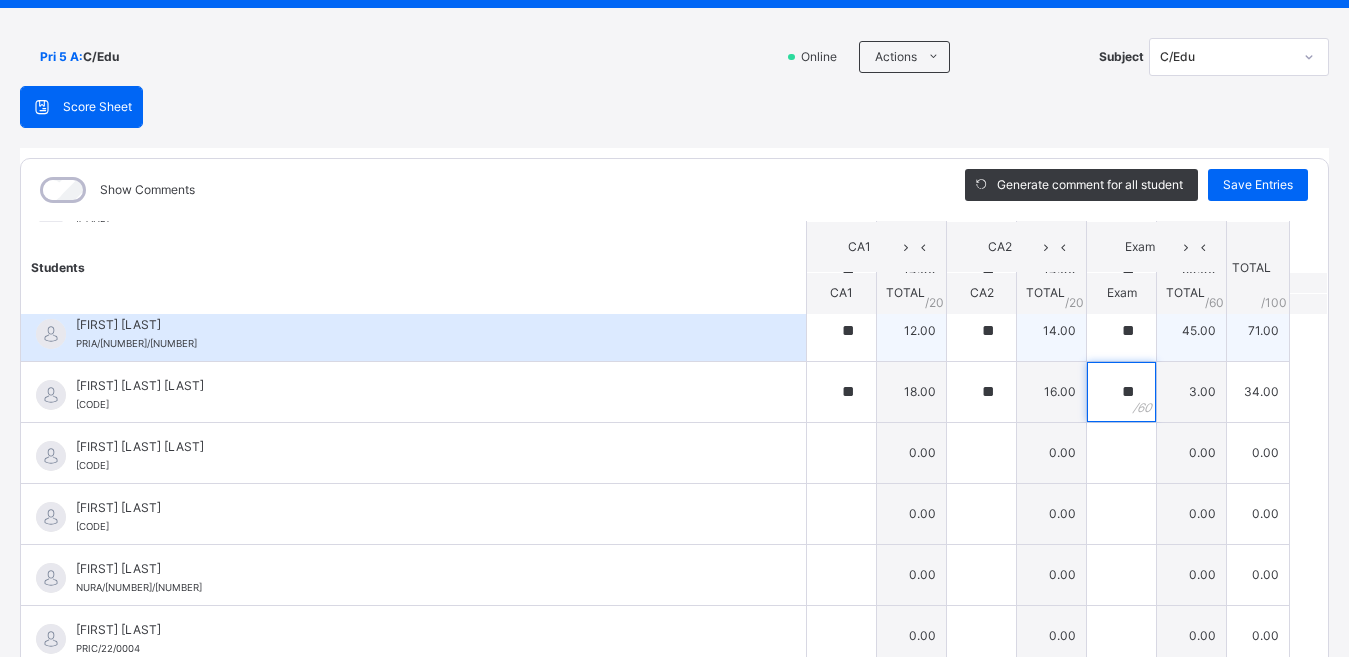 type on "**" 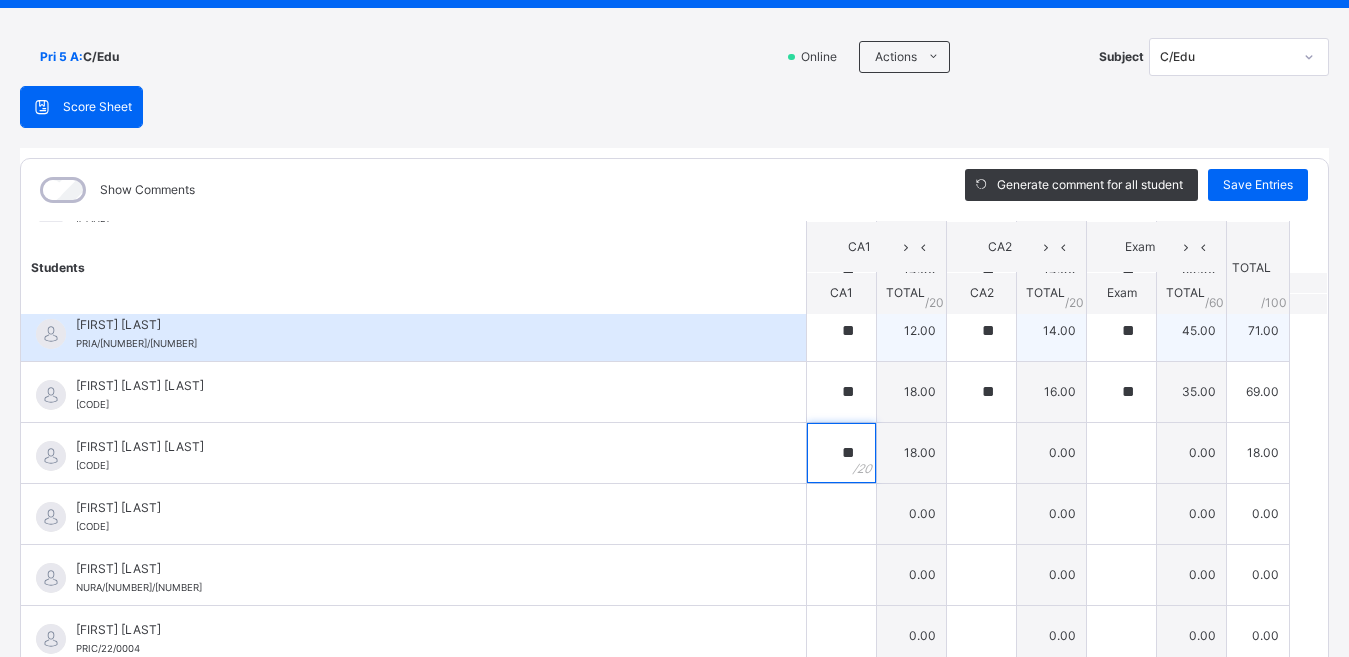 type on "**" 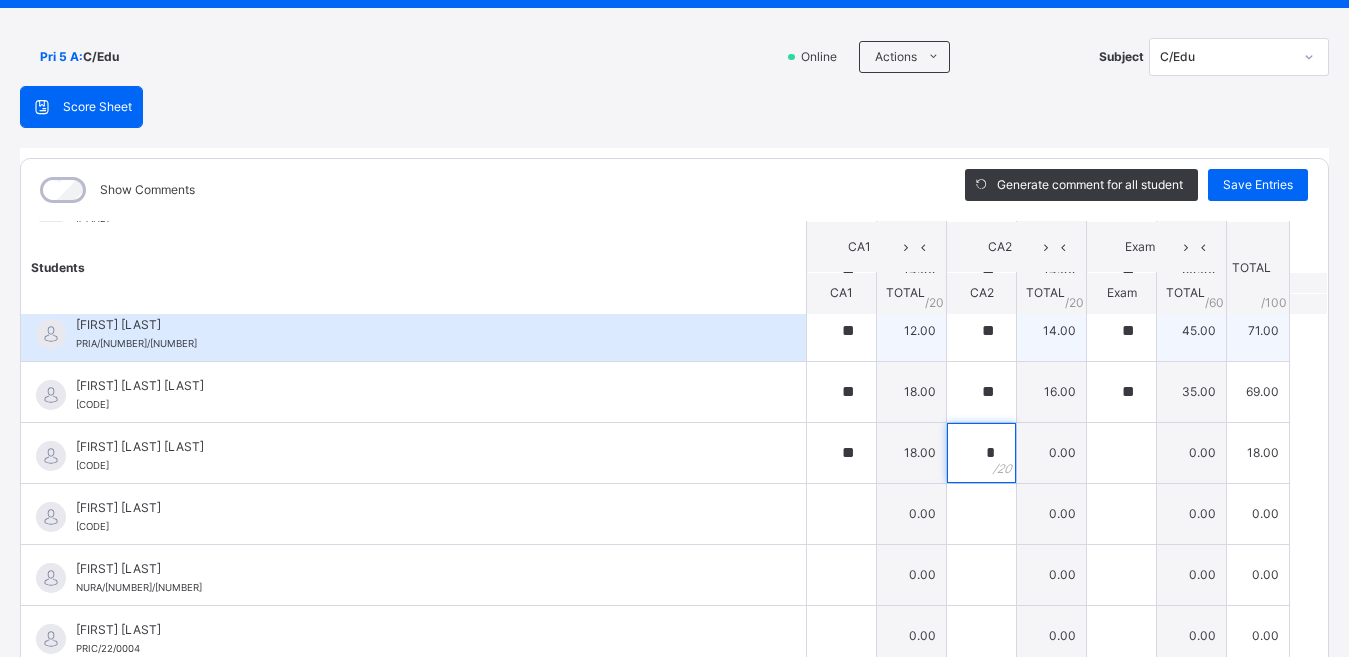 type on "*" 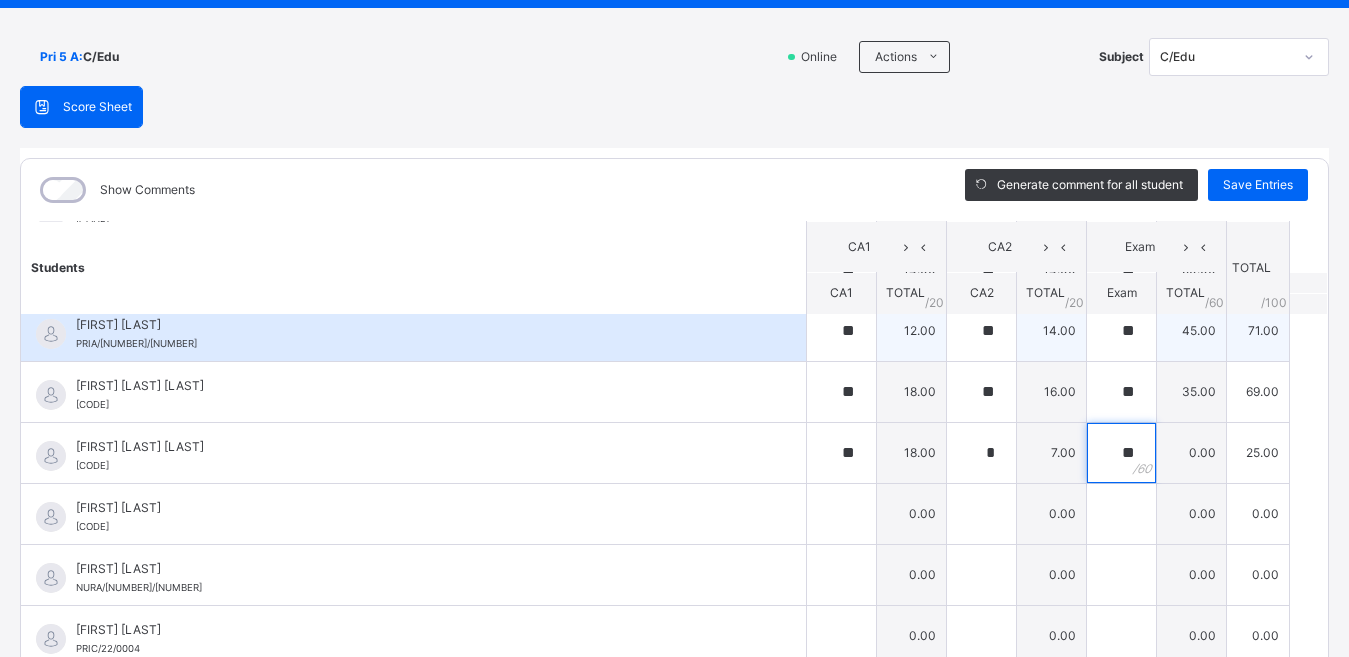 type on "**" 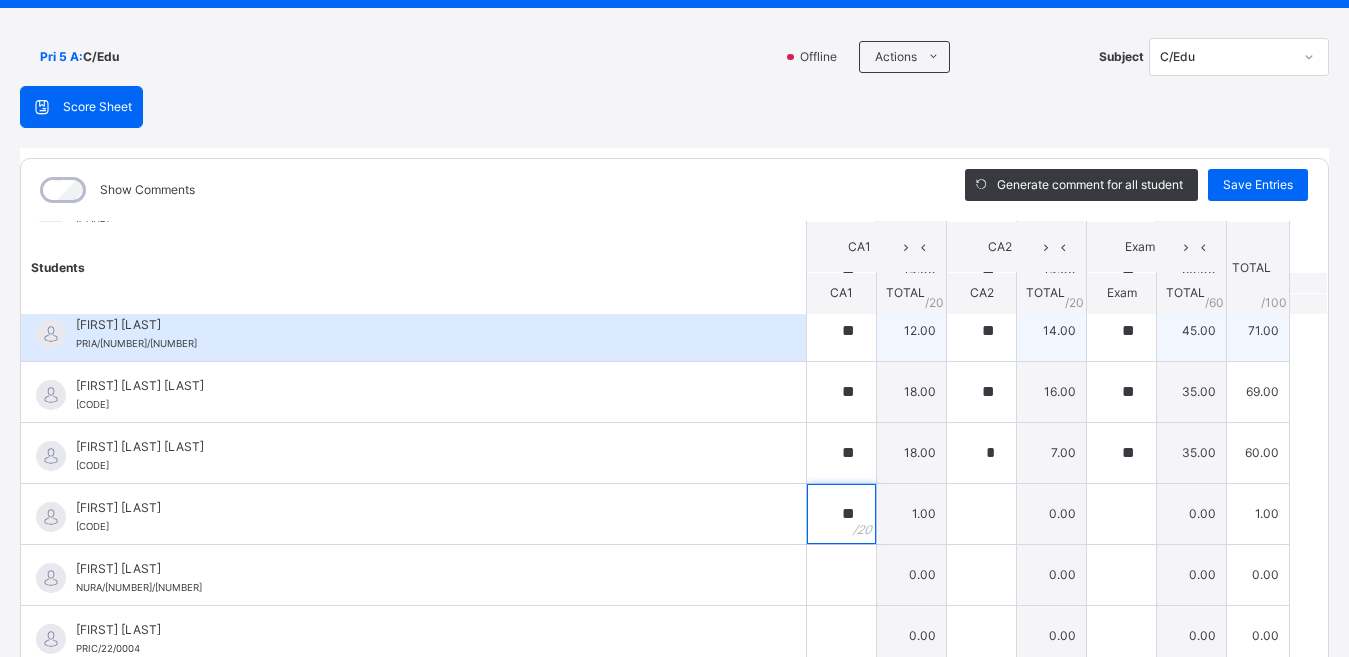 type on "**" 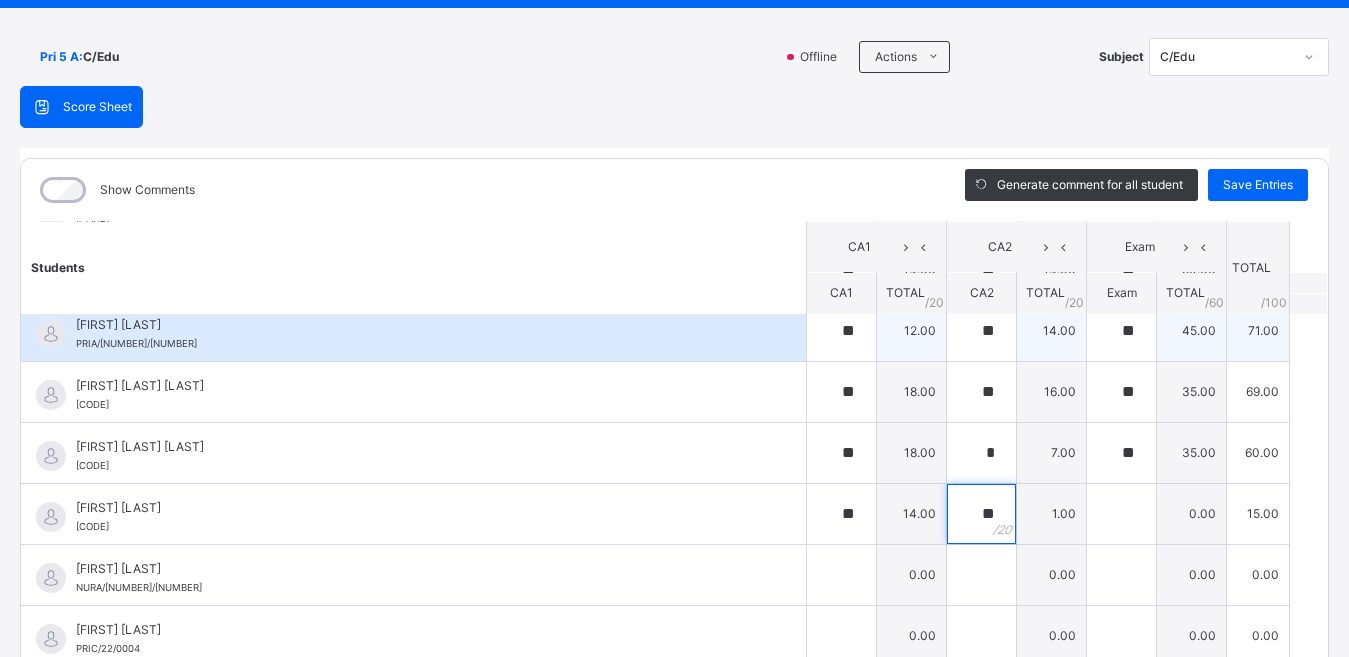 type on "**" 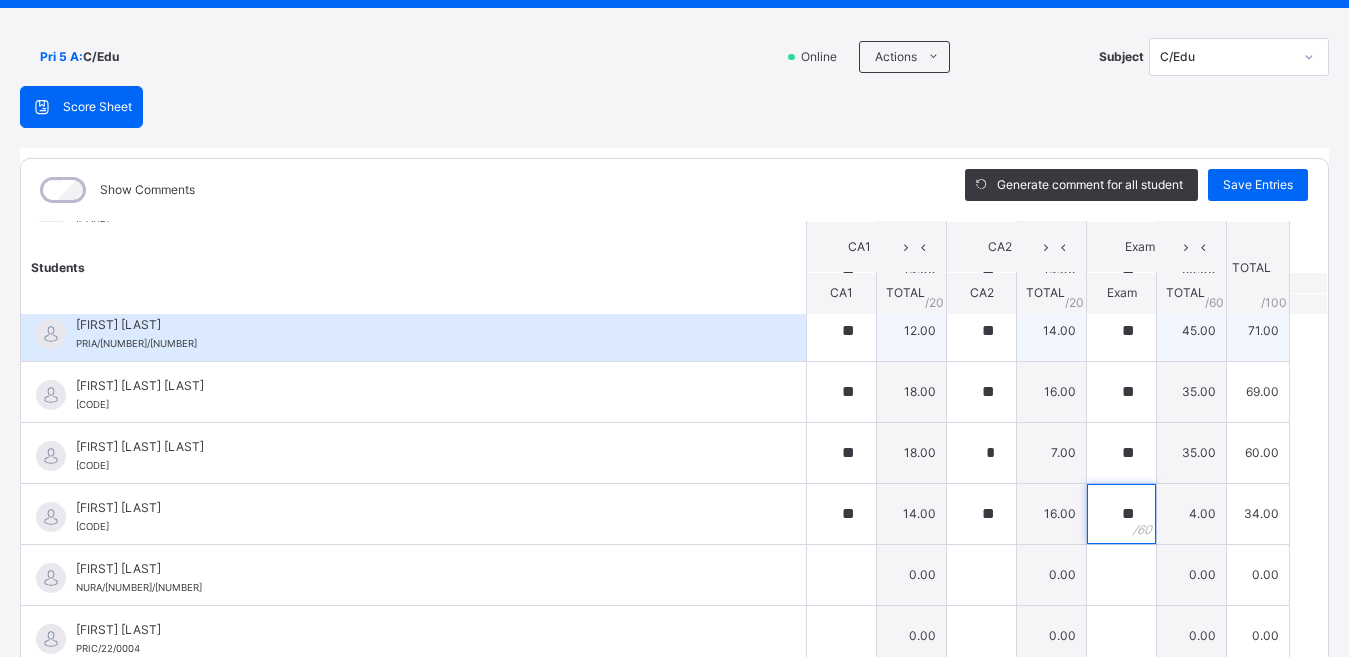 type on "**" 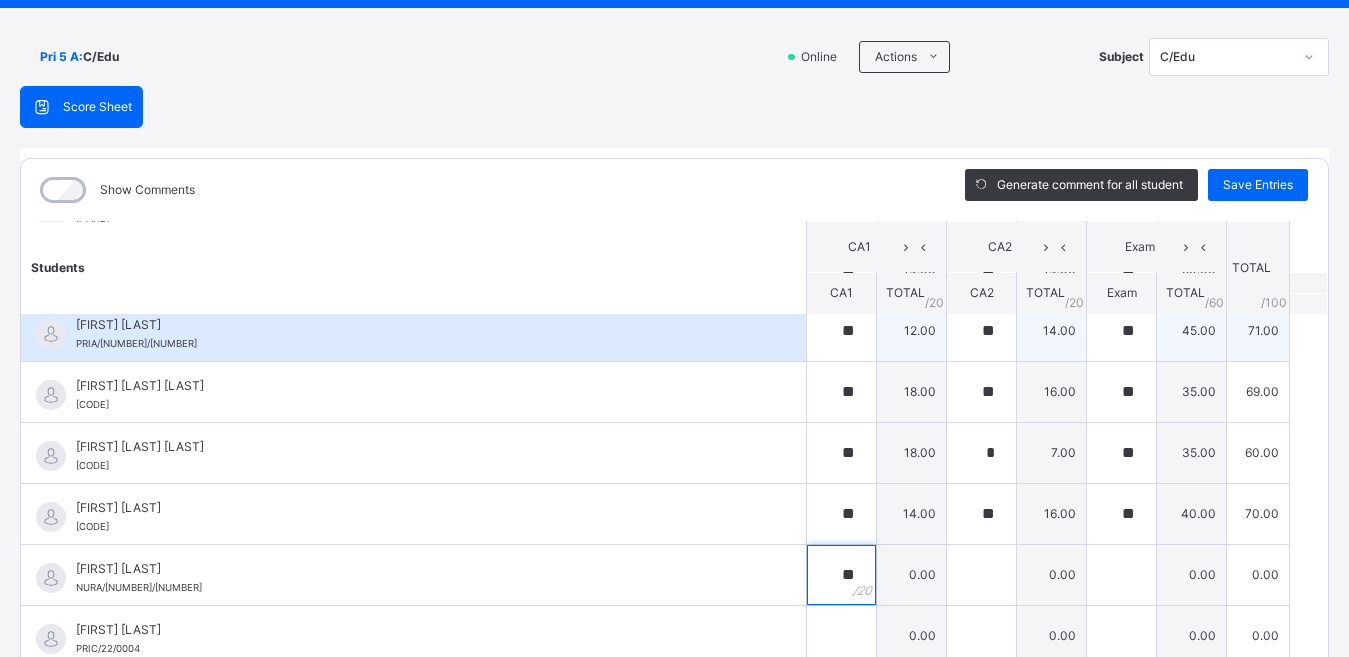 type on "**" 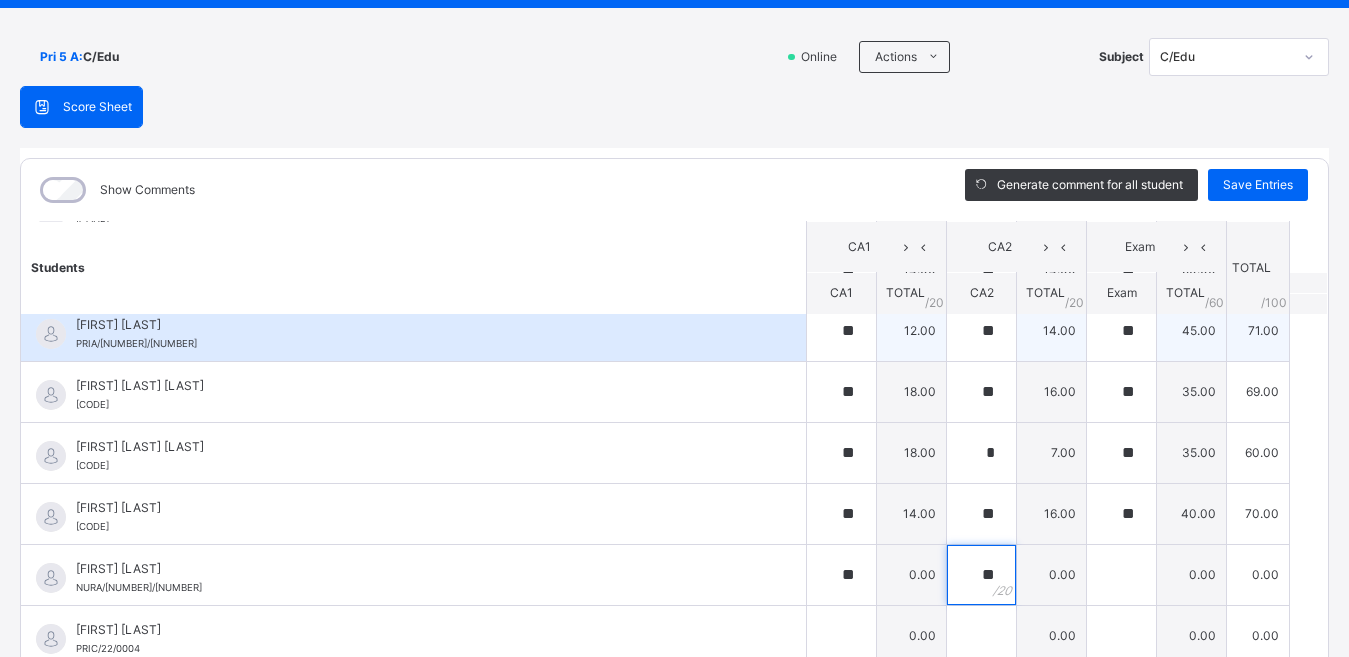 type on "**" 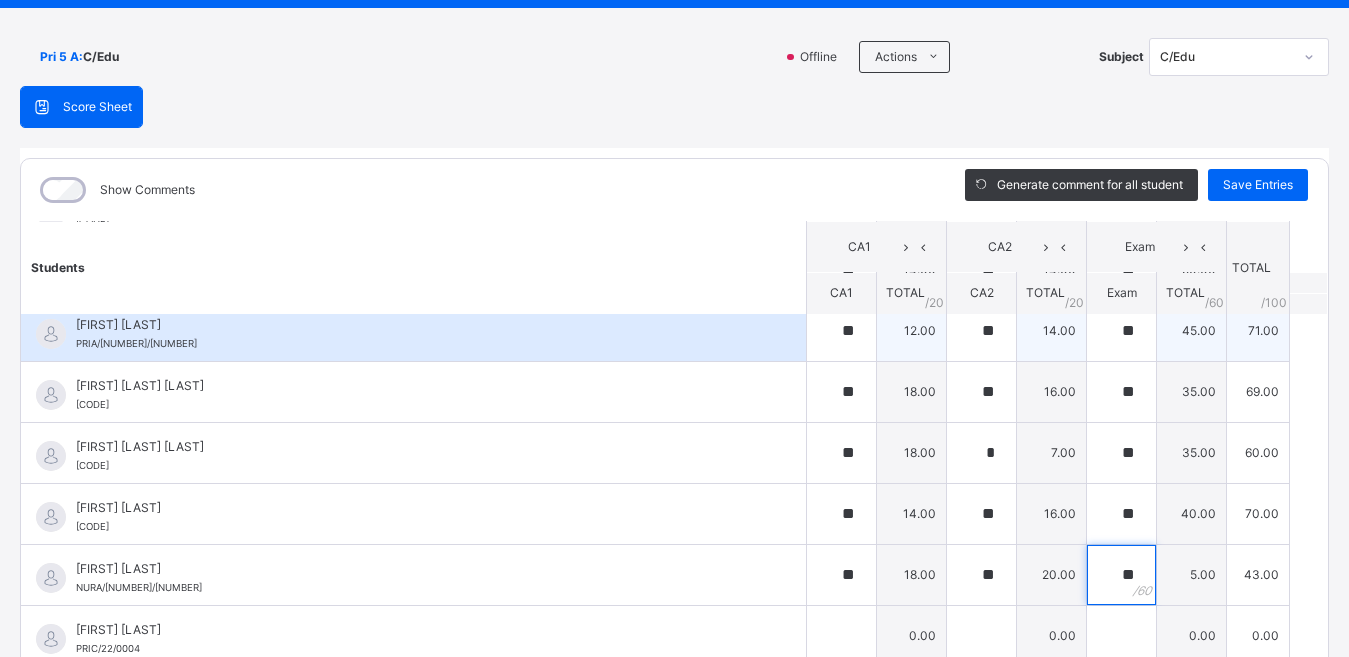 type on "**" 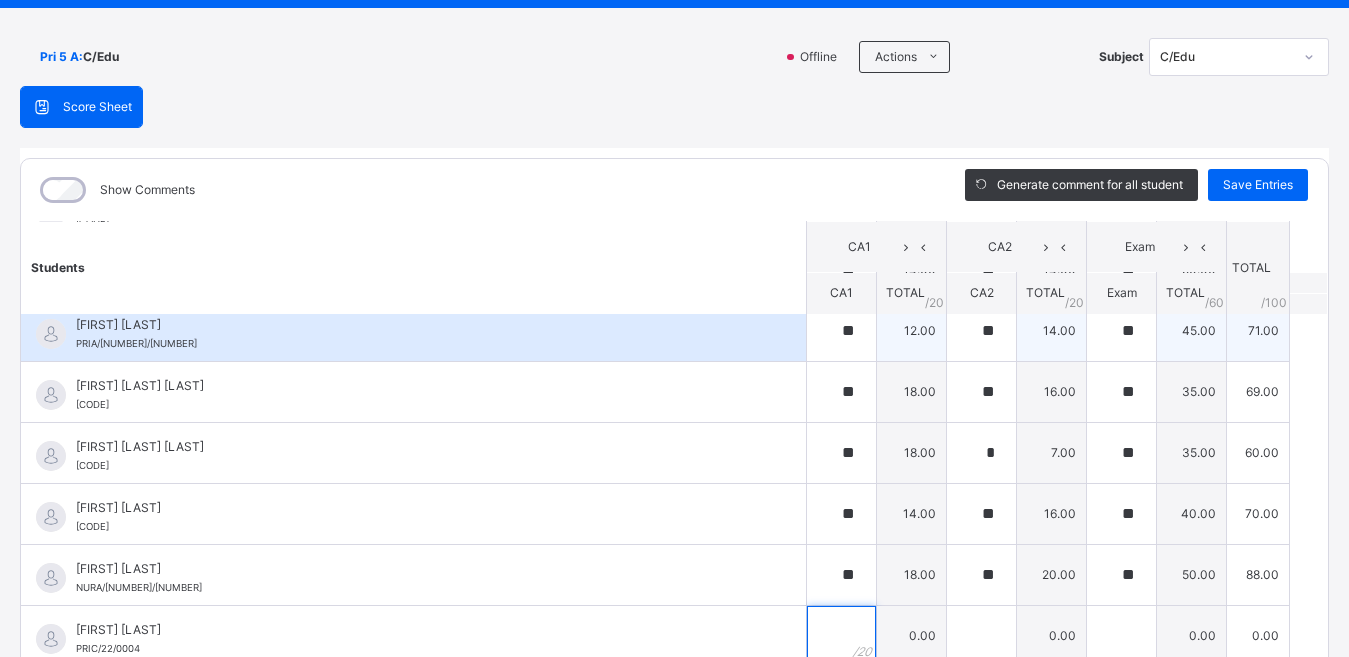 scroll, scrollTop: 117, scrollLeft: 0, axis: vertical 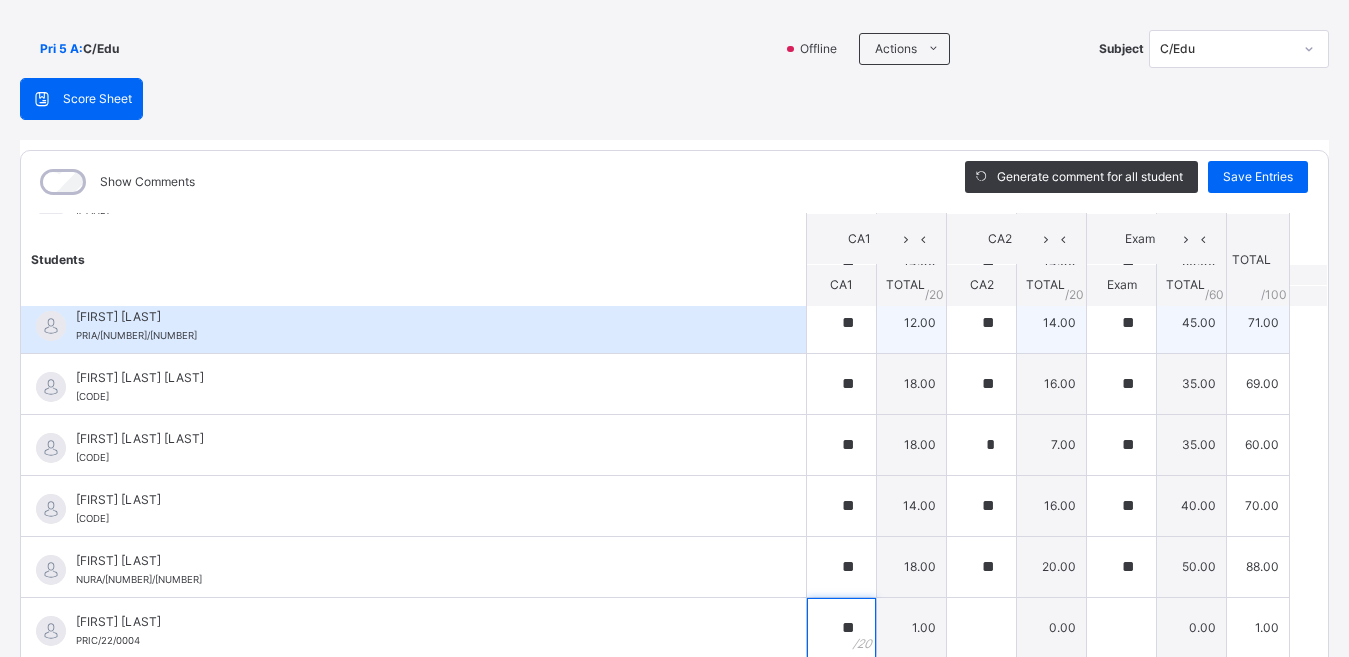 type on "**" 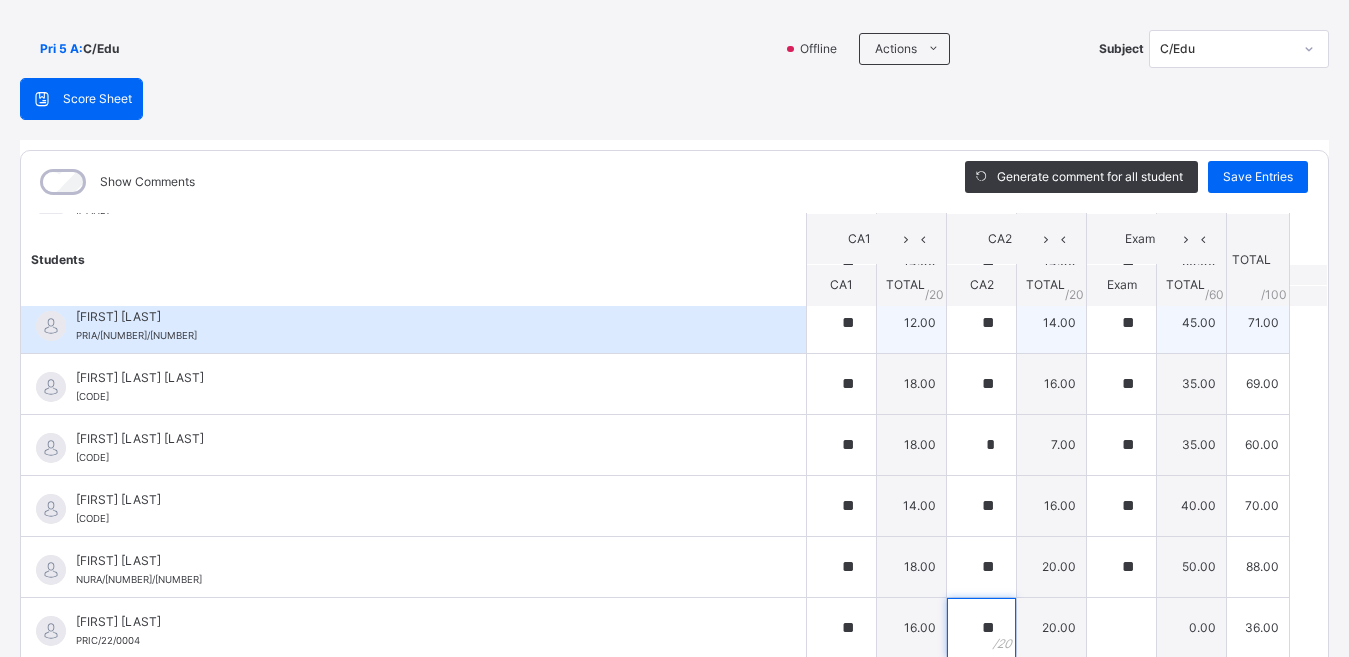 type on "**" 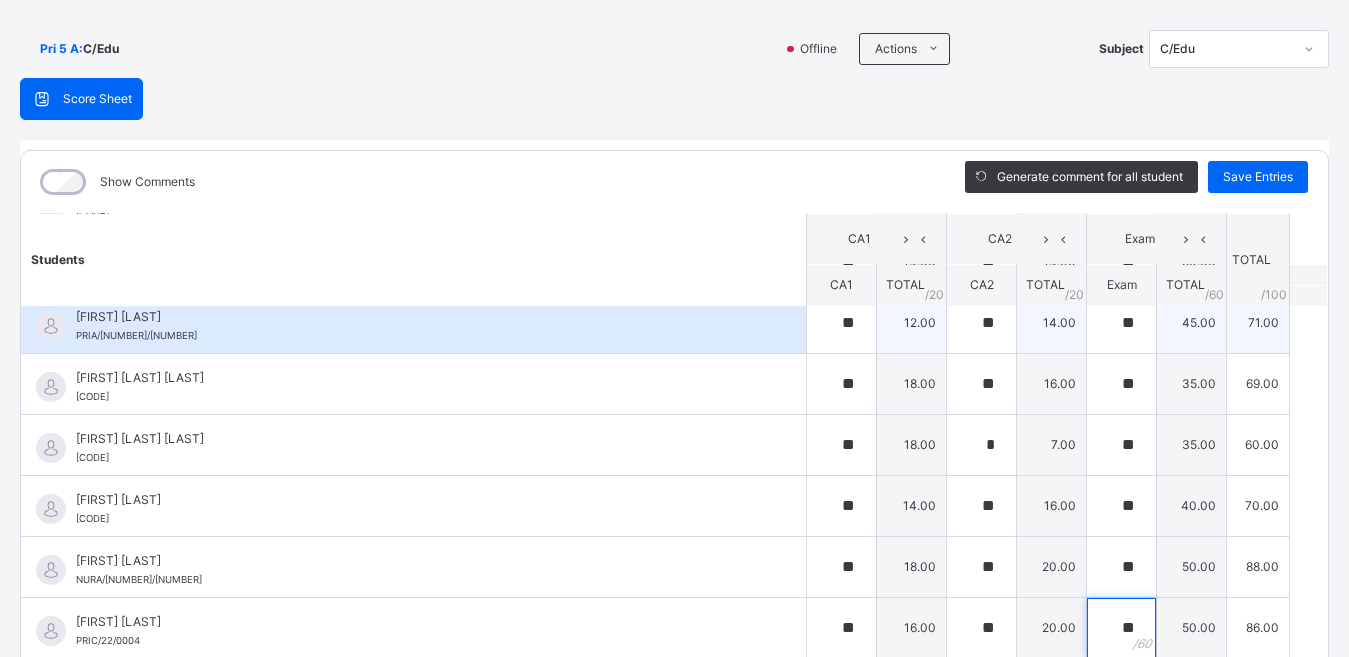 type on "**" 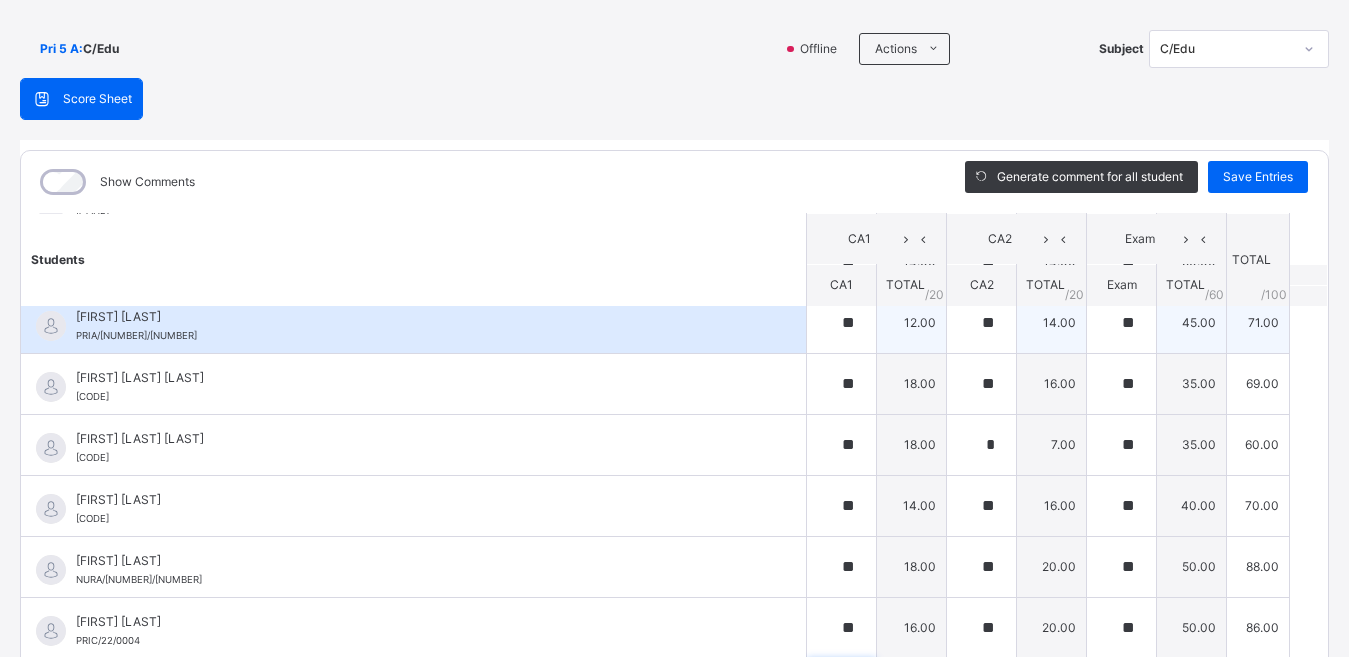 scroll, scrollTop: 173, scrollLeft: 0, axis: vertical 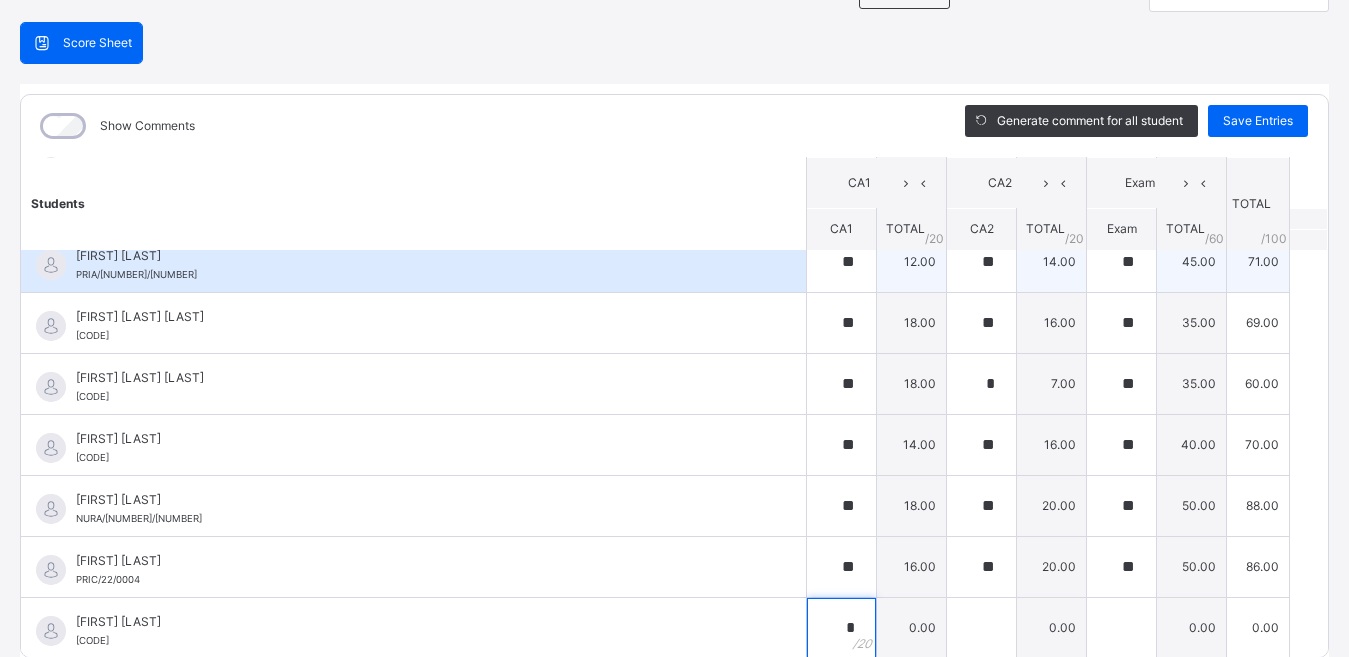 type on "*" 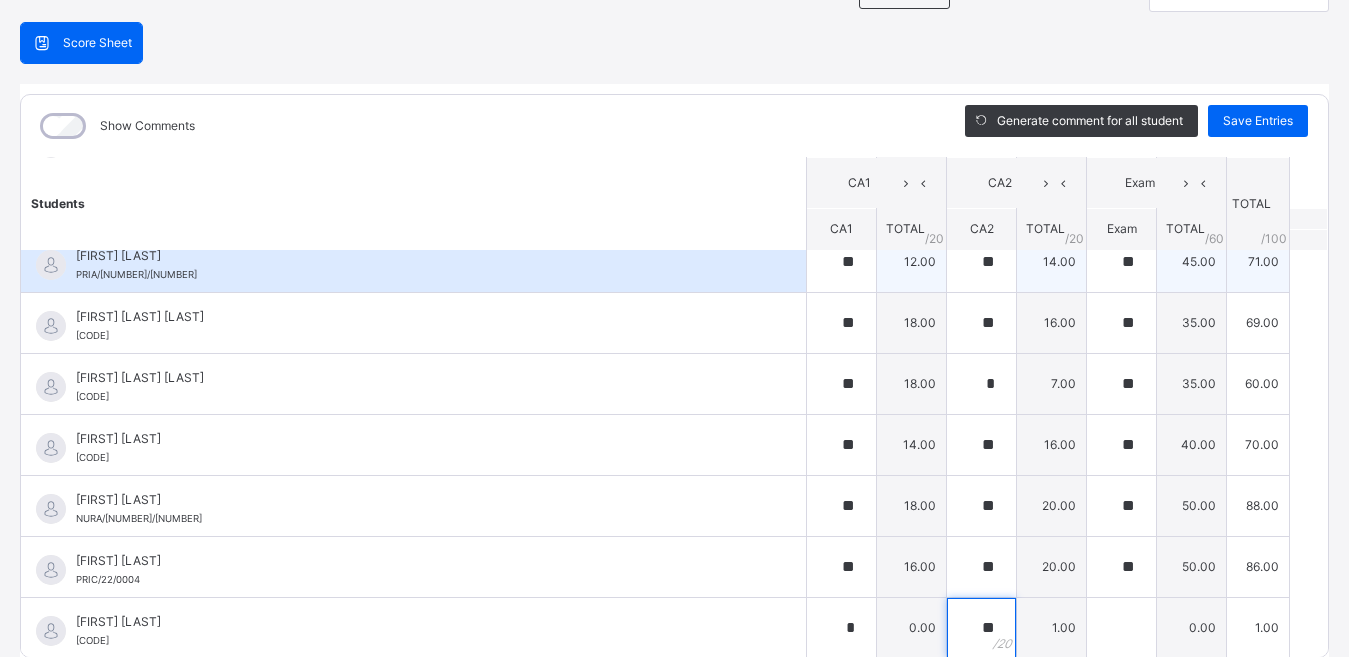 type on "**" 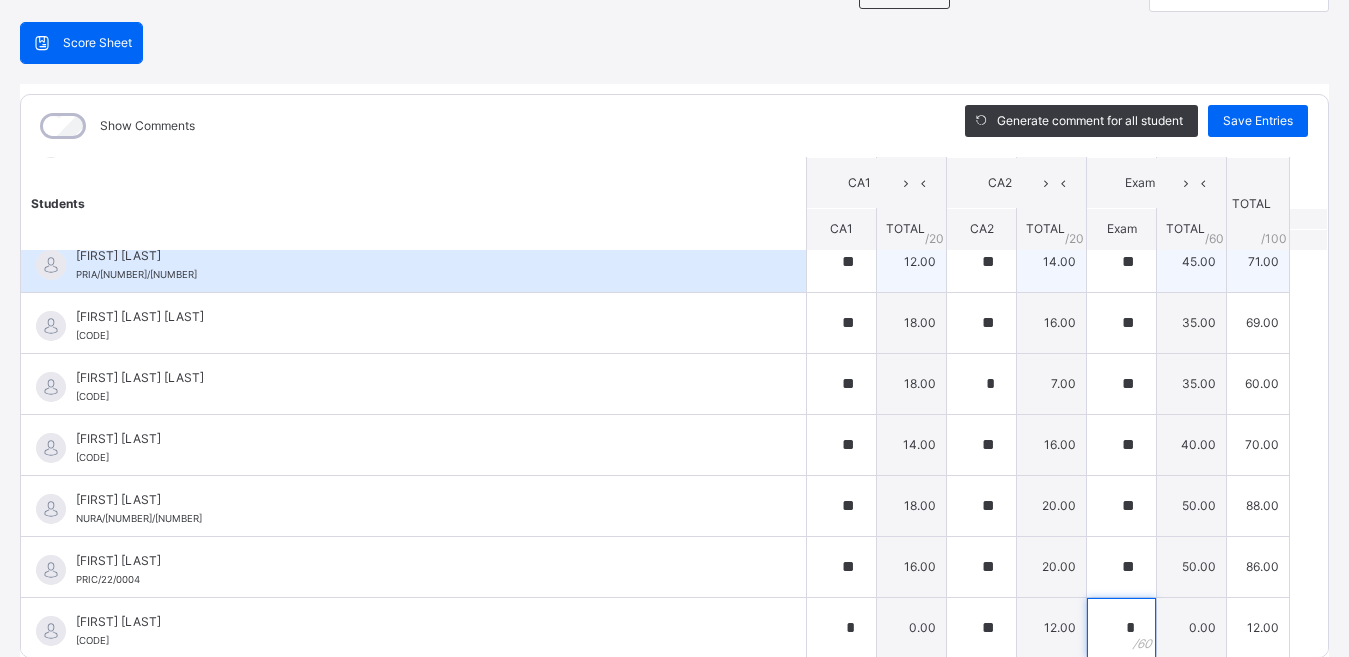 type on "*" 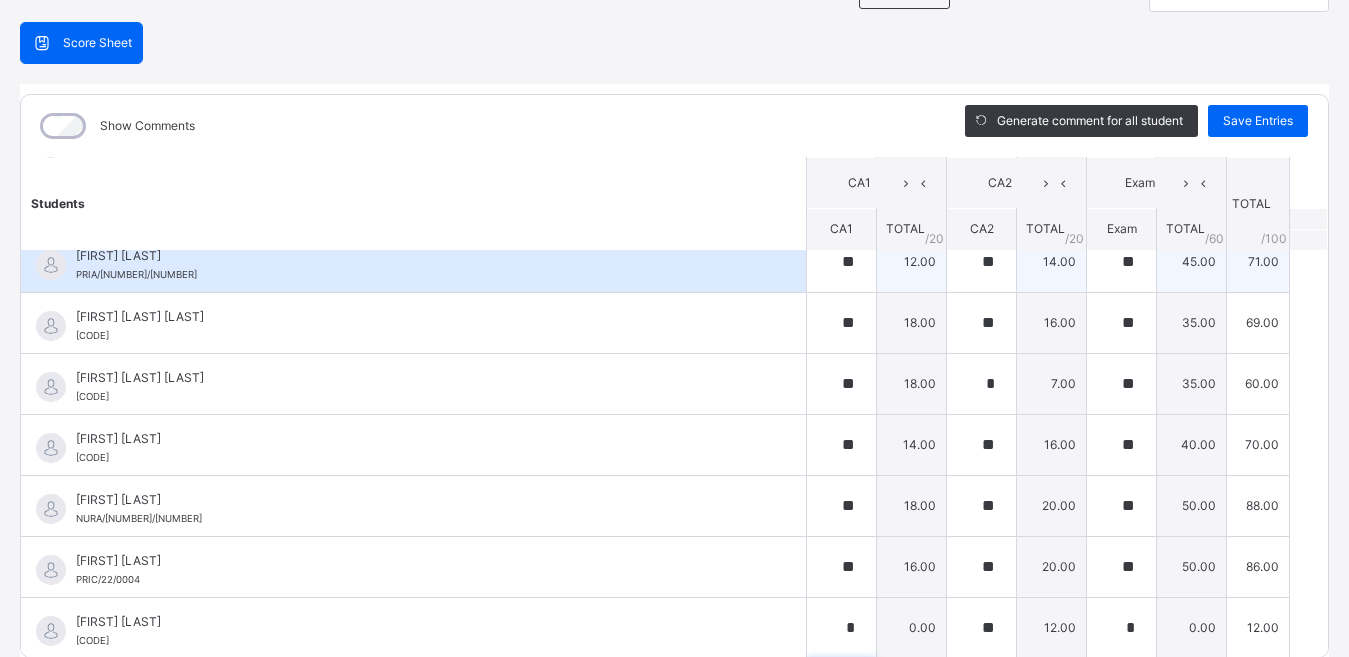 scroll, scrollTop: 691, scrollLeft: 0, axis: vertical 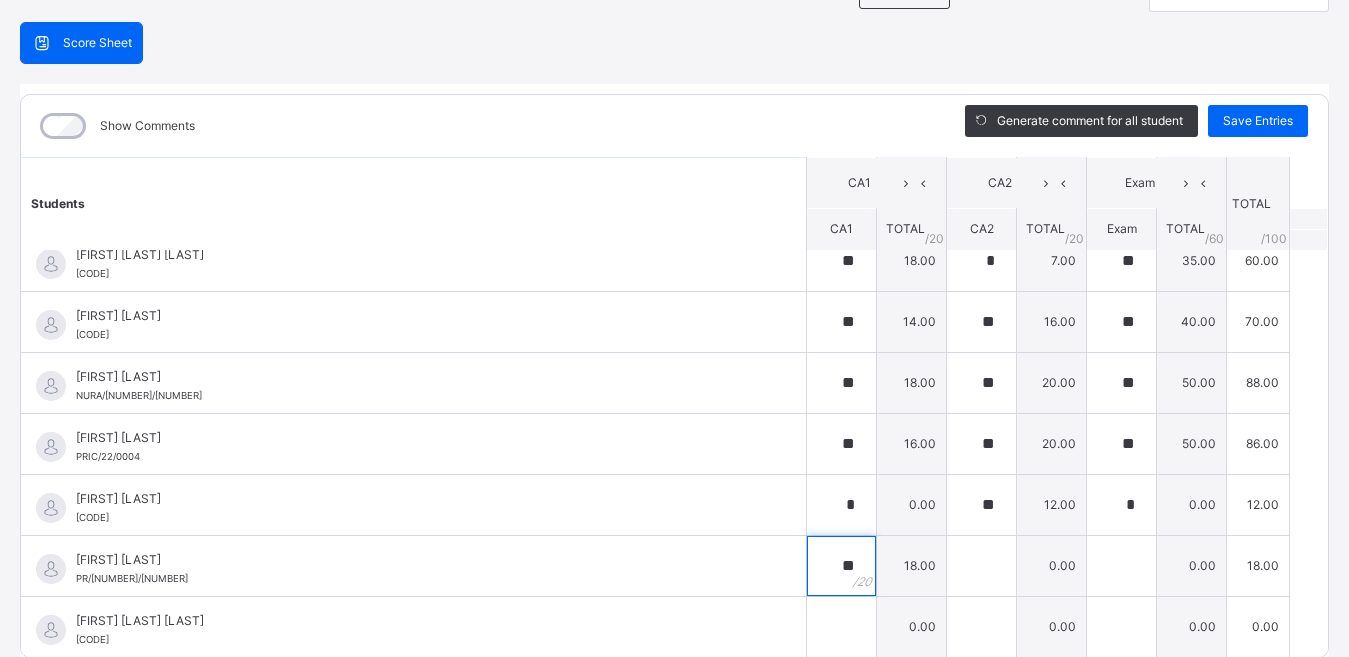 type on "**" 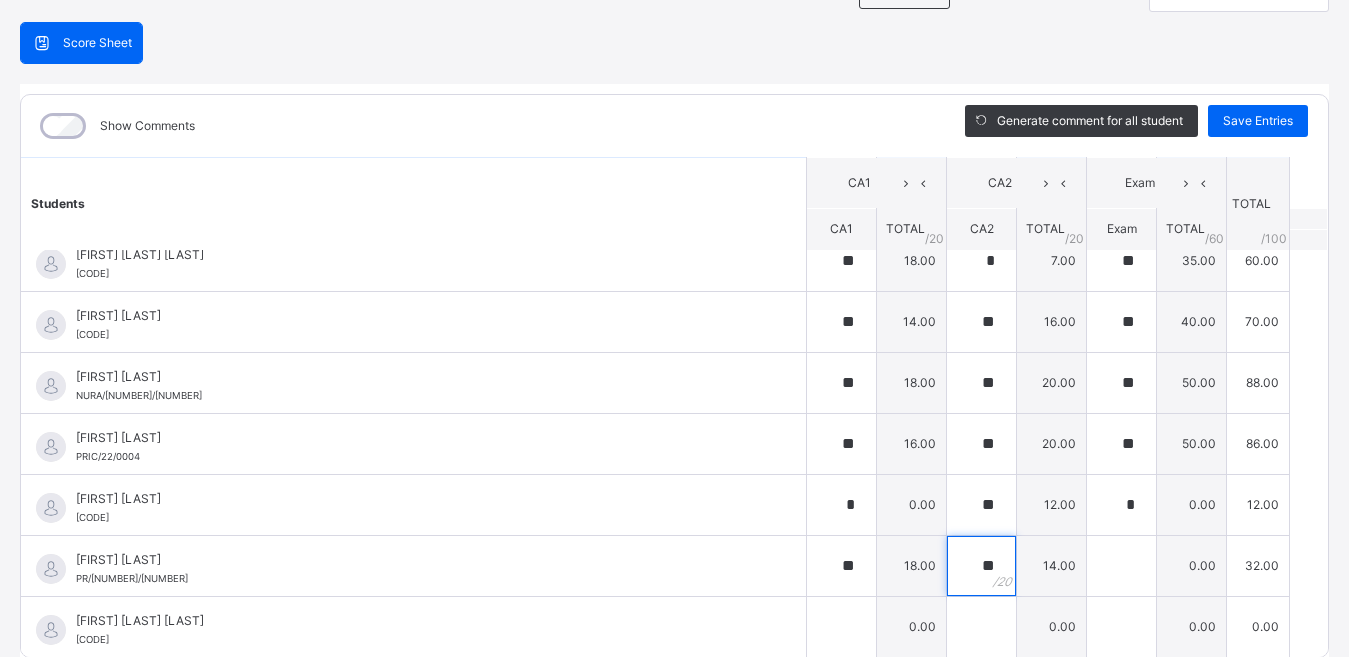 type on "**" 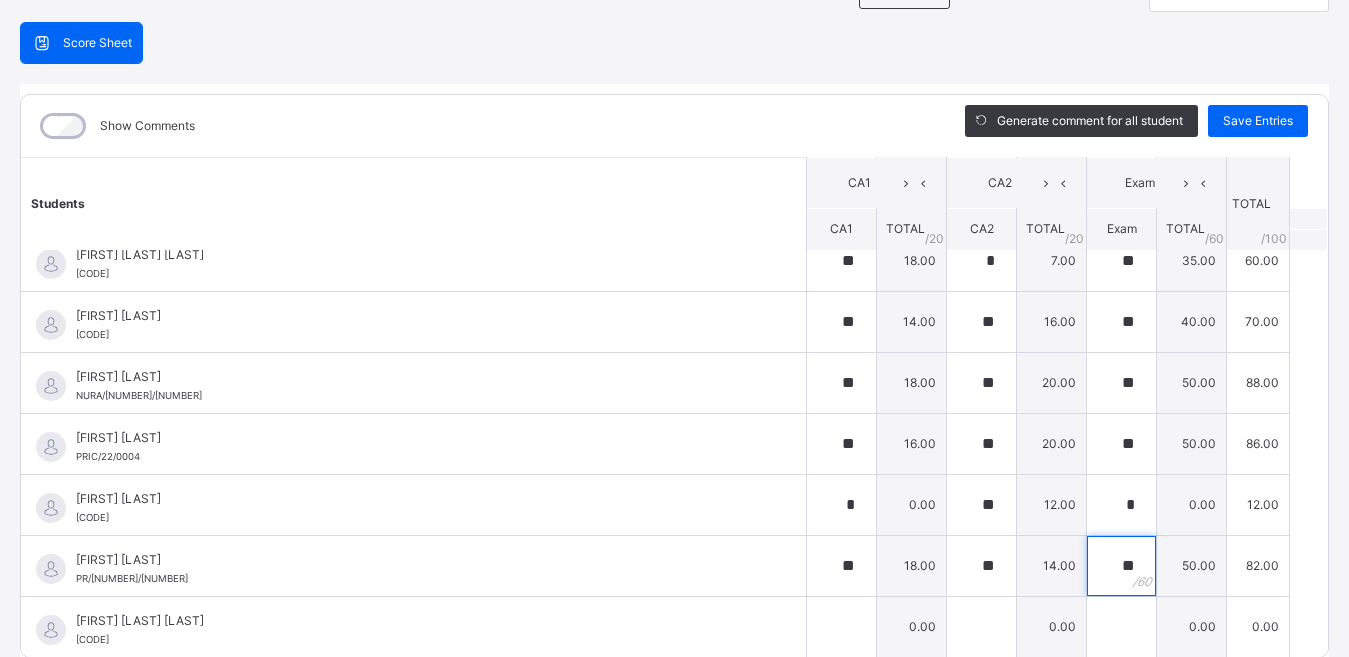 type on "**" 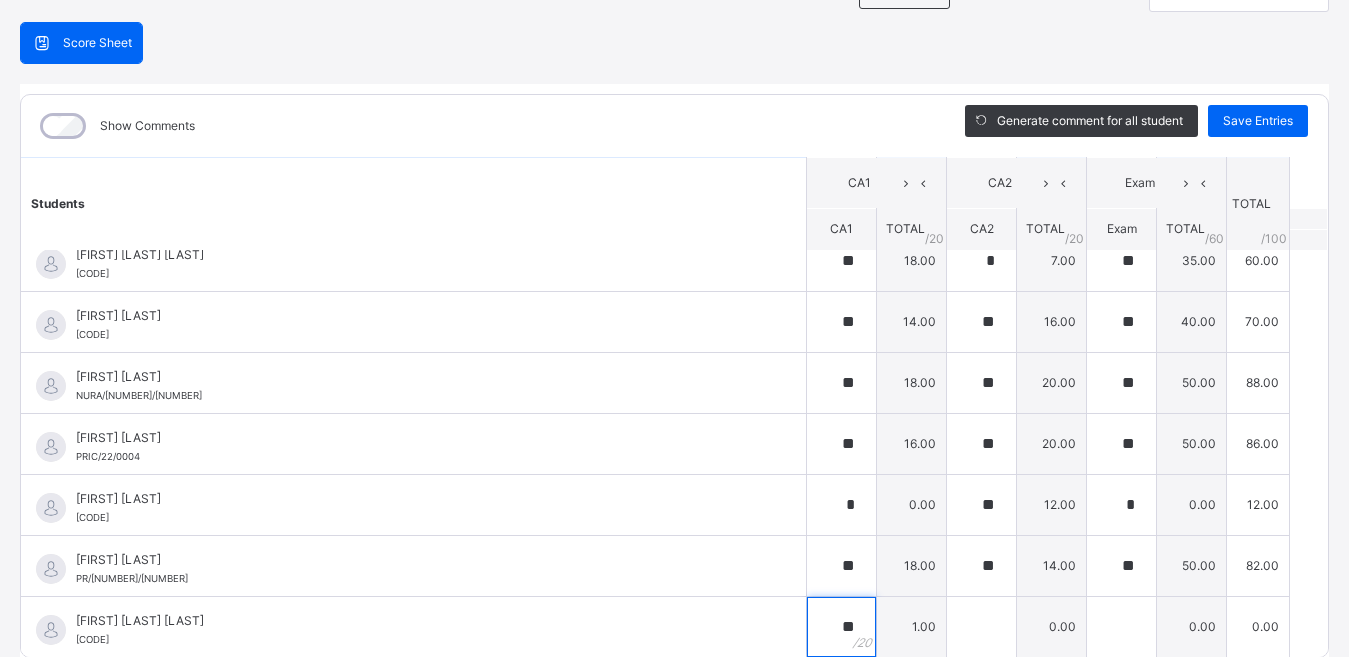 type on "**" 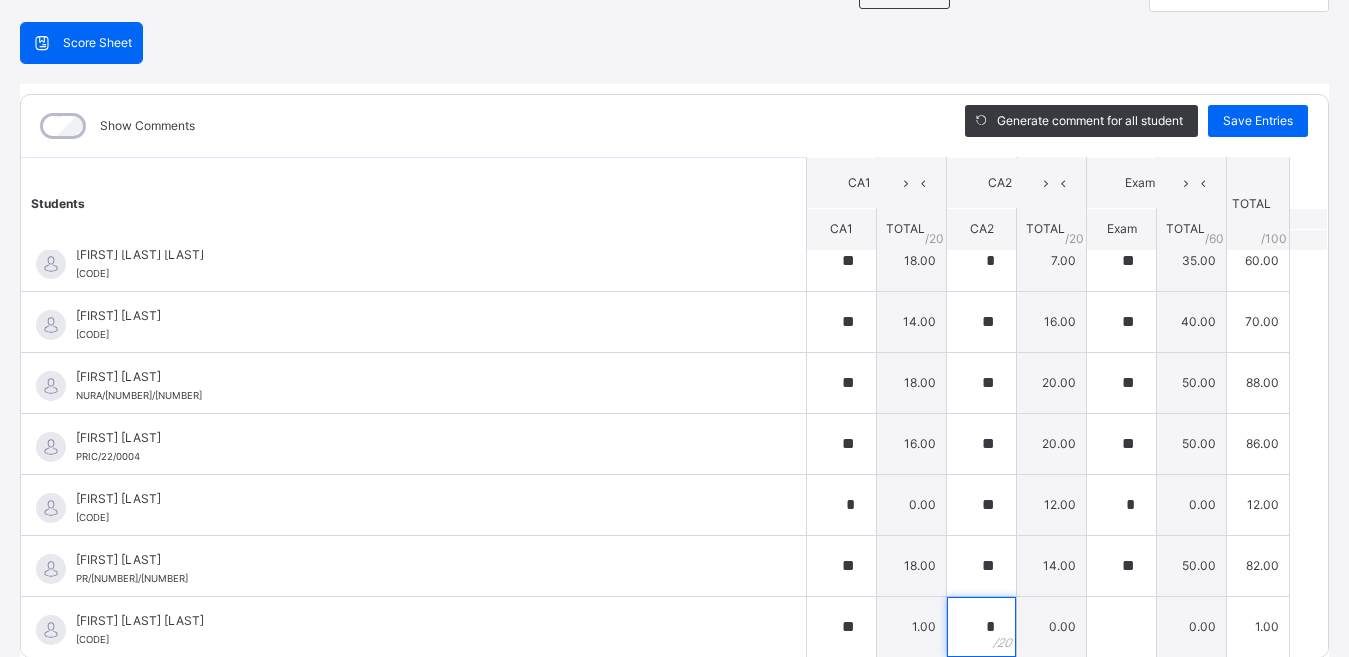 type on "*" 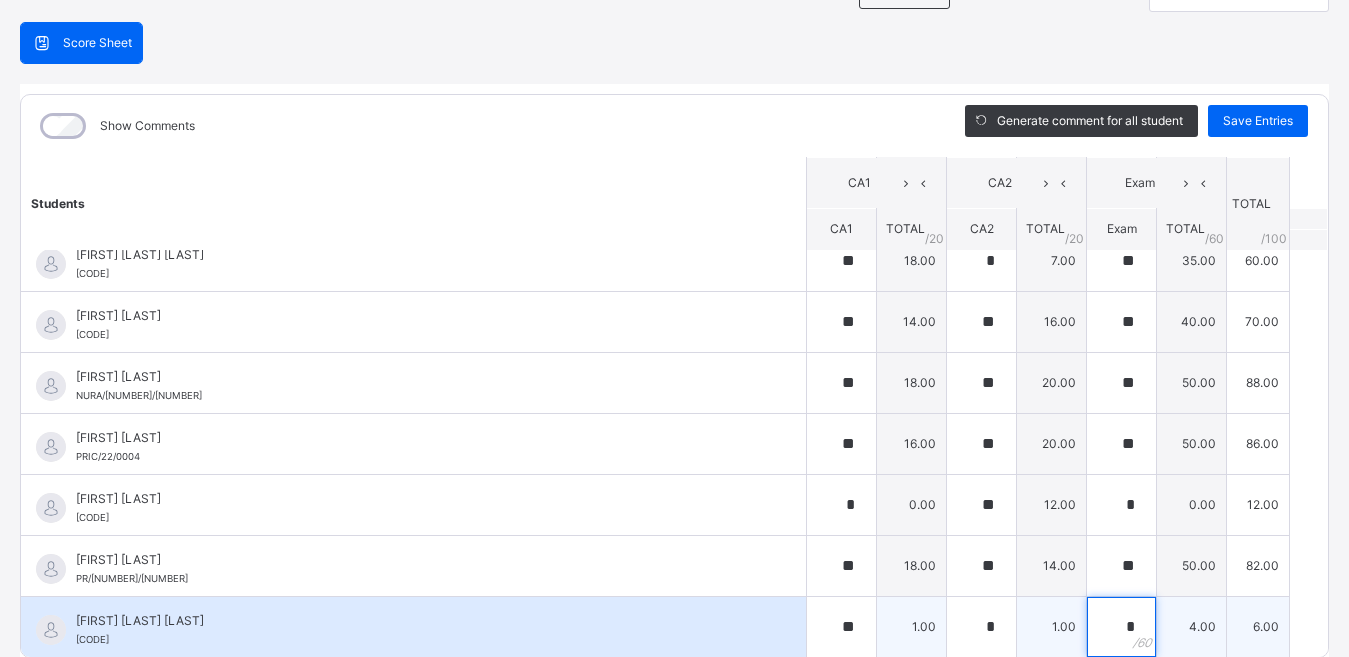 type on "*" 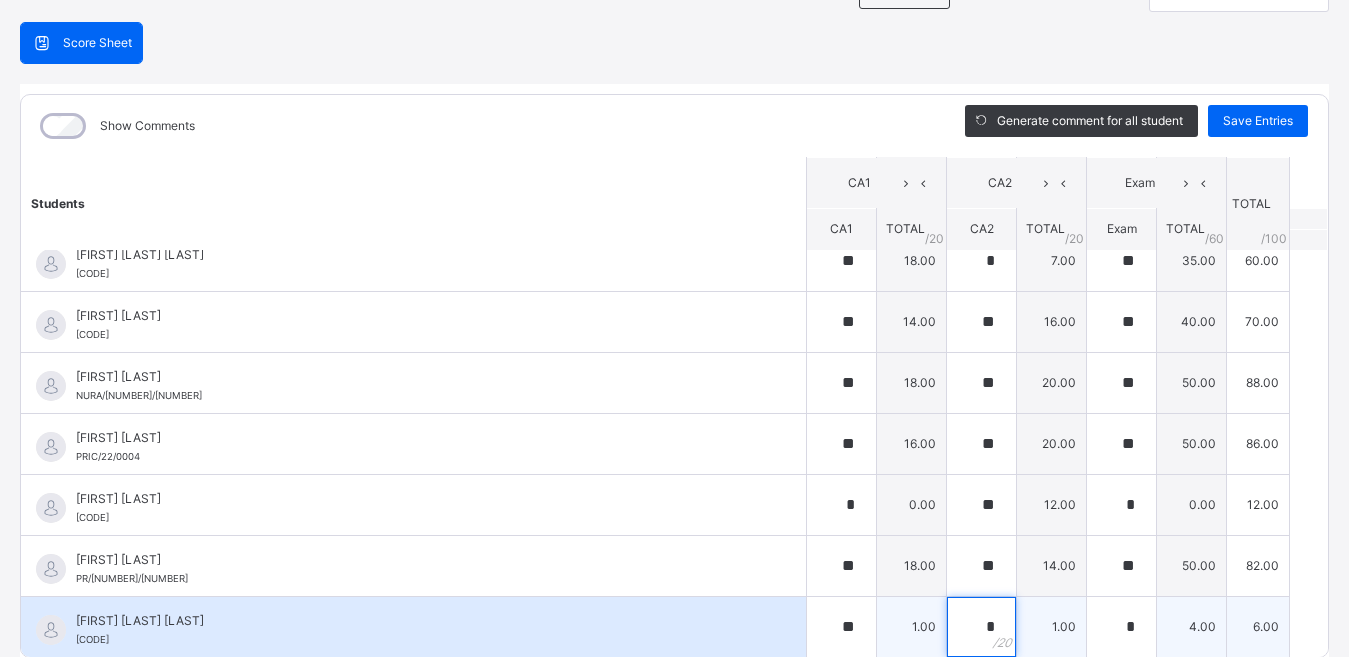 click on "*" at bounding box center (981, 627) 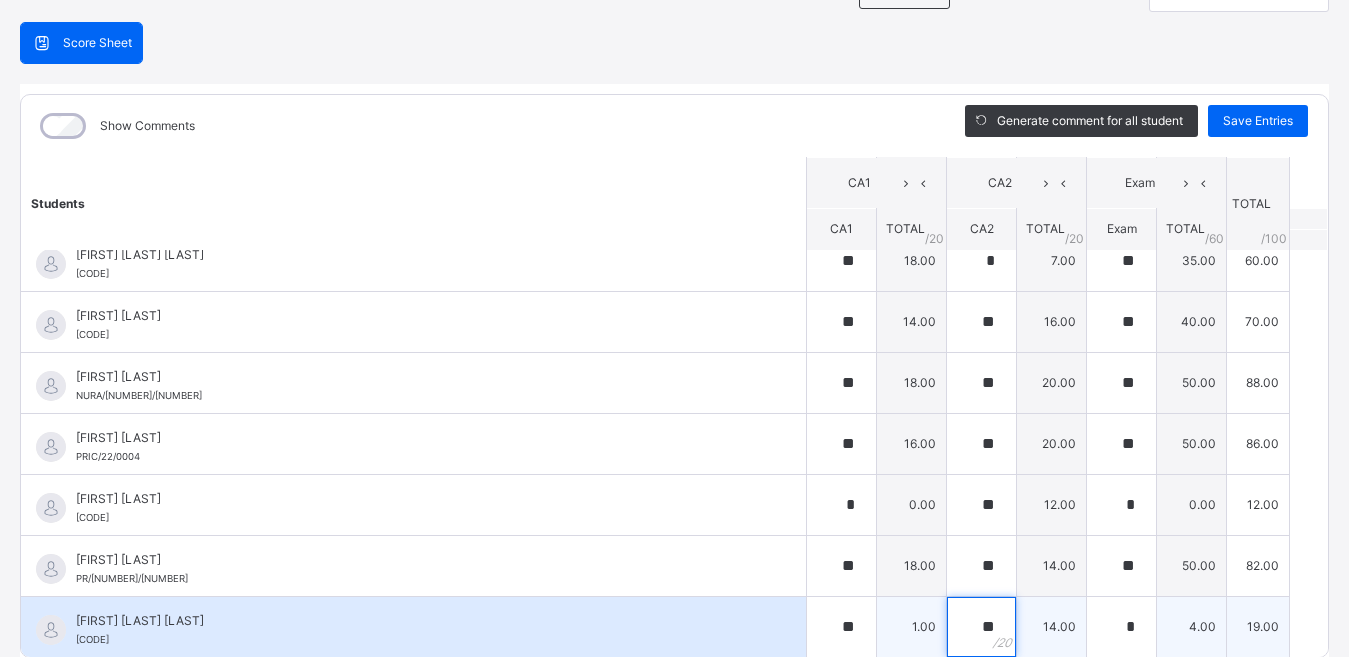 type on "**" 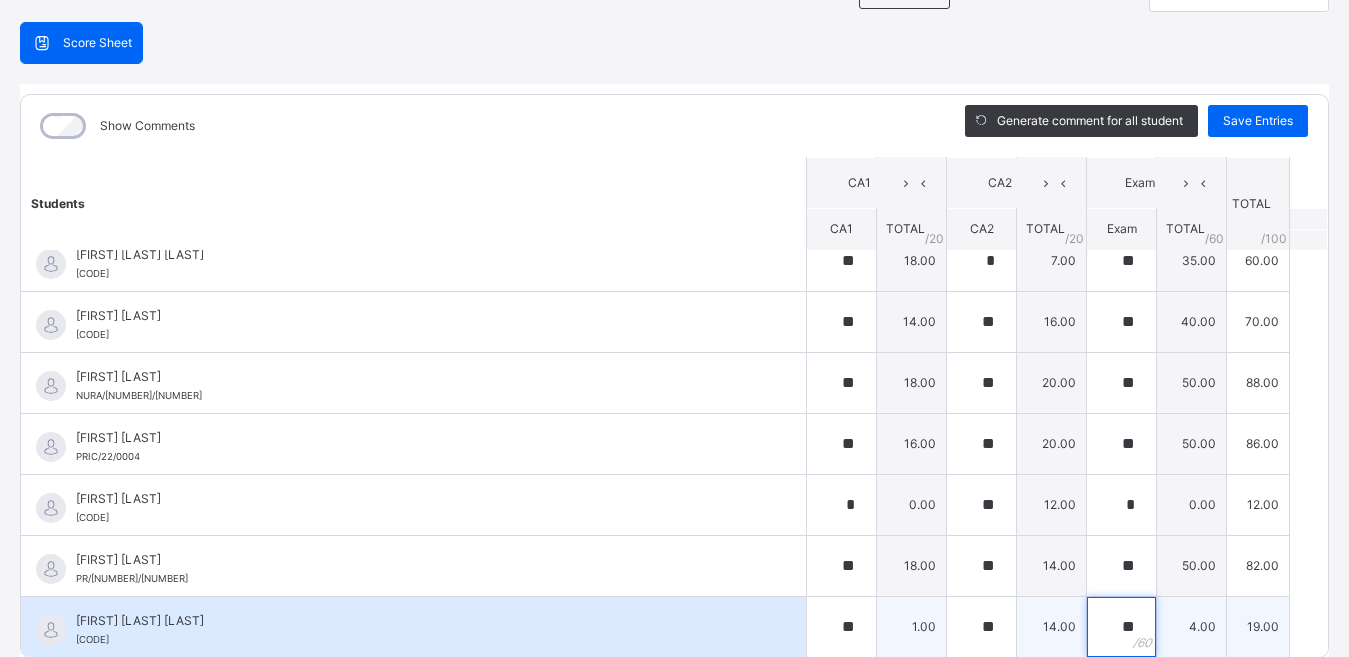 type on "**" 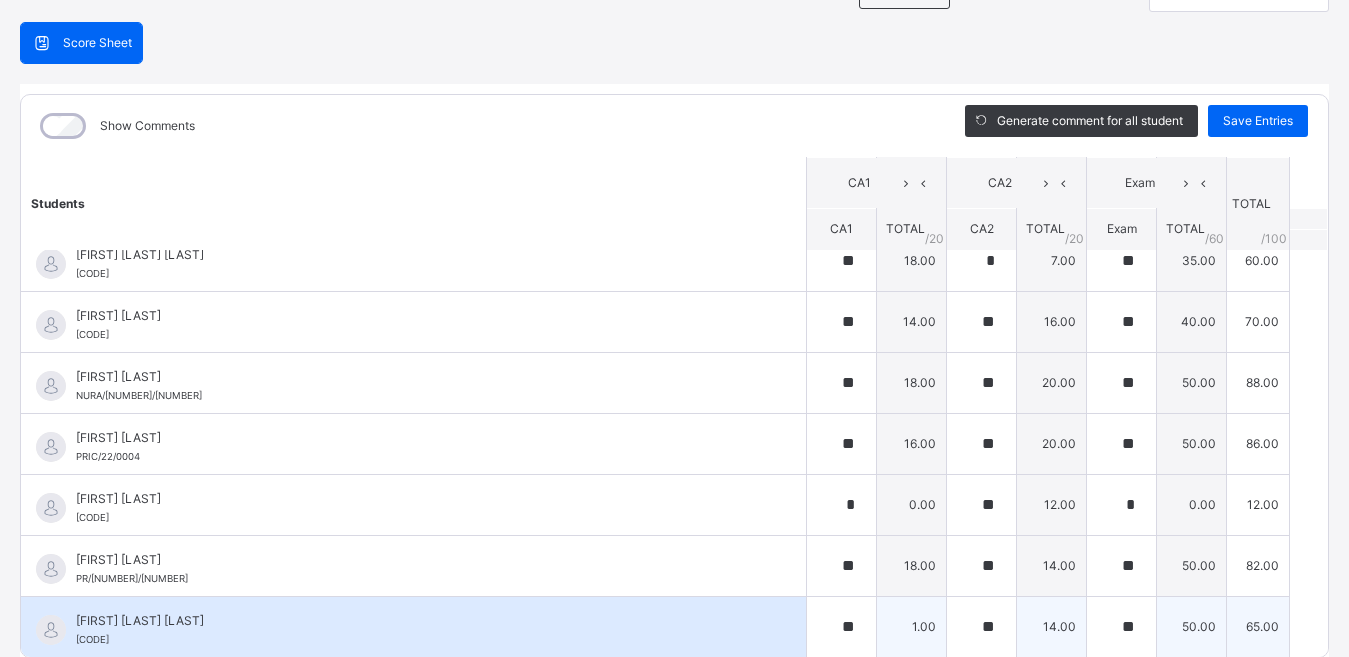 scroll, scrollTop: 1676, scrollLeft: 0, axis: vertical 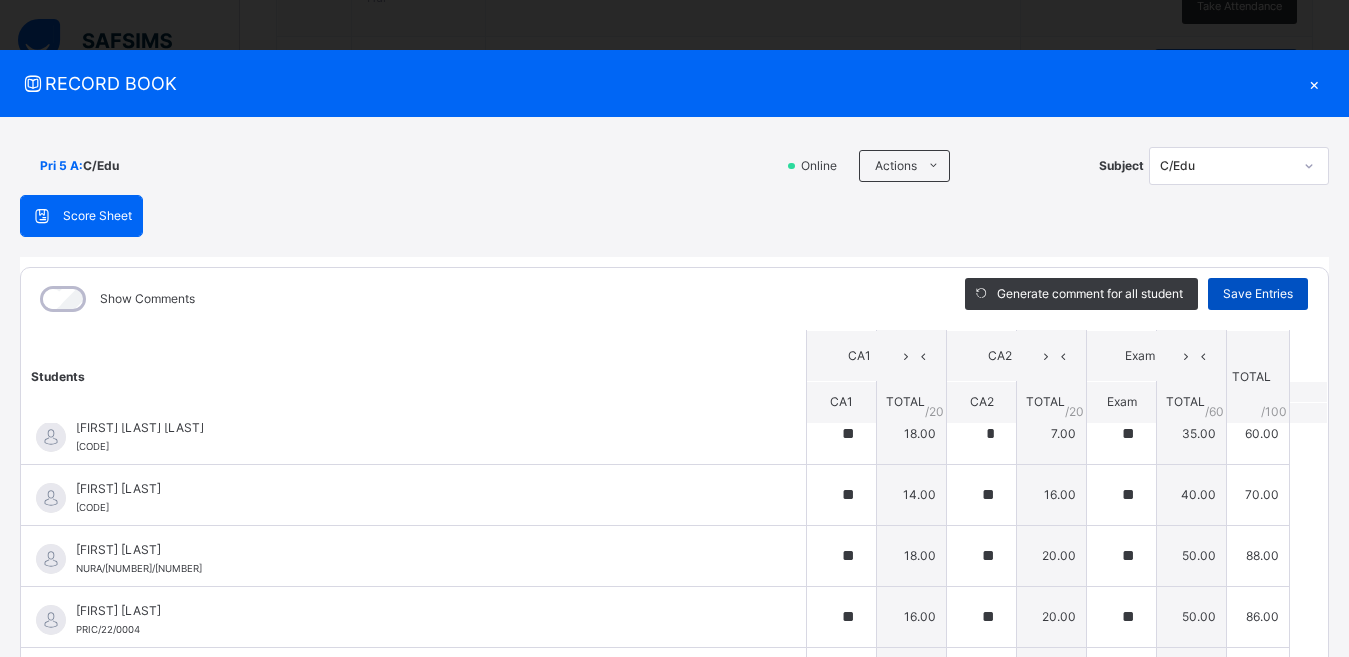 click on "Save Entries" at bounding box center (1258, 294) 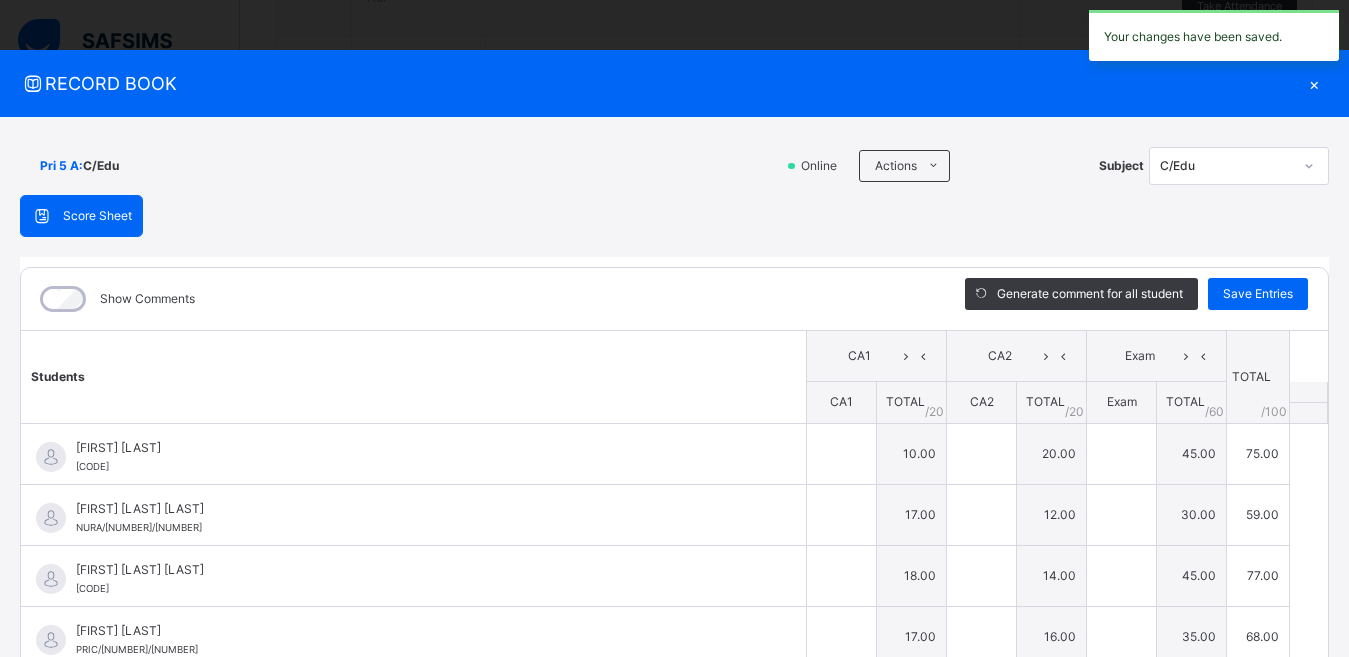 type on "**" 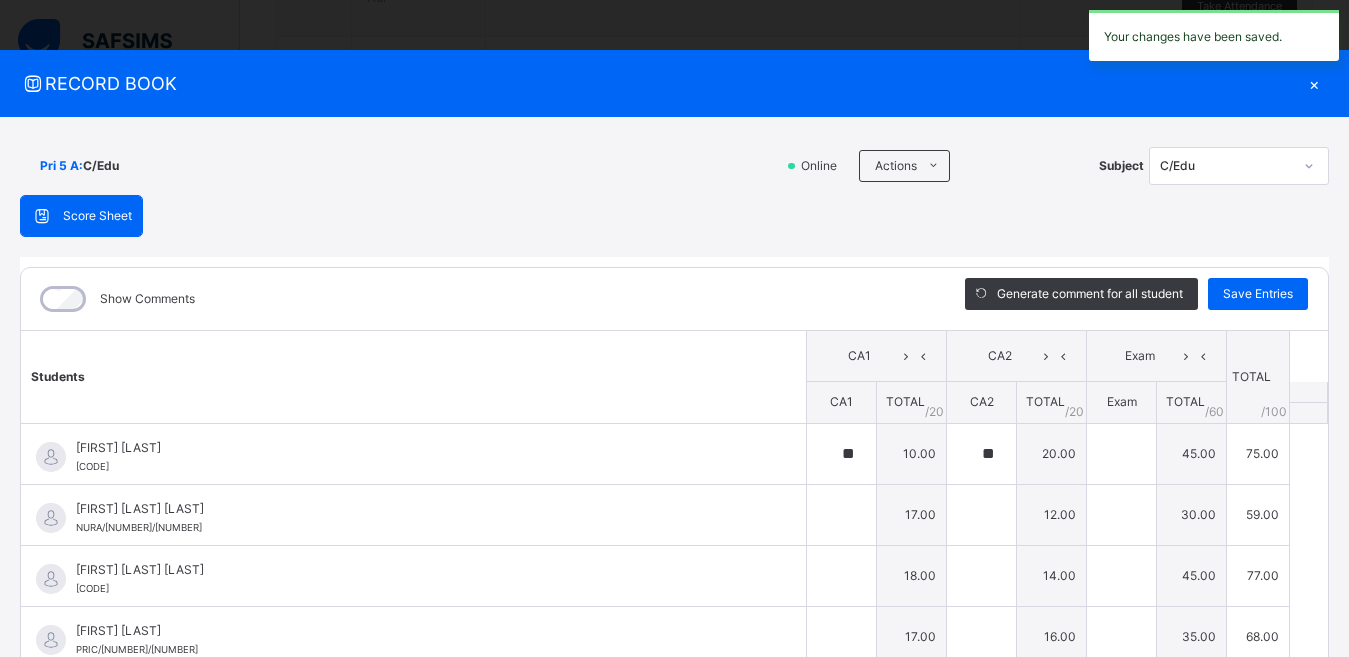 type on "**" 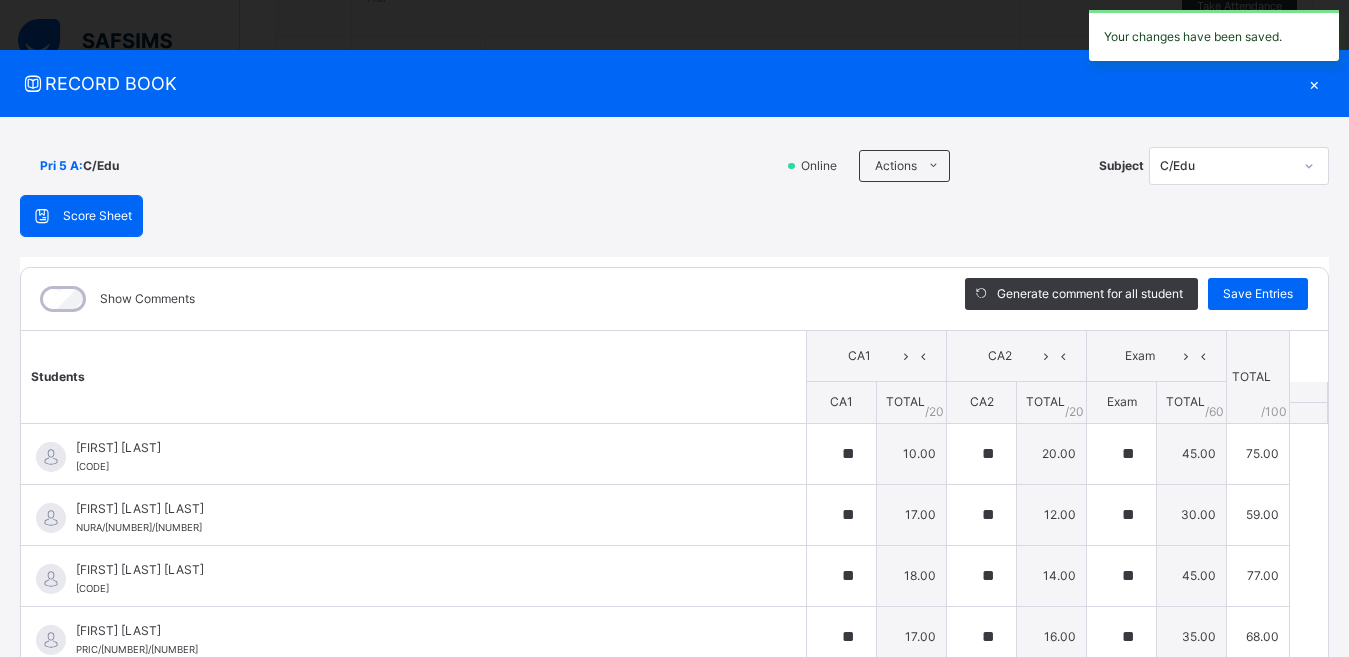 type on "**" 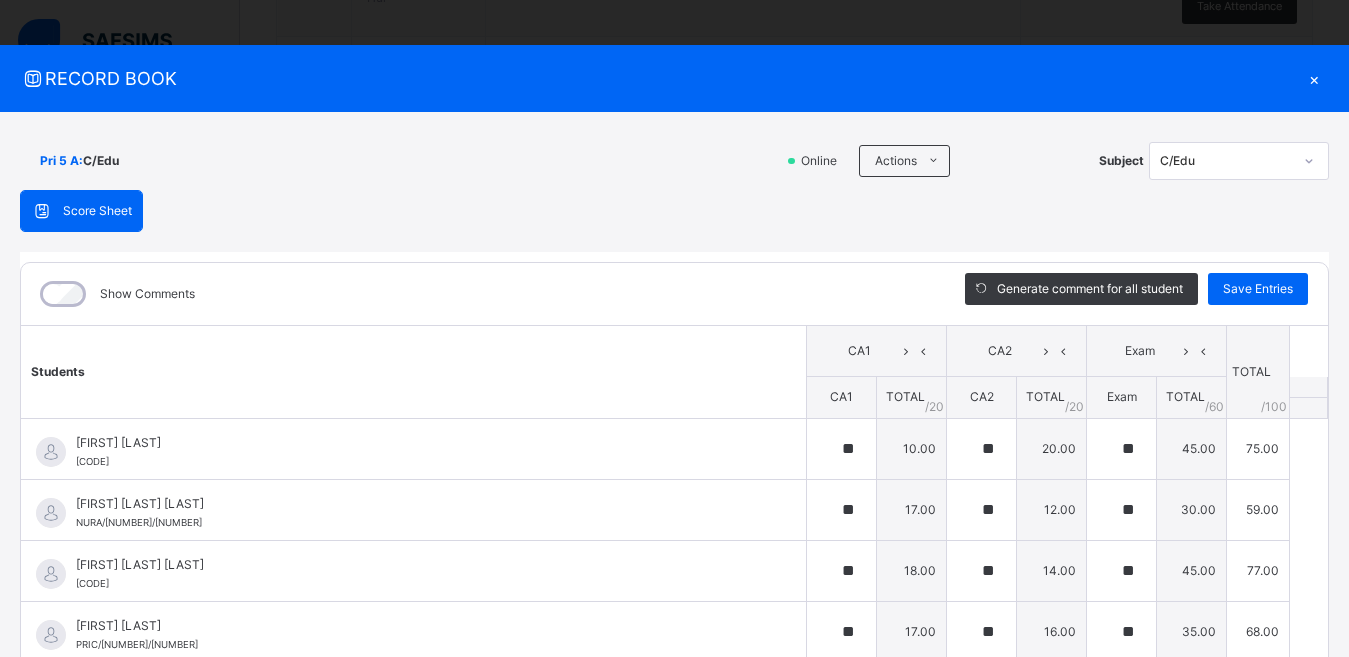 scroll, scrollTop: 6, scrollLeft: 0, axis: vertical 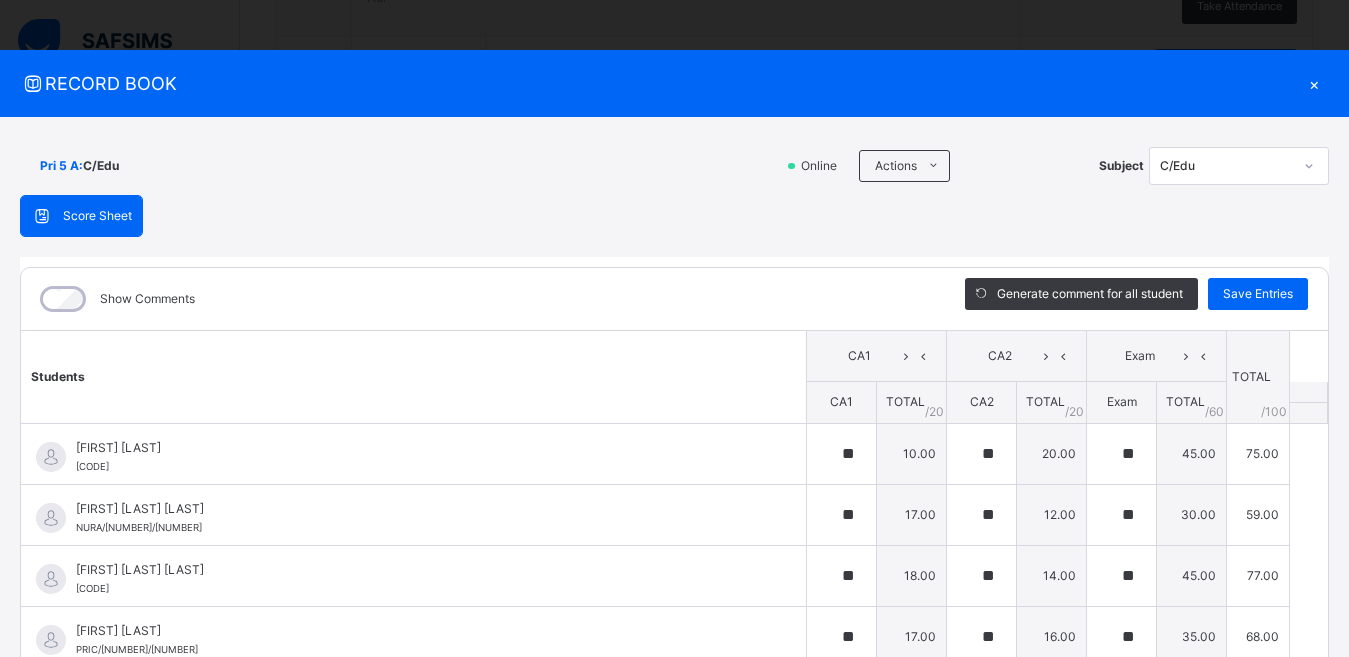 click on "Online Actions Download Empty Score Sheet Upload/map score sheet Subject C/Edu" at bounding box center [1056, 166] 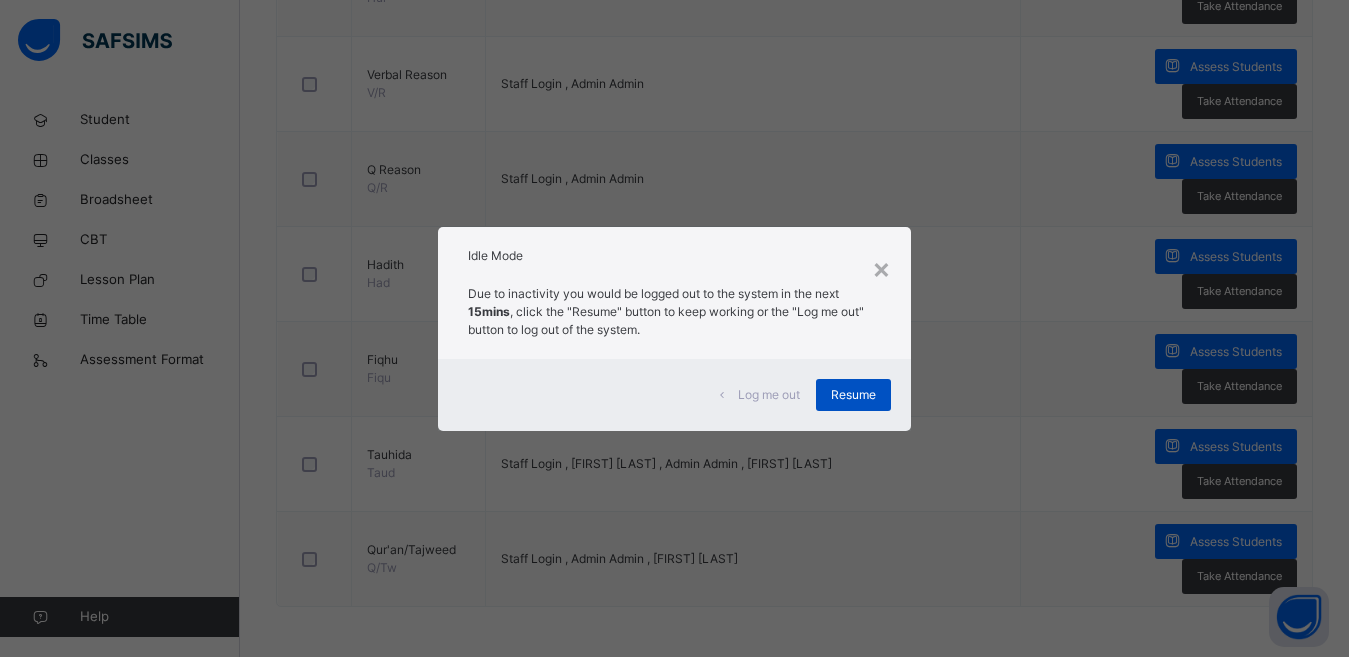 click on "Resume" at bounding box center [853, 395] 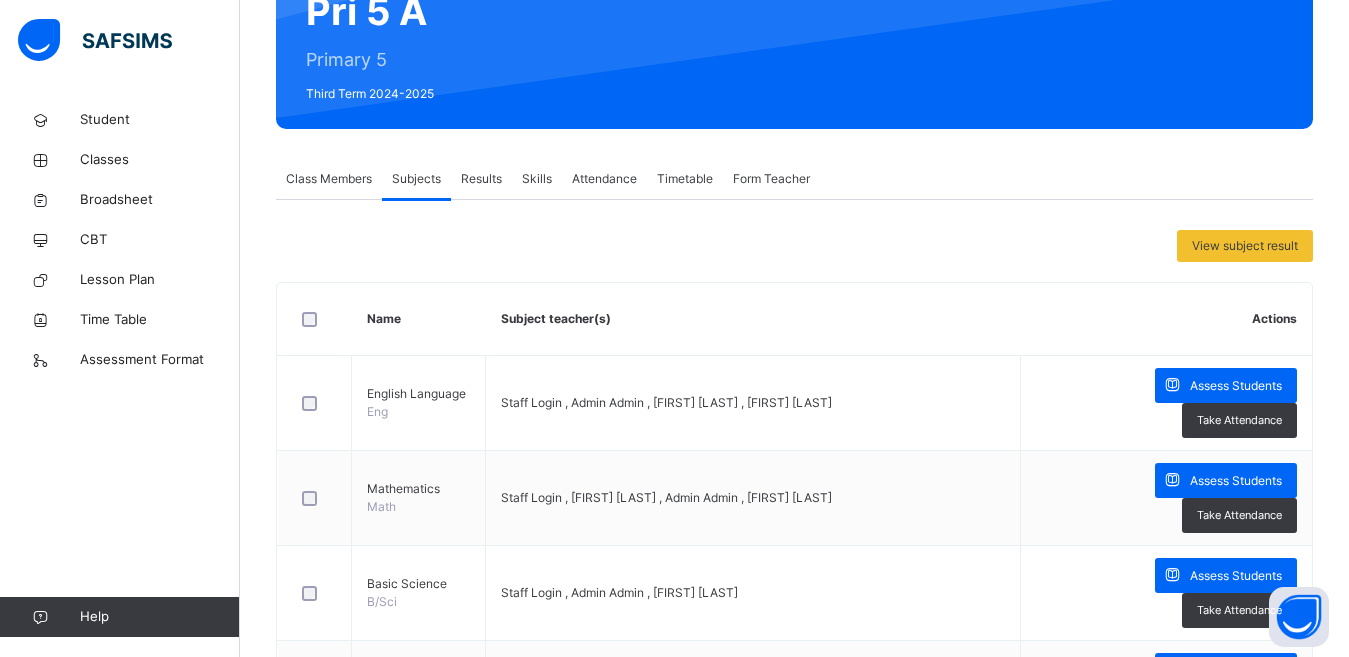 scroll, scrollTop: 210, scrollLeft: 0, axis: vertical 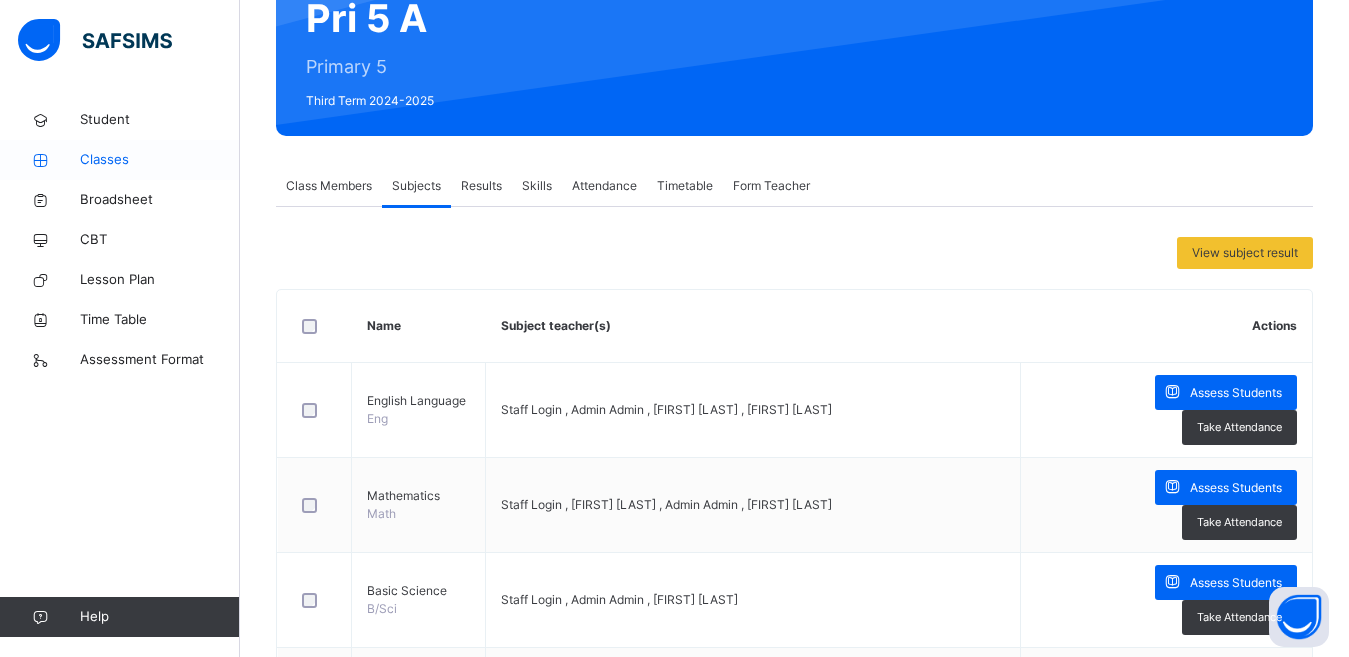 click on "Classes" at bounding box center [160, 160] 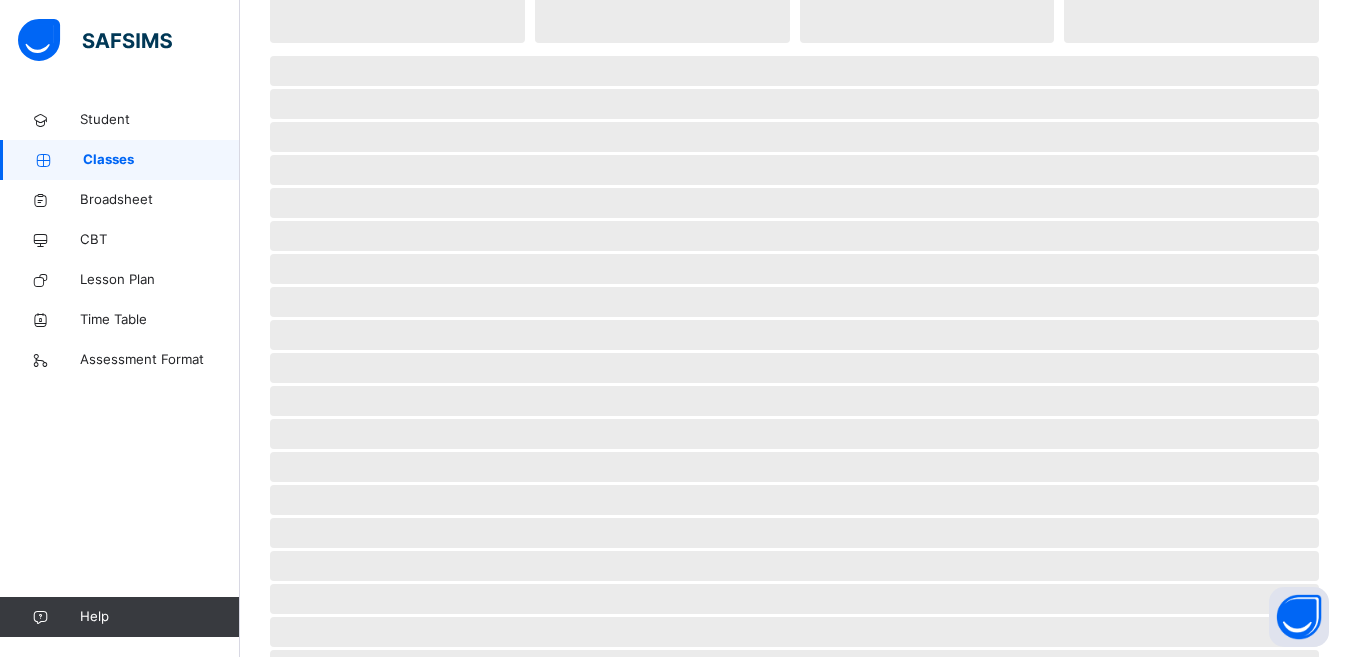 scroll, scrollTop: 0, scrollLeft: 0, axis: both 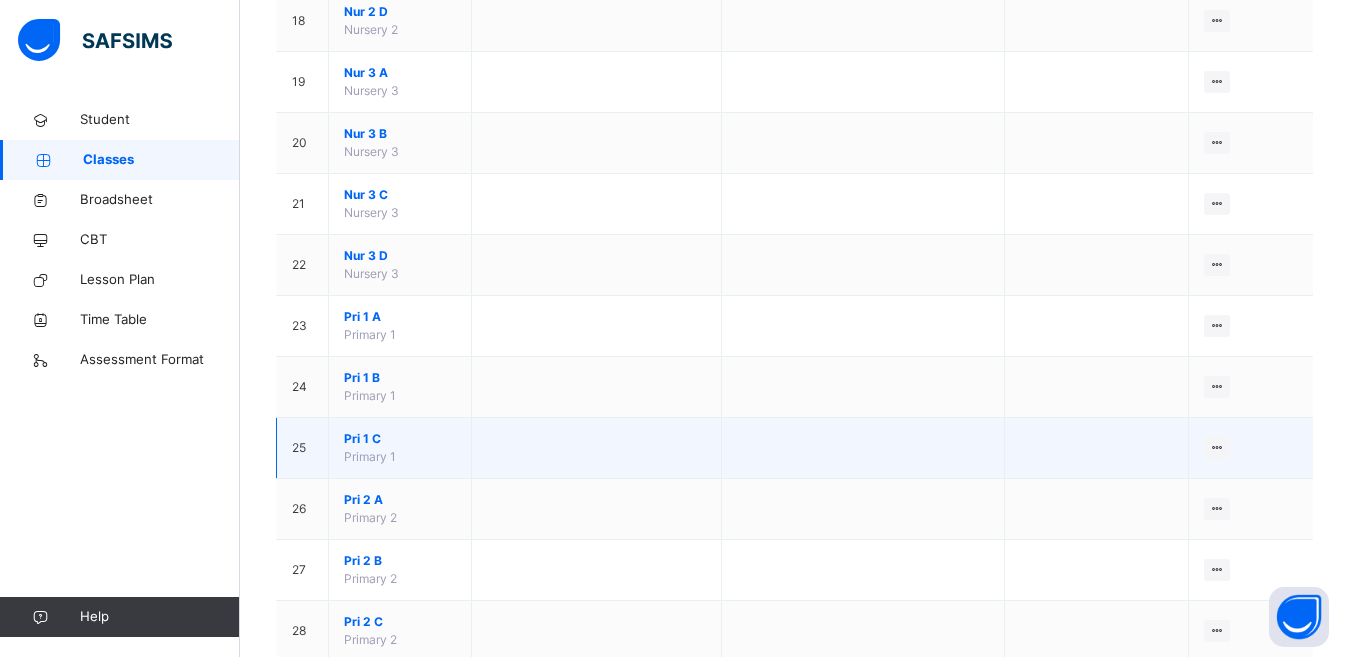 click on "View Class" at bounding box center [1250, 448] 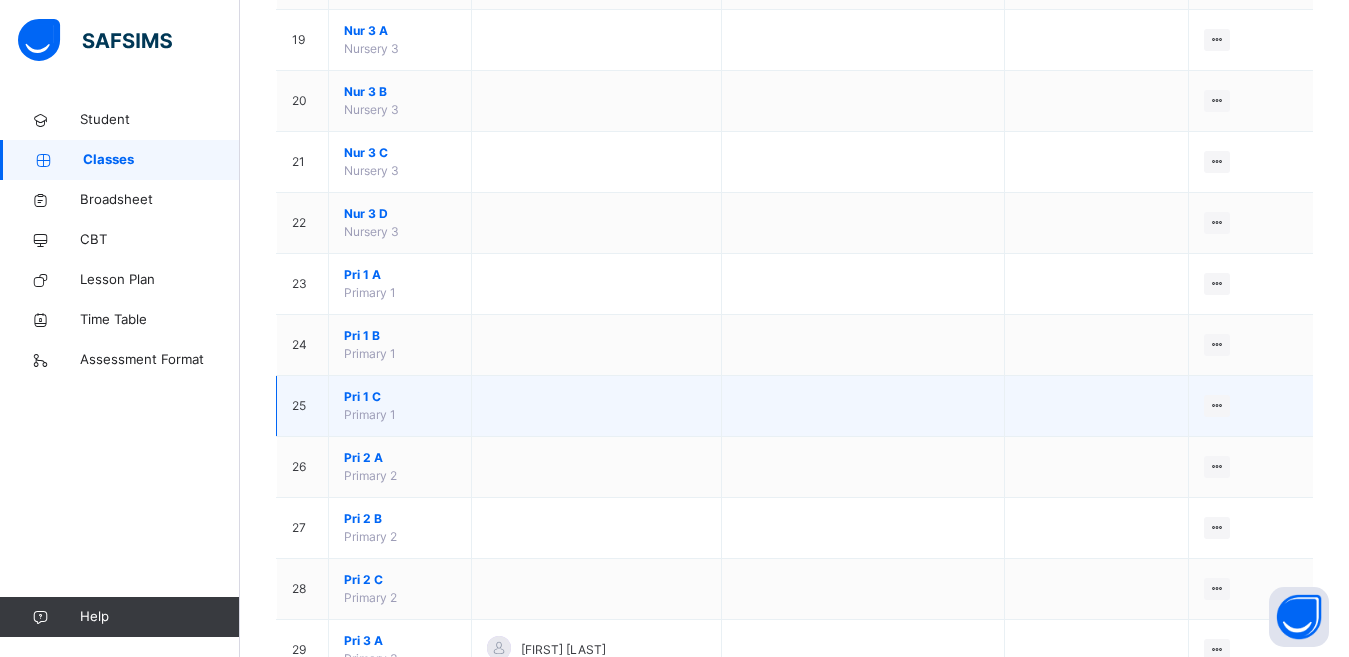click on "View Class" at bounding box center (1250, 406) 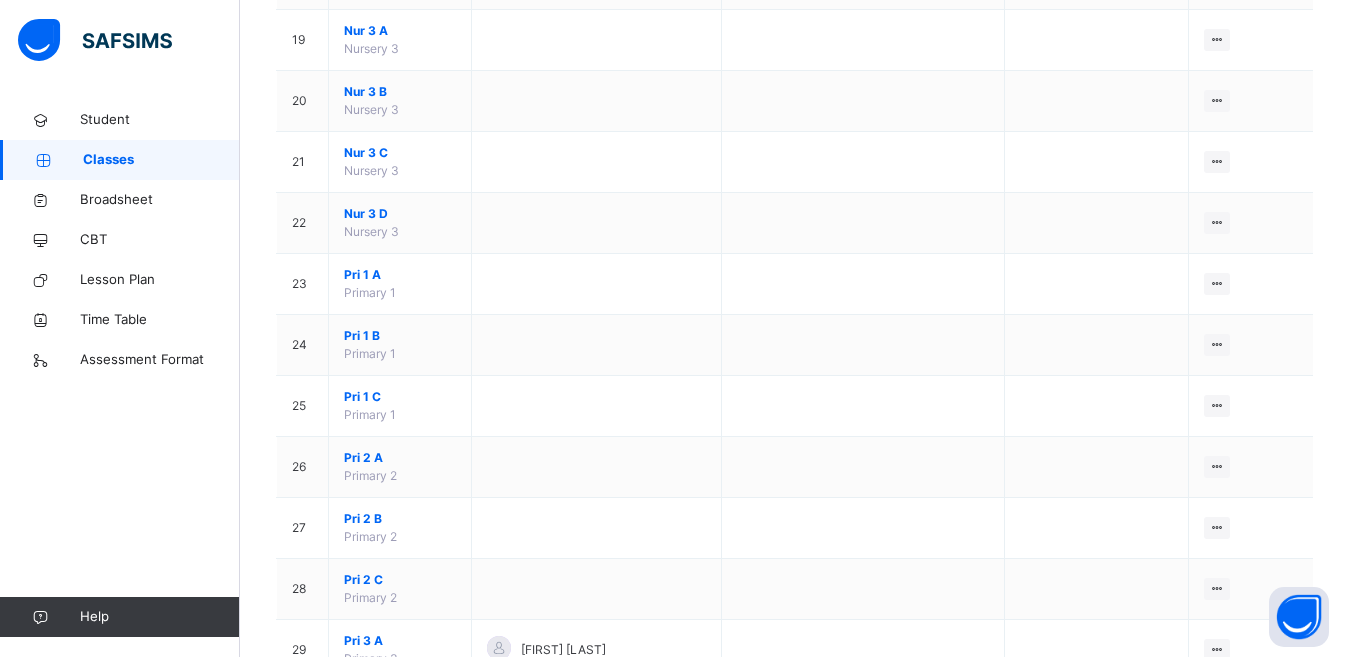 scroll, scrollTop: 1430, scrollLeft: 0, axis: vertical 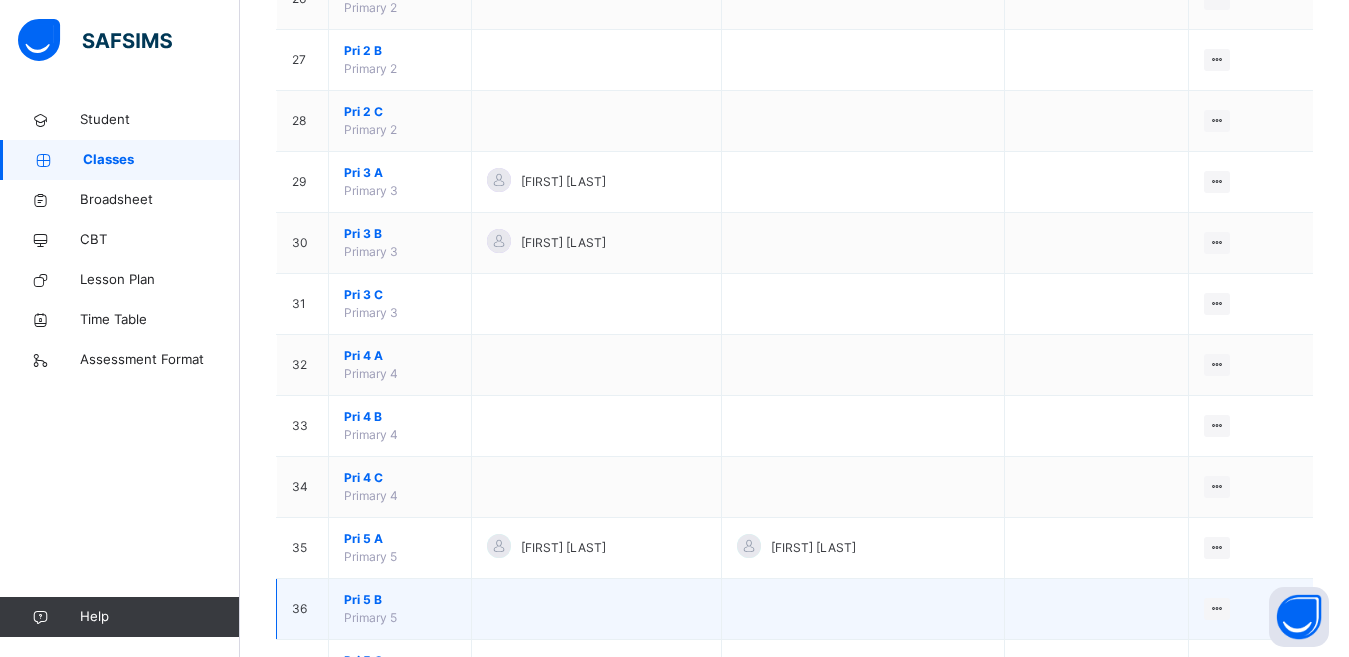 click on "Primary 5" at bounding box center (370, 617) 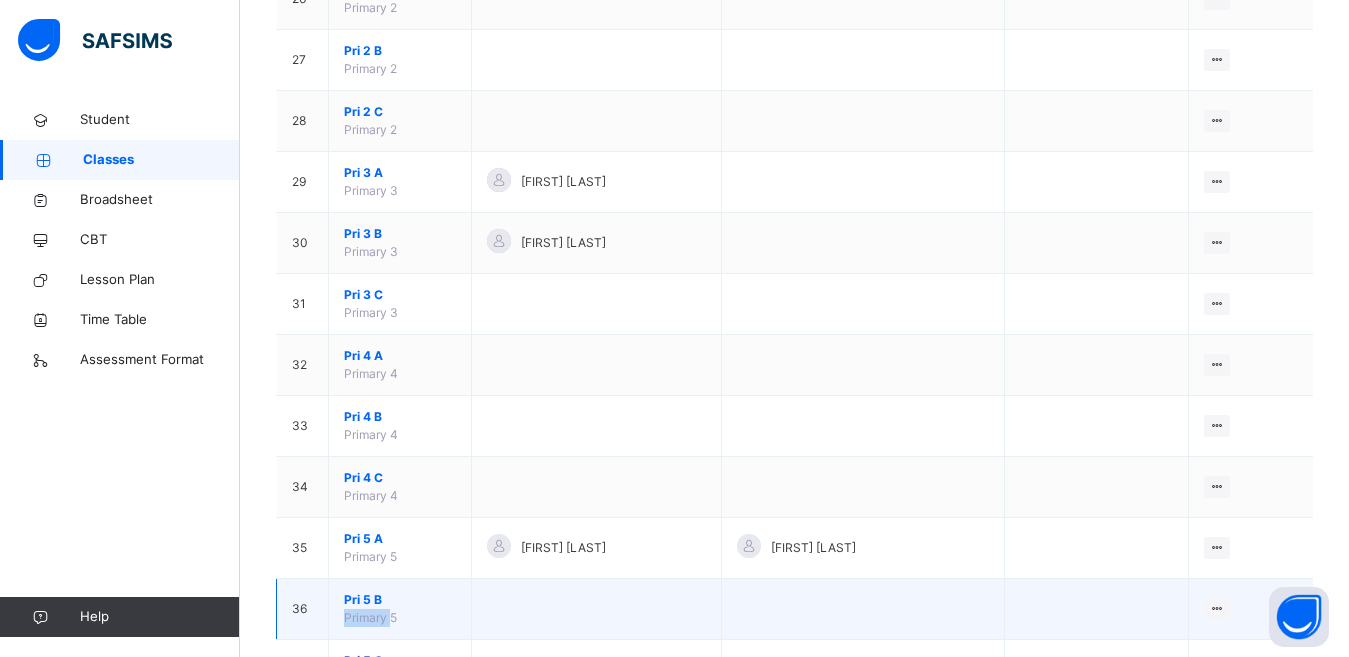 click on "Primary 5" at bounding box center (370, 617) 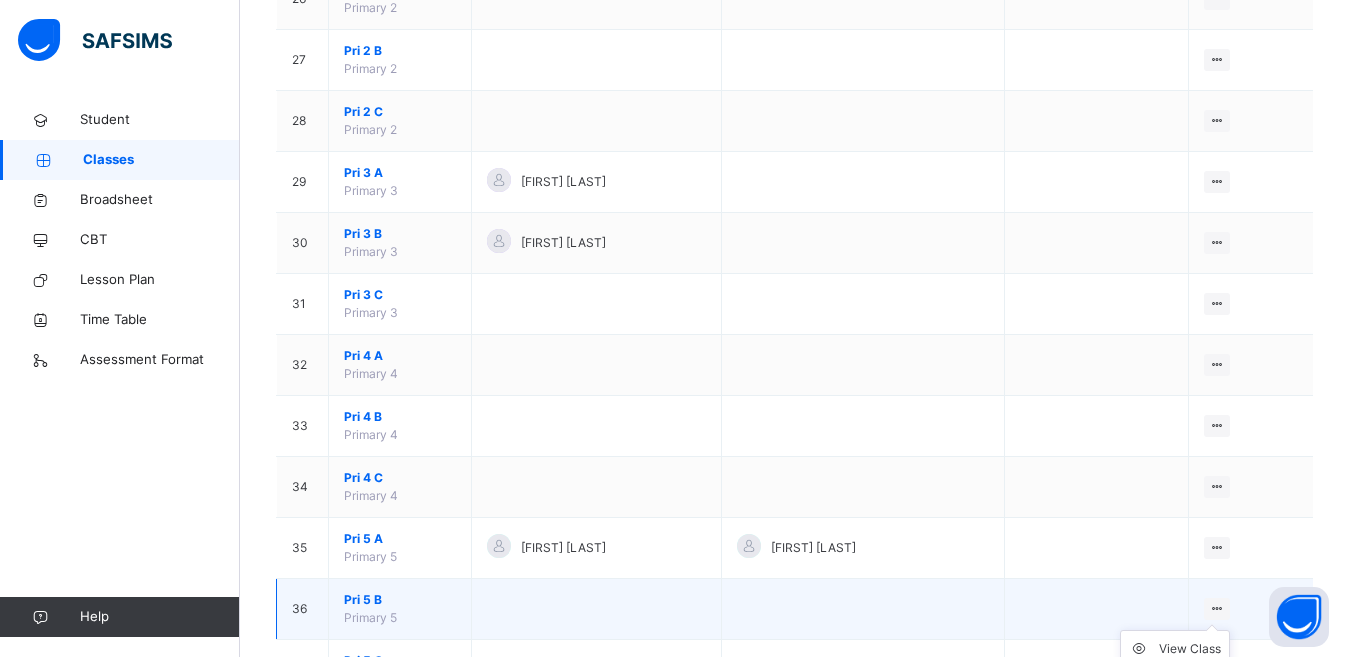 click at bounding box center [1217, 608] 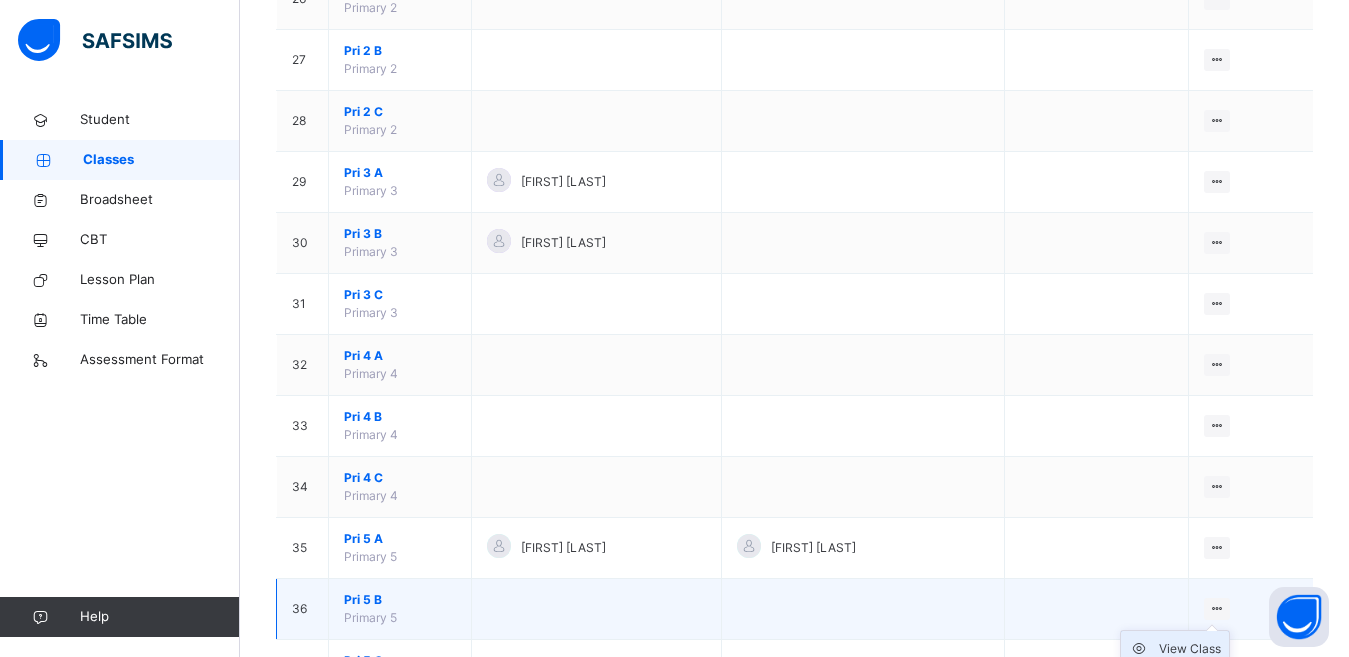 click on "View Class" at bounding box center (1190, 649) 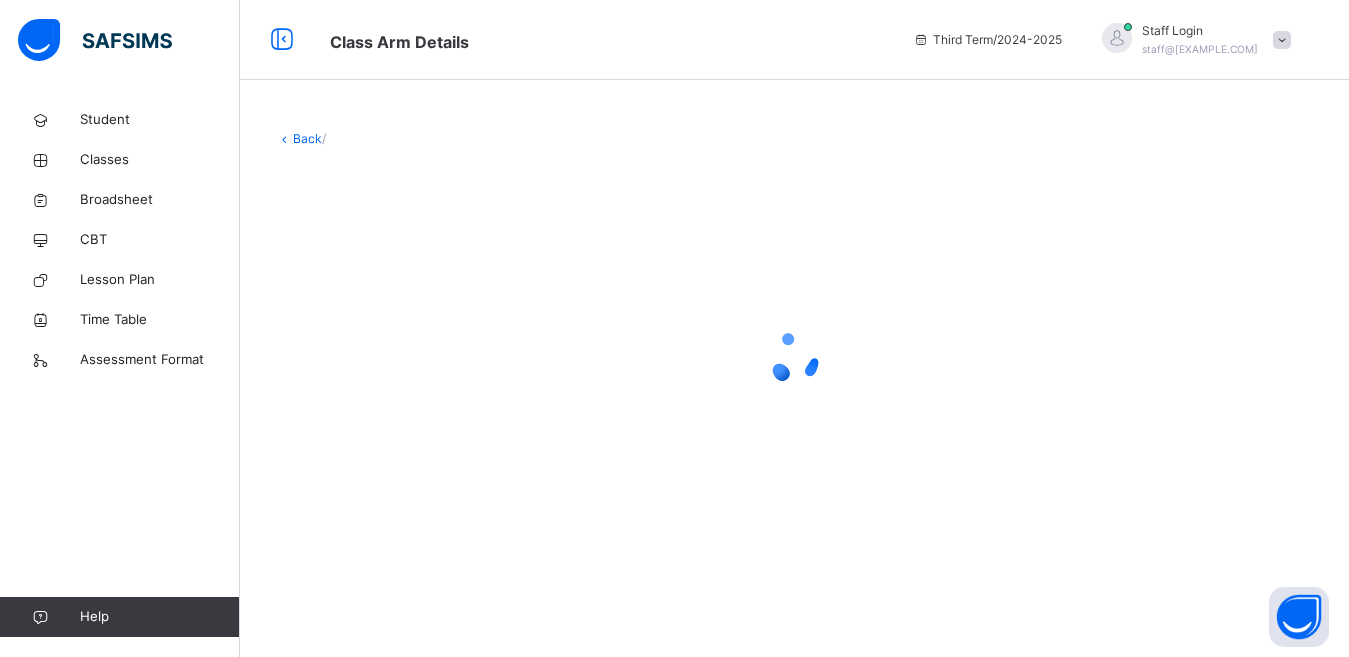 scroll, scrollTop: 0, scrollLeft: 0, axis: both 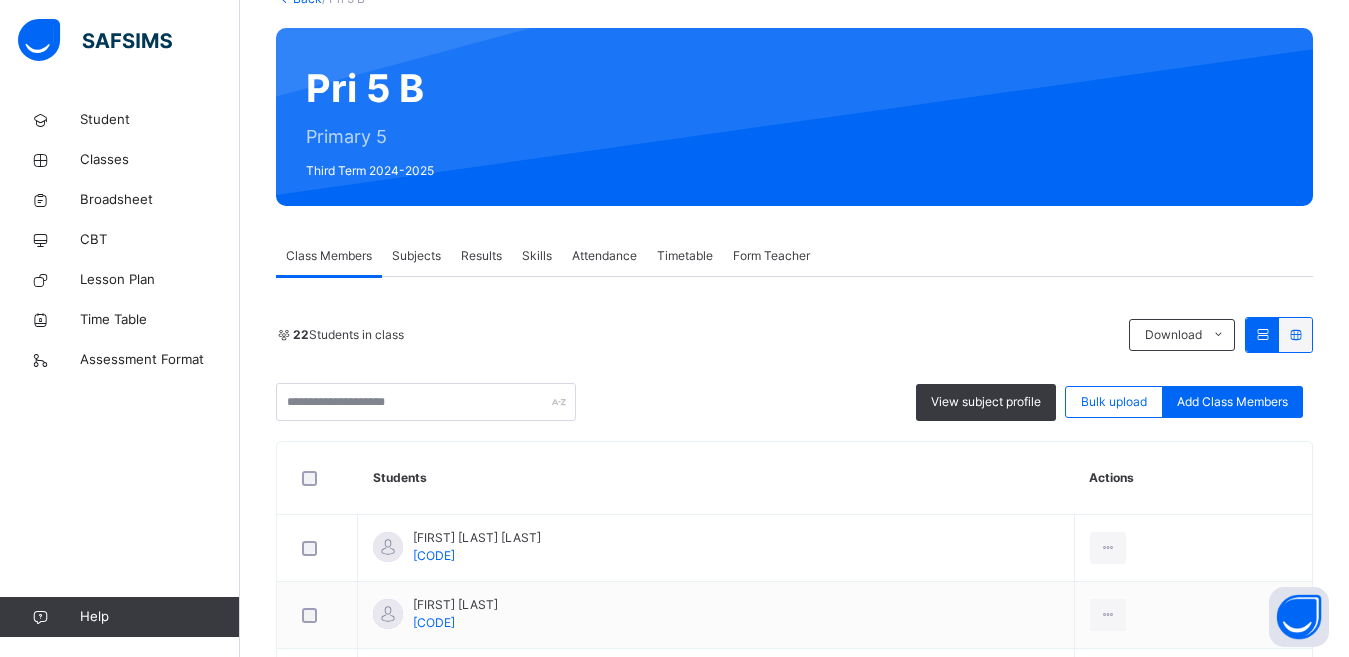 click on "Subjects" at bounding box center (416, 256) 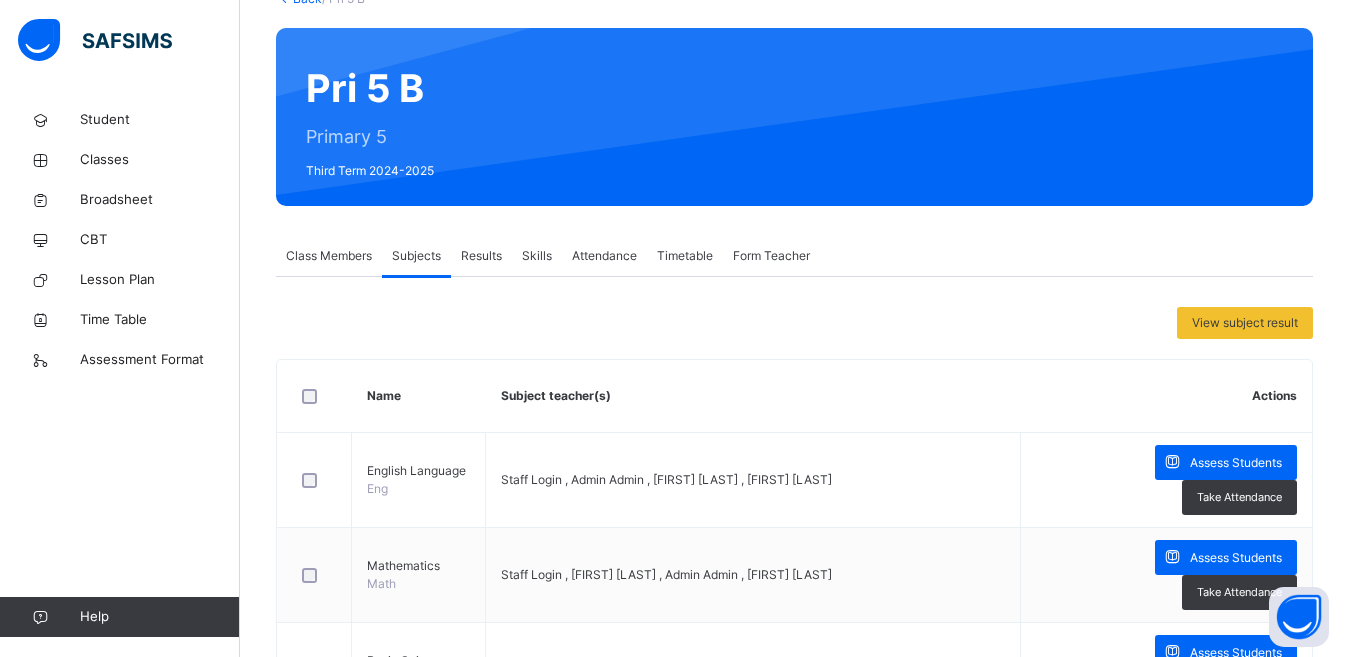 scroll, scrollTop: 1191, scrollLeft: 0, axis: vertical 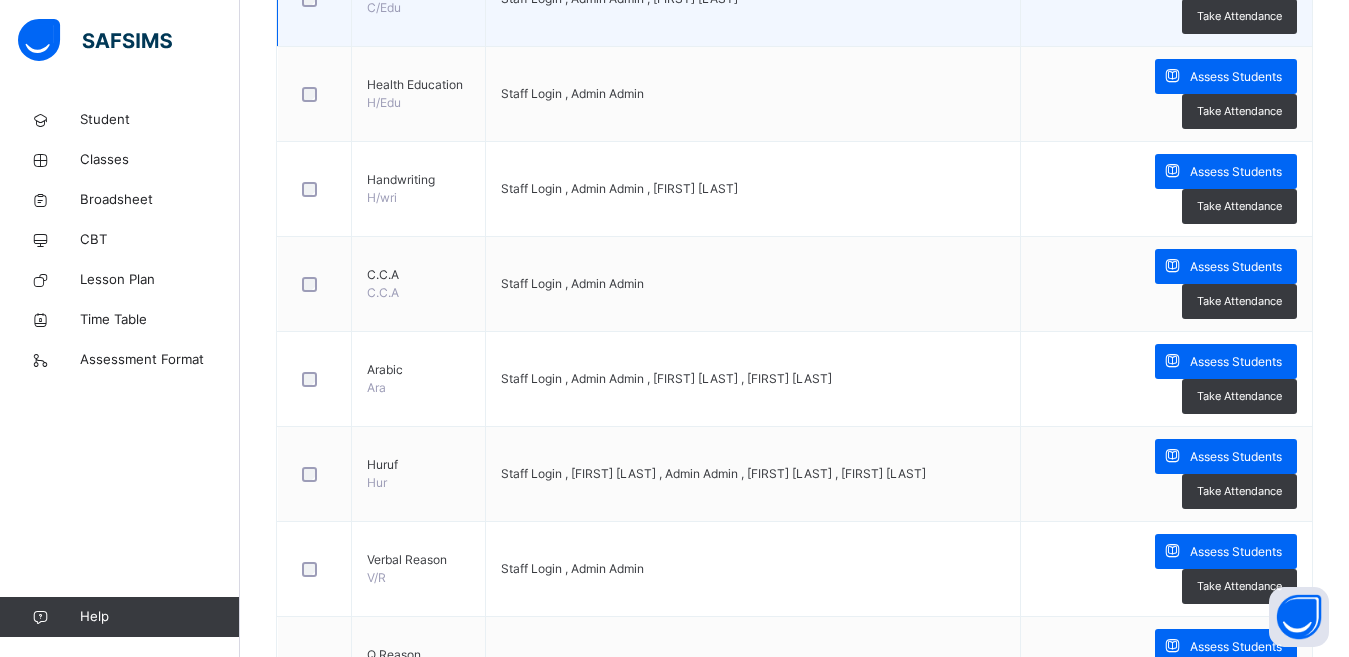 click on "Staff Login , Admin Admin , [FIRST] [LAST]" at bounding box center [753, -1] 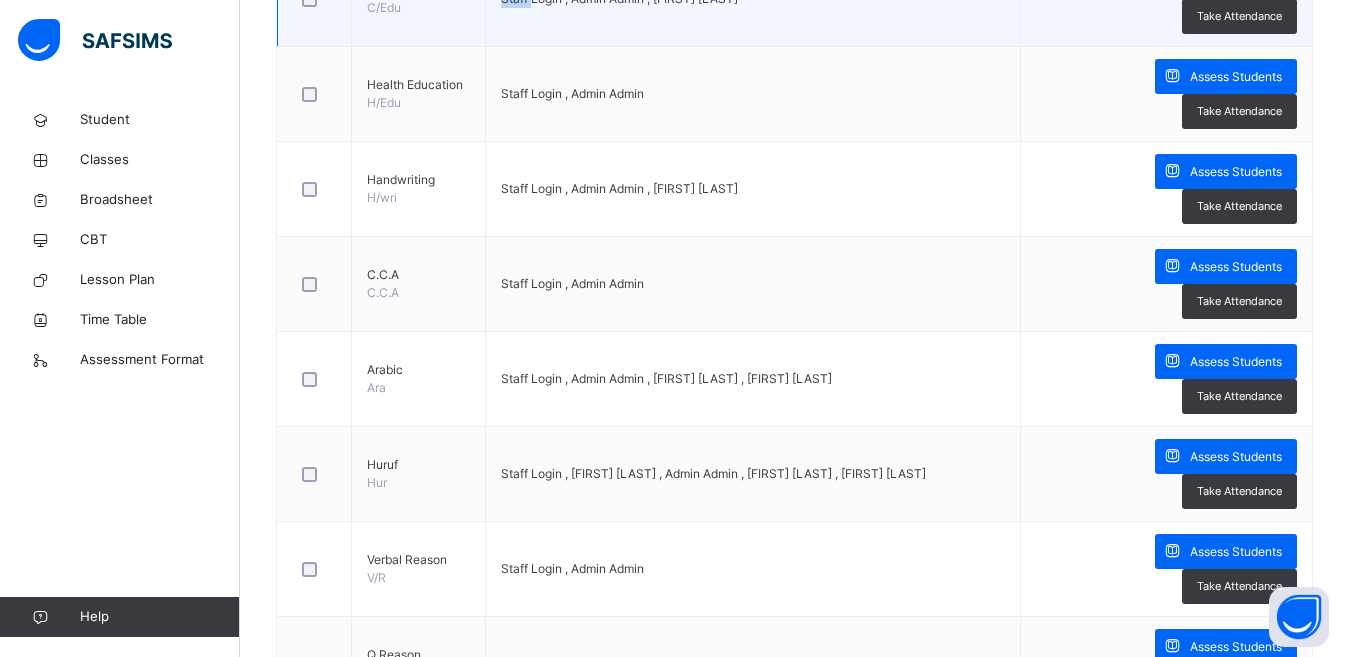 click on "Staff Login , Admin Admin , [FIRST] [LAST]" at bounding box center [753, -1] 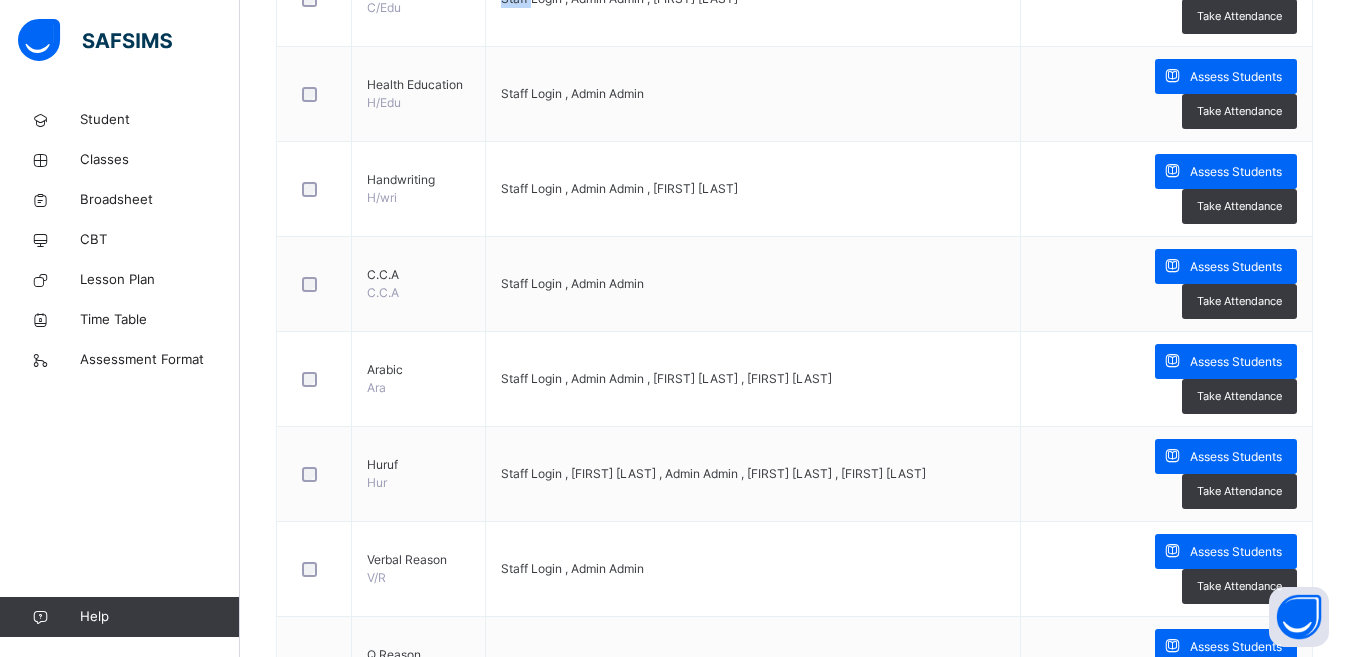 scroll, scrollTop: 1094, scrollLeft: 0, axis: vertical 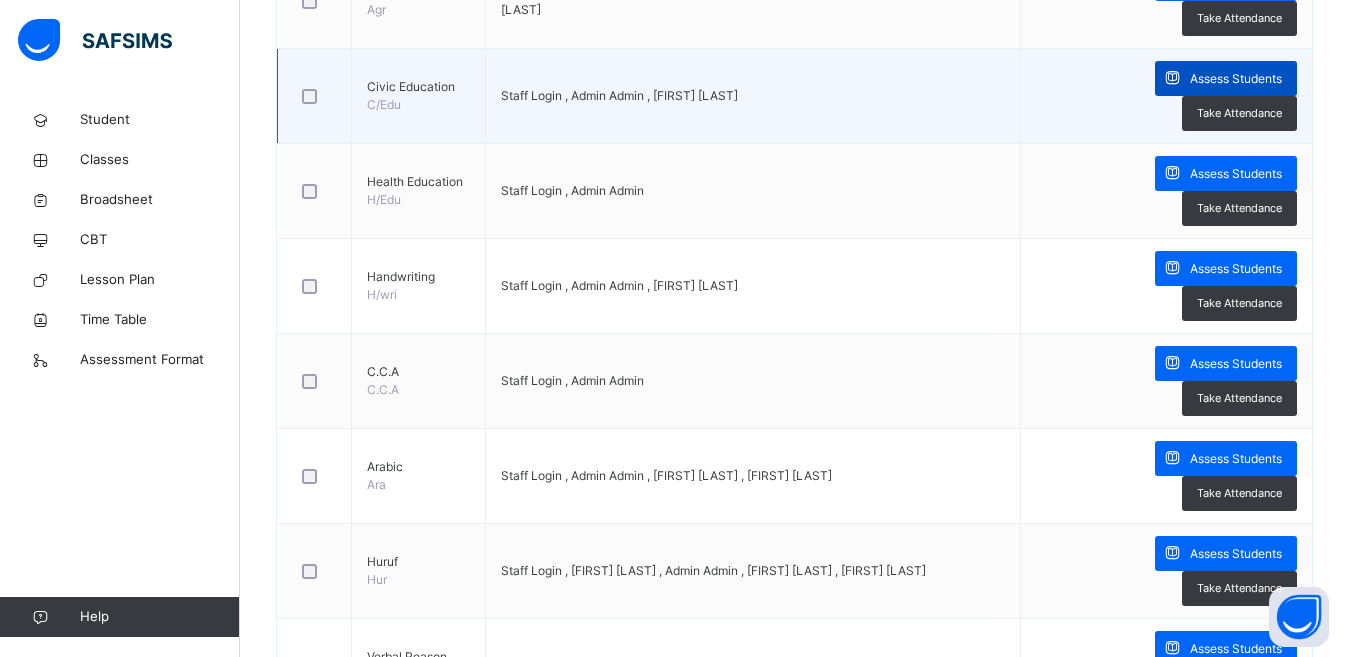 click on "Assess Students" at bounding box center (1236, 79) 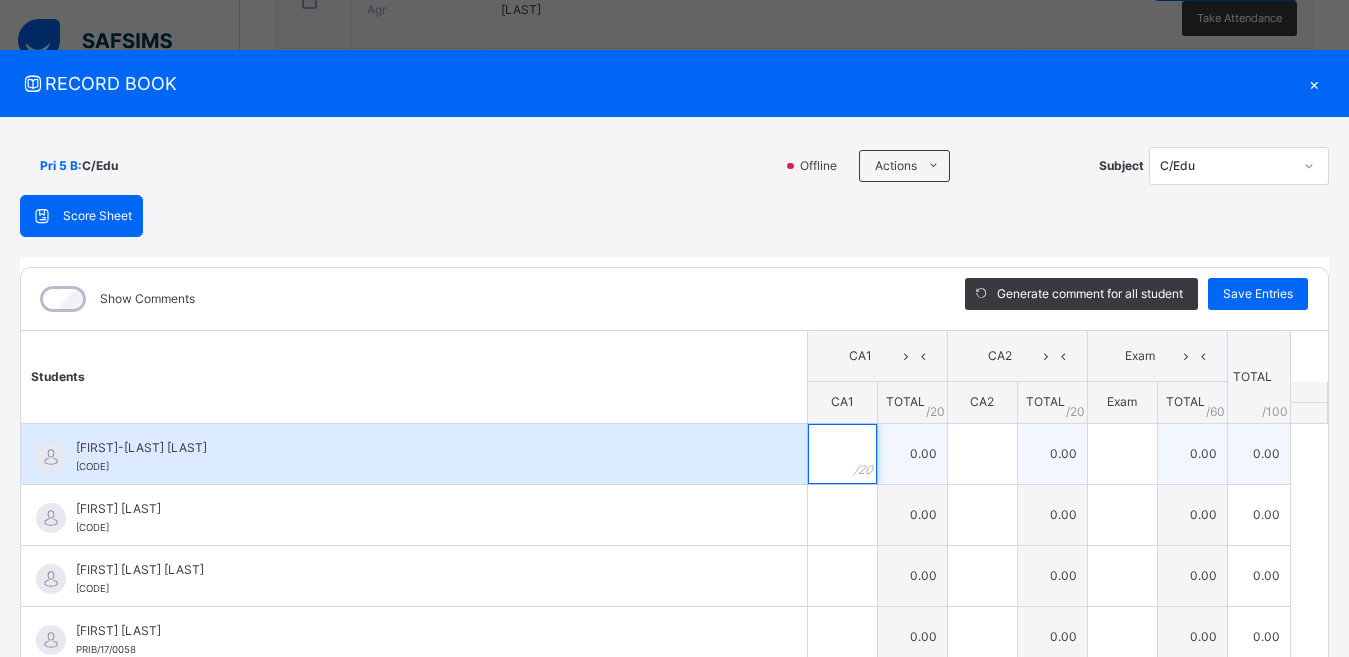 click at bounding box center [842, 454] 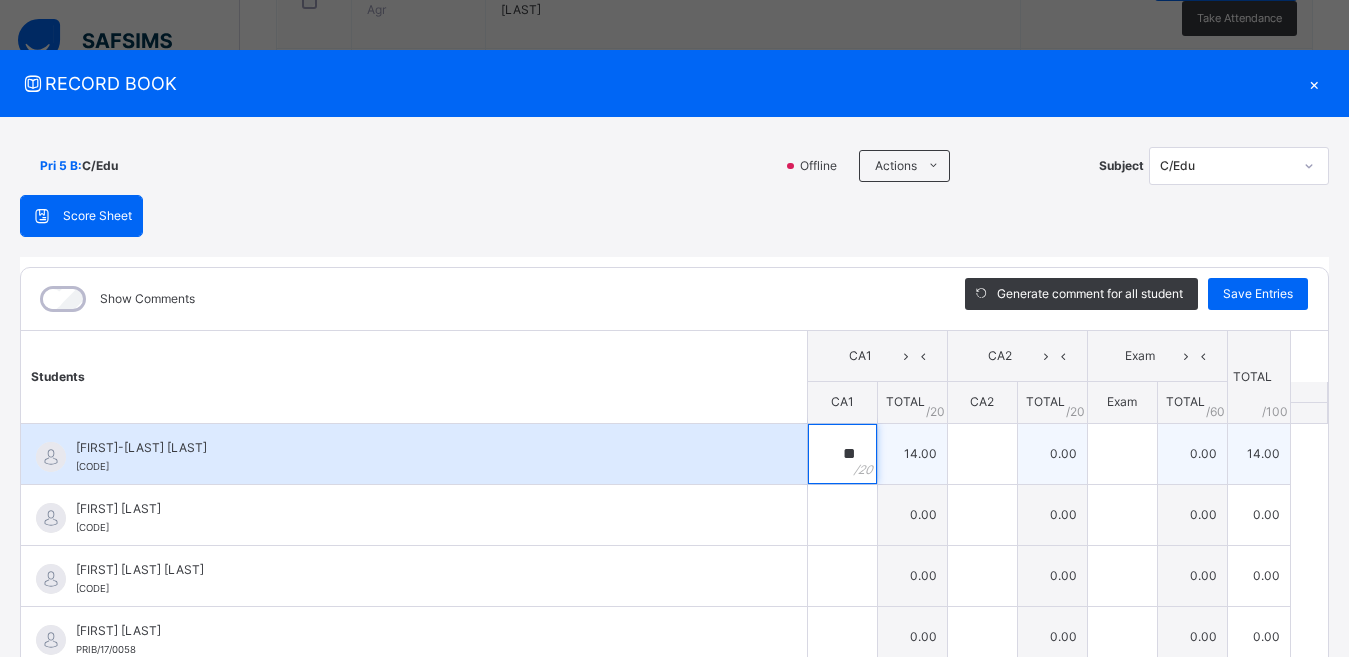 type on "**" 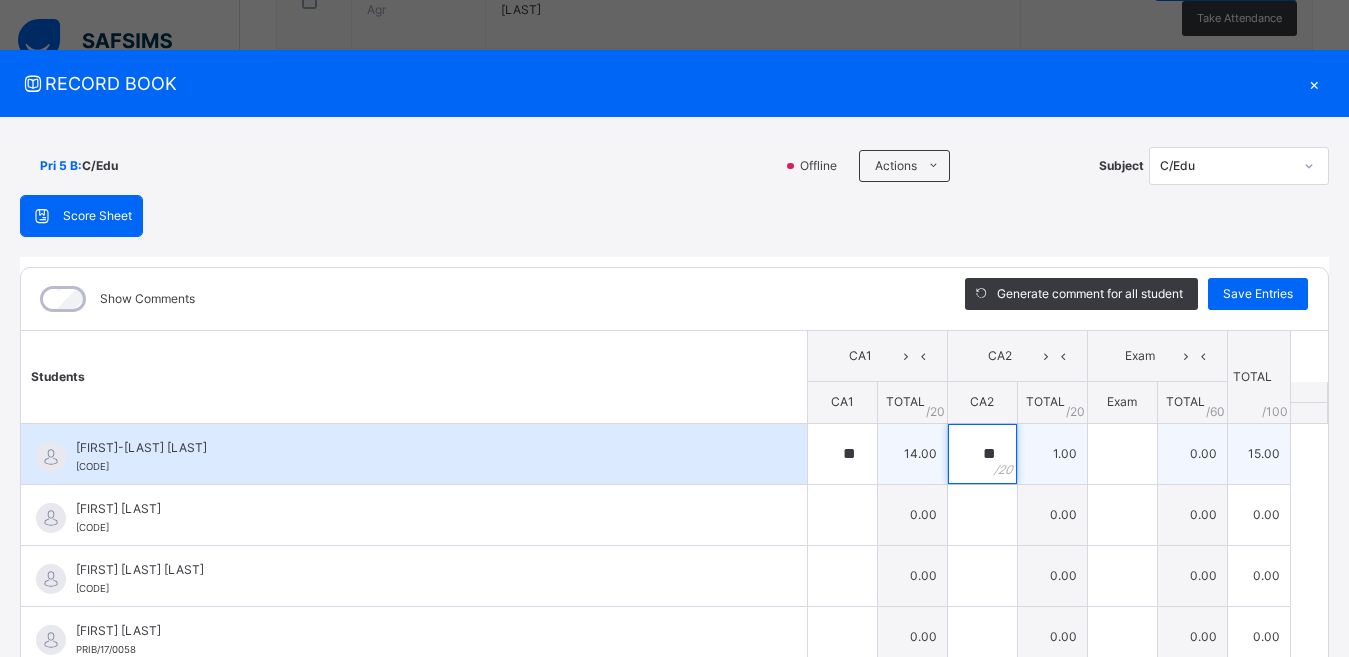 type on "**" 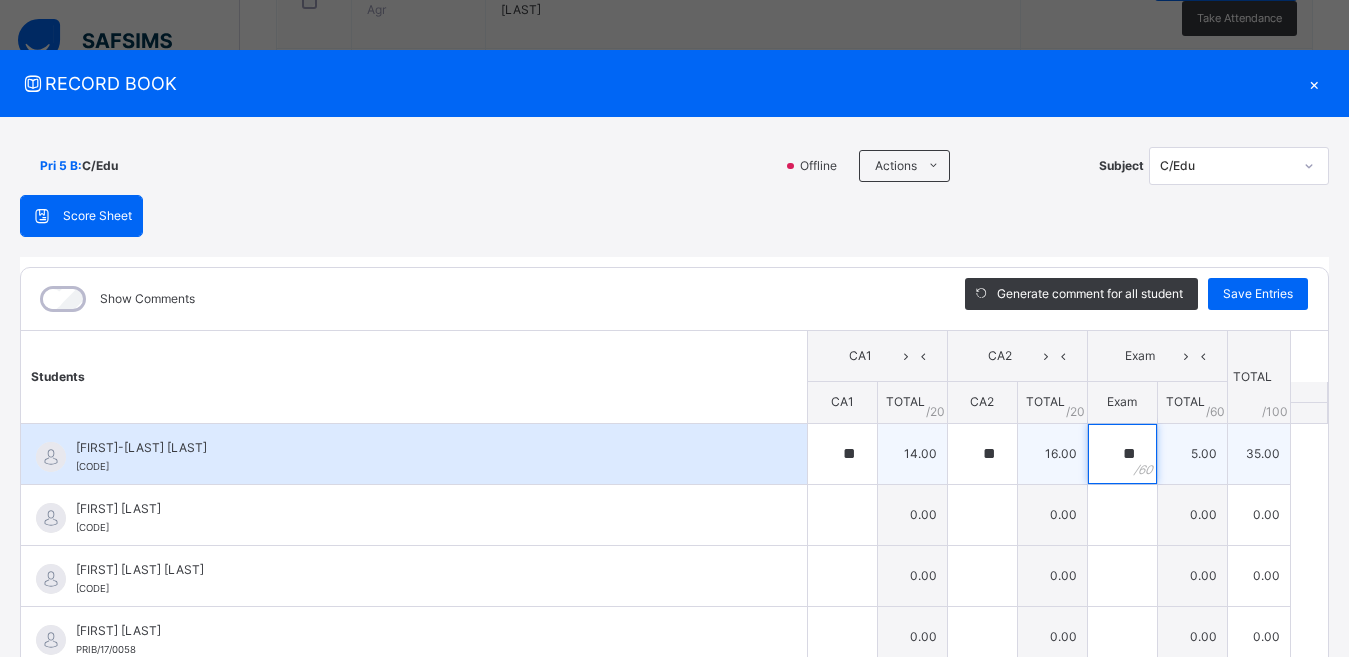type on "**" 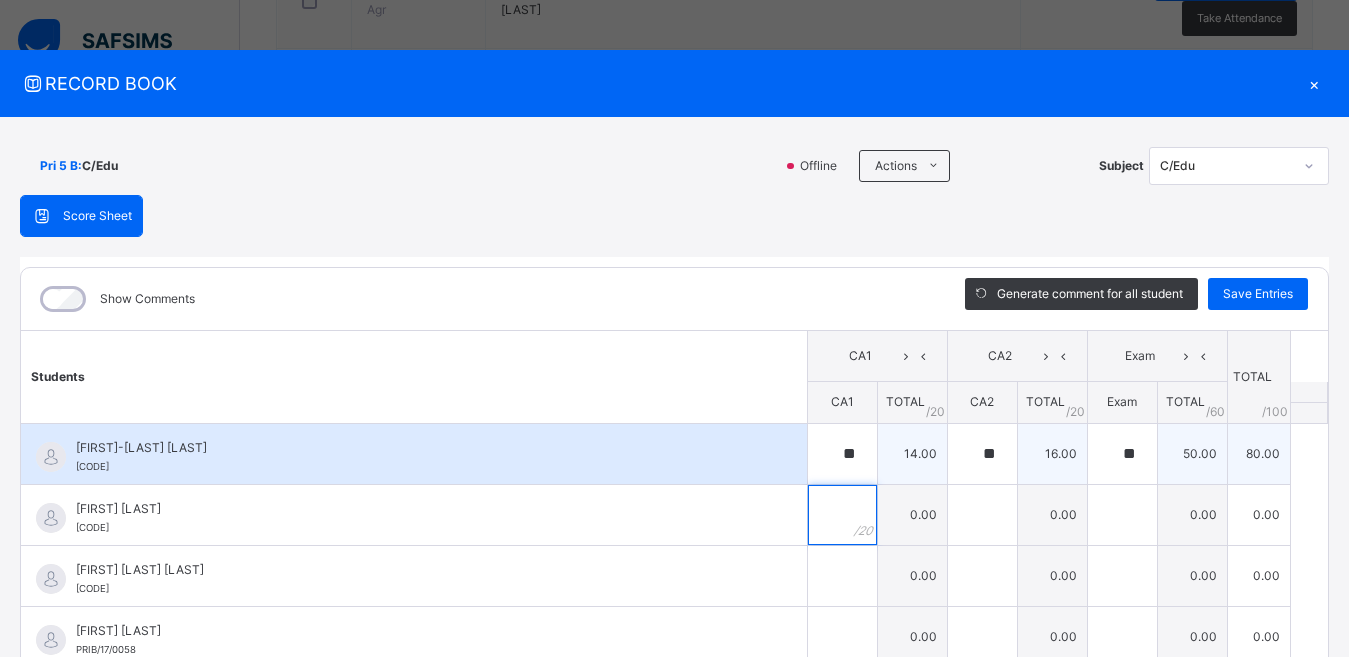 type on "*" 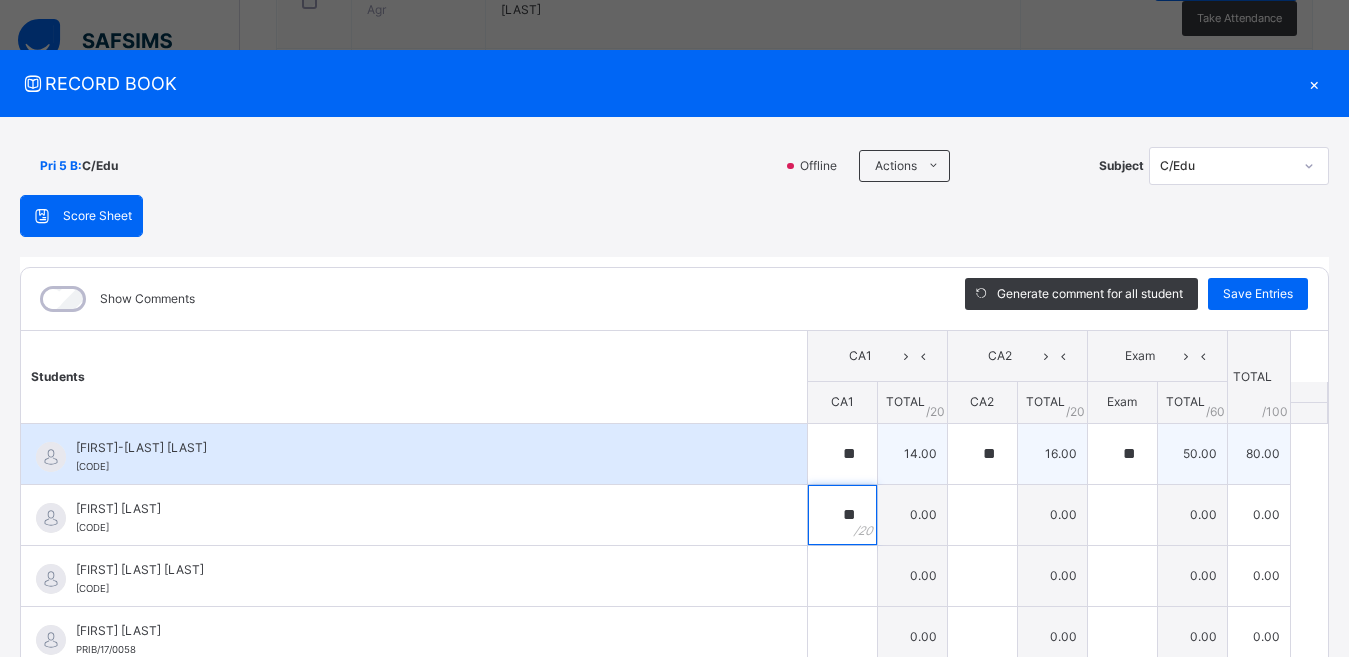 type on "**" 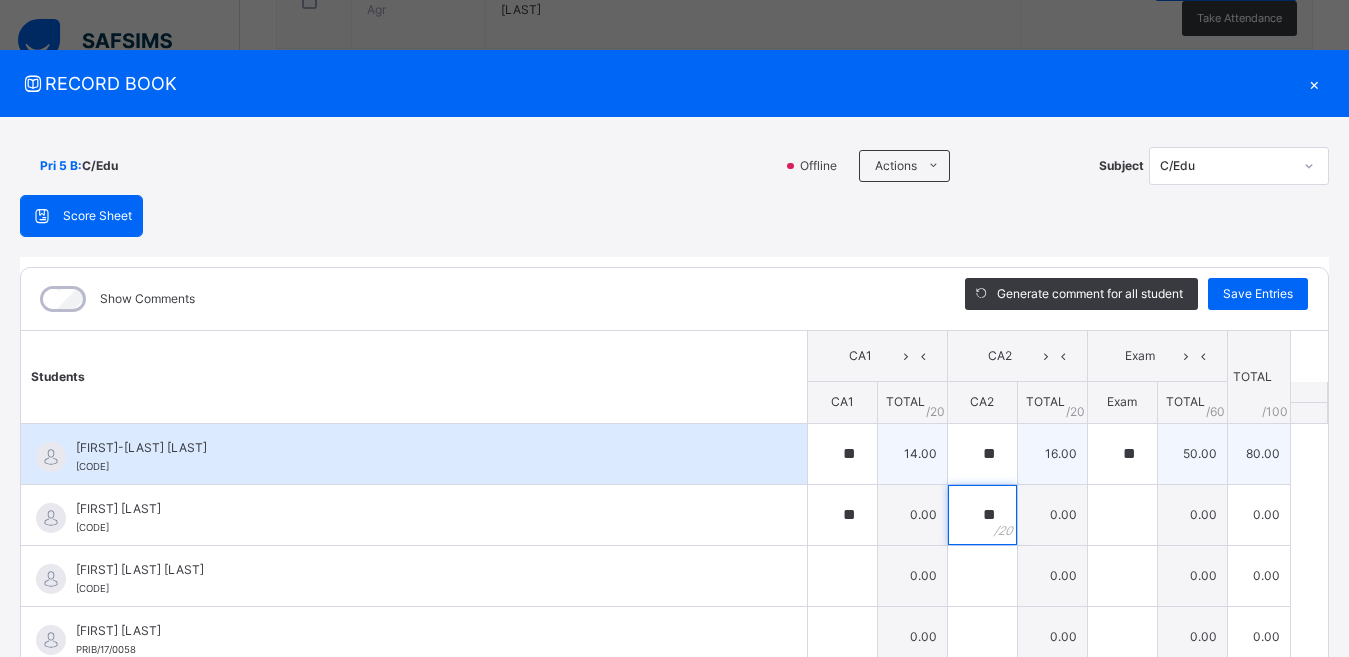 type on "**" 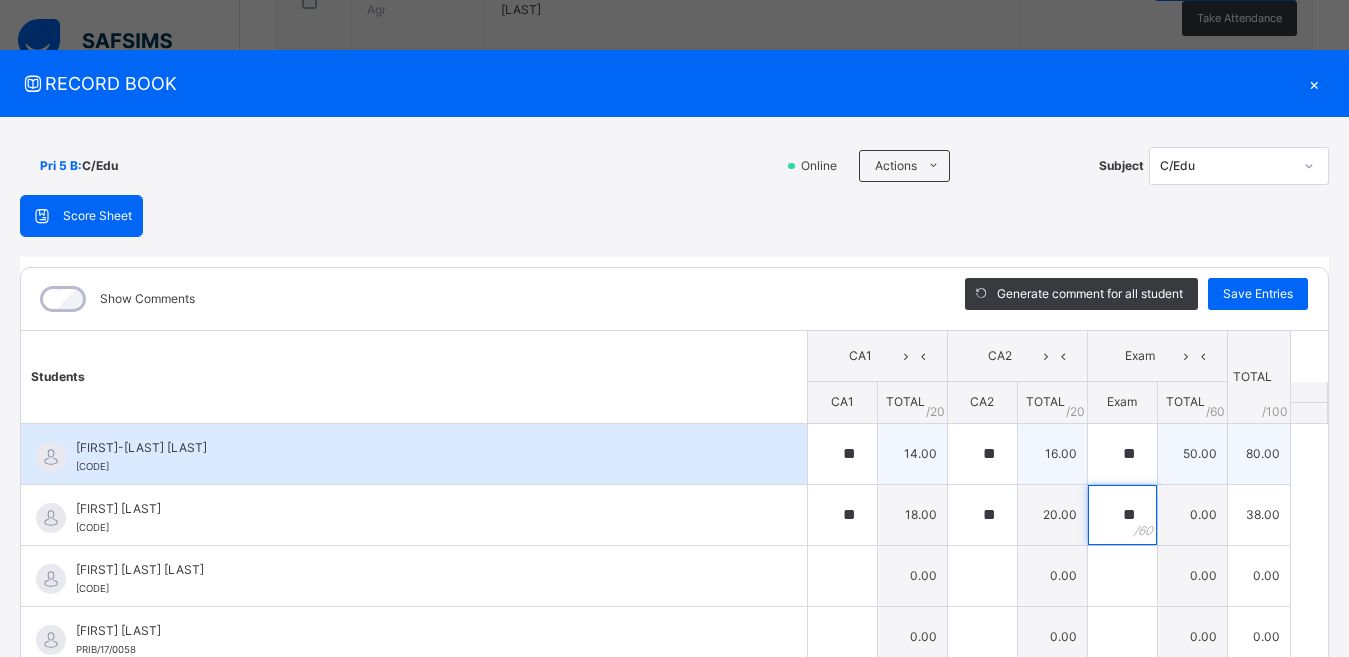 type on "**" 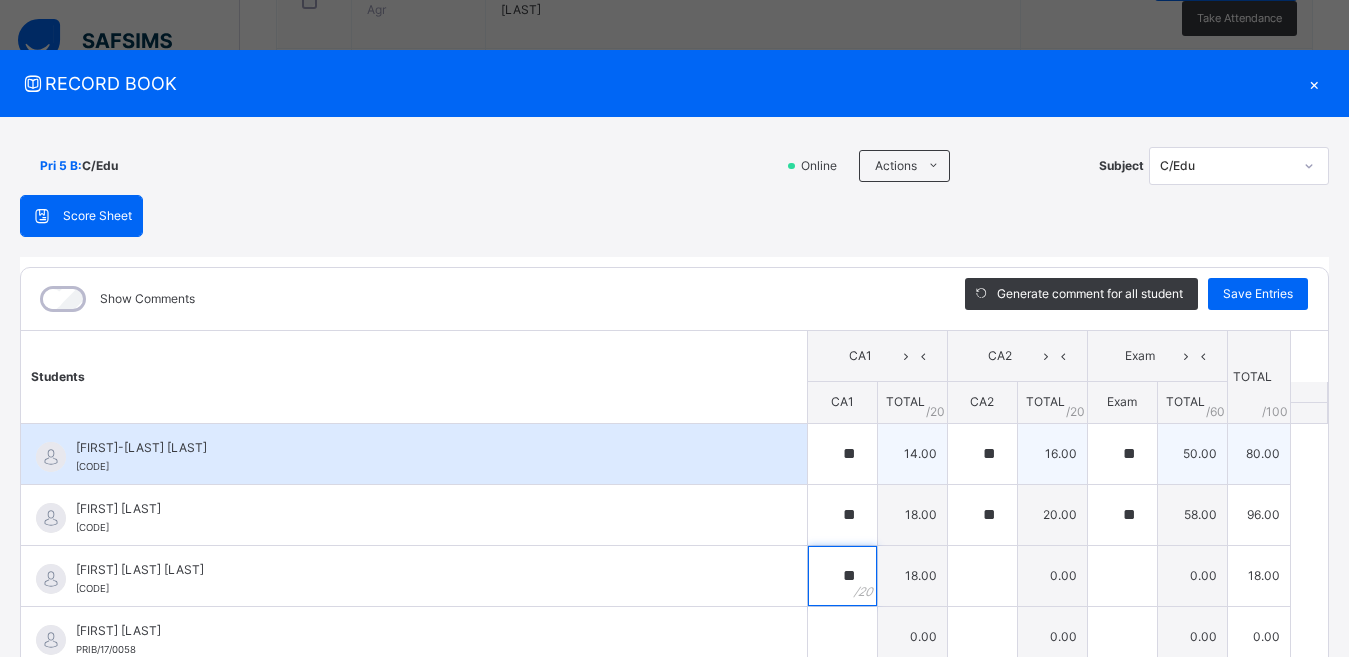 type on "**" 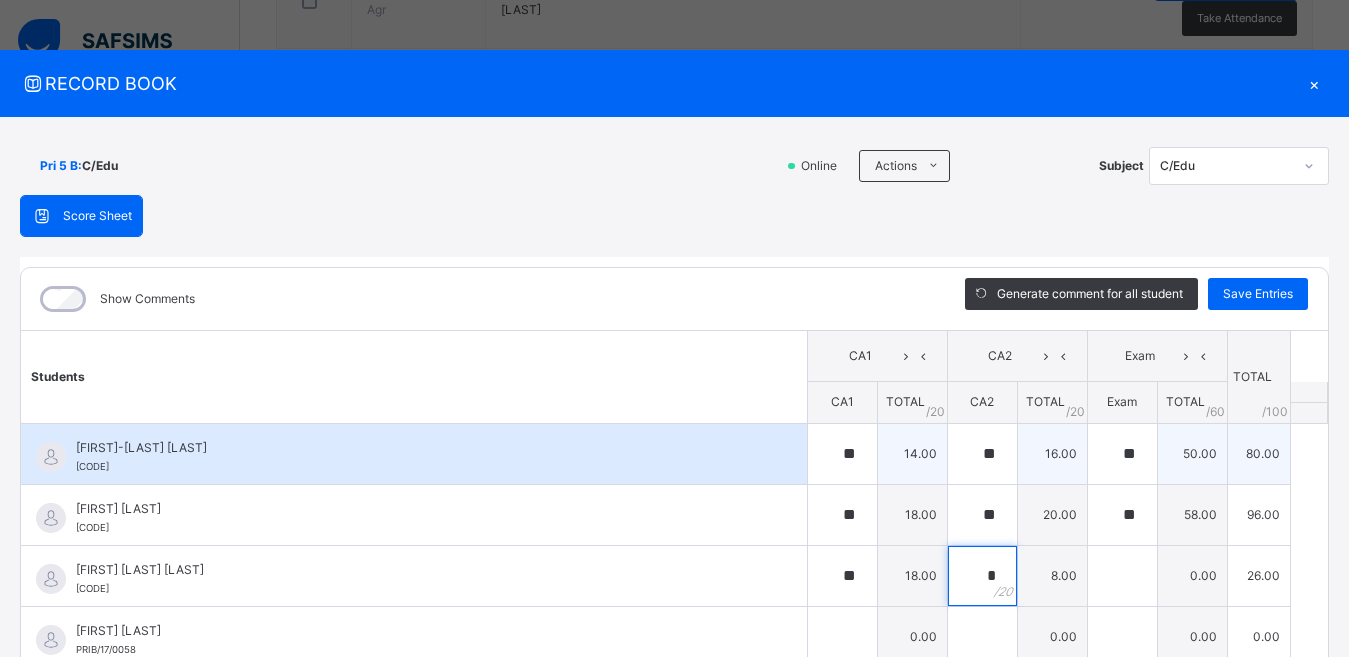 type on "*" 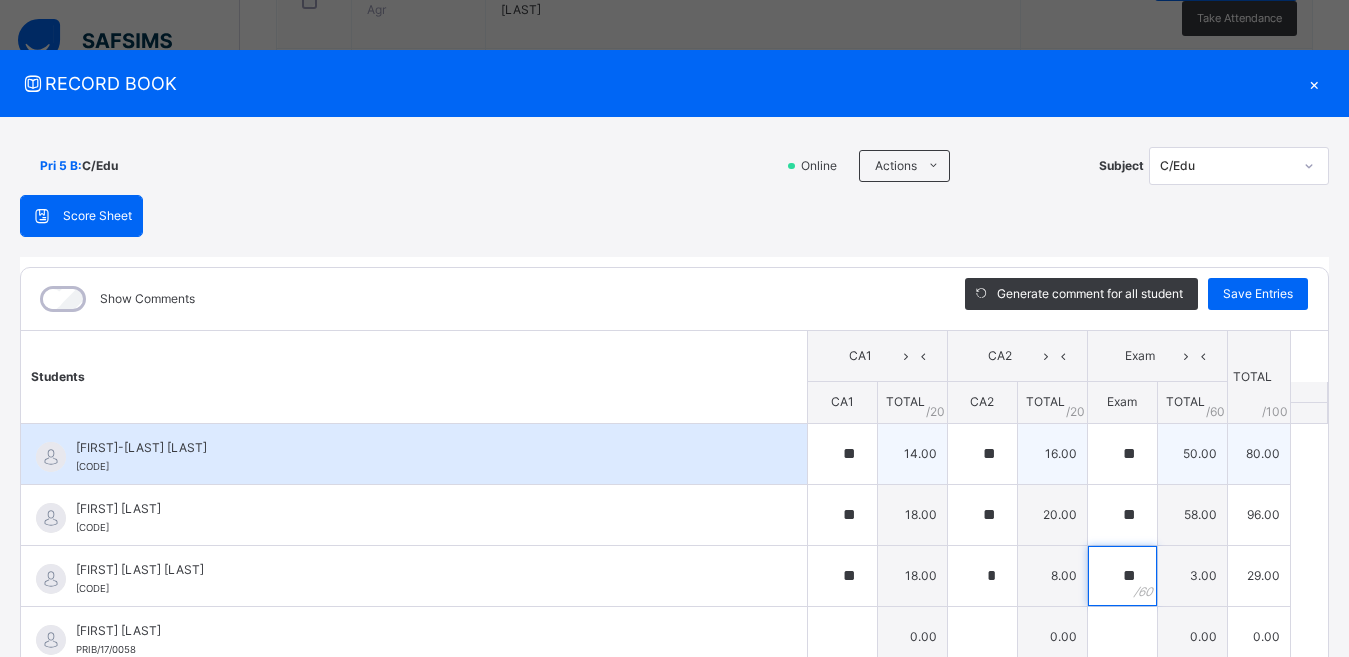 type on "**" 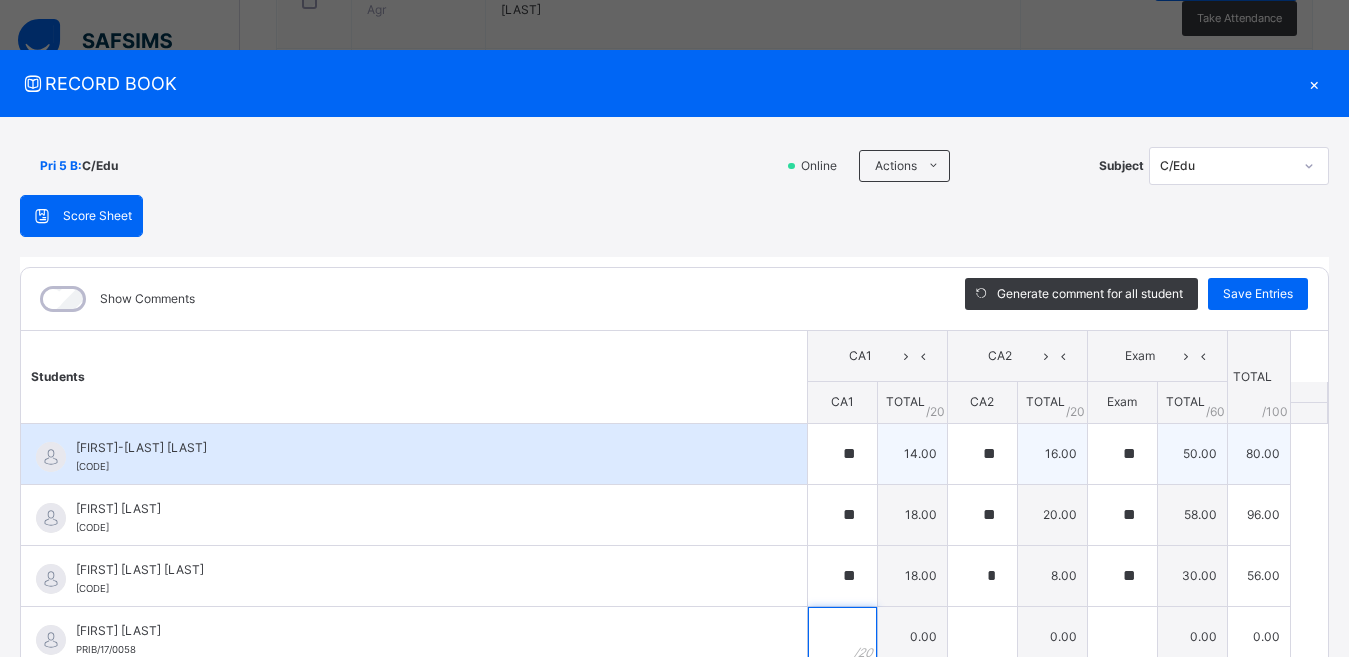 scroll, scrollTop: 9, scrollLeft: 0, axis: vertical 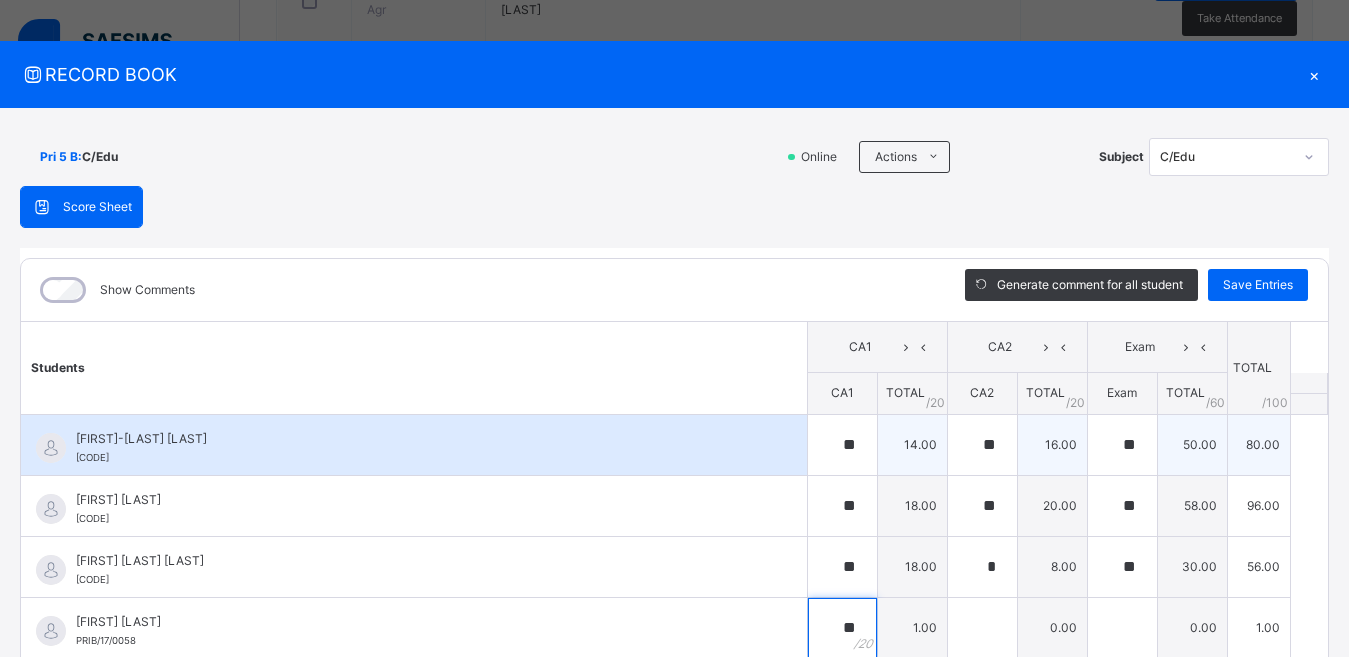 type on "**" 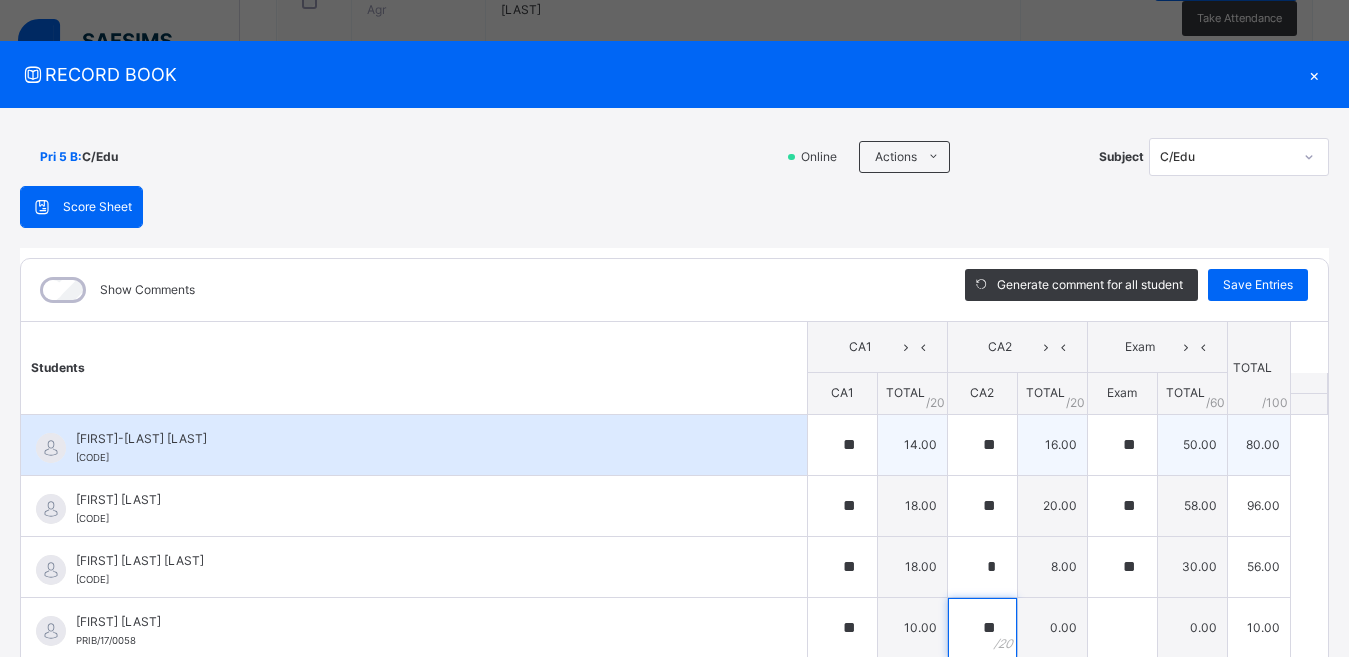 type on "**" 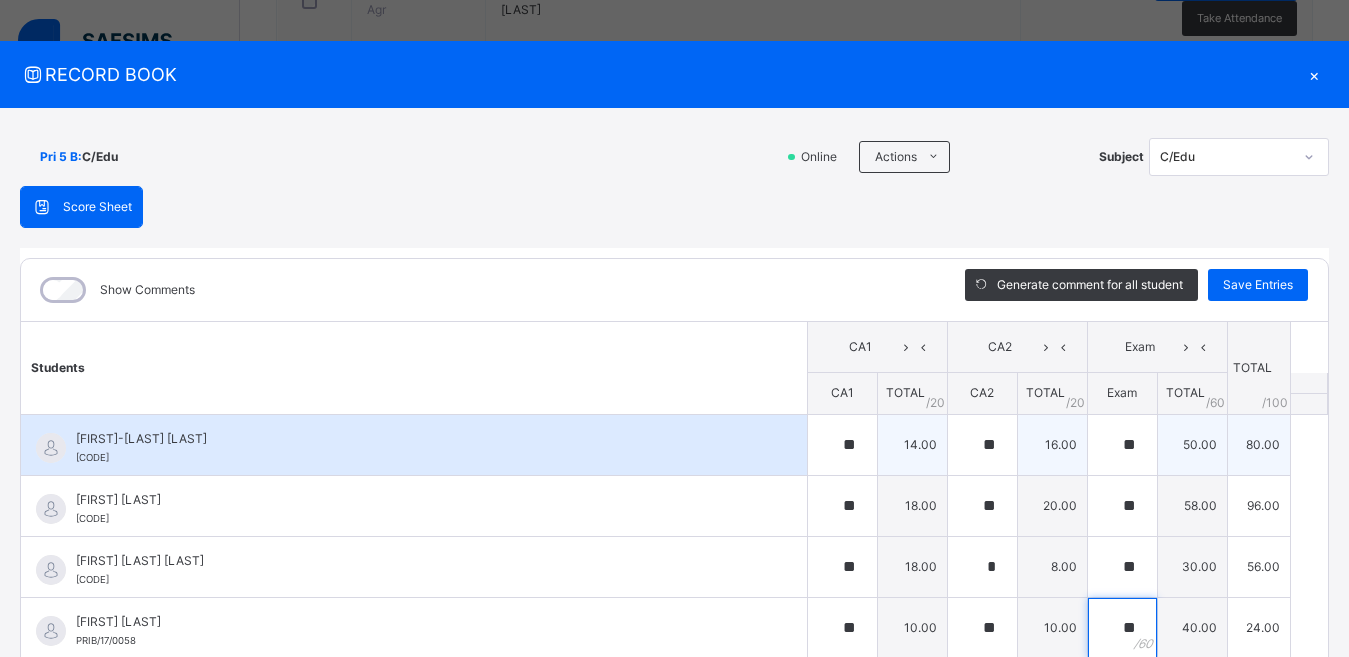 type on "**" 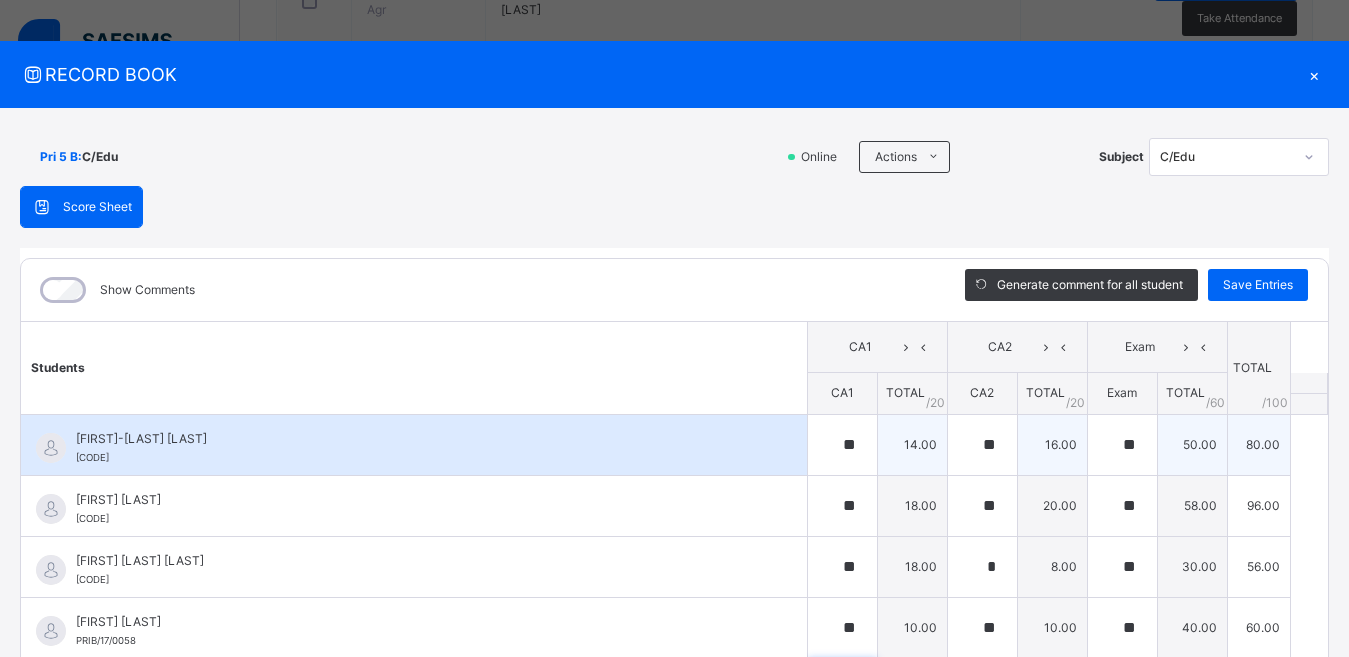 scroll, scrollTop: 254, scrollLeft: 0, axis: vertical 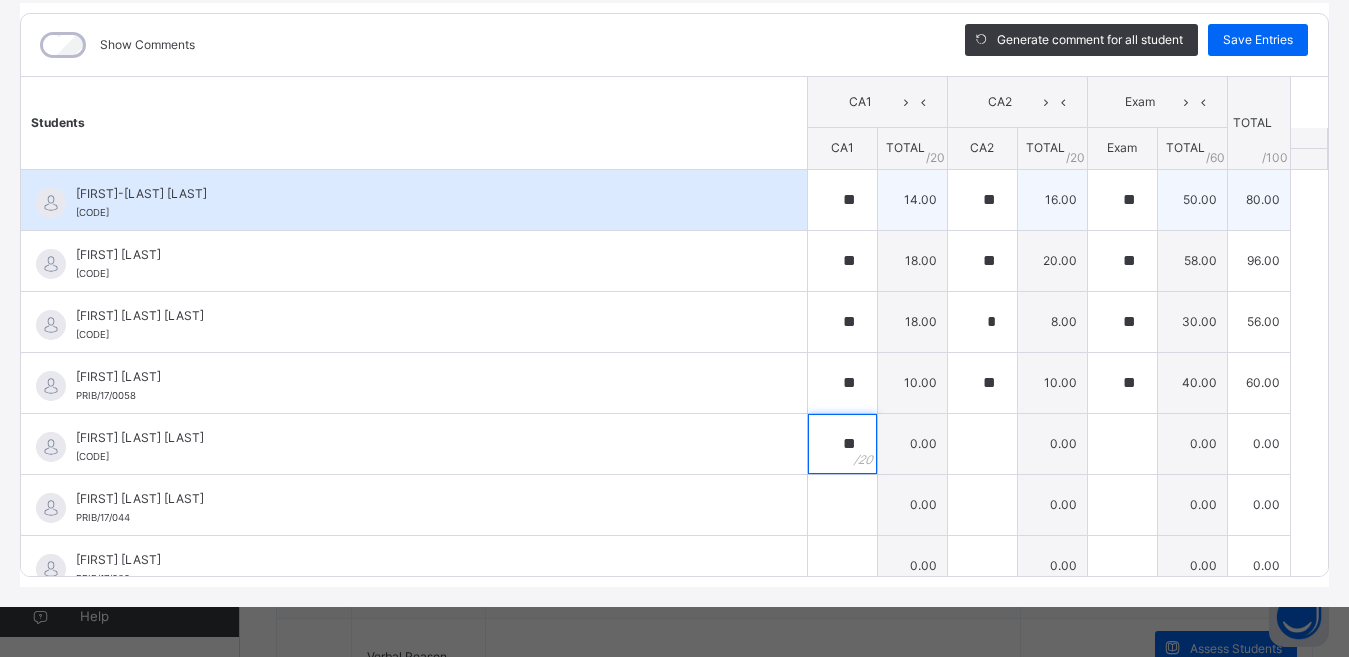 type on "**" 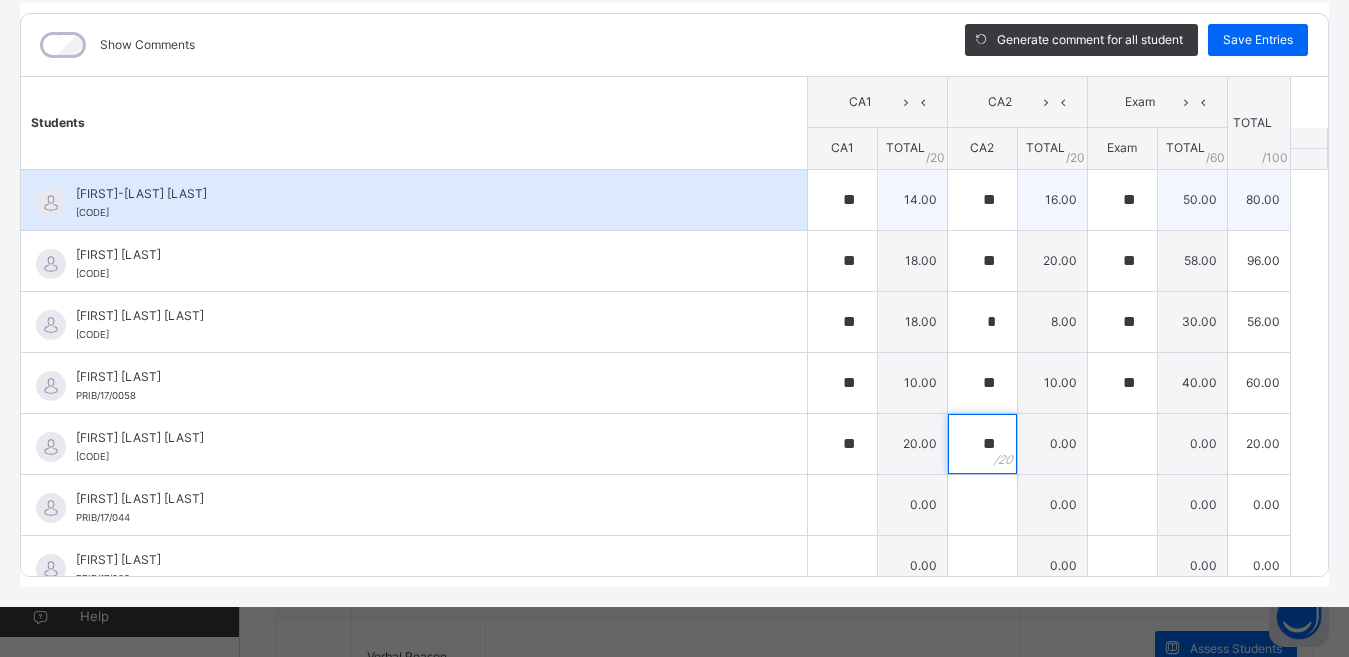 type on "**" 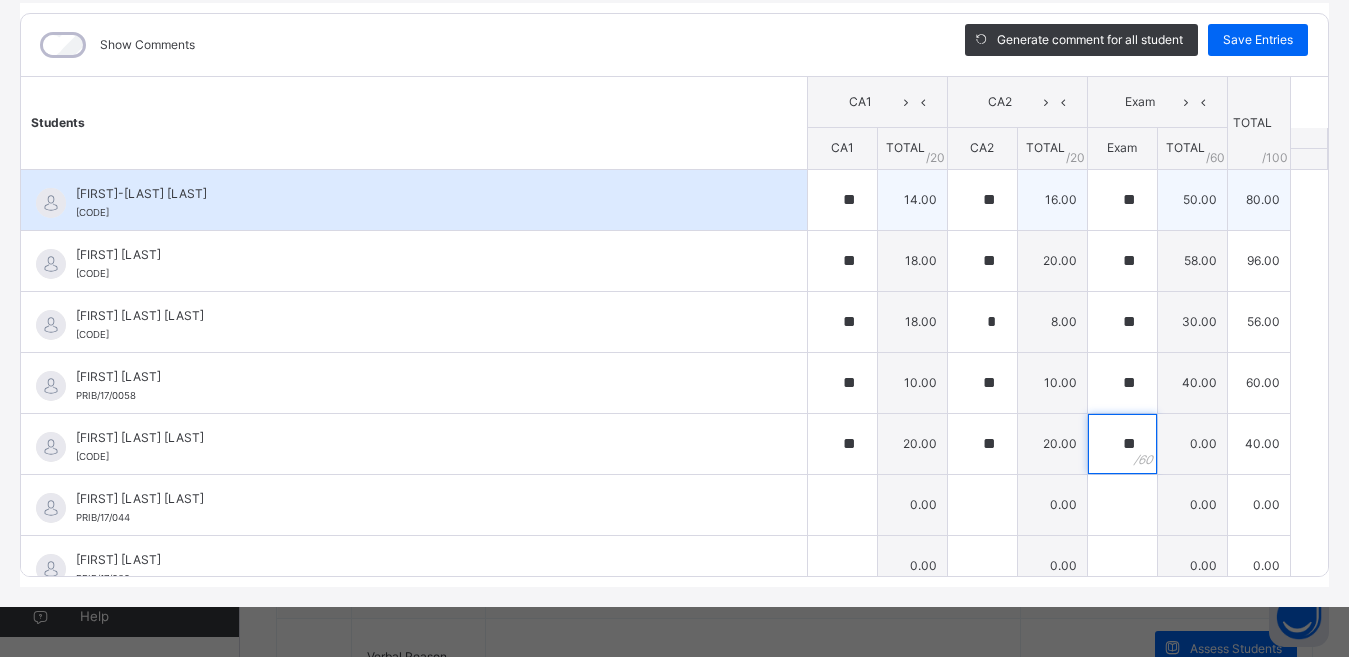type on "**" 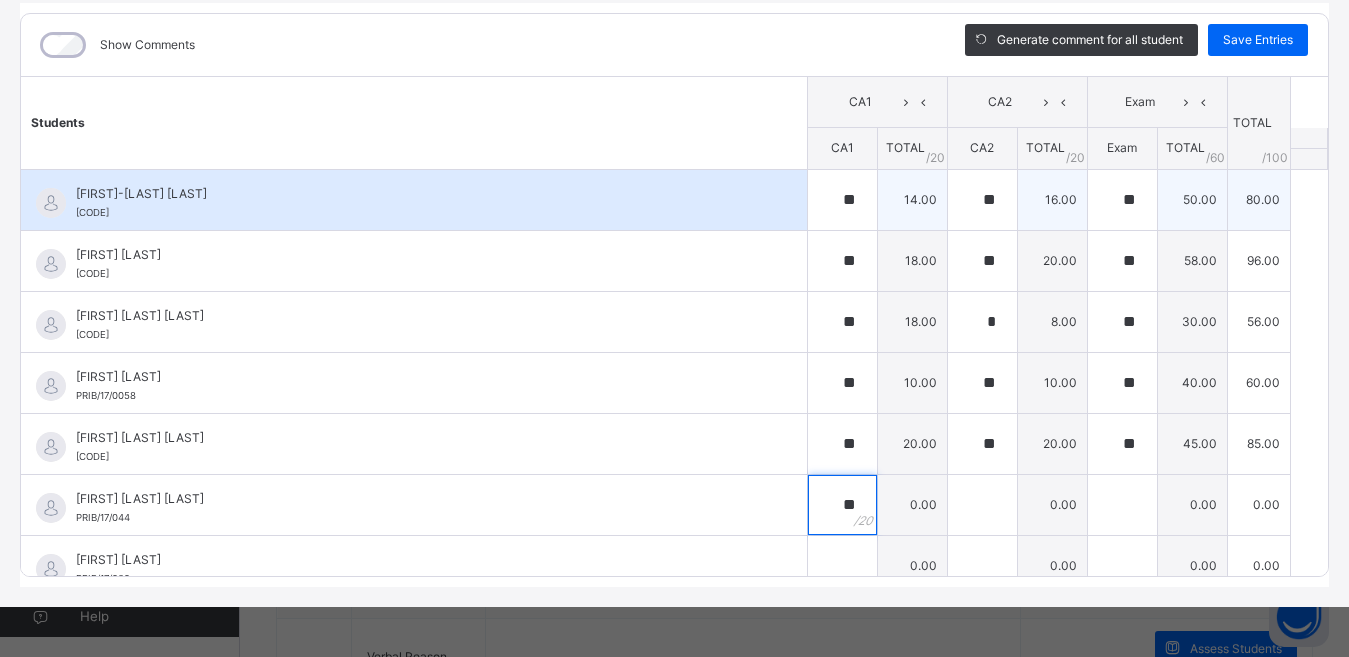 type on "**" 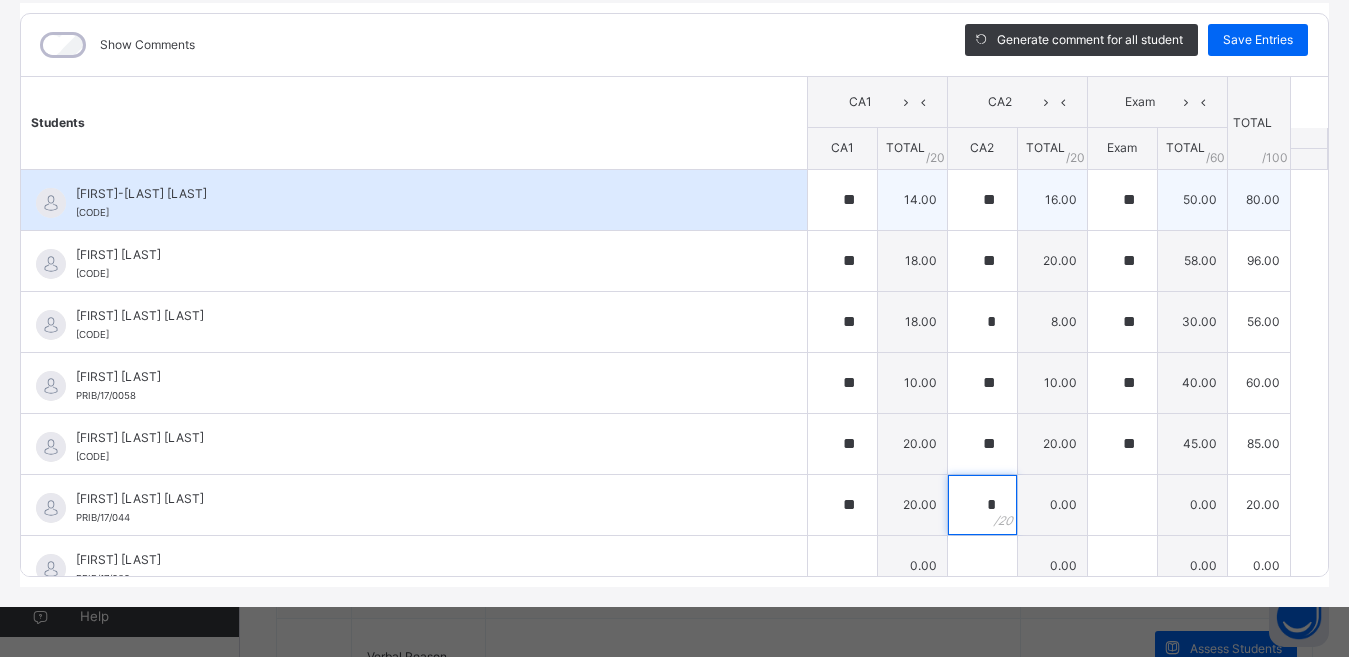 type on "*" 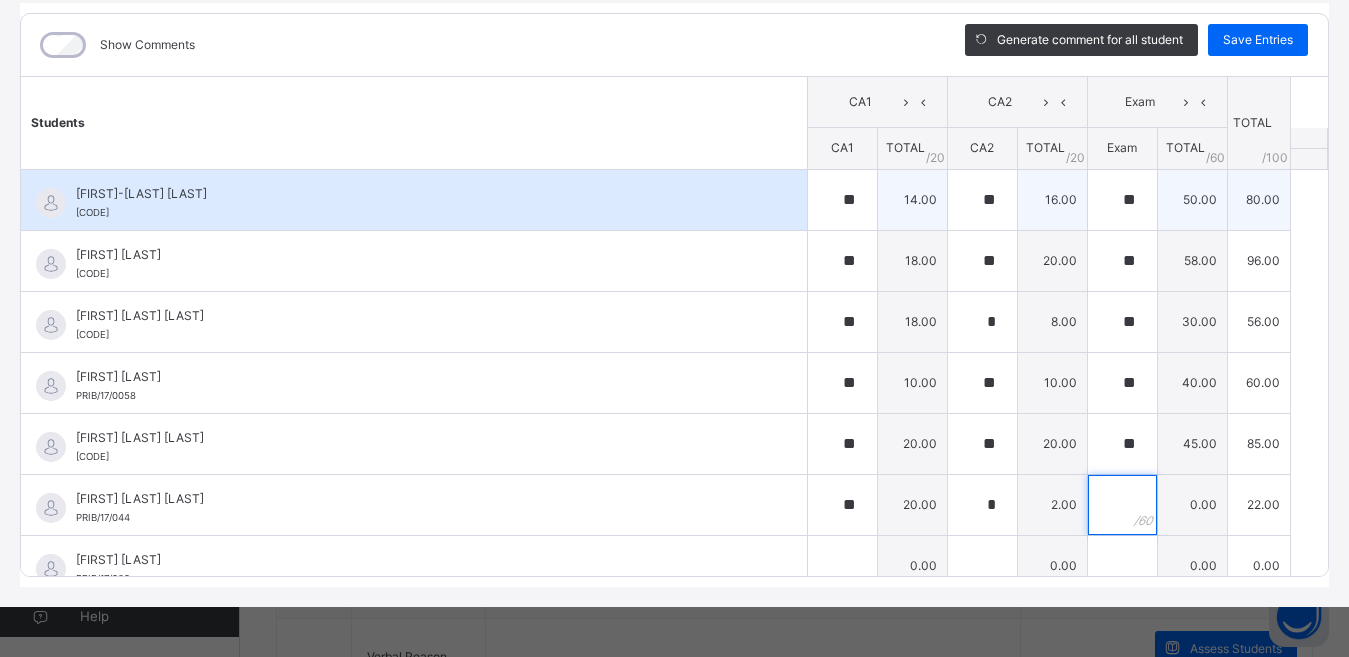 type on "*" 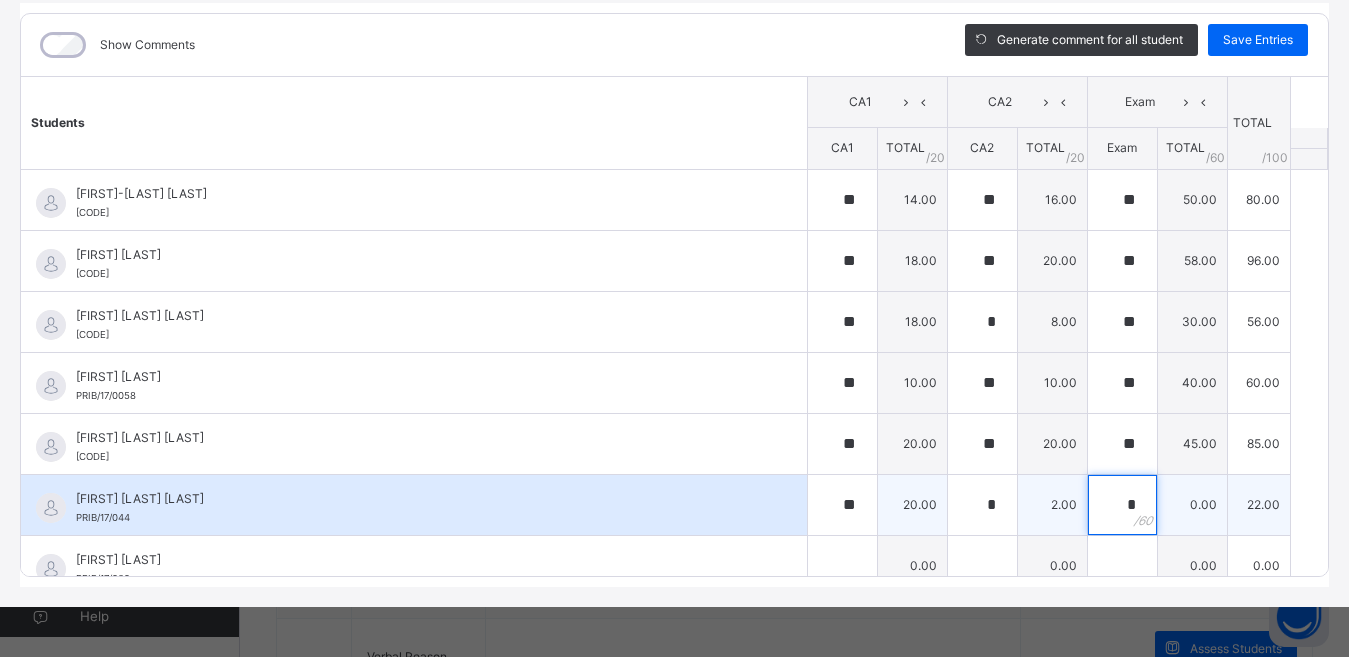 type 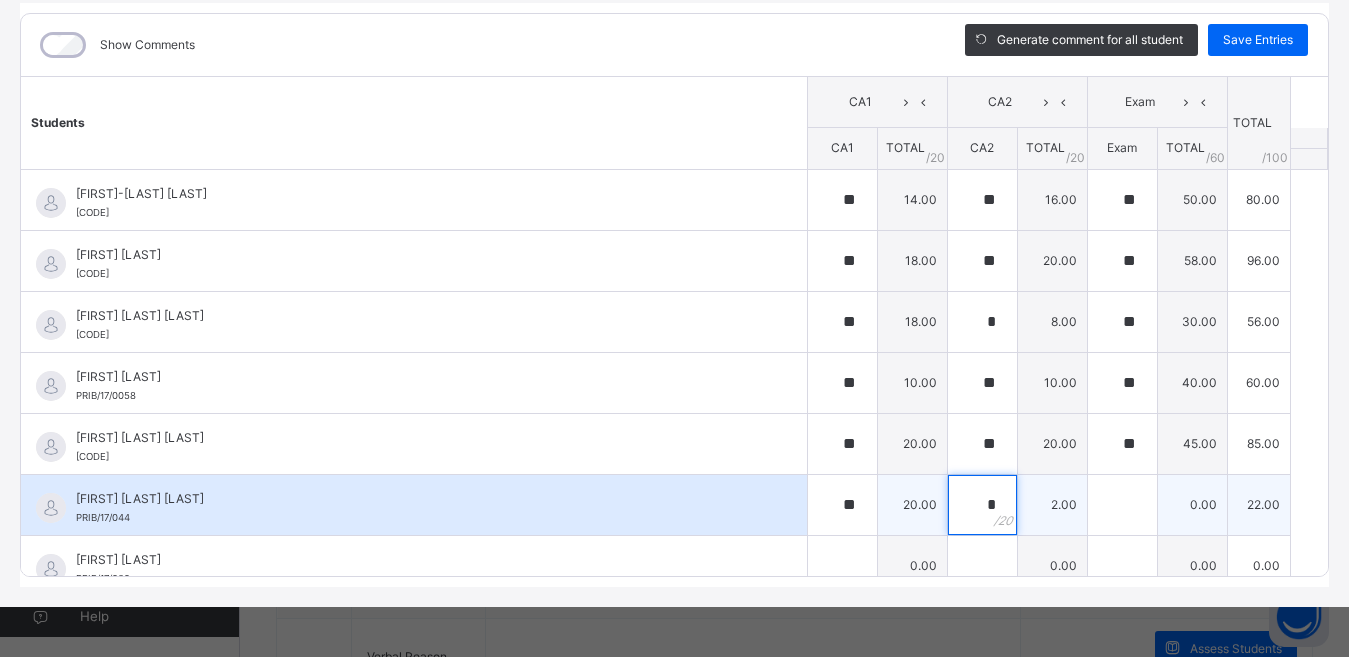 click on "*" at bounding box center [982, 505] 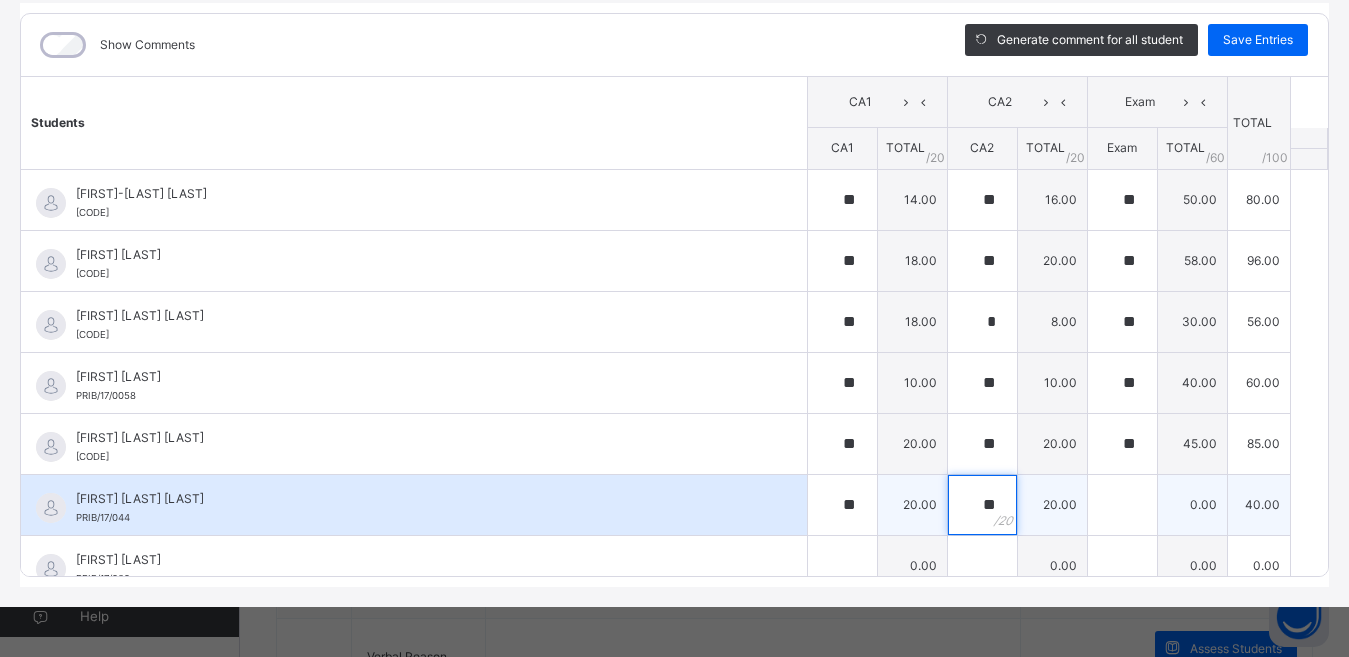 type on "**" 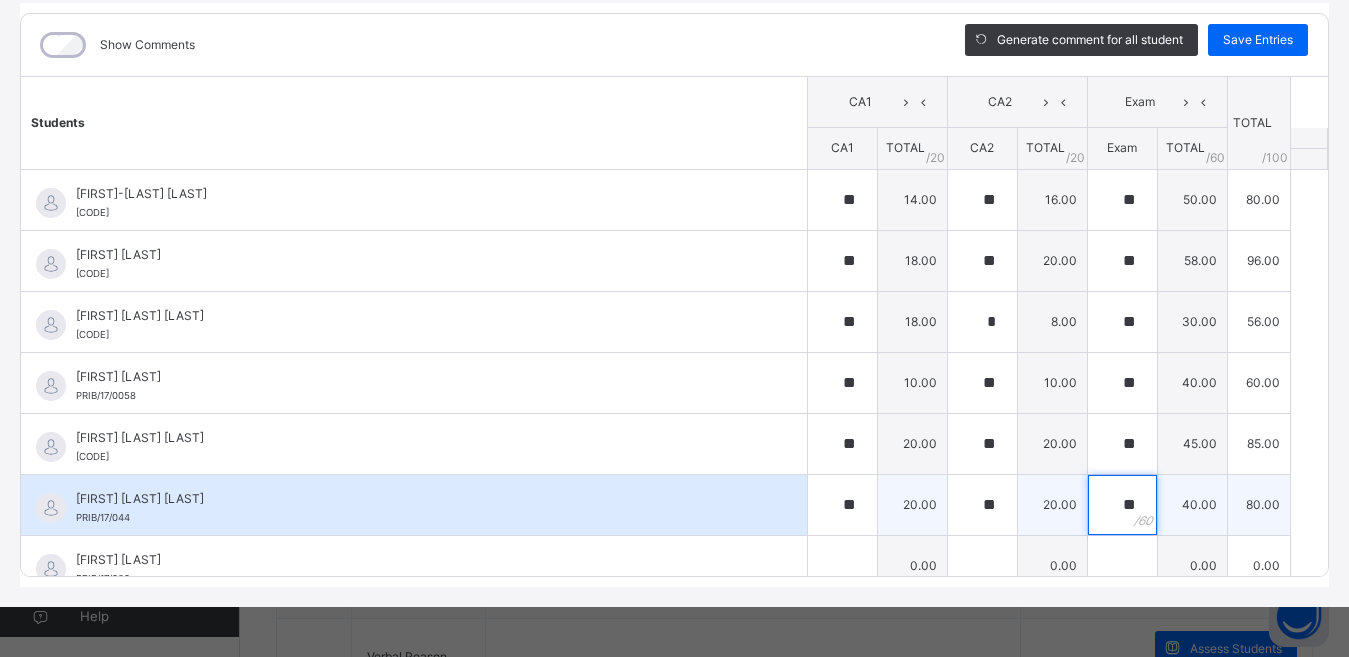 type on "**" 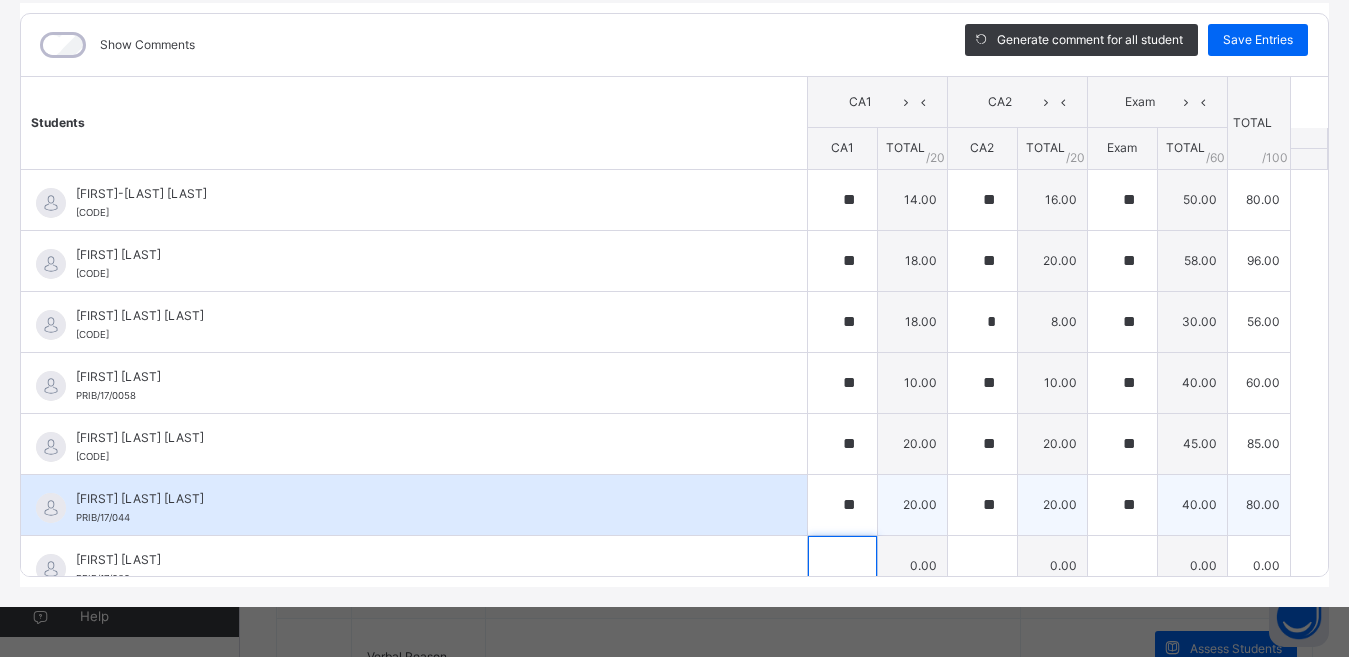 scroll, scrollTop: 19, scrollLeft: 0, axis: vertical 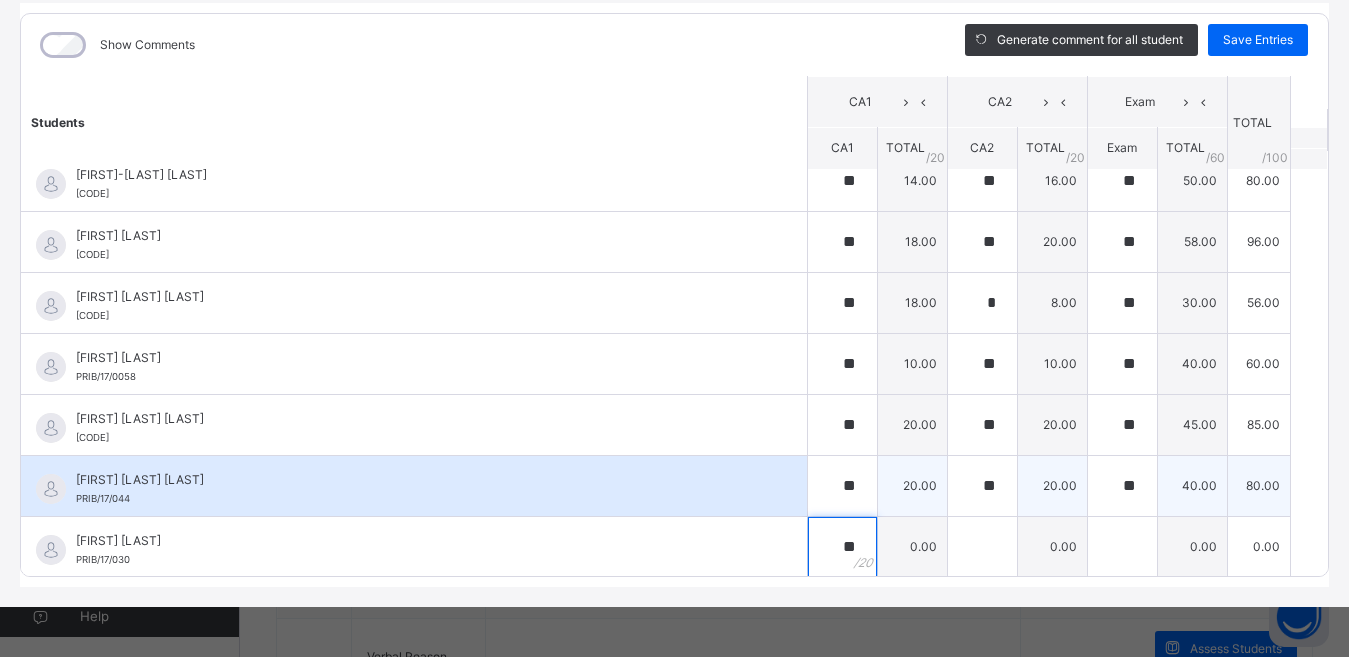 type on "**" 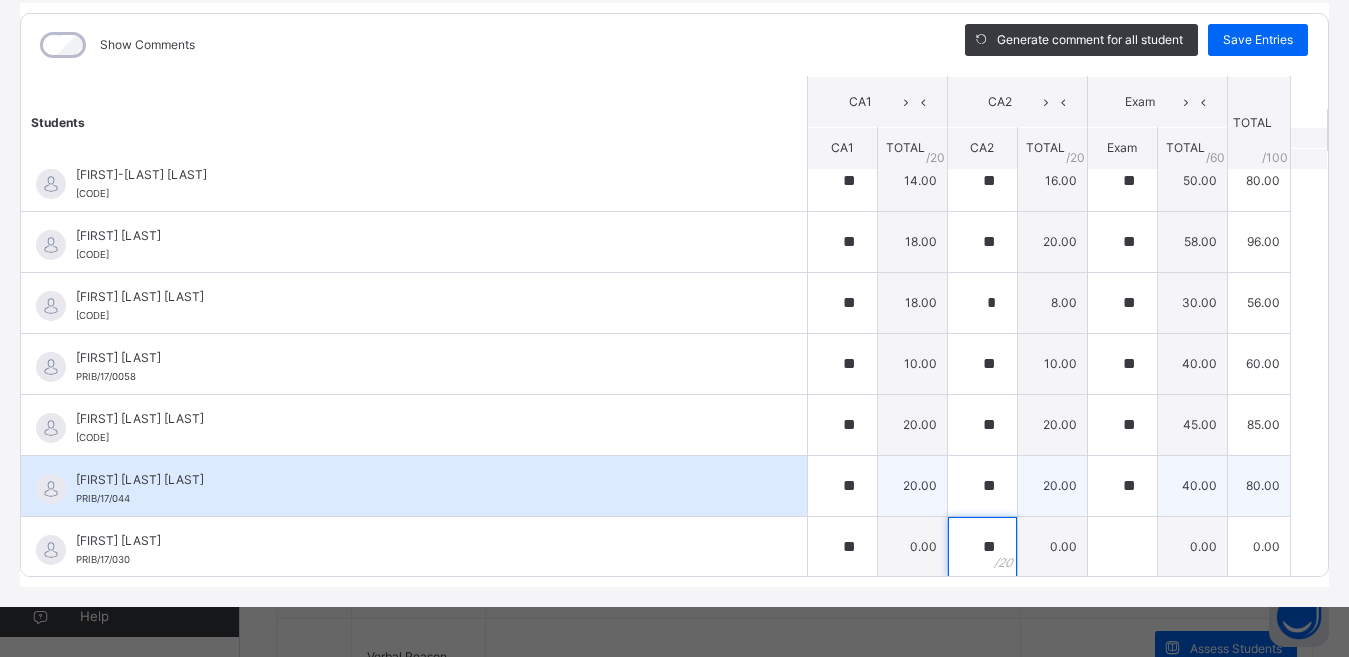type on "**" 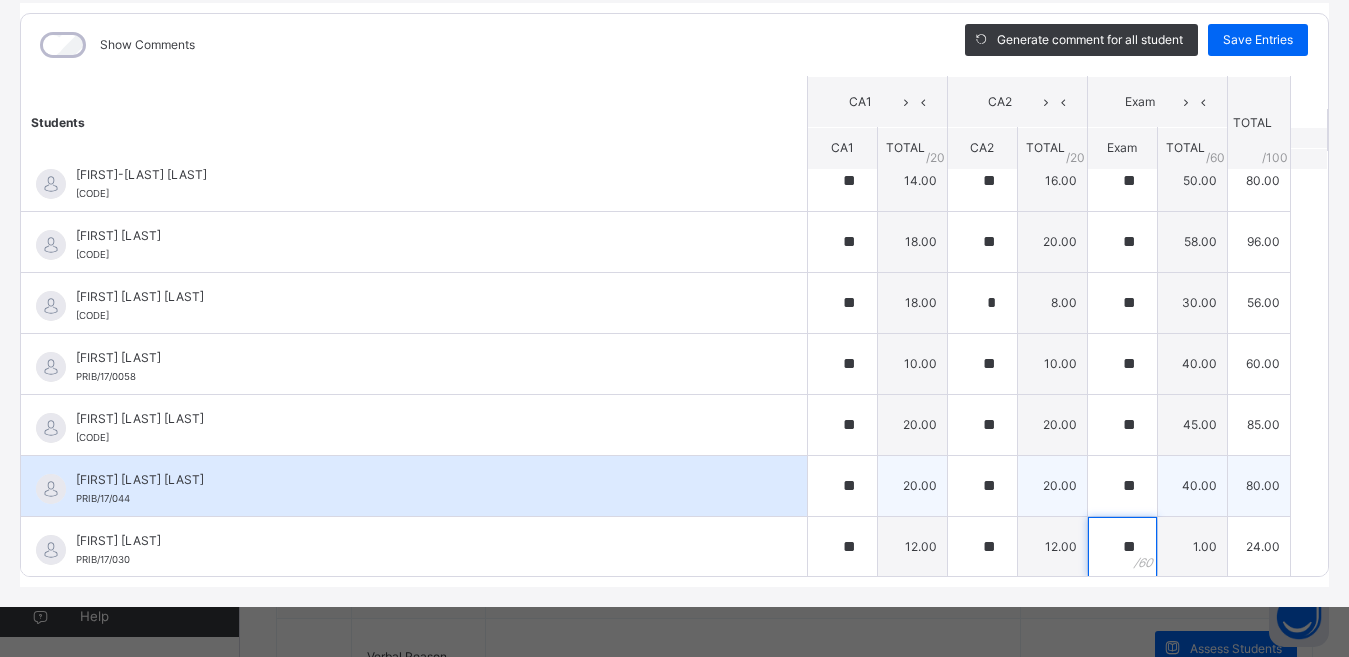 type on "**" 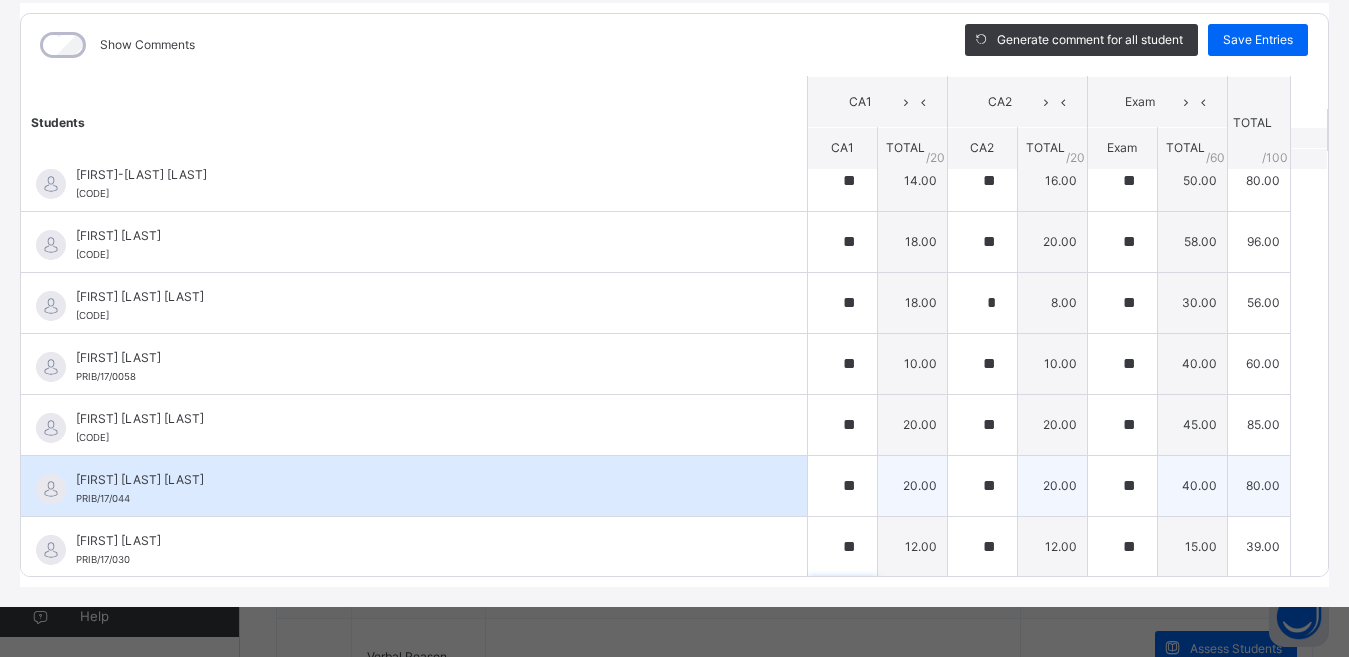 scroll, scrollTop: 300, scrollLeft: 0, axis: vertical 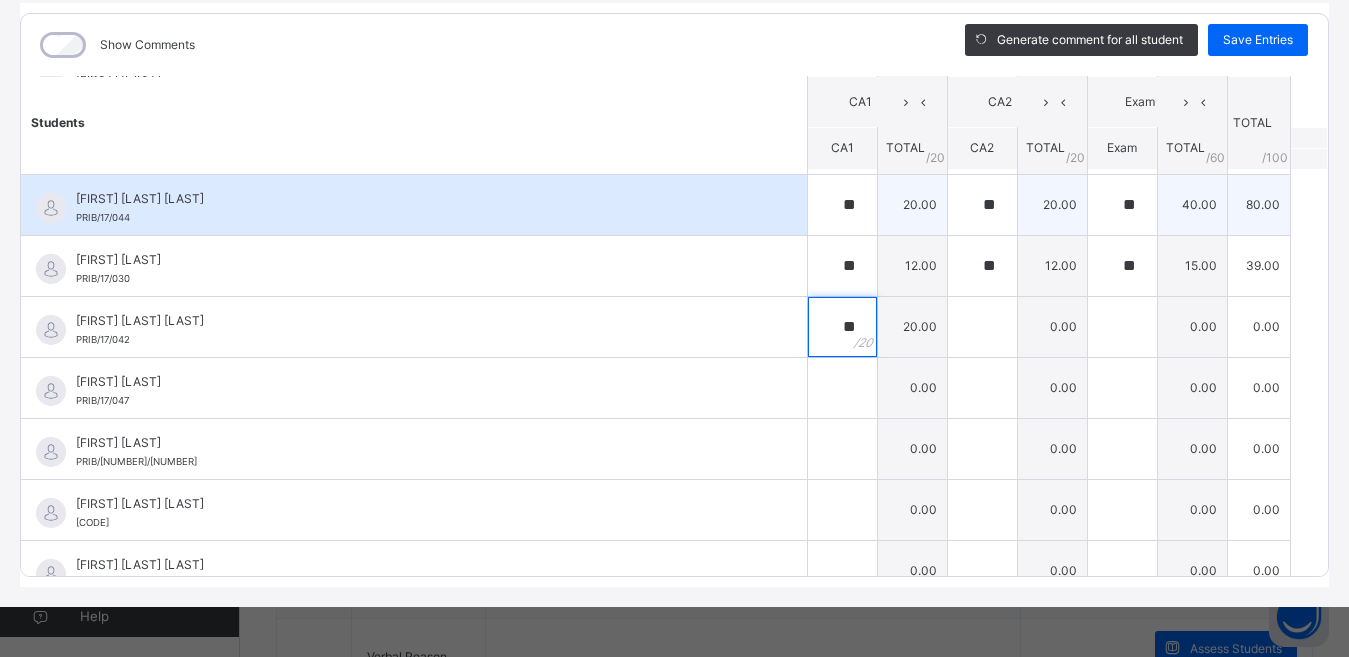 type on "**" 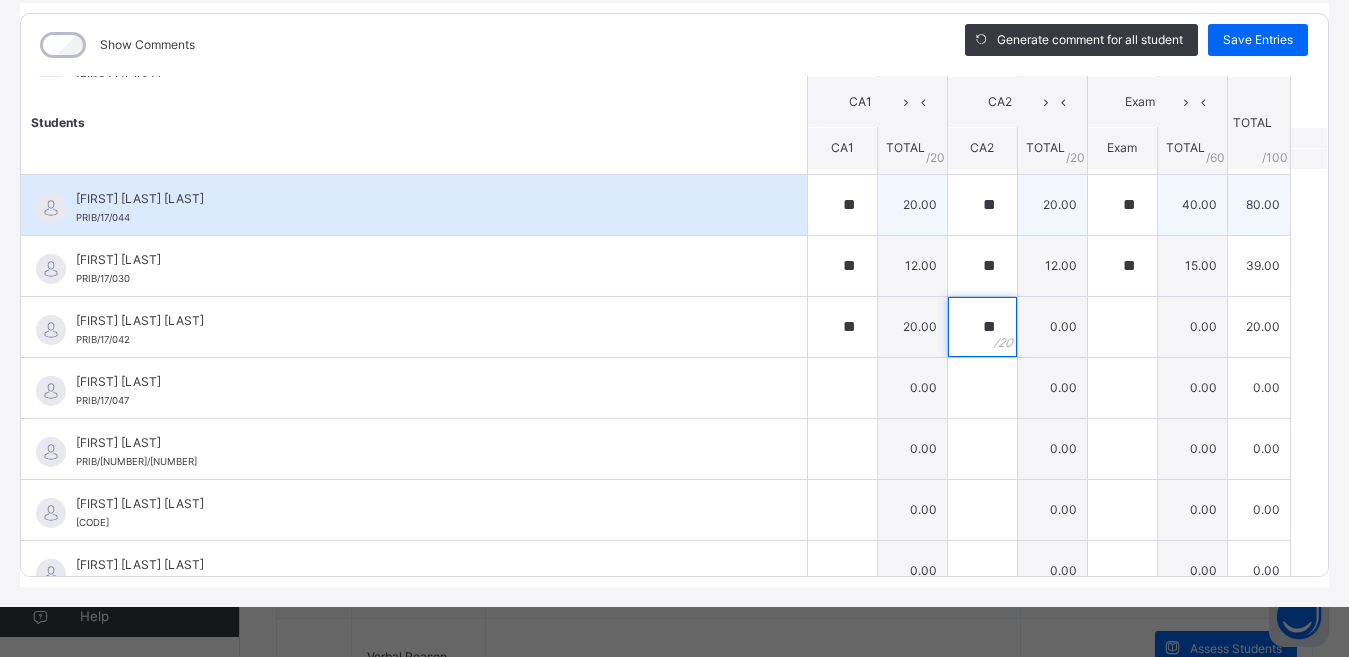 type on "**" 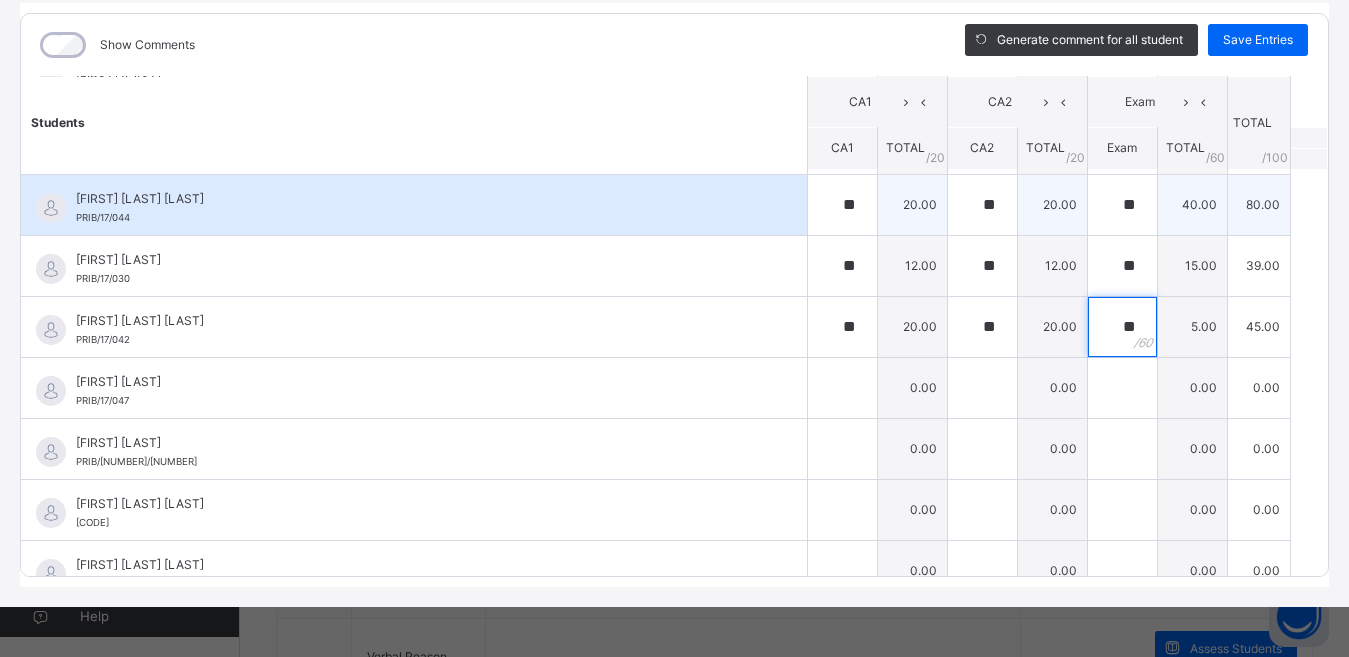 type on "**" 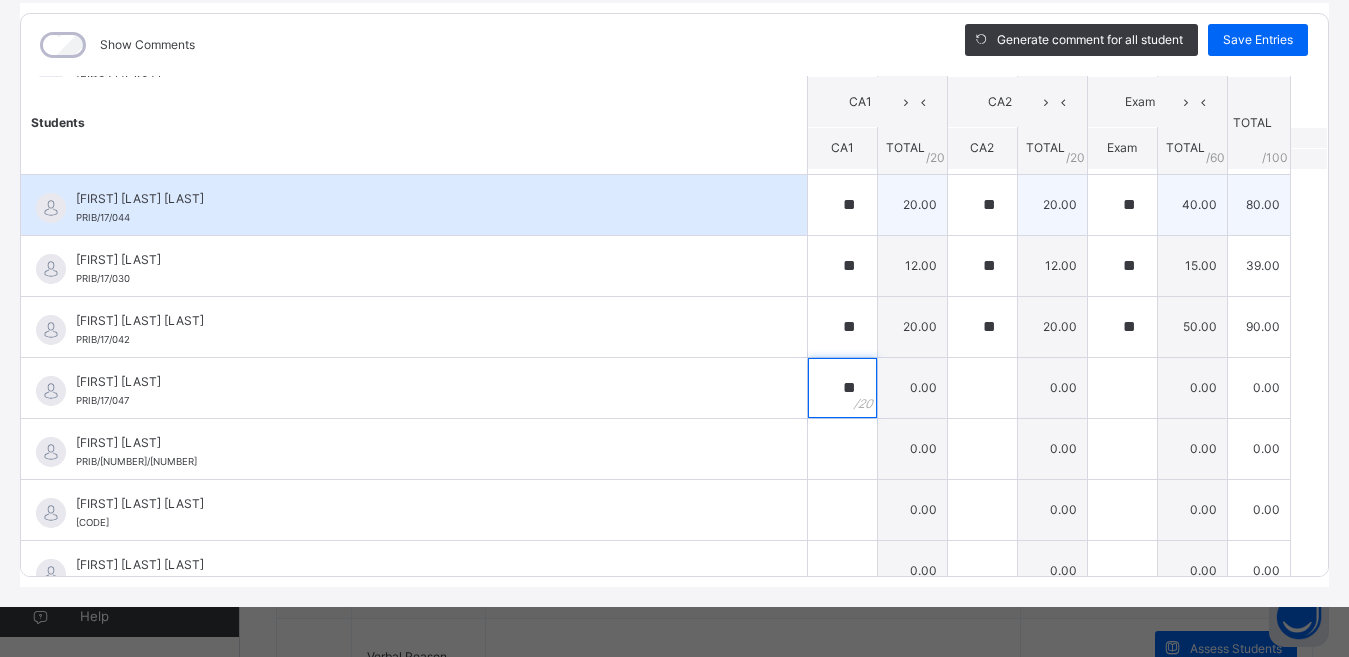 type on "**" 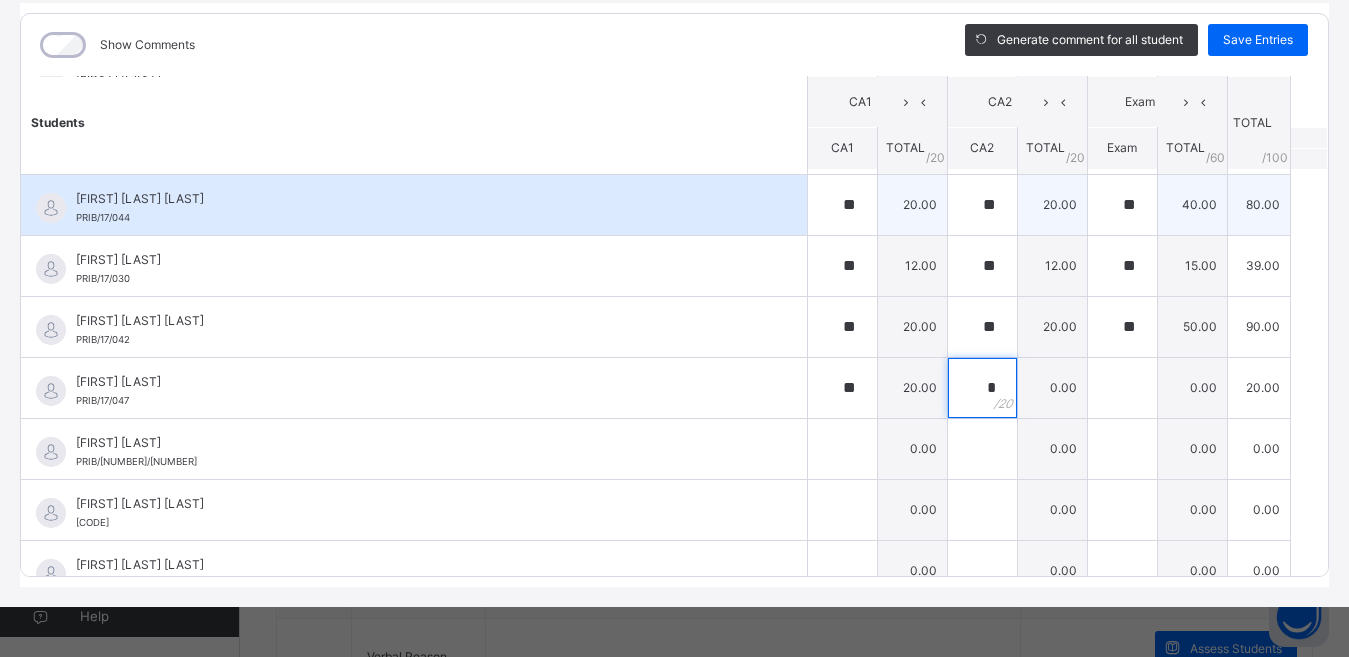 type on "*" 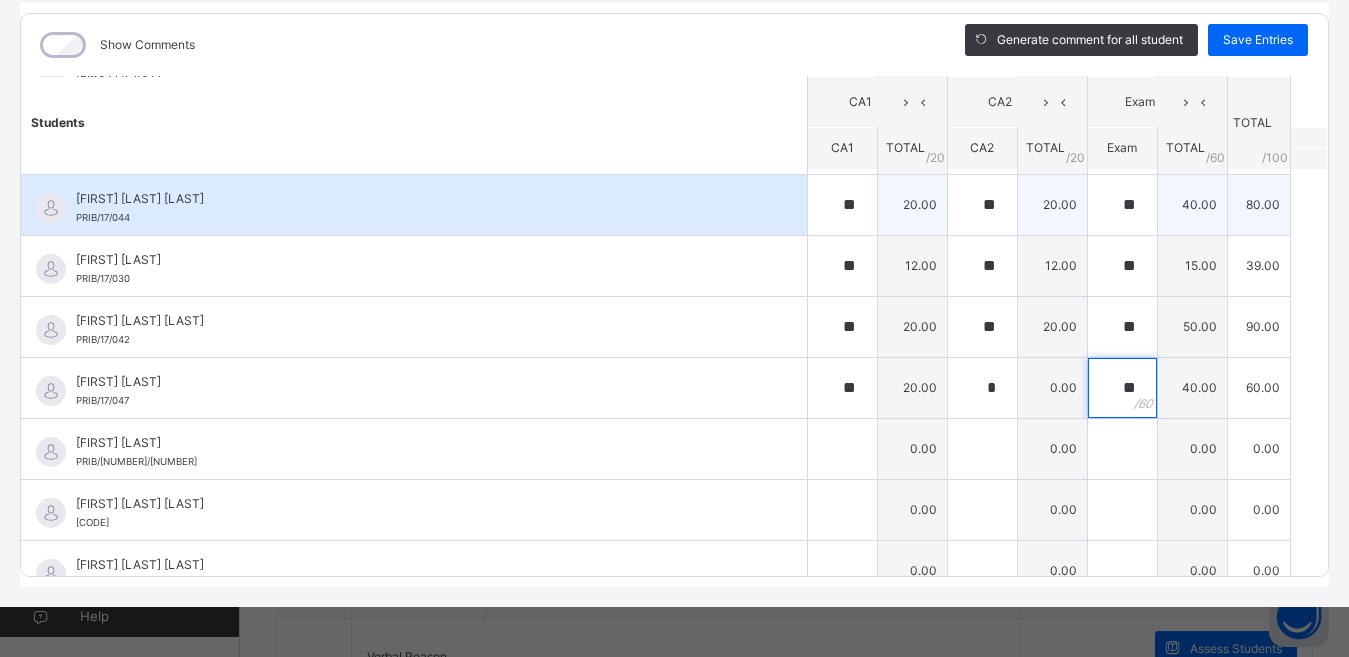 type on "**" 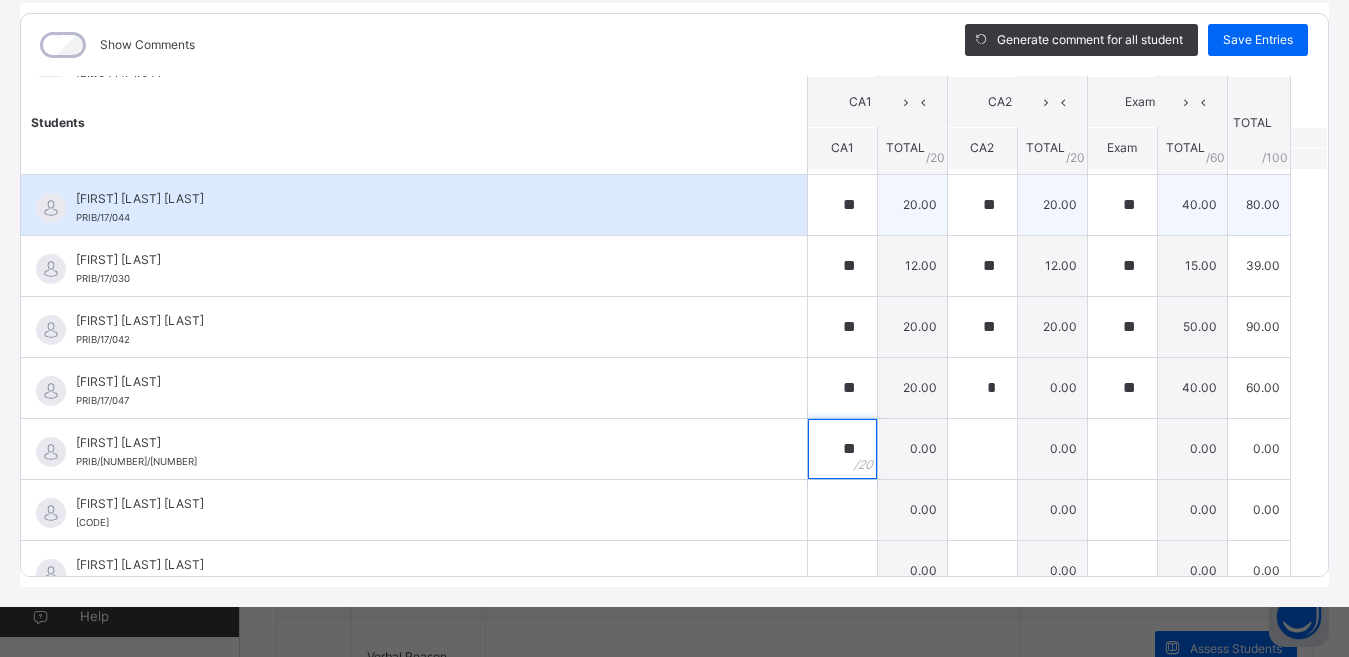 type on "**" 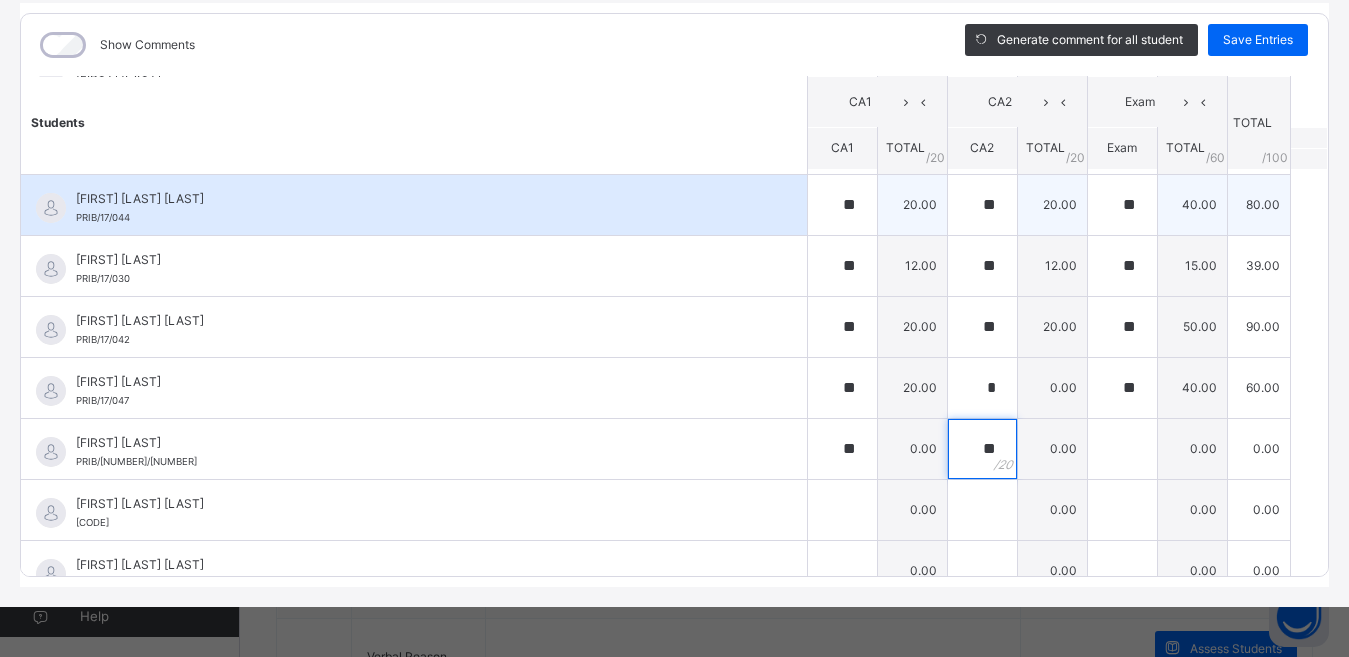 type on "**" 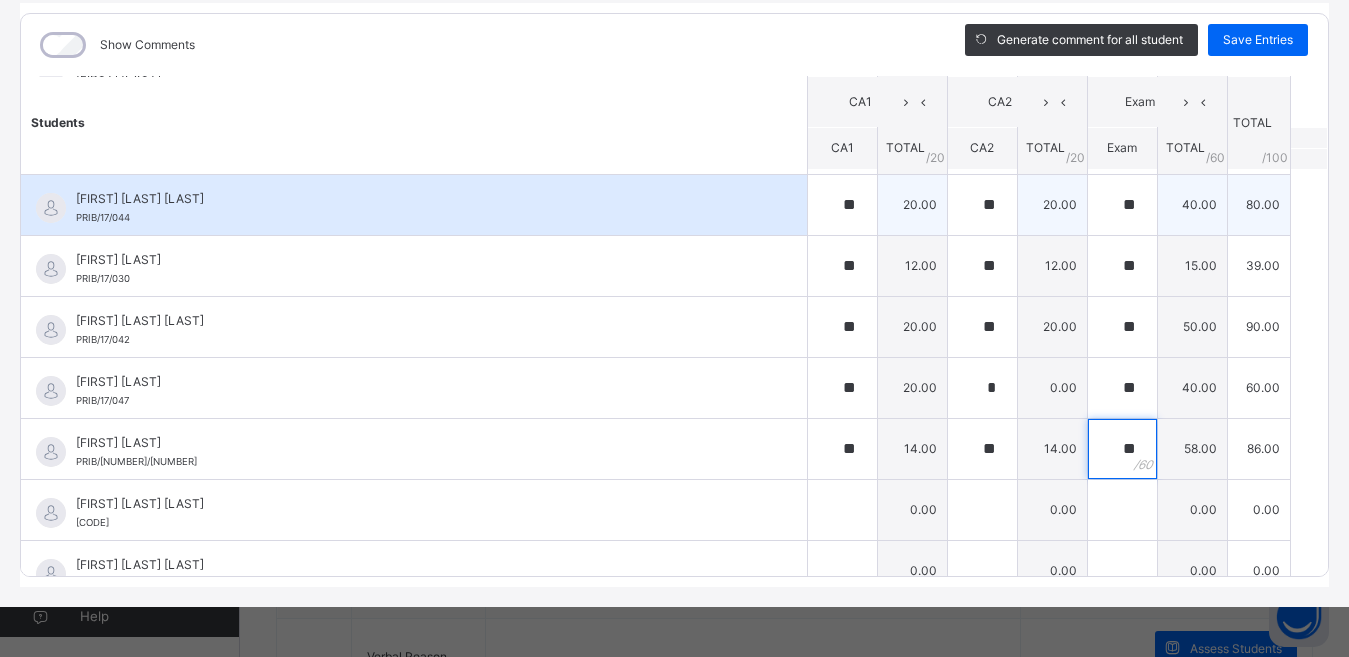 type on "**" 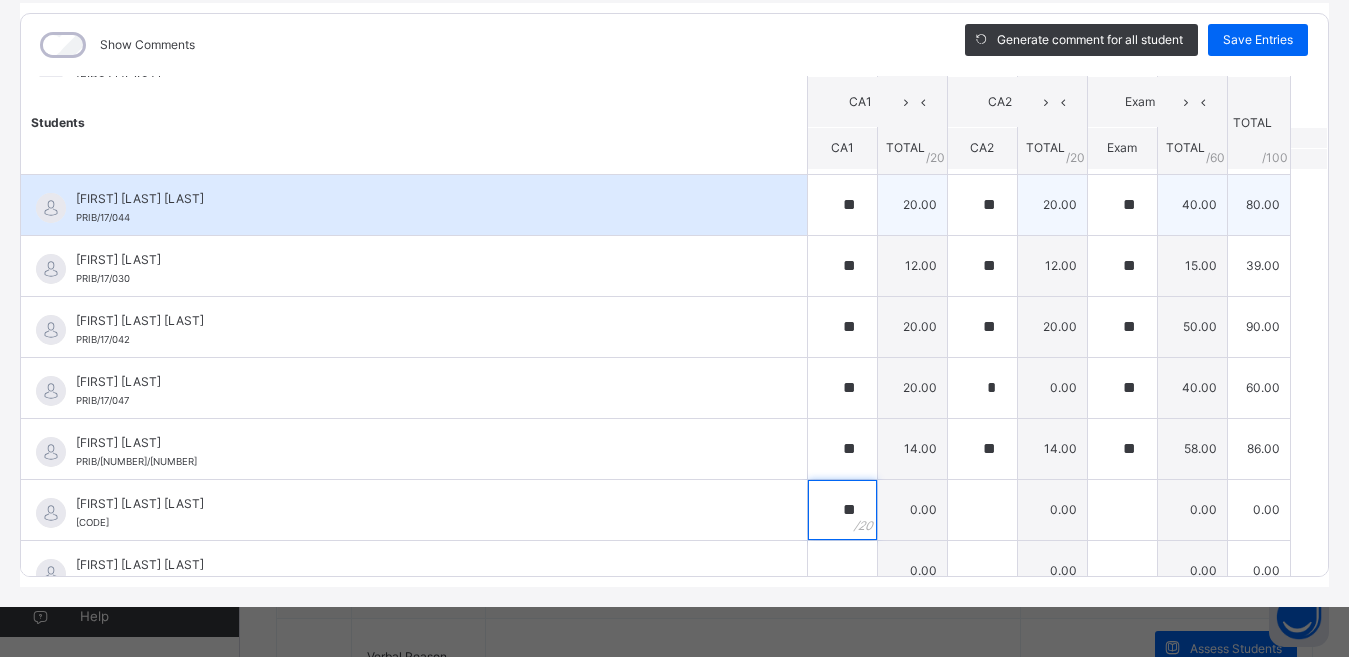 type on "**" 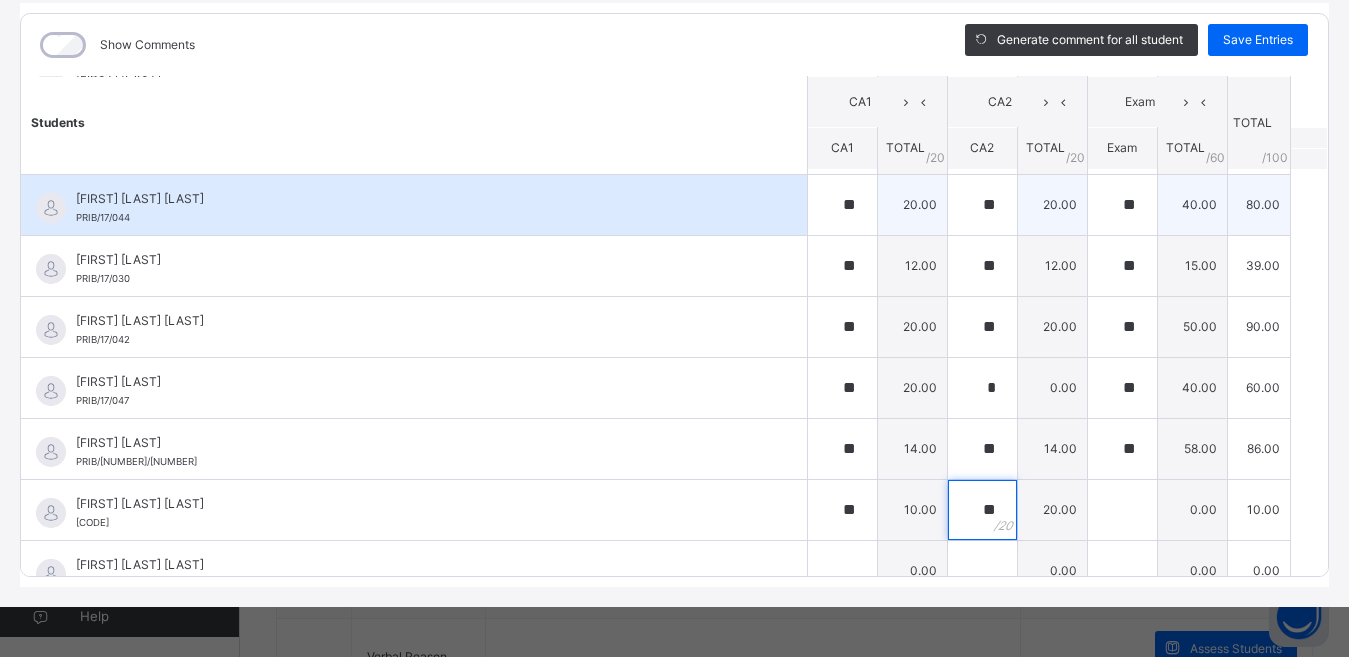 type on "**" 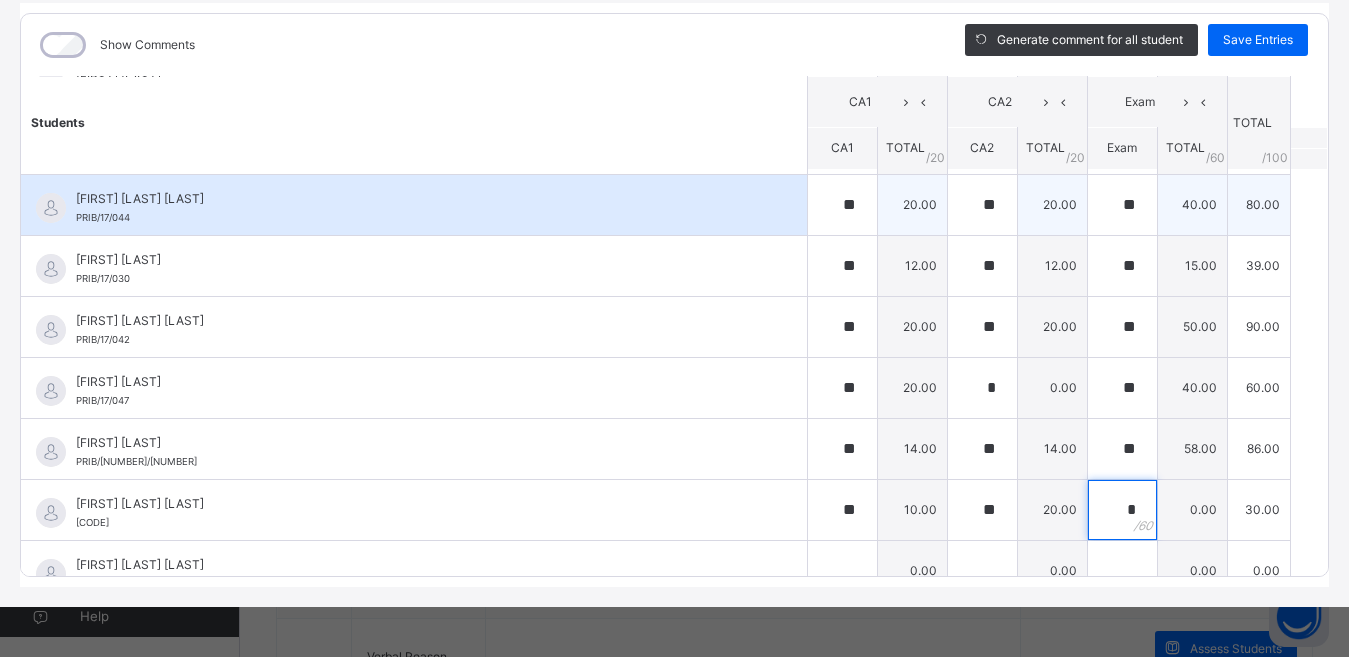 type on "*" 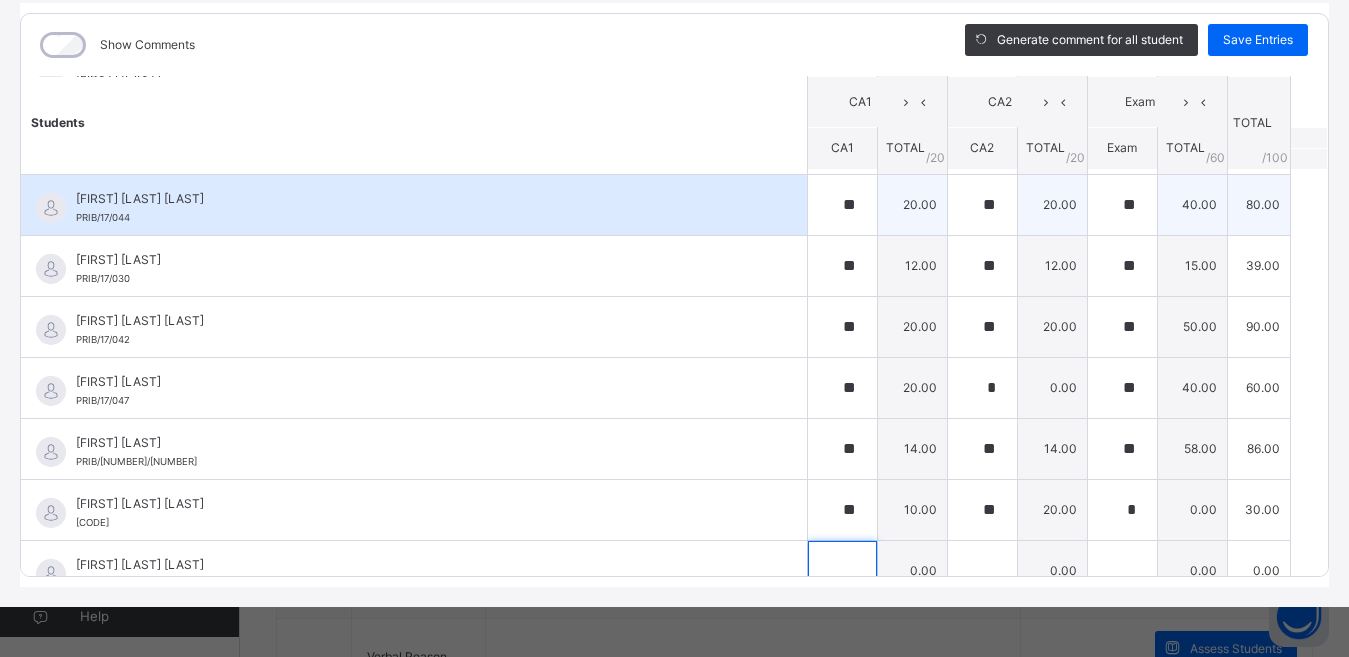 scroll, scrollTop: 324, scrollLeft: 0, axis: vertical 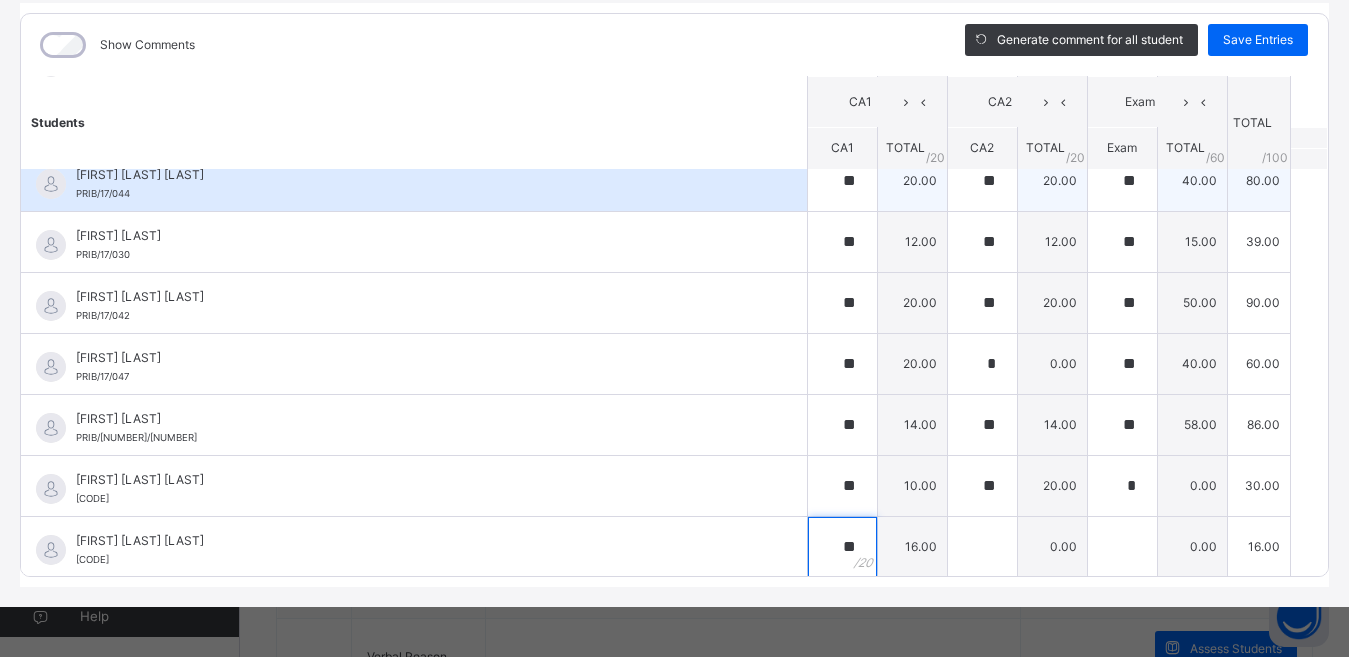 type on "**" 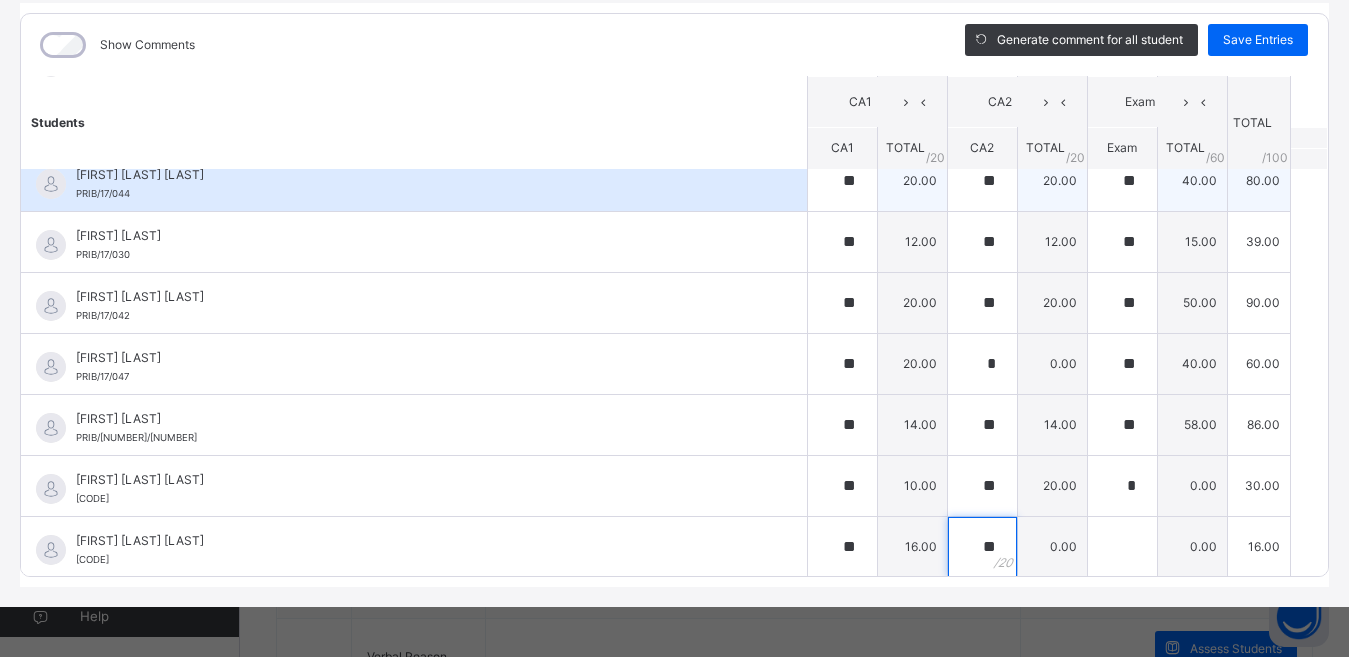 type on "**" 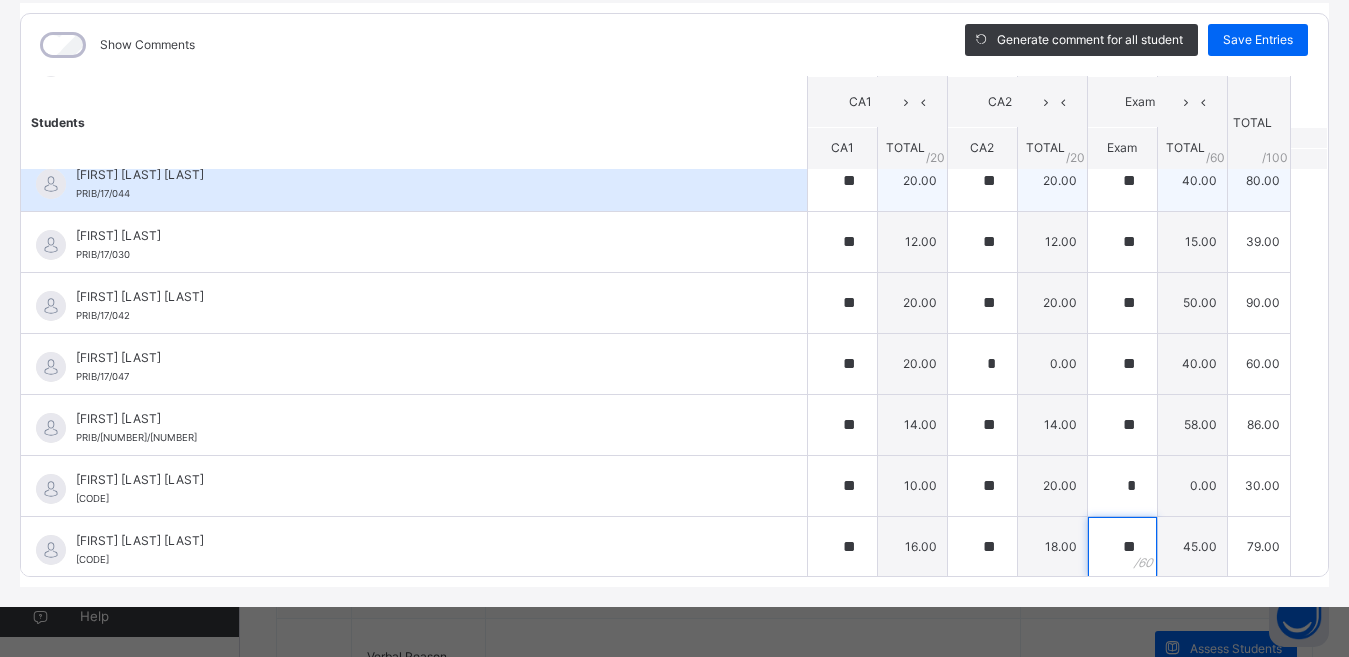 type on "**" 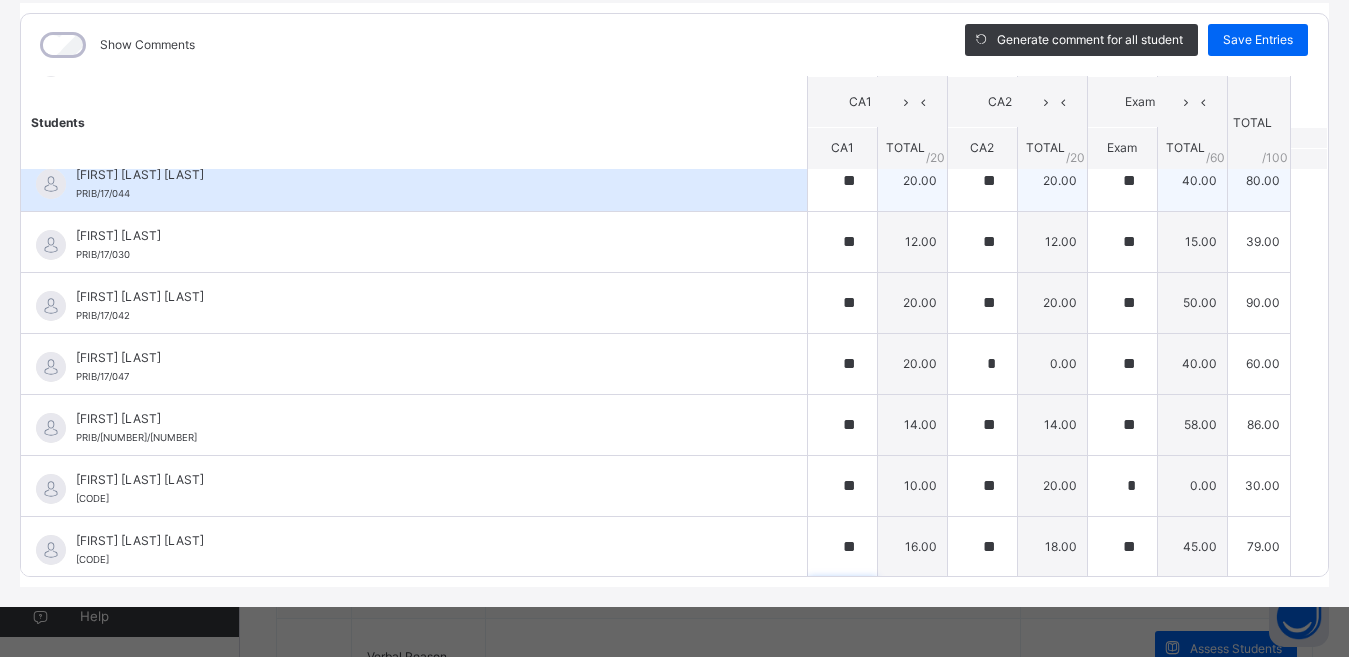 scroll, scrollTop: 605, scrollLeft: 0, axis: vertical 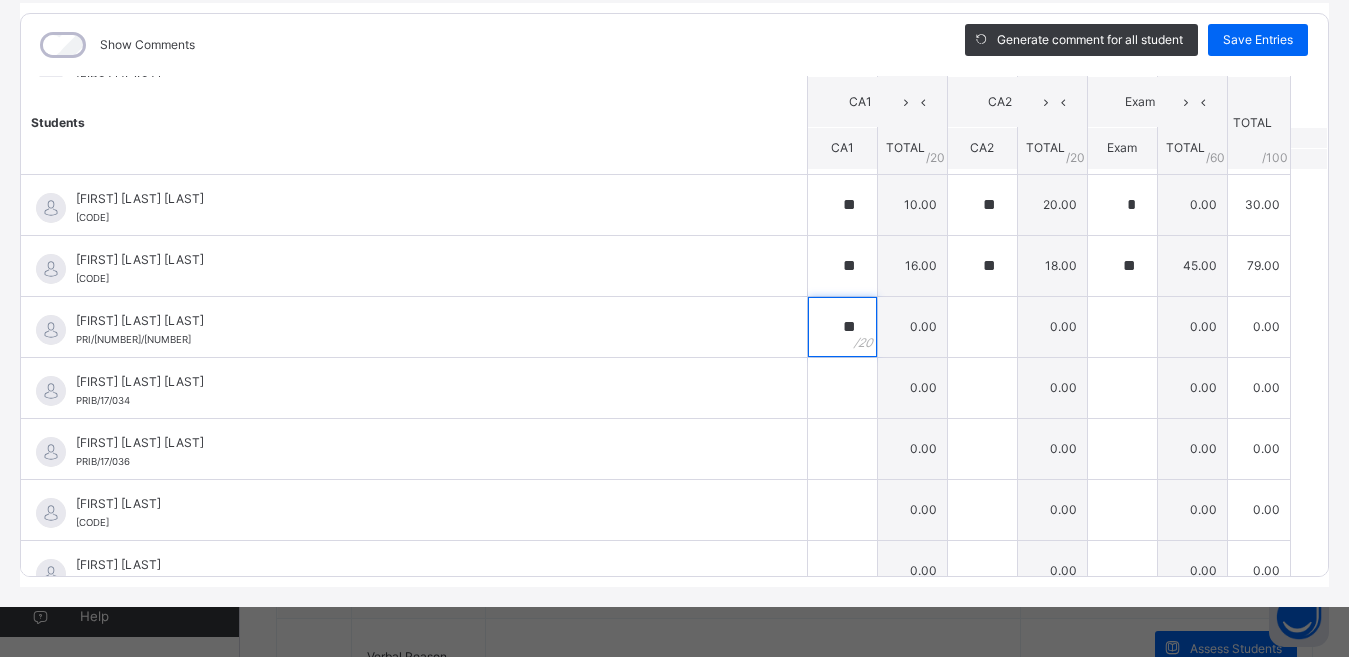 type on "**" 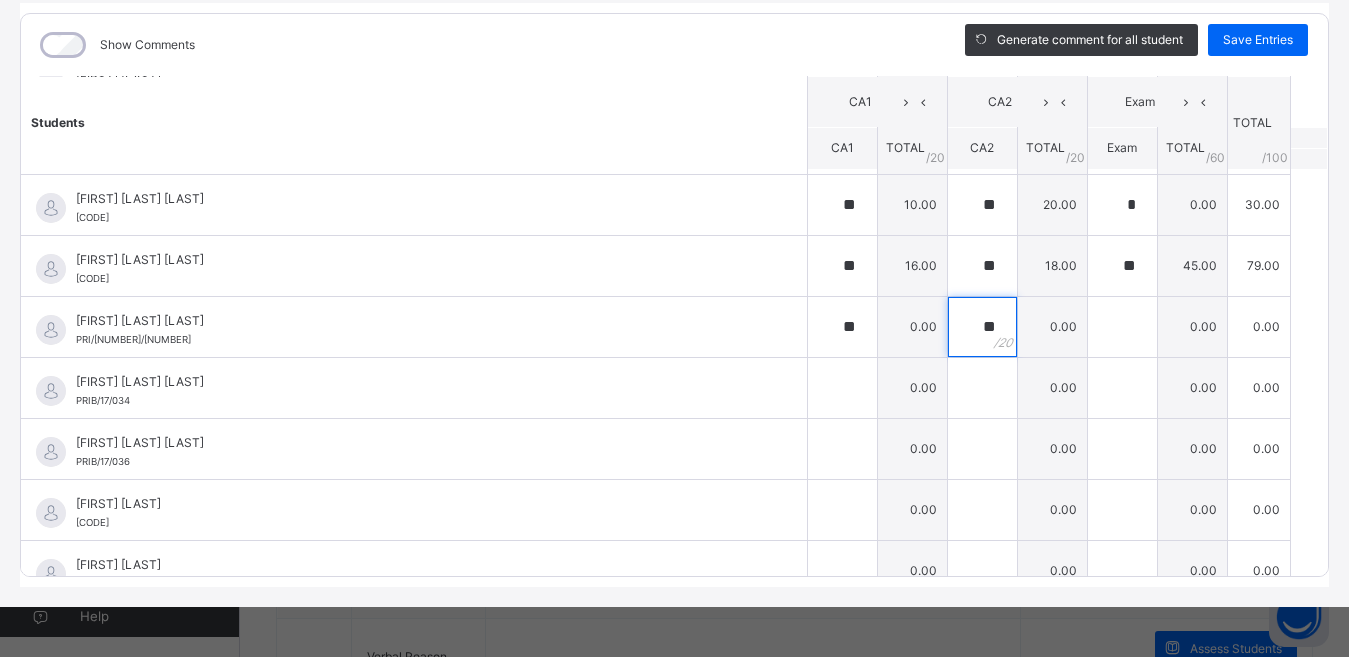 type on "**" 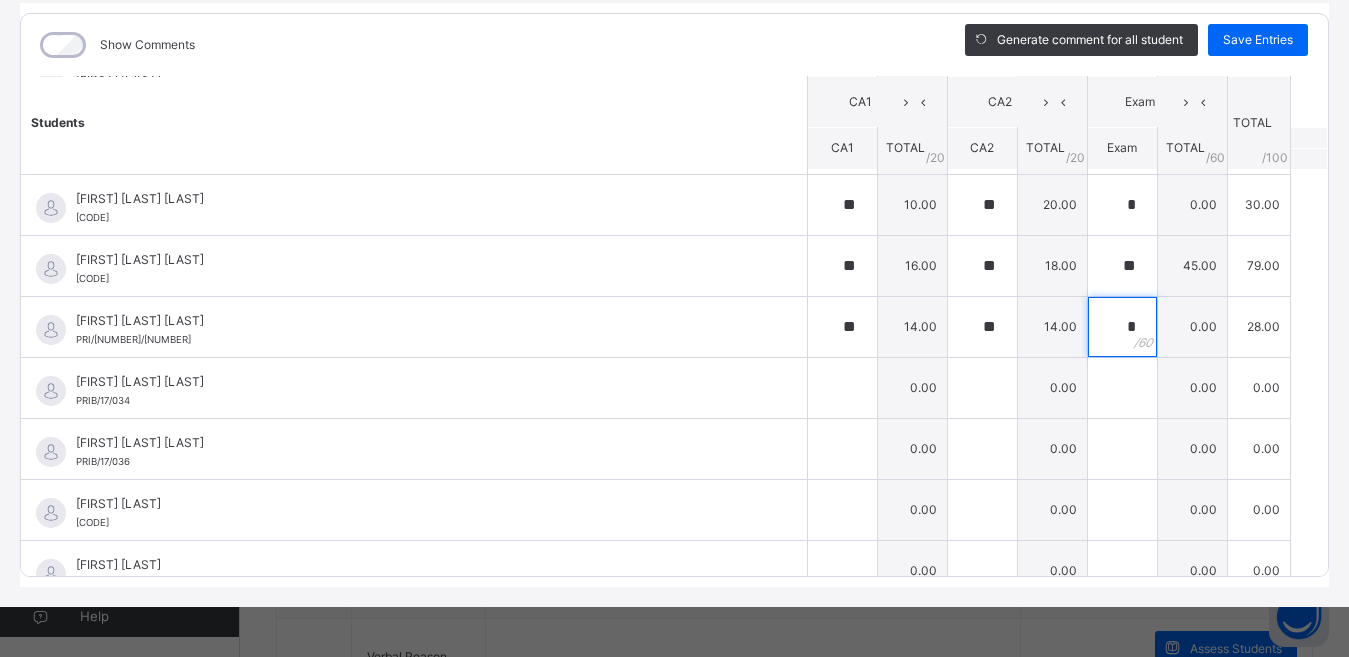 type on "*" 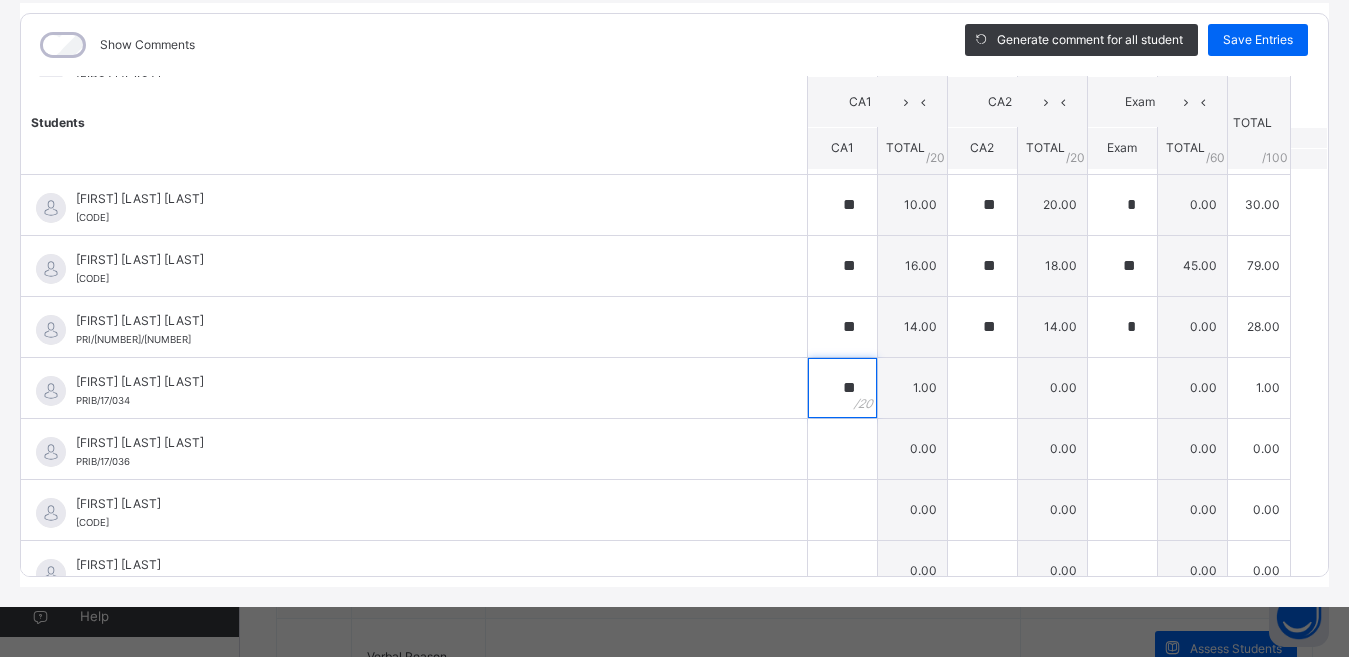 type on "**" 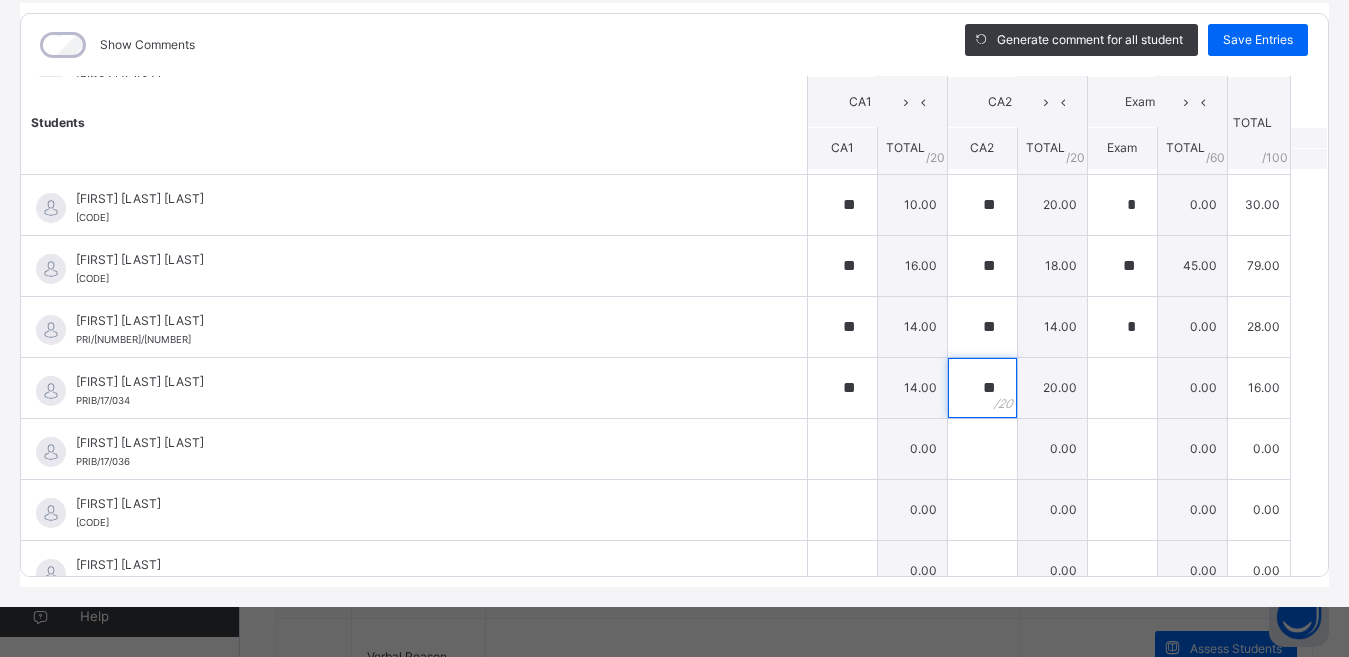 type on "**" 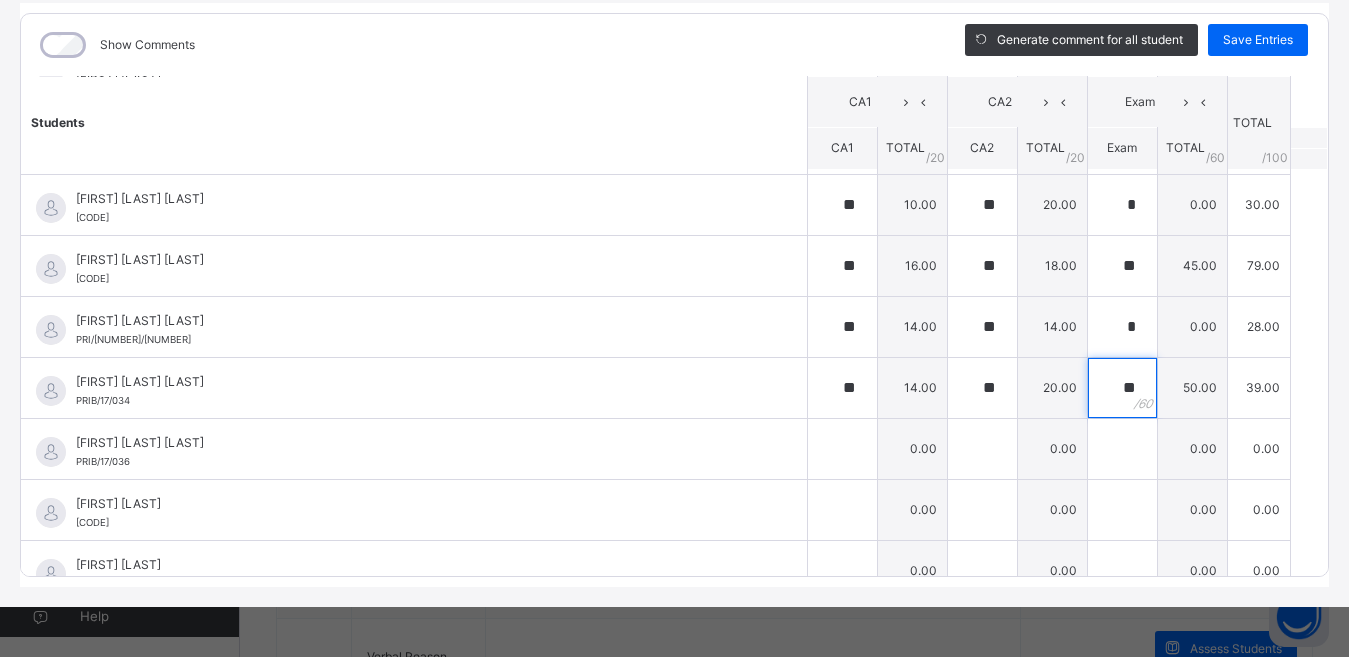 type on "**" 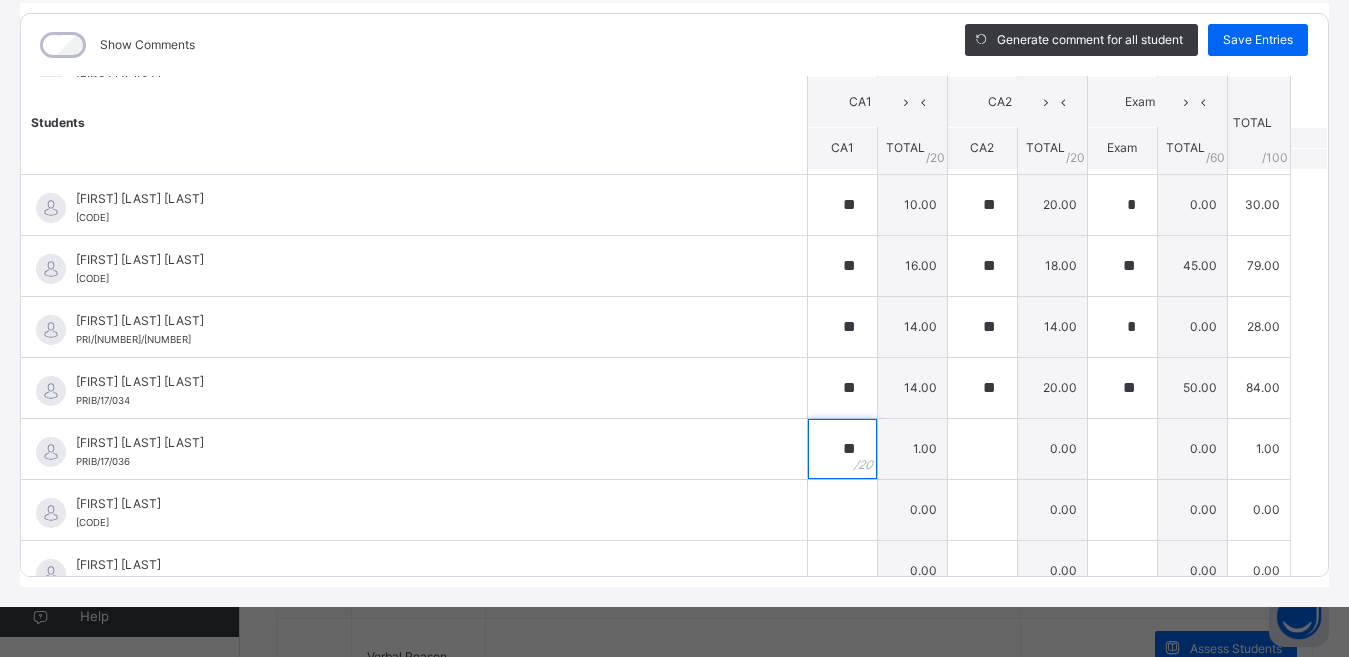type on "**" 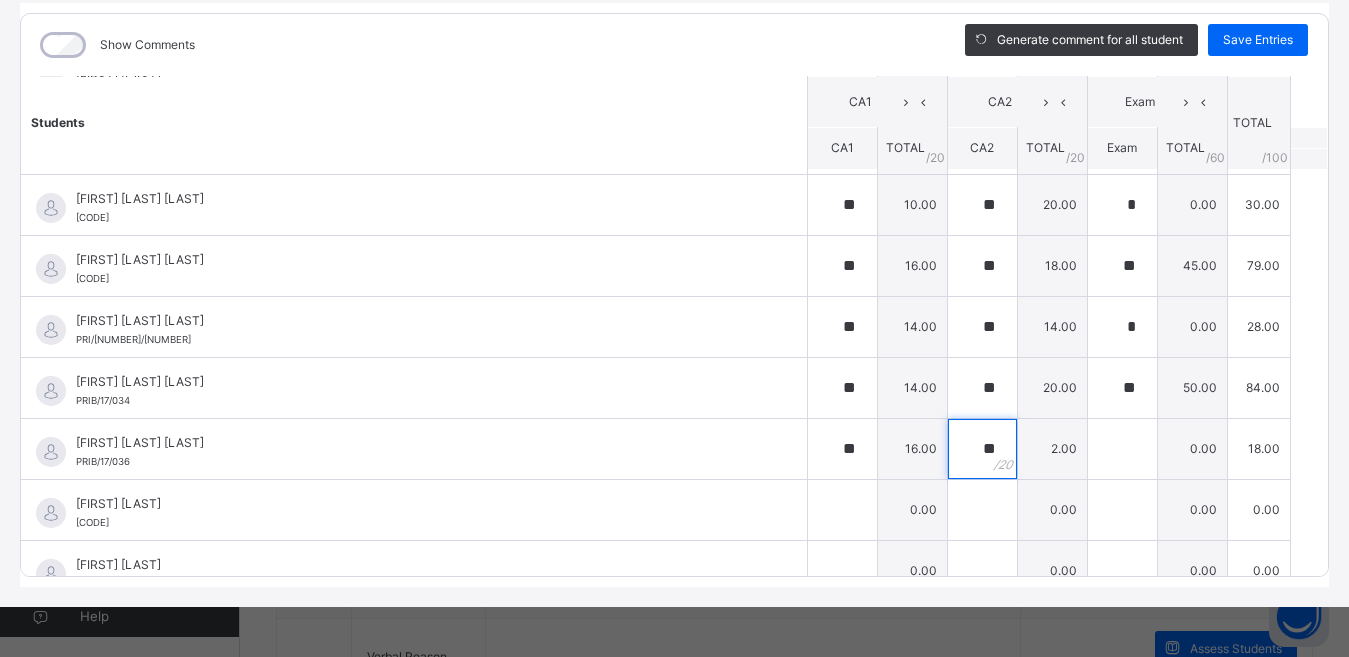 type on "**" 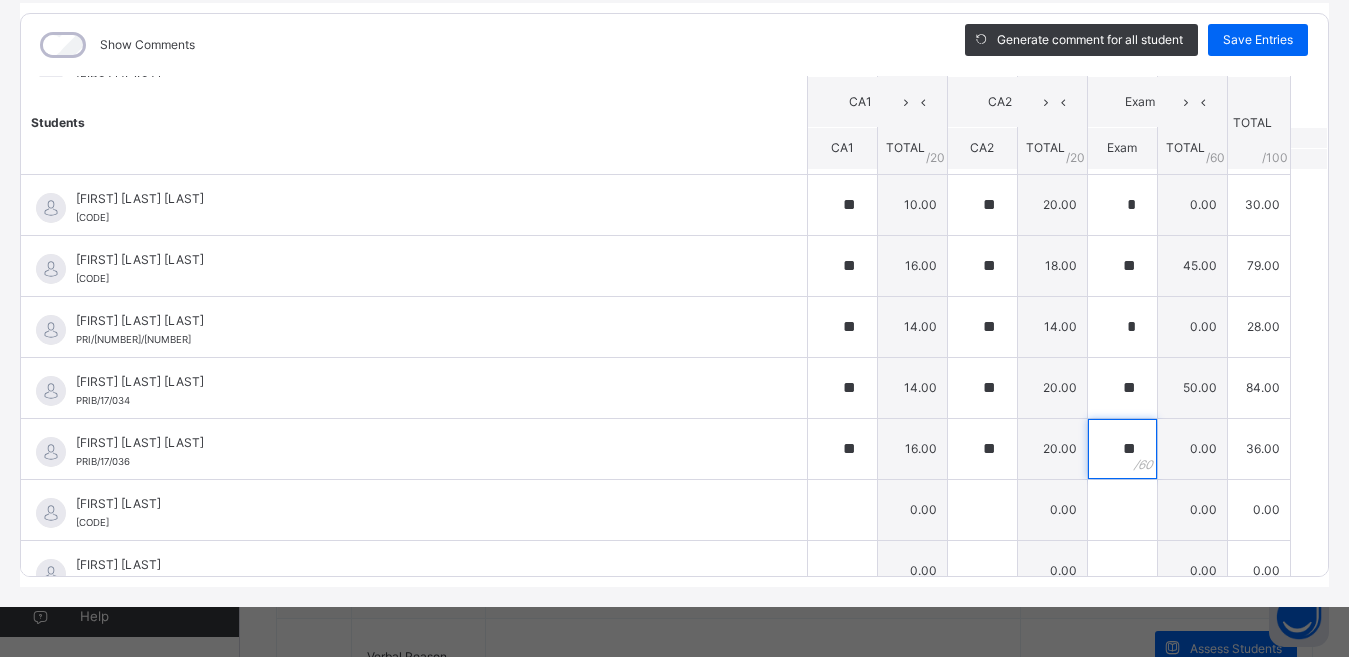type on "**" 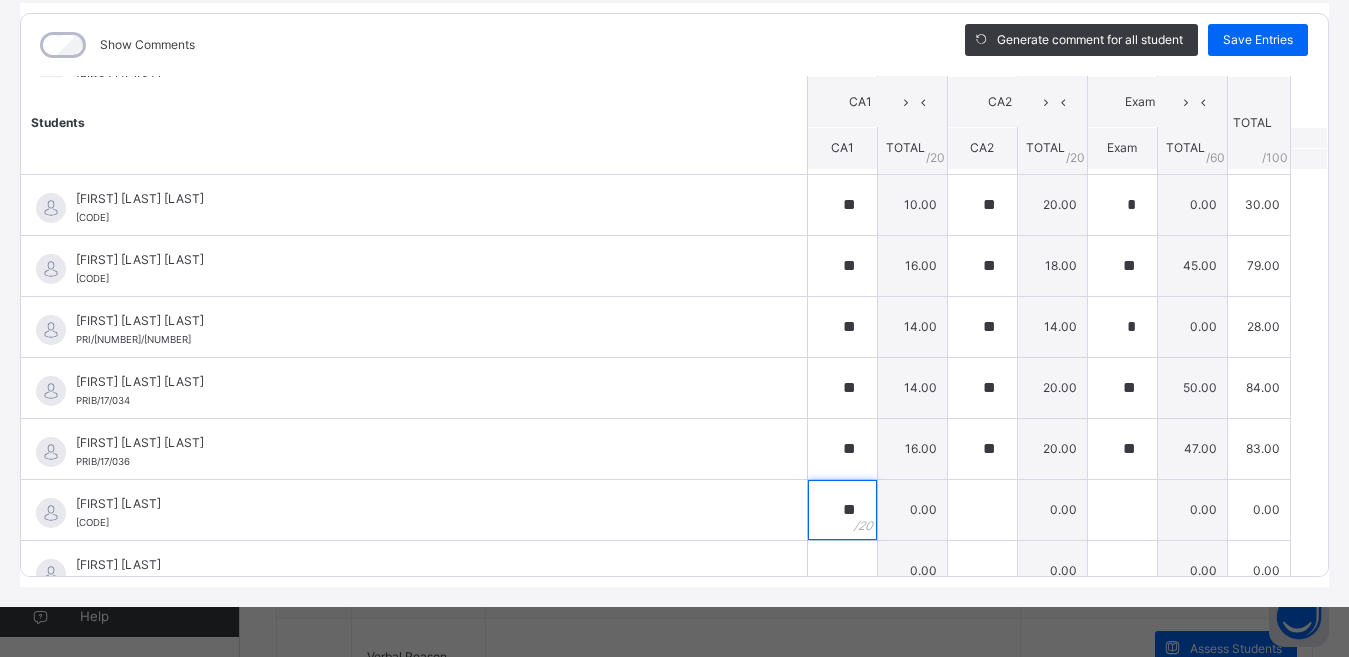 type on "**" 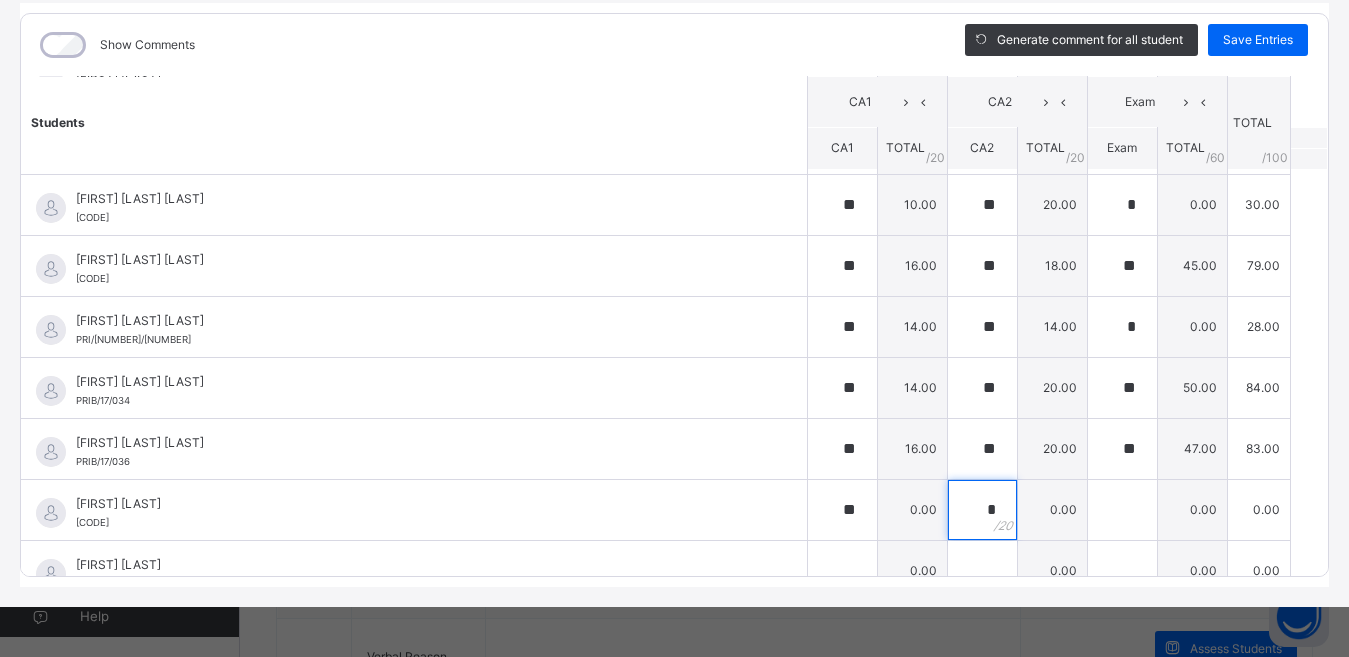 type on "**" 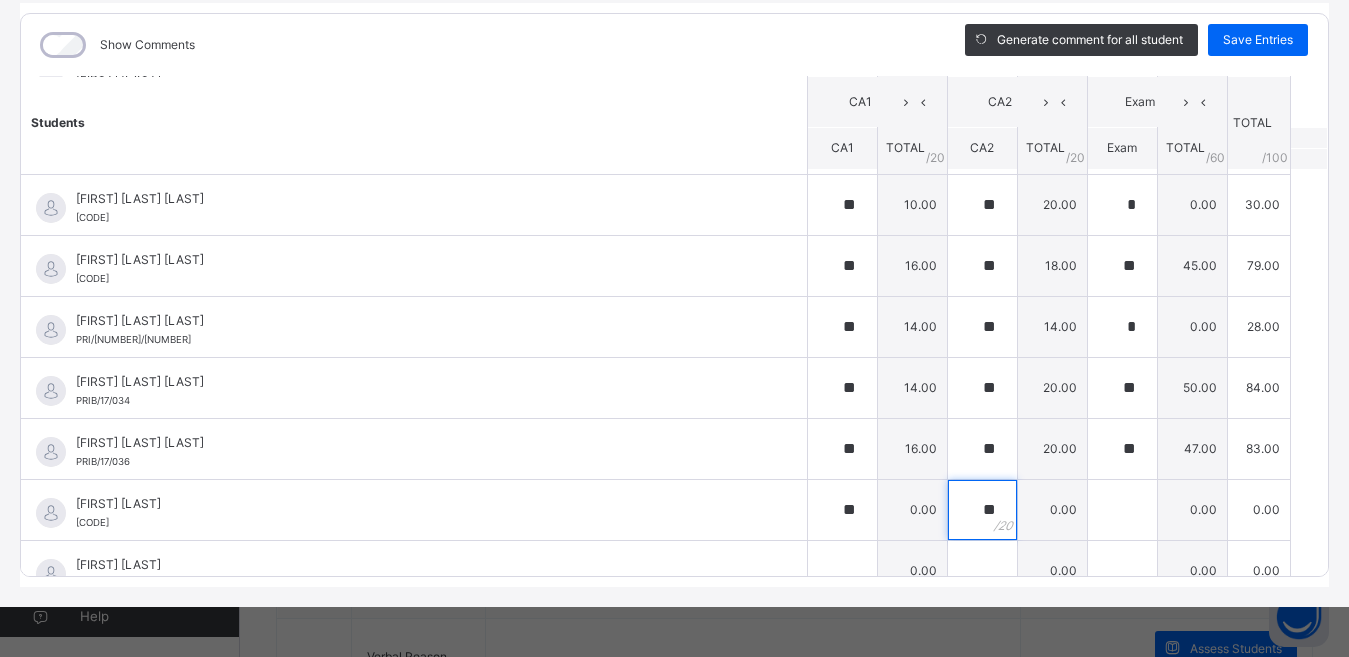 type 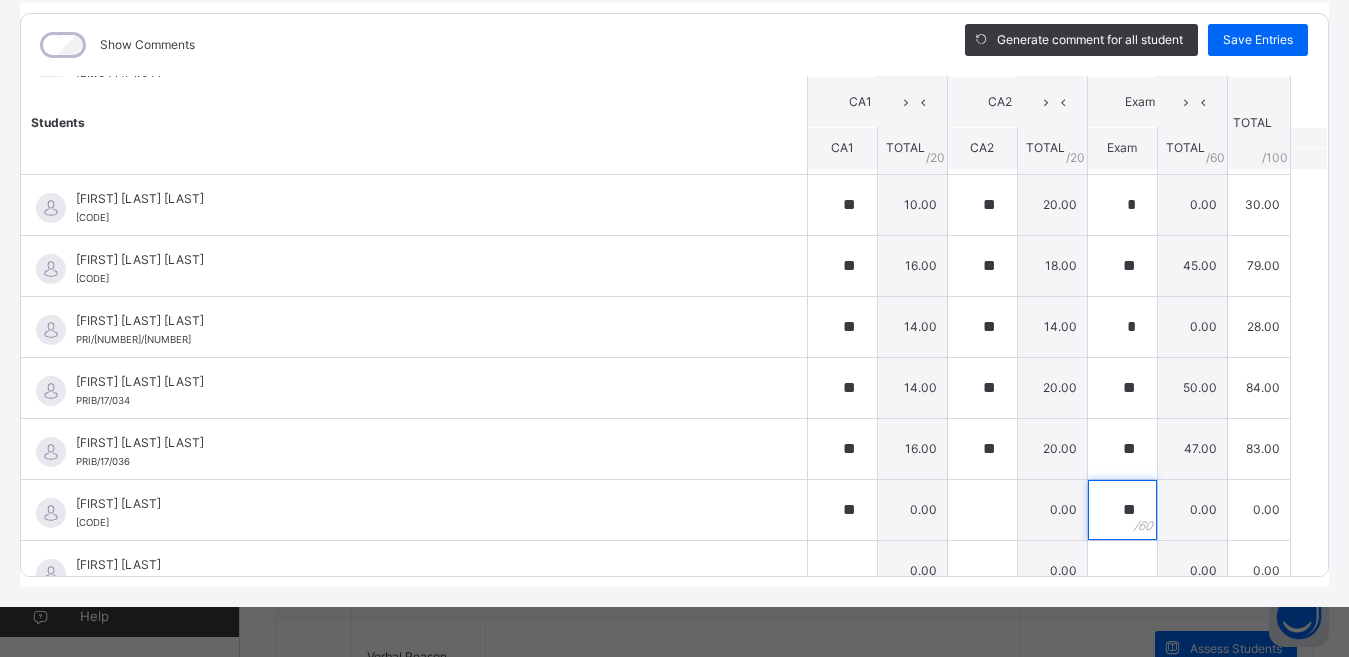 type on "**" 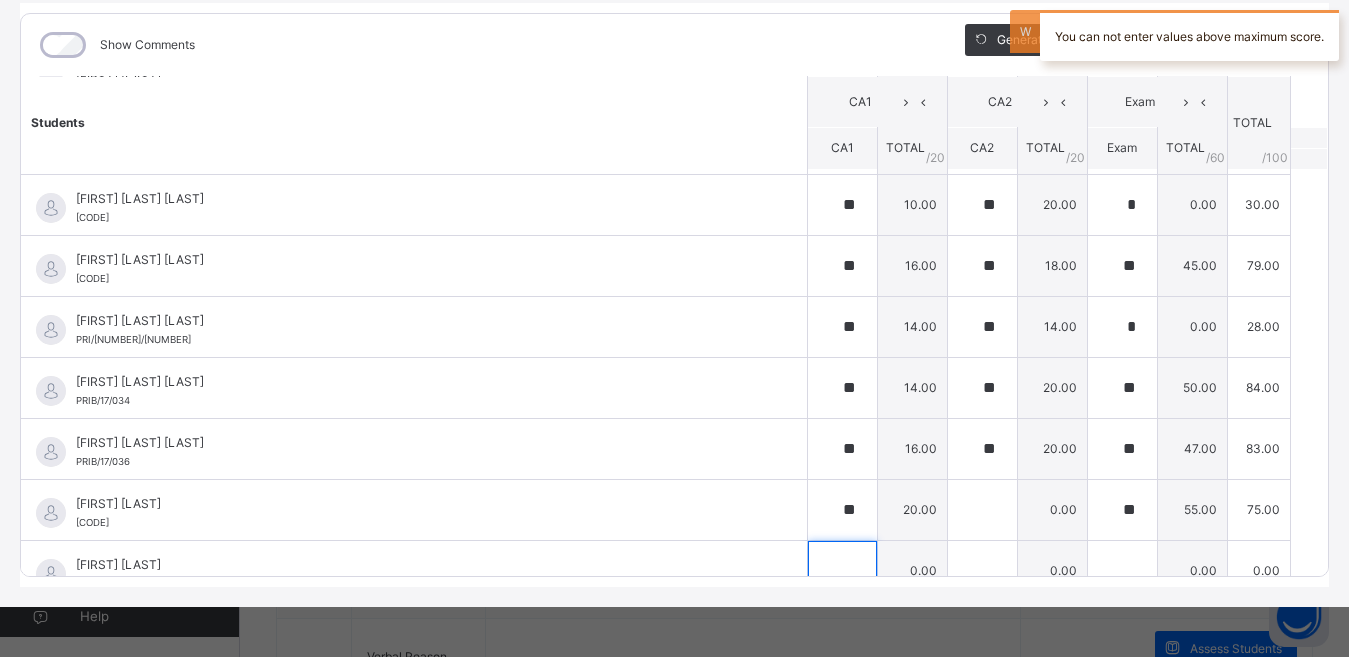 scroll, scrollTop: 629, scrollLeft: 0, axis: vertical 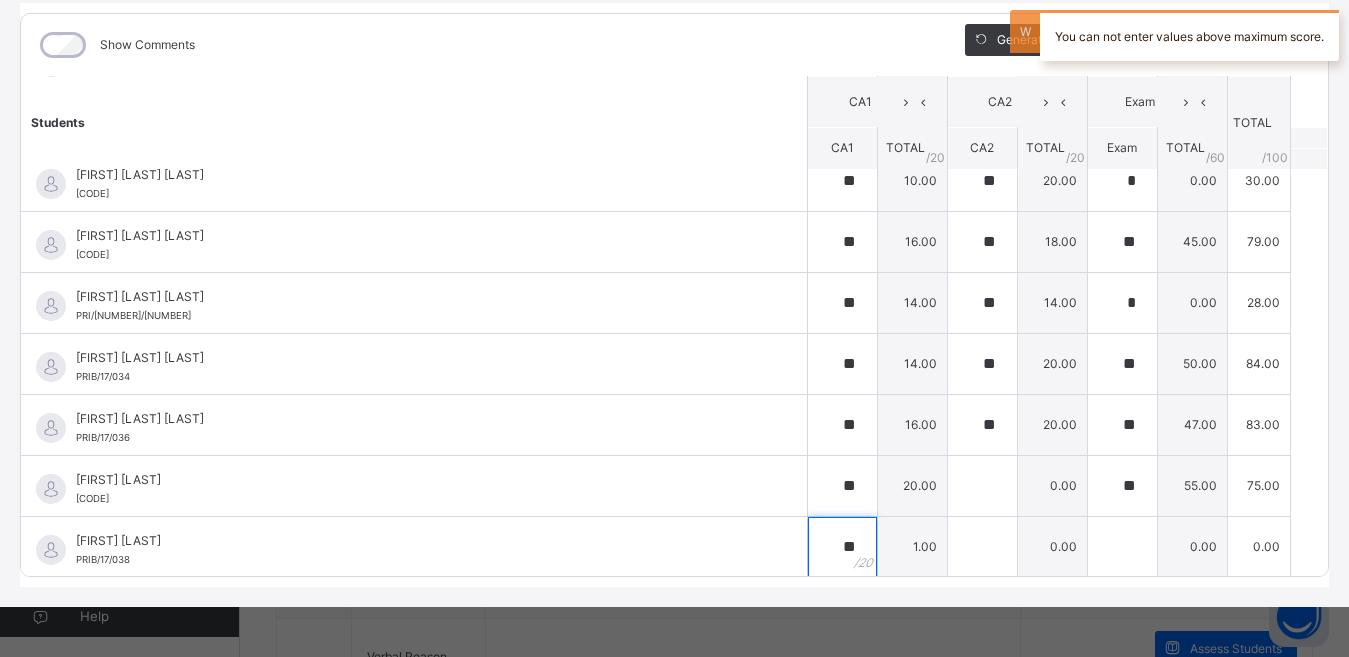 type 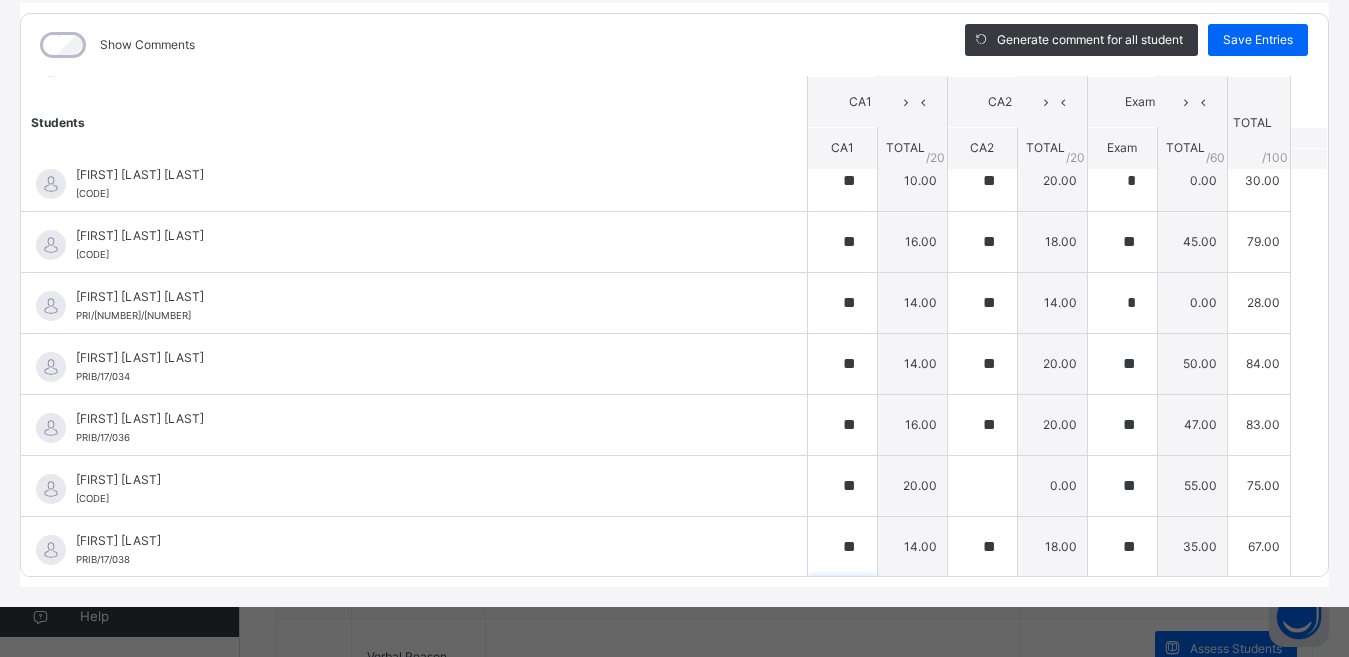 scroll, scrollTop: 910, scrollLeft: 0, axis: vertical 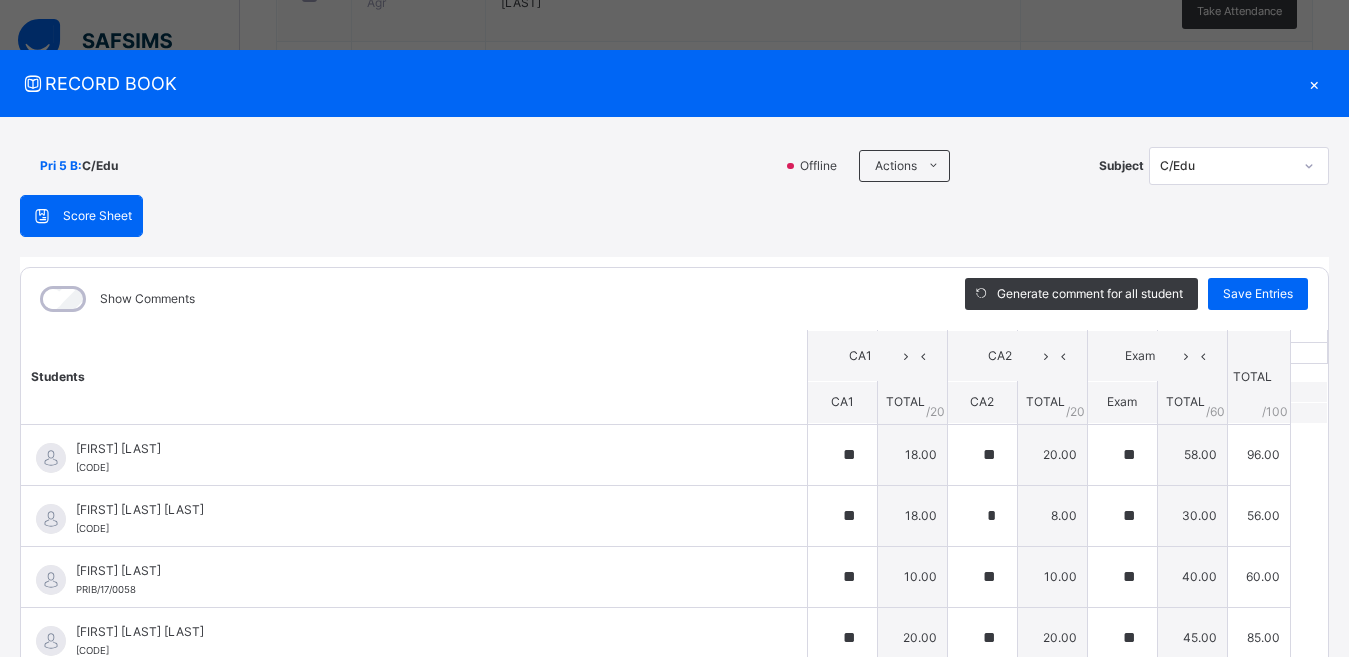 click on "Score Sheet Score Sheet Show Comments   Generate comment for all student   Save Entries Class Level:  Pri 5   B Subject:  C/Edu Session:  2024/2025 Session Session:  Third Term Students CA1 CA2 Exam TOTAL /100 Comment CA1 TOTAL / 20 CA2 TOTAL / 20 Exam TOTAL / 60 [FIRST] [LAST] [CODE] [FIRST] [LAST] [CODE] ** 14.00 ** 16.00 ** 50.00 80.00 Generate comment 0 / 250   ×   Subject Teacher’s Comment Generate and see in full the comment developed by the AI with an option to regenerate the comment JS [FIRST] [LAST]   [CODE]   Total 80.00  / 100.00 Sims Bot   Regenerate     Use this comment   [FIRST] [LAST] [CODE] [FIRST] [LAST] [CODE] ** 18.00 ** 20.00 ** 58.00 96.00 Generate comment 0 / 250   ×   Subject Teacher’s Comment Generate and see in full the comment developed by the AI with an option to regenerate the comment JS [FIRST] [LAST]   [CODE]   Total 96.00  / 100.00 Sims Bot   Regenerate     Use this comment   [FIRST] [LAST] [LAST] [CODE]" at bounding box center [674, 518] 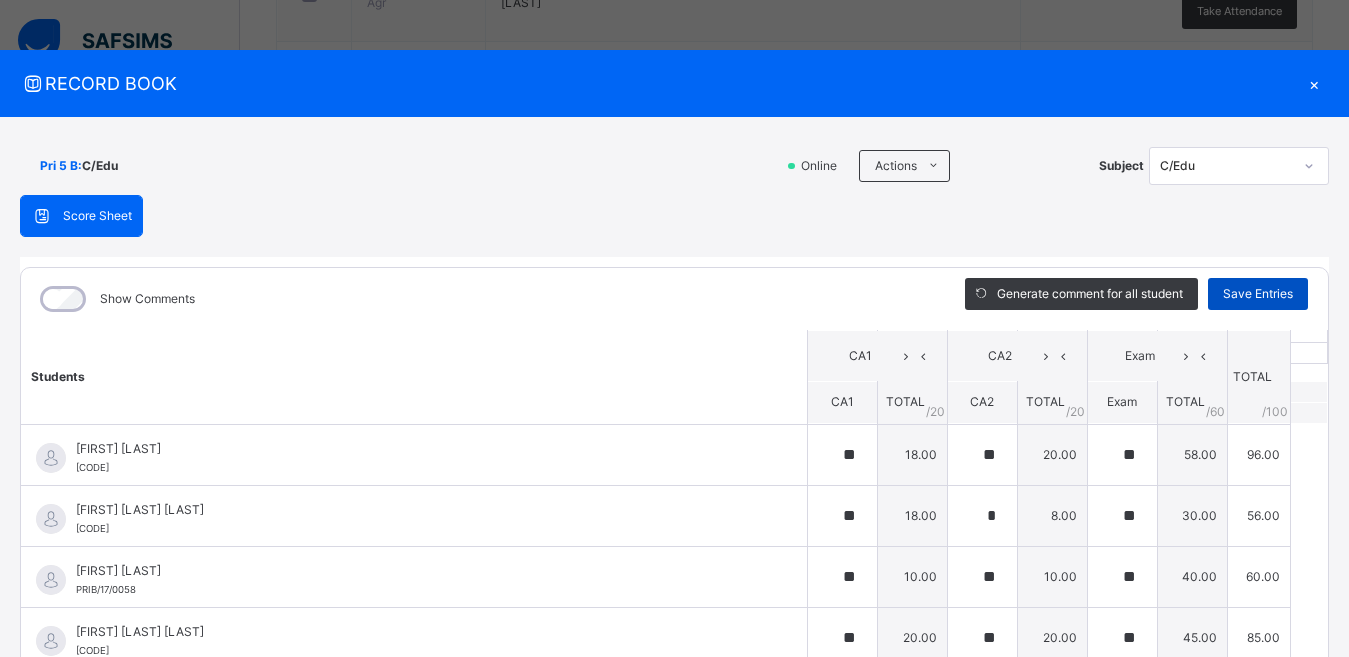 click on "Save Entries" at bounding box center (1258, 294) 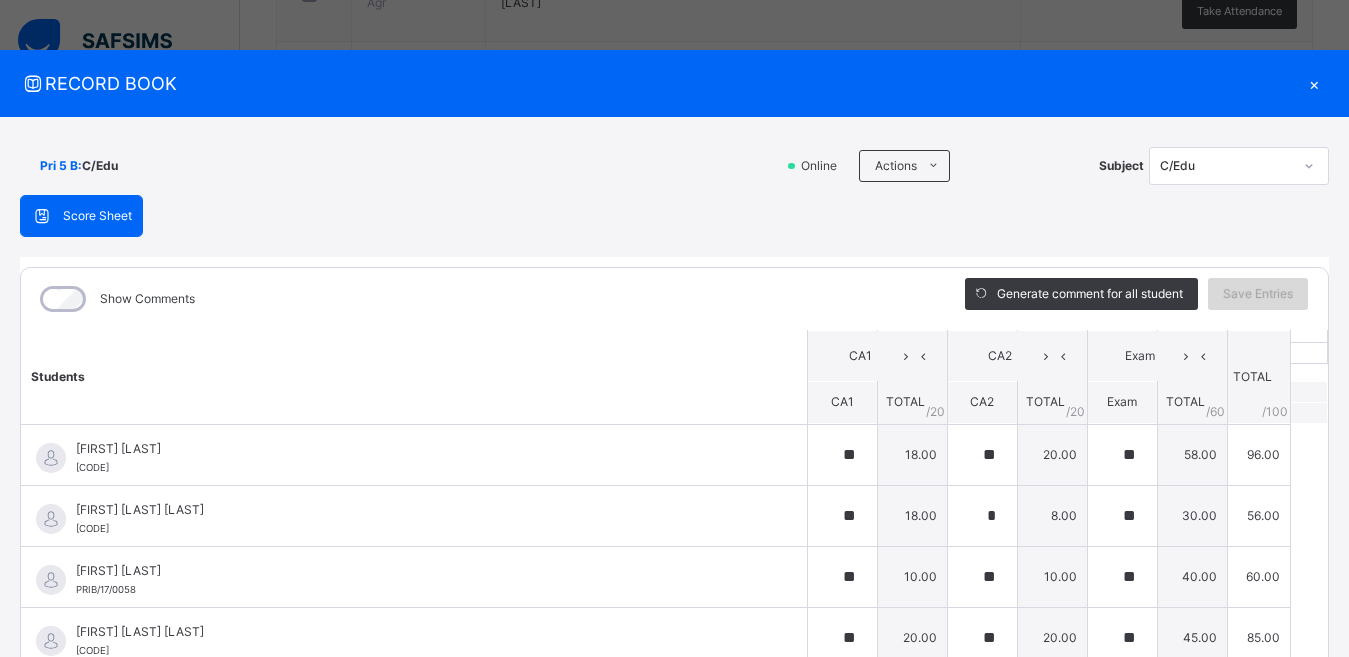 click on "Save Entries" at bounding box center [1258, 294] 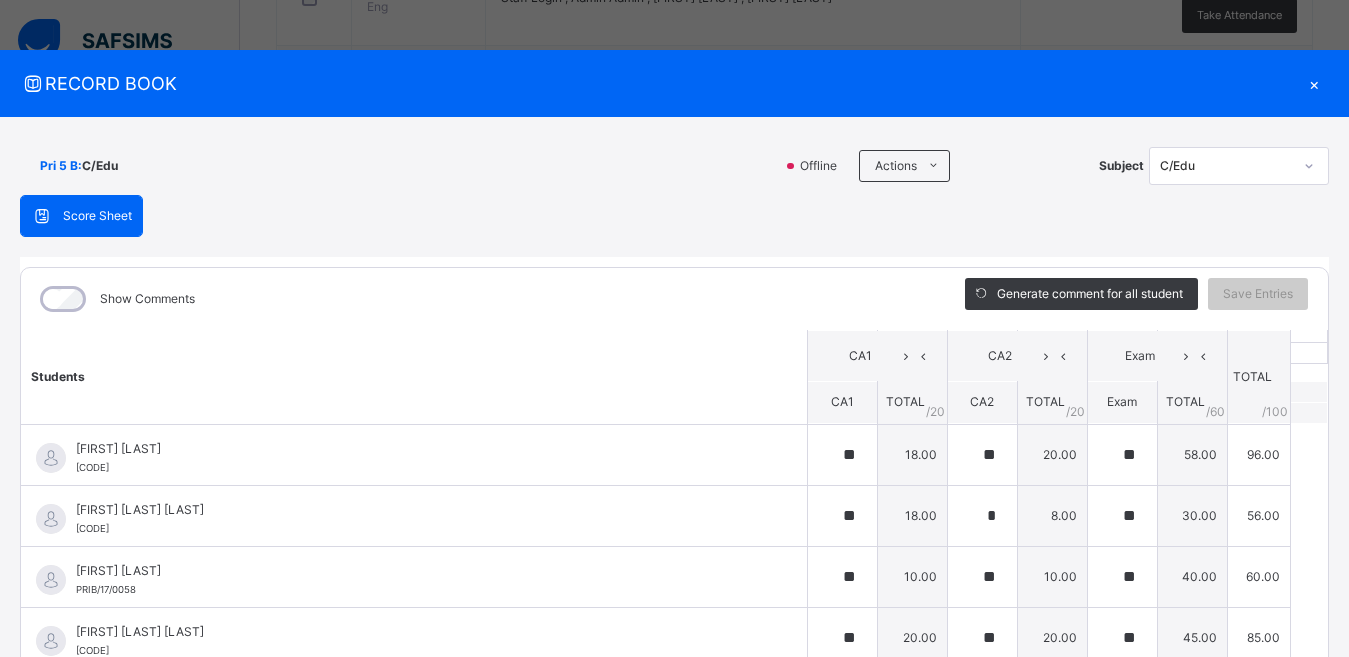 scroll, scrollTop: 633, scrollLeft: 0, axis: vertical 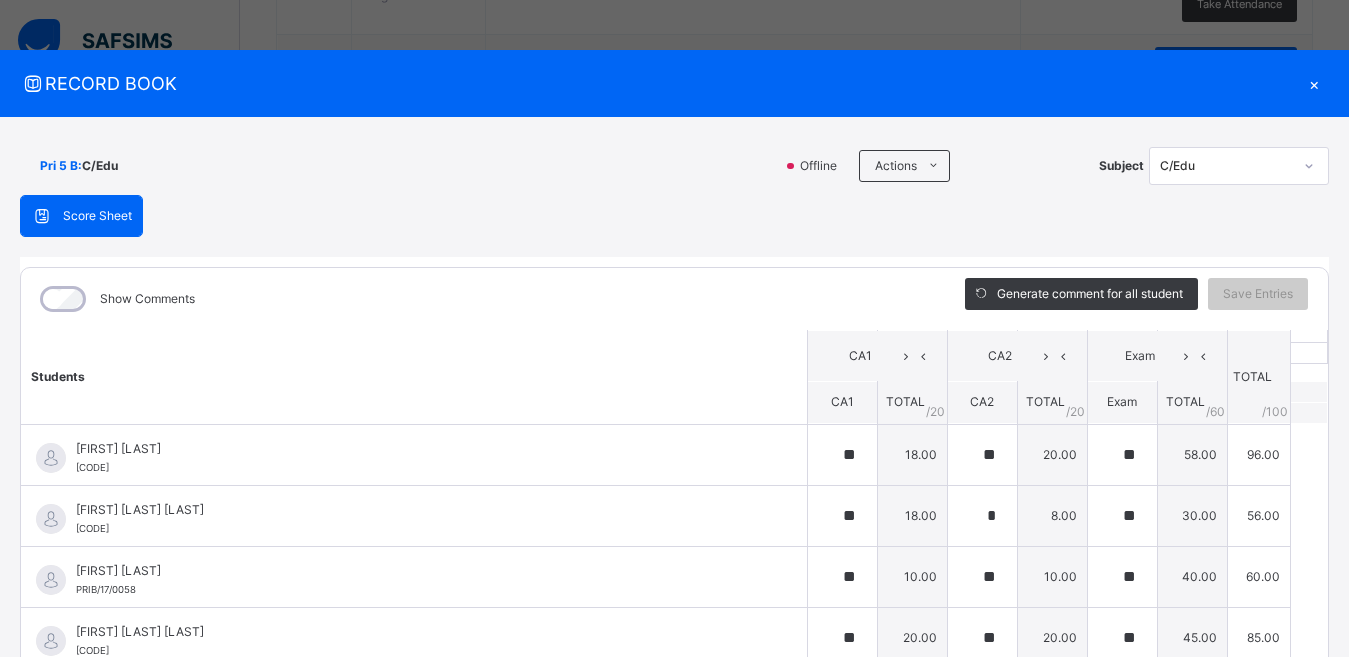 click on "Show Comments Generate comment for all student Save Entries Class Level: Pri [NUMBER] B Subject: C/Edu Session: [NUMBER]/[NUMBER] Session: Third Term Students CA1 CA2 Exam TOTAL /100 Comment CA1 TOTAL / [NUMBER] CA2 TOTAL / [NUMBER] Exam TOTAL / [NUMBER] [FIRST] [LAST] PRIB/[NUMBER]/[NUMBER] [FIRST] [LAST] PRIB/[NUMBER]/[NUMBER] ** [NUMBER].[NUMBER] ** [NUMBER].[NUMBER] ** [NUMBER].[NUMBER] [NUMBER].[NUMBER] Generate comment [NUMBER] / [NUMBER] × Subject Teacher’s Comment Generate and see in full the comment developed by the AI with an option to regenerate the comment JS [FIRST] [LAST] PRIB/[NUMBER]/[NUMBER] Total [NUMBER].[NUMBER] / [NUMBER]/[NUMBER] Sims Bot Regenerate Use this comment [FIRST] [LAST] PRIB/[NUMBER]/[NUMBER] [FIRST] [LAST] PRIB/[NUMBER]/[NUMBER] ** [NUMBER].[NUMBER] ** [NUMBER].[NUMBER] ** [NUMBER].[NUMBER] [NUMBER].[NUMBER] Generate comment [NUMBER] / [NUMBER] × Subject Teacher’s Comment Generate and see in full the comment developed by the AI with an option to regenerate the comment JS [FIRST] [LAST] PRIB/[NUMBER]/[NUMBER] Total [NUMBER].[NUMBER] / [NUMBER]/[NUMBER] Sims Bot Regenerate Use this comment [FIRST] [LAST] NURB/[NUMBER]/[NUMBER] NURB/[NUMBER]/[NUMBER] ** [NUMBER].[NUMBER] *" at bounding box center [674, 549] 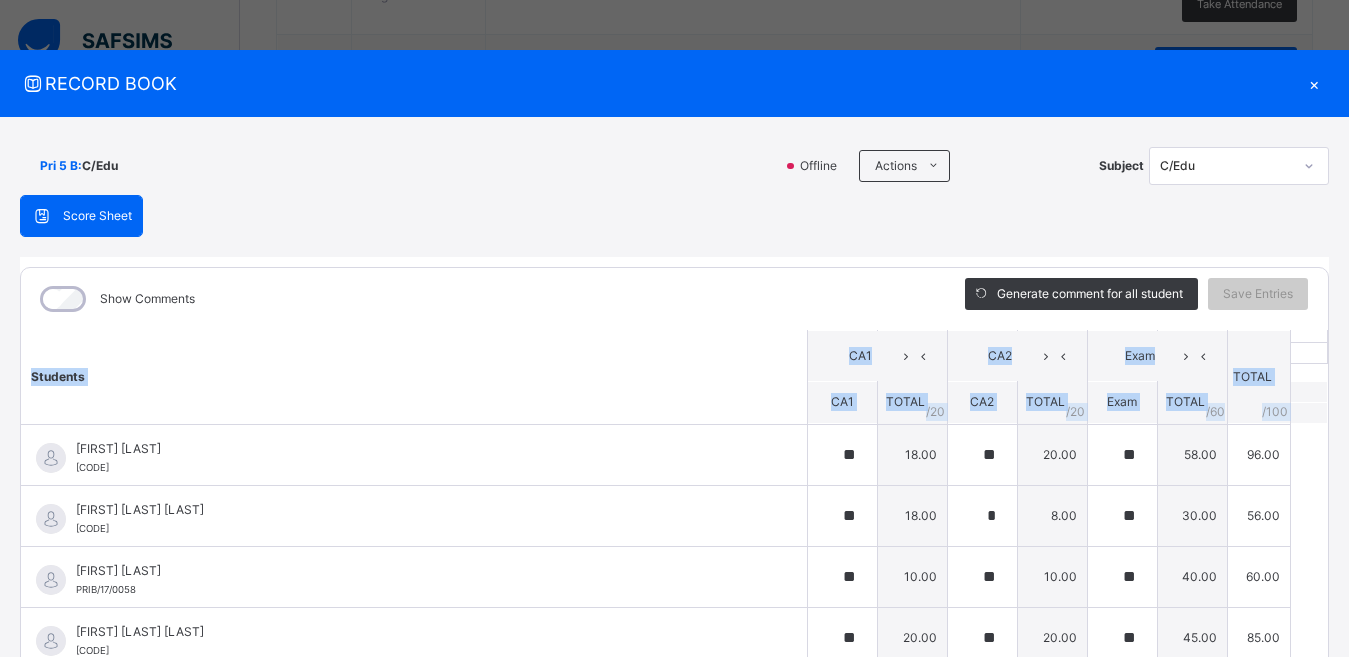 drag, startPoint x: 1297, startPoint y: 390, endPoint x: 1306, endPoint y: 406, distance: 18.35756 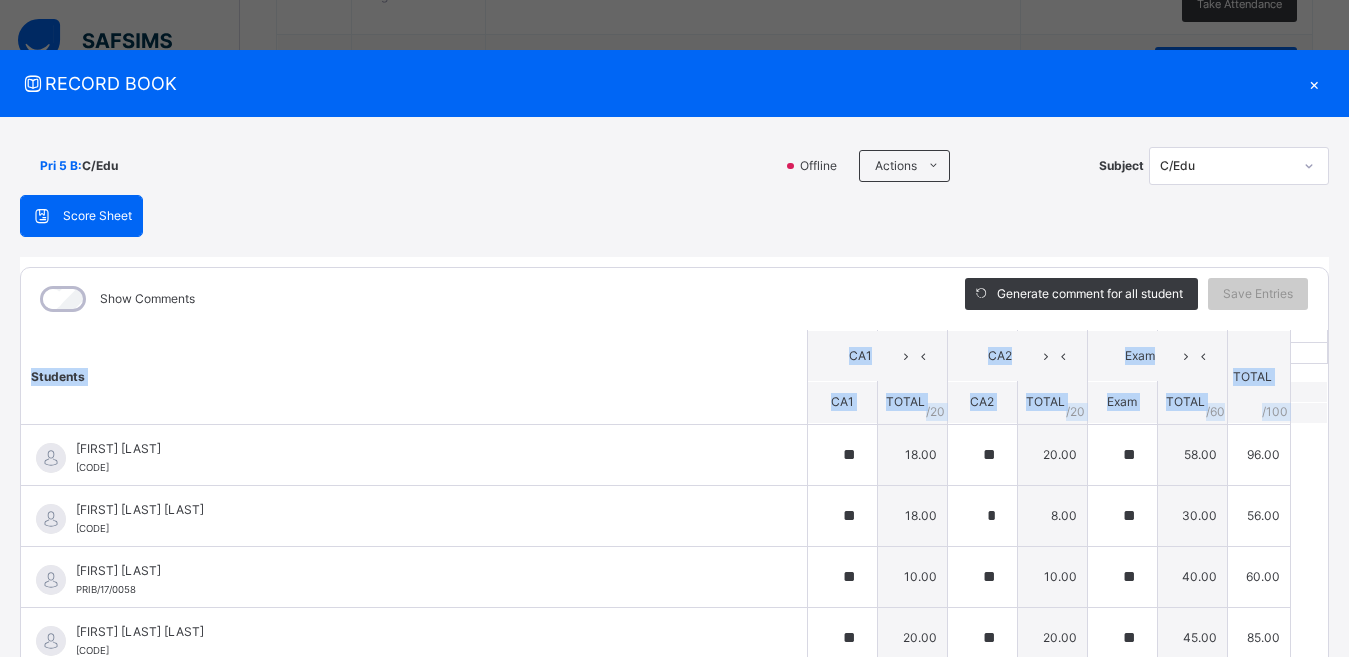 click on "Students CA1 CA2 Exam TOTAL /100 Comment CA1 TOTAL / 20 CA2 TOTAL / 20 Exam TOTAL / 60 [FIRST] [LAST] [CODE] [FIRST] [LAST] [CODE] ** 14.00 ** 16.00 ** 50.00 80.00 Generate comment 0 / 250   ×   Subject Teacher’s Comment Generate and see in full the comment developed by the AI with an option to regenerate the comment JS [FIRST] [LAST]   [CODE]   Total 80.00  / 100.00 Sims Bot   Regenerate     Use this comment   [FIRST] [LAST] [CODE] [FIRST] [LAST] [CODE] ** 18.00 ** 20.00 ** 58.00 96.00 Generate comment 0 / 250   ×   Subject Teacher’s Comment Generate and see in full the comment developed by the AI with an option to regenerate the comment JS [FIRST] [LAST]   [CODE]   Total 96.00  / 100.00 Sims Bot   Regenerate     Use this comment   [FIRST] [LAST] [LAST] [CODE] ** 18.00 * 8.00 ** 30.00 56.00 Generate comment 0 / 250   ×   Subject Teacher’s Comment JS [FIRST] [LAST]   [CODE]" at bounding box center [674, 580] 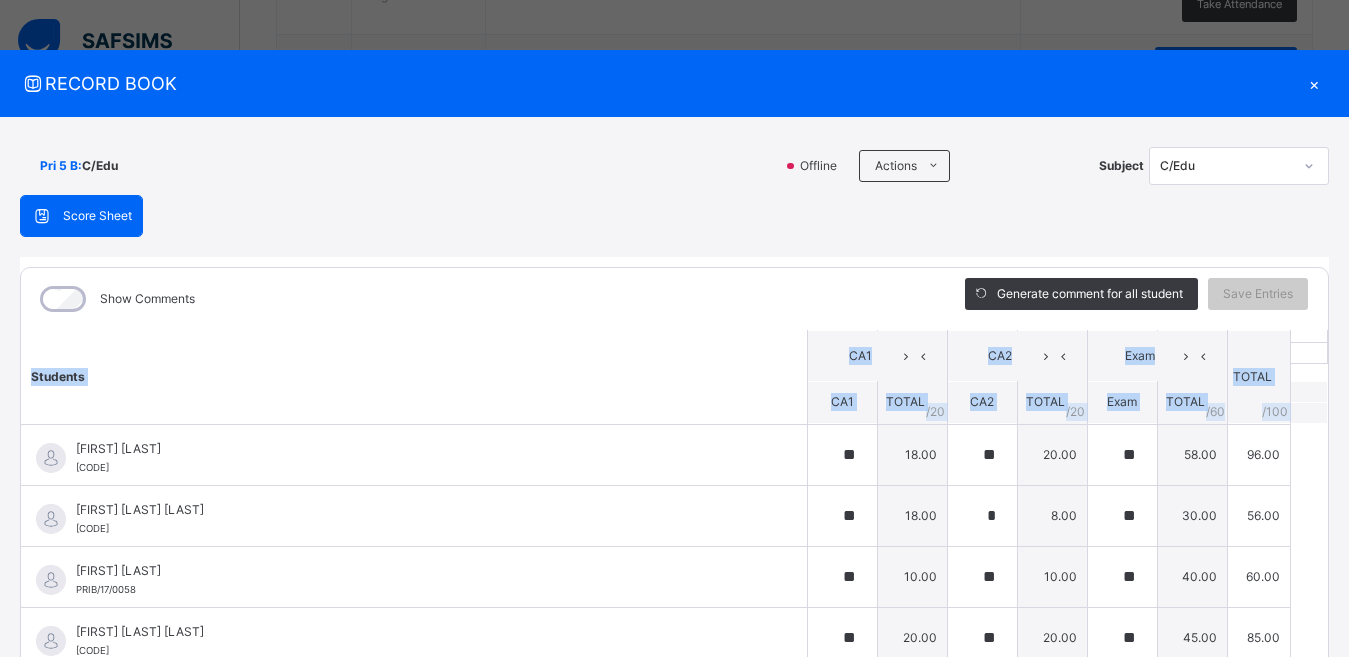 click on "Score Sheet Score Sheet Show Comments   Generate comment for all student   Save Entries Class Level:  Pri 5   B Subject:  C/Edu Session:  2024/2025 Session Session:  Third Term Students CA1 CA2 Exam TOTAL /100 Comment CA1 TOTAL / 20 CA2 TOTAL / 20 Exam TOTAL / 60 [FIRST] [LAST] [CODE] [FIRST] [LAST] [CODE] ** 14.00 ** 16.00 ** 50.00 80.00 Generate comment 0 / 250   ×   Subject Teacher’s Comment Generate and see in full the comment developed by the AI with an option to regenerate the comment JS [FIRST] [LAST]   [CODE]   Total 80.00  / 100.00 Sims Bot   Regenerate     Use this comment   [FIRST] [LAST] [CODE] [FIRST] [LAST] [CODE] ** 18.00 ** 20.00 ** 58.00 96.00 Generate comment 0 / 250   ×   Subject Teacher’s Comment Generate and see in full the comment developed by the AI with an option to regenerate the comment JS [FIRST] [LAST]   [CODE]   Total 96.00  / 100.00 Sims Bot   Regenerate     Use this comment   [FIRST] [LAST] [LAST] [CODE]" at bounding box center [674, 518] 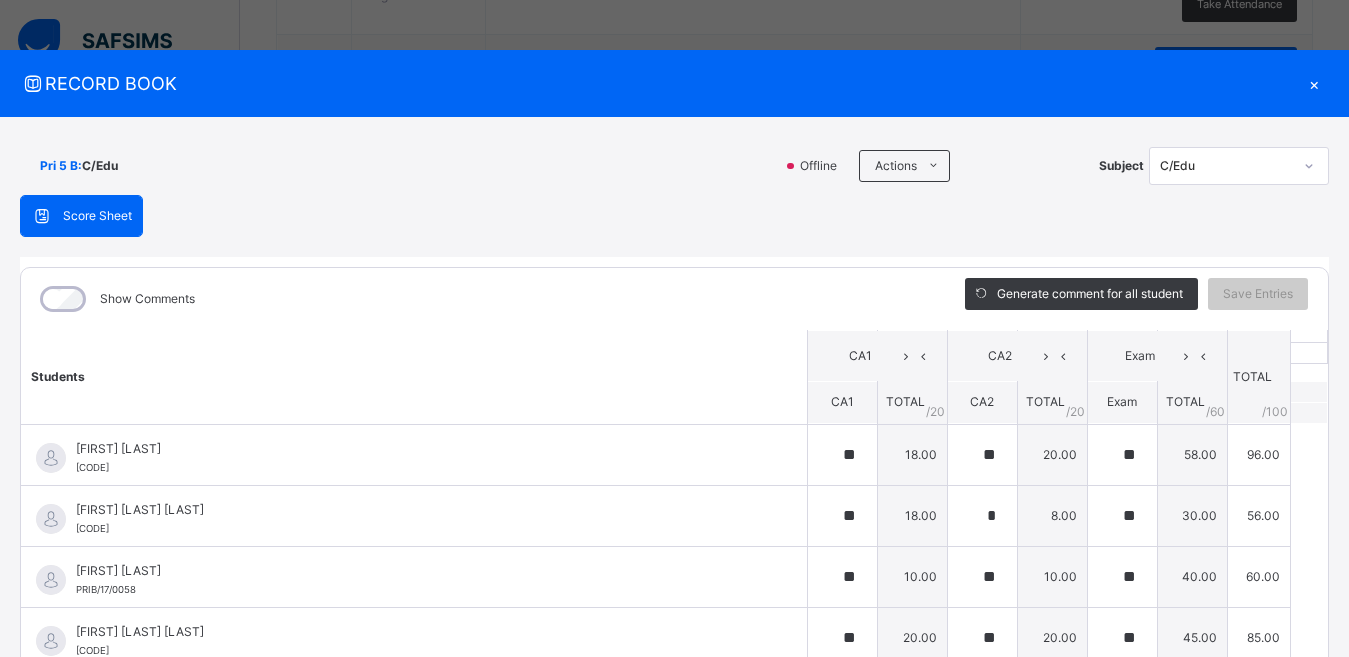 click on "Score Sheet Score Sheet Show Comments   Generate comment for all student   Save Entries Class Level:  Pri 5   B Subject:  C/Edu Session:  2024/2025 Session Session:  Third Term Students CA1 CA2 Exam TOTAL /100 Comment CA1 TOTAL / 20 CA2 TOTAL / 20 Exam TOTAL / 60 [FIRST] [LAST] [CODE] [FIRST] [LAST] [CODE] ** 14.00 ** 16.00 ** 50.00 80.00 Generate comment 0 / 250   ×   Subject Teacher’s Comment Generate and see in full the comment developed by the AI with an option to regenerate the comment JS [FIRST] [LAST]   [CODE]   Total 80.00  / 100.00 Sims Bot   Regenerate     Use this comment   [FIRST] [LAST] [CODE] [FIRST] [LAST] [CODE] ** 18.00 ** 20.00 ** 58.00 96.00 Generate comment 0 / 250   ×   Subject Teacher’s Comment Generate and see in full the comment developed by the AI with an option to regenerate the comment JS [FIRST] [LAST]   [CODE]   Total 96.00  / 100.00 Sims Bot   Regenerate     Use this comment   [FIRST] [LAST] [LAST] [CODE]" at bounding box center (674, 518) 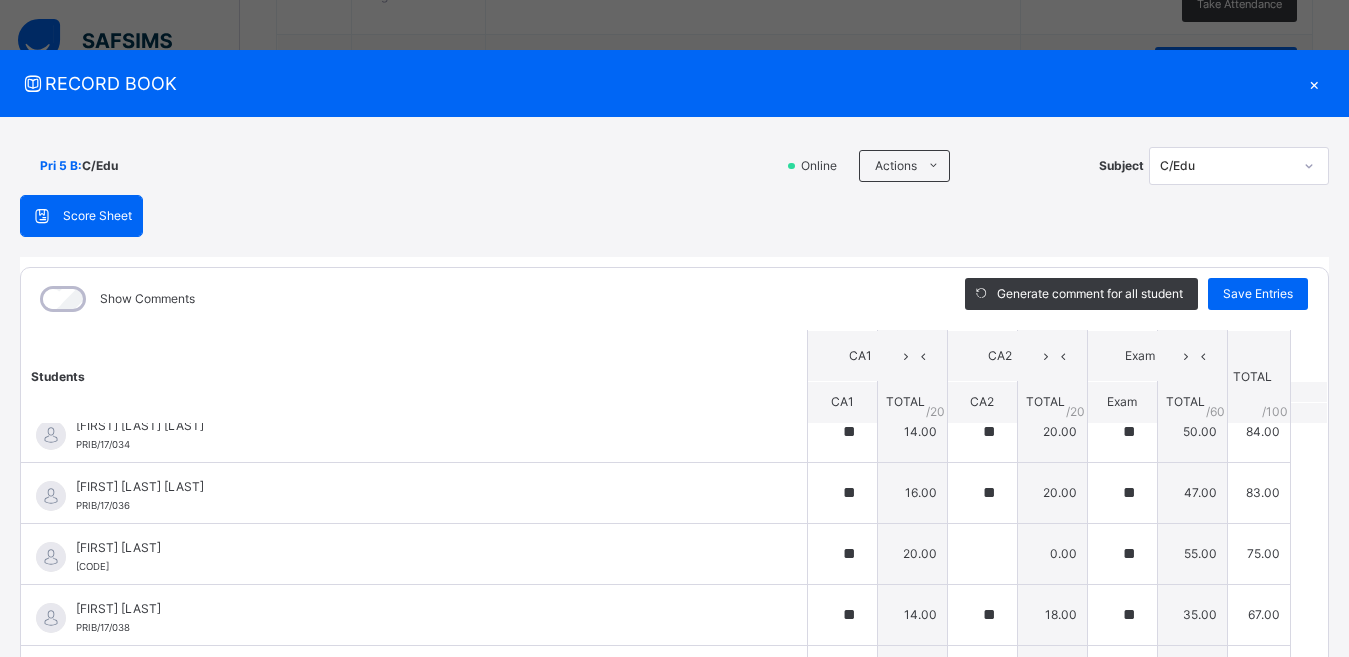 scroll, scrollTop: 935, scrollLeft: 0, axis: vertical 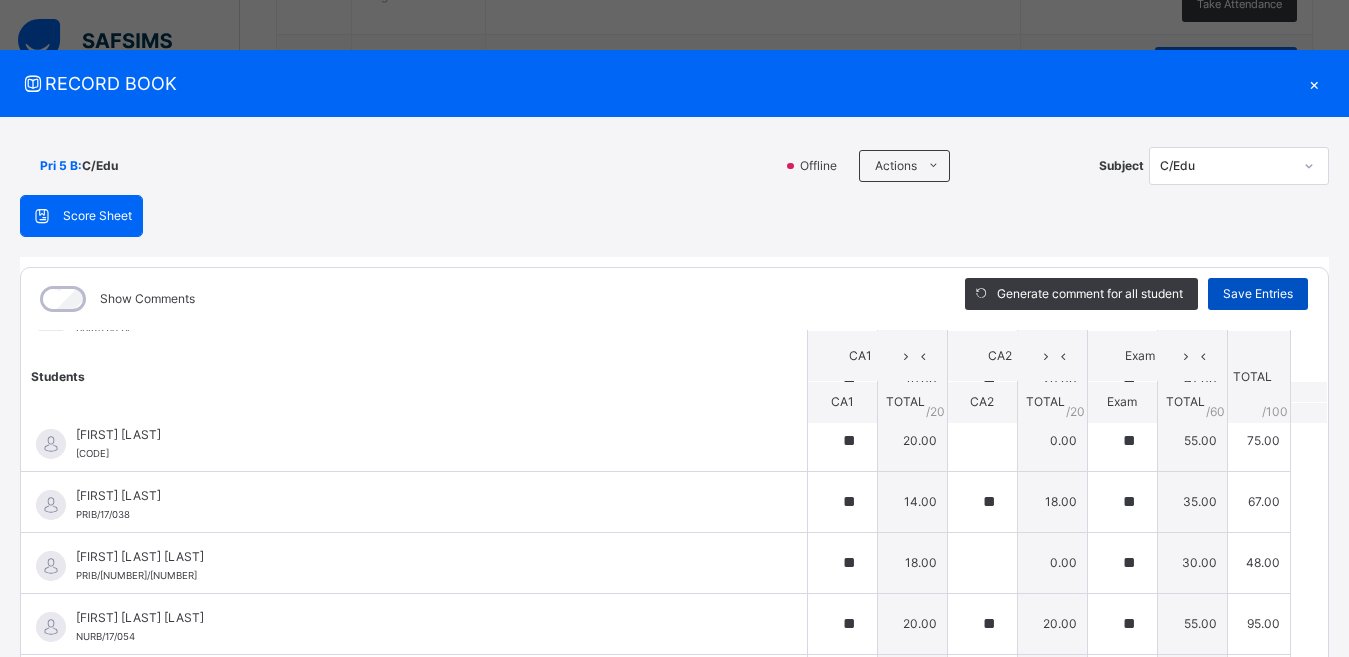 click on "Save Entries" at bounding box center [1258, 294] 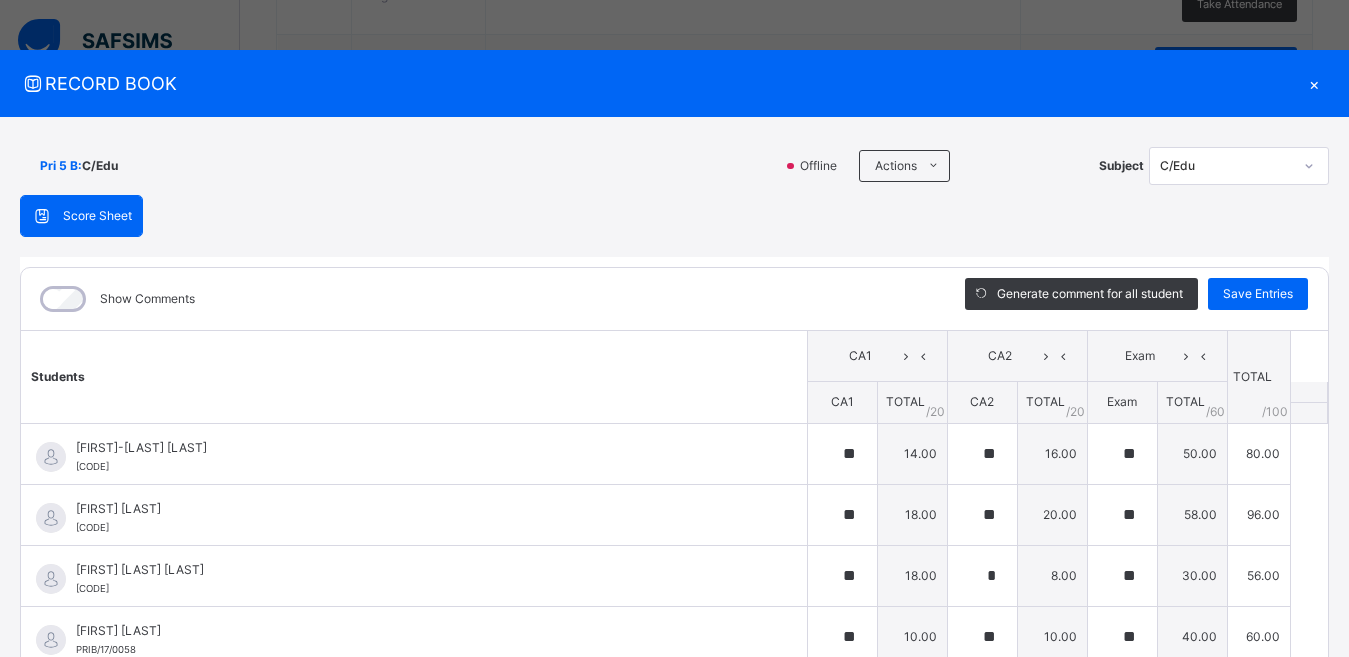 click on "×" at bounding box center (1314, 83) 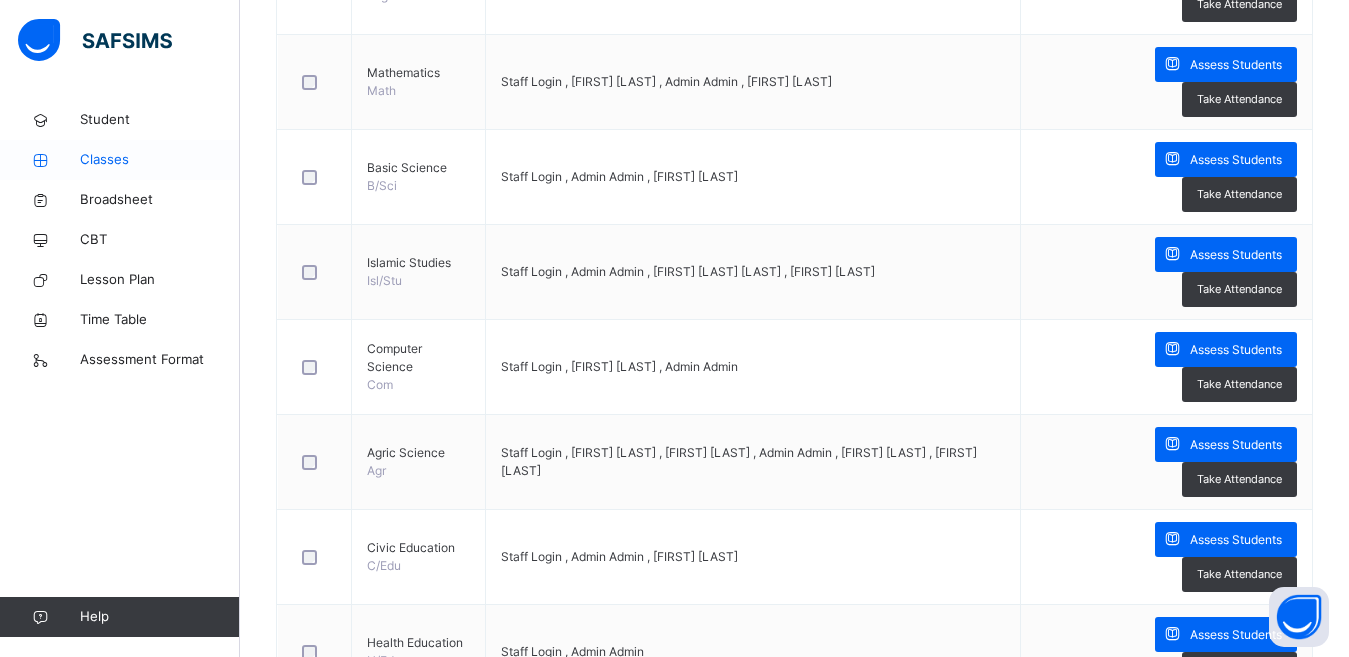 click on "Classes" at bounding box center (160, 160) 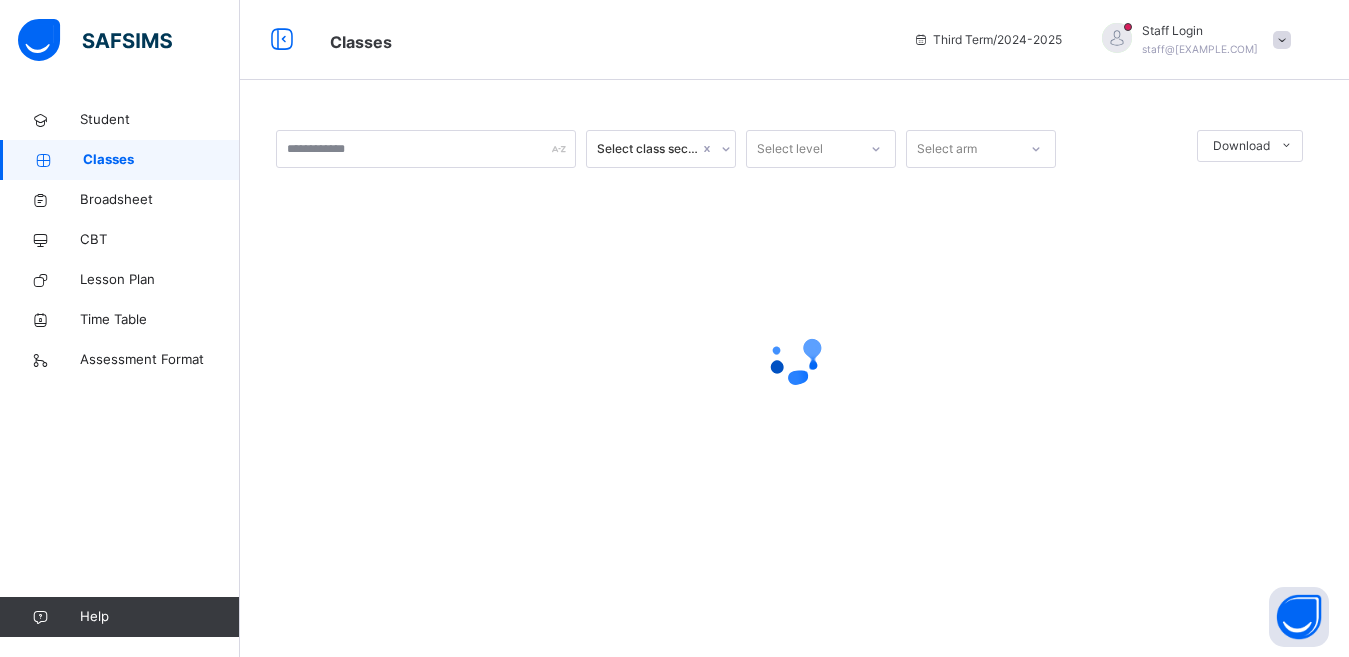 scroll, scrollTop: 0, scrollLeft: 0, axis: both 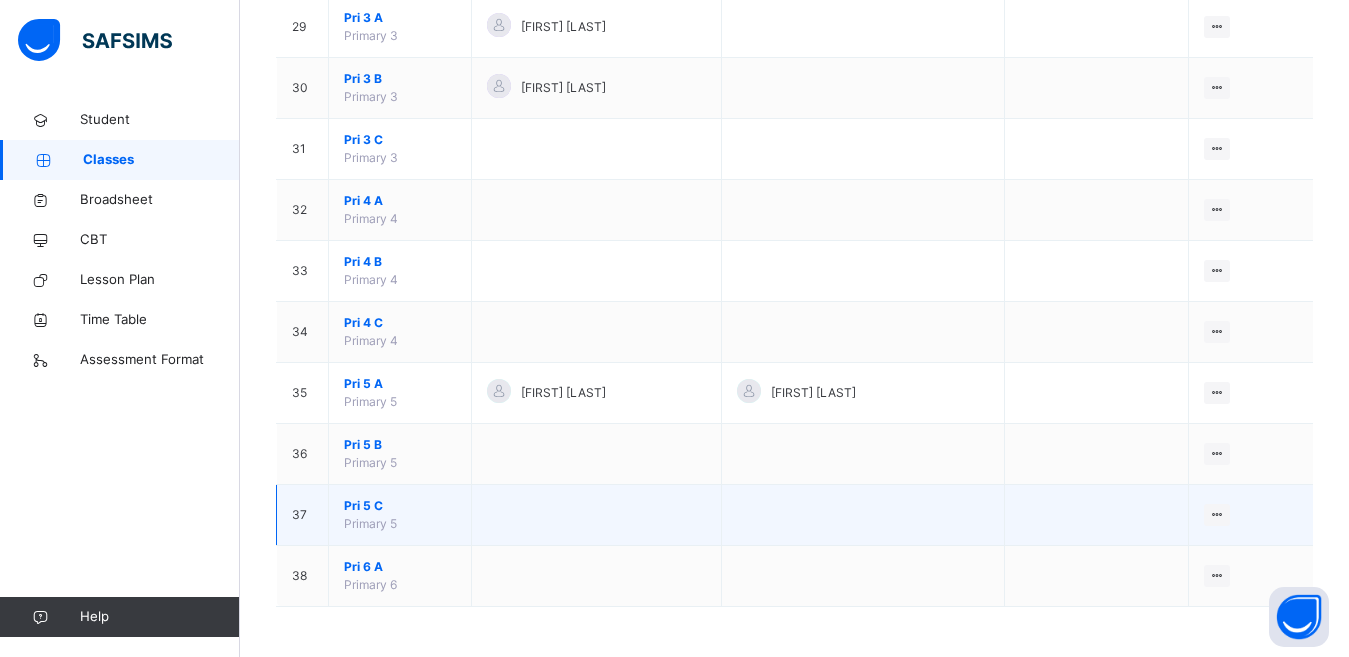 click on "Pri [NUMBER] C Primary [NUMBER]" at bounding box center [400, 515] 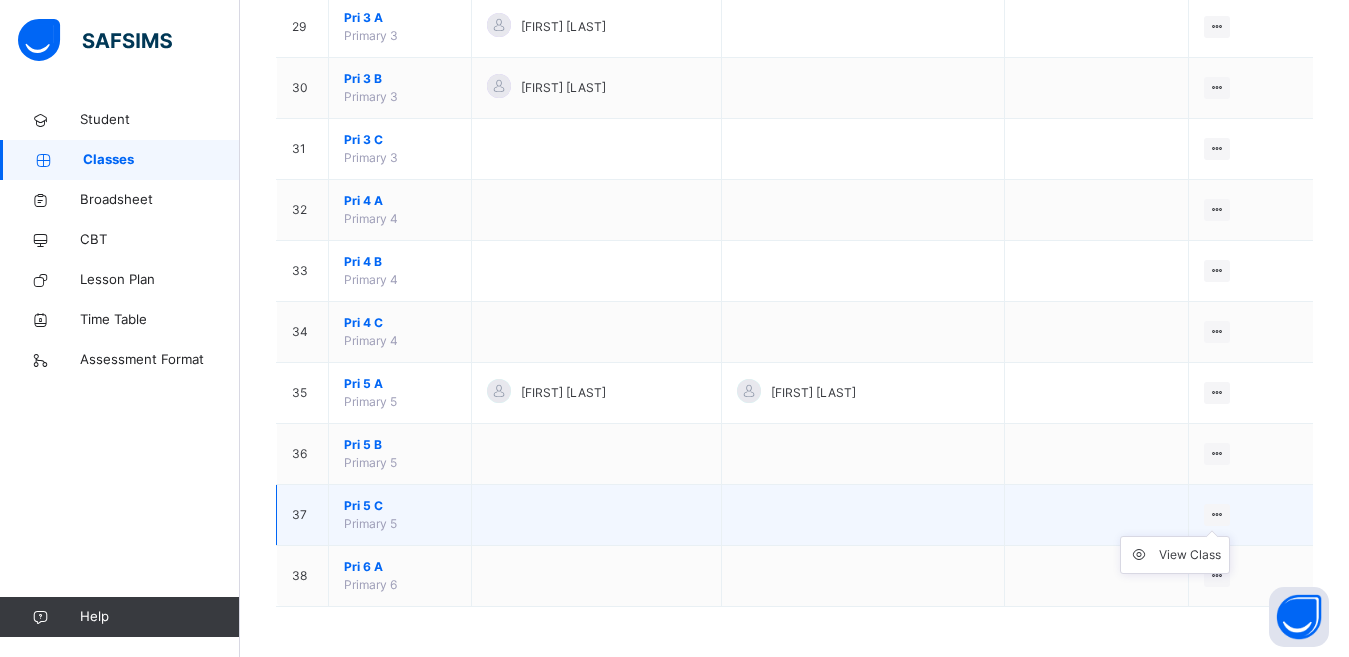 click on "View Class" at bounding box center [1175, 555] 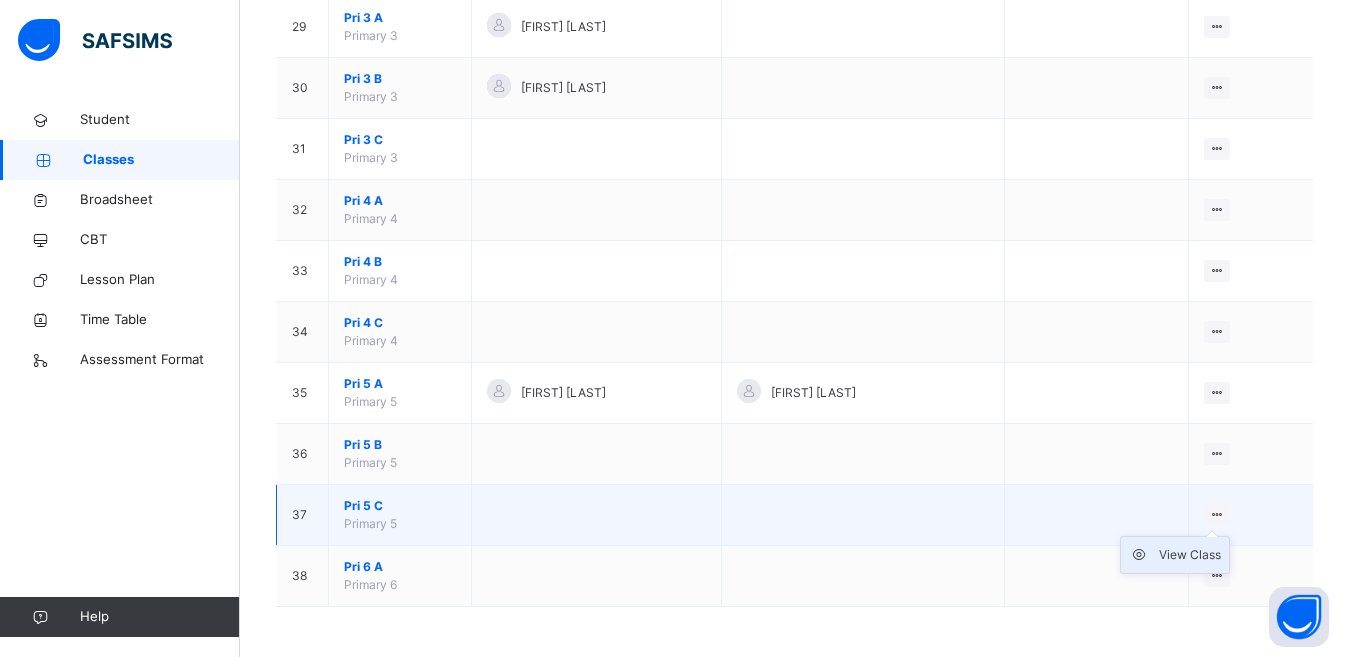 click on "View Class" at bounding box center (1190, 555) 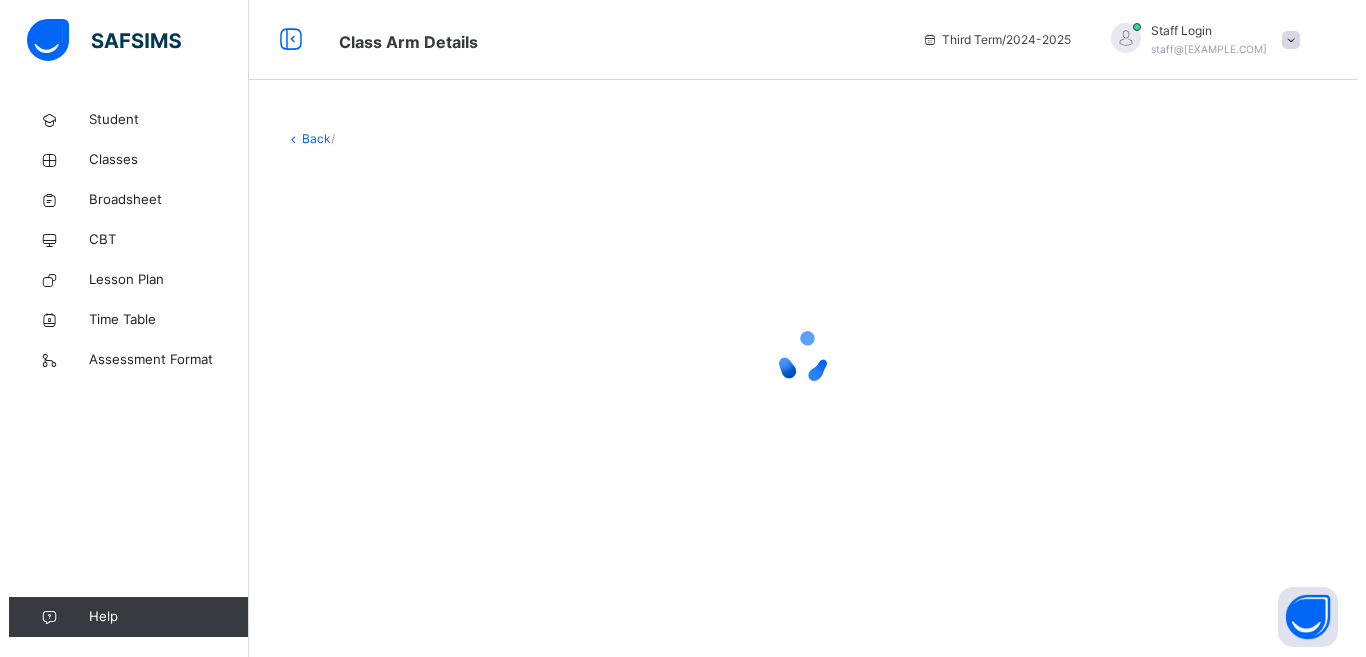 scroll, scrollTop: 0, scrollLeft: 0, axis: both 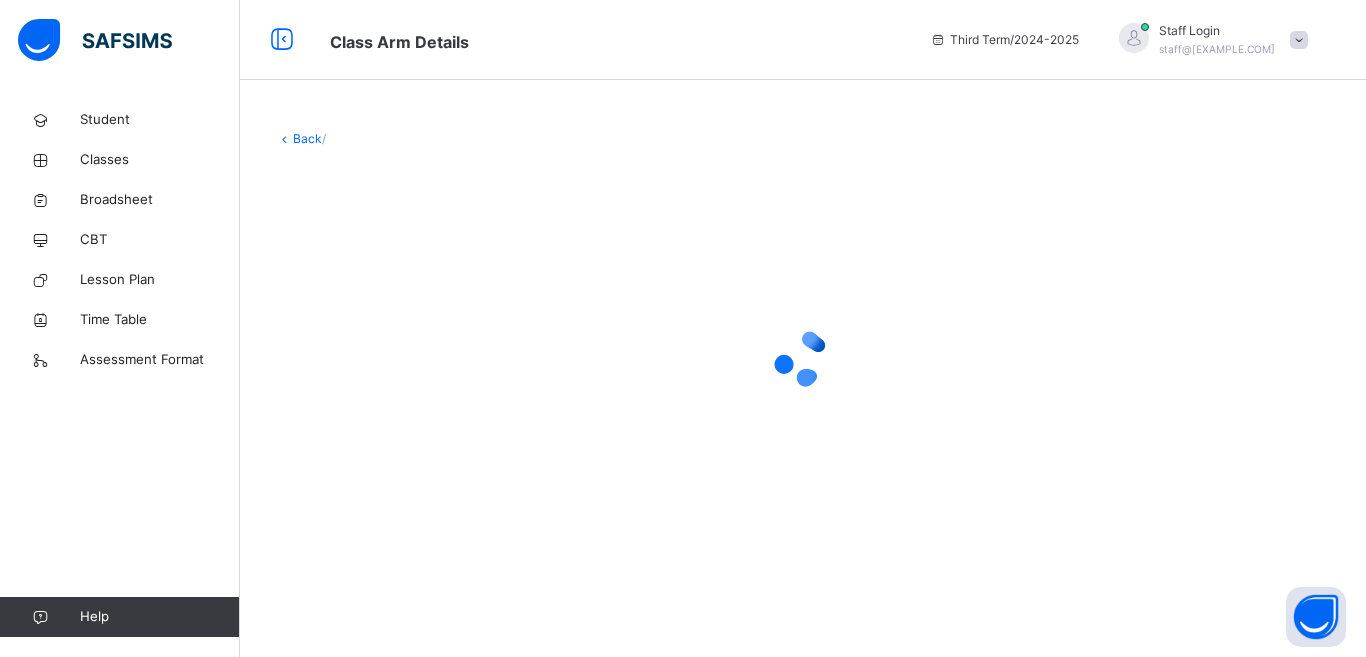 click at bounding box center [803, 358] 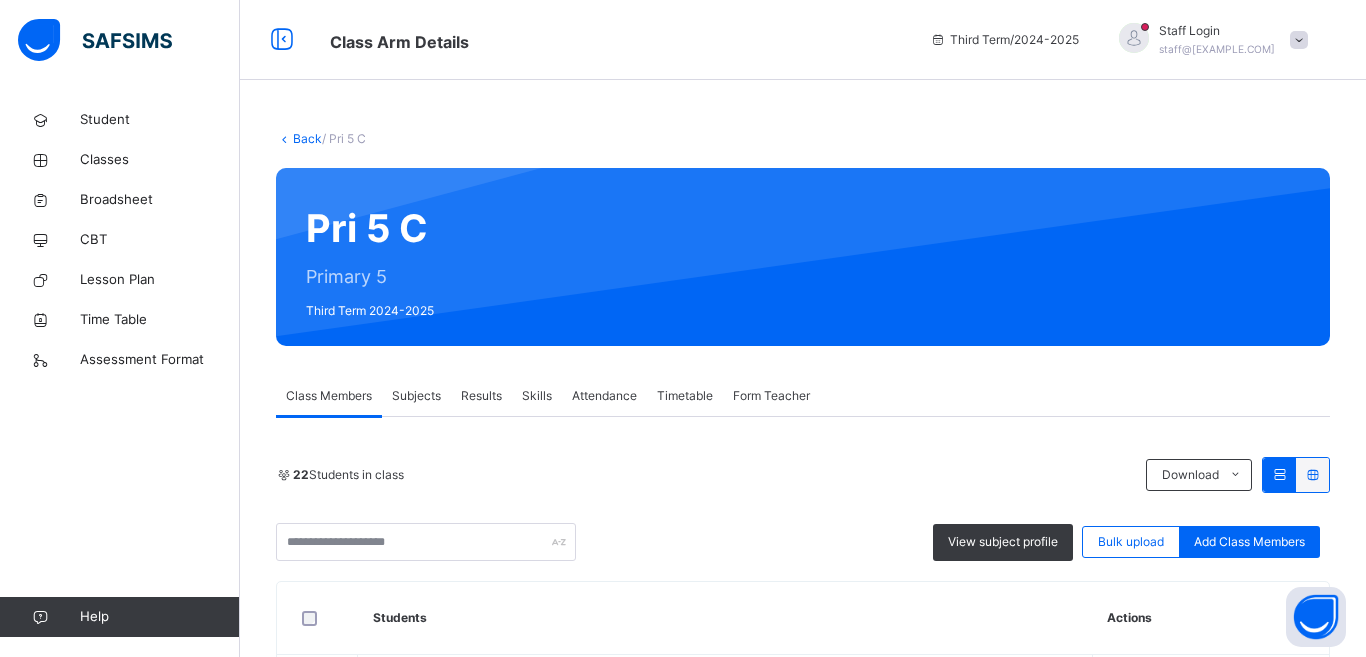 click on "Subjects" at bounding box center (416, 396) 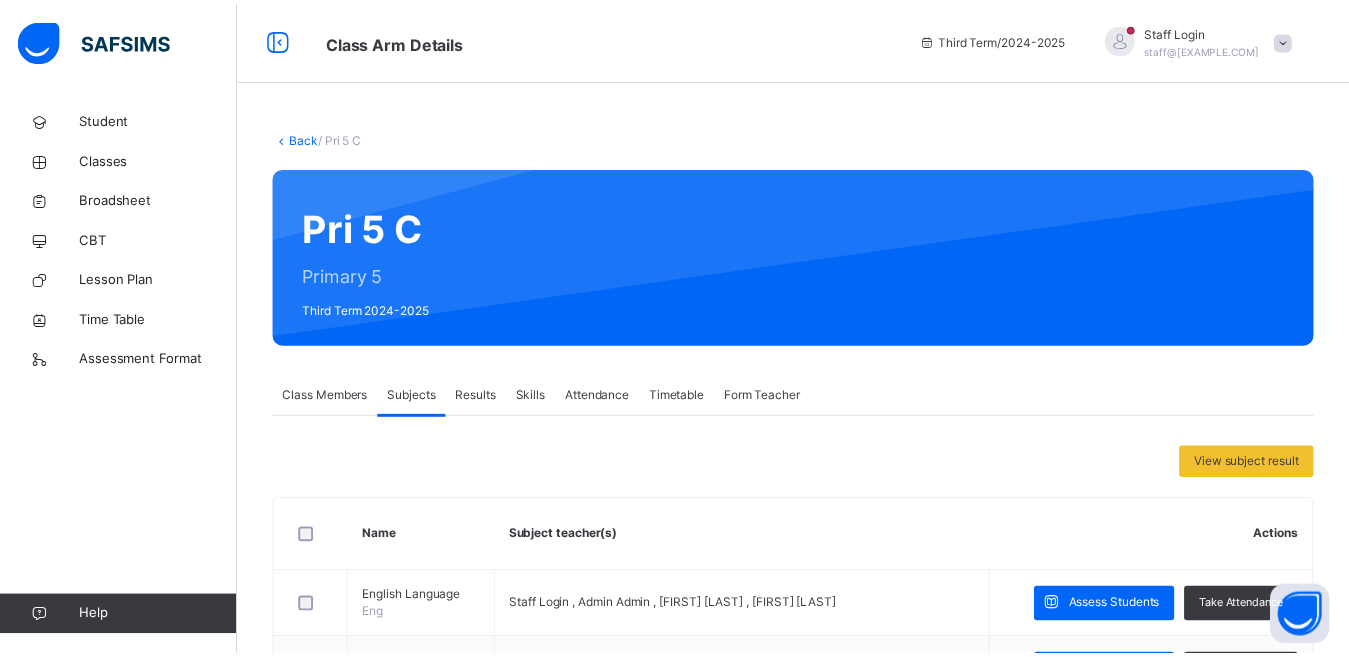 scroll, scrollTop: 718, scrollLeft: 0, axis: vertical 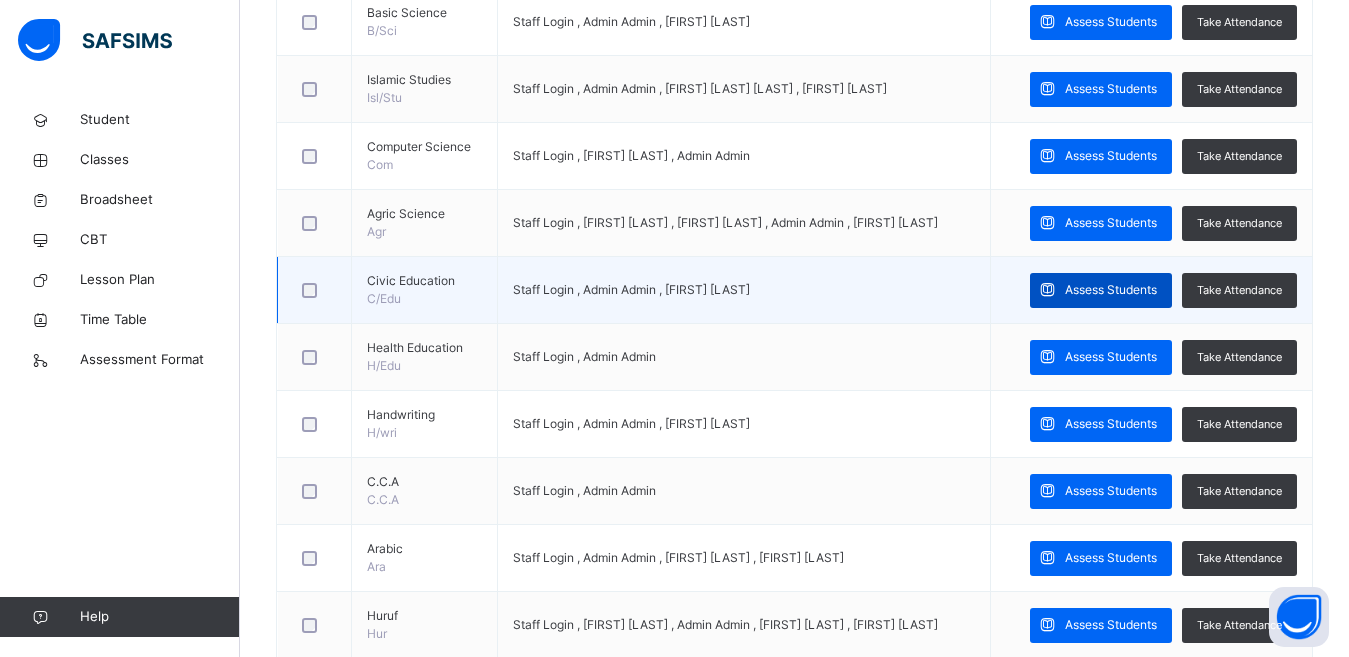click on "Assess Students" at bounding box center (1111, 290) 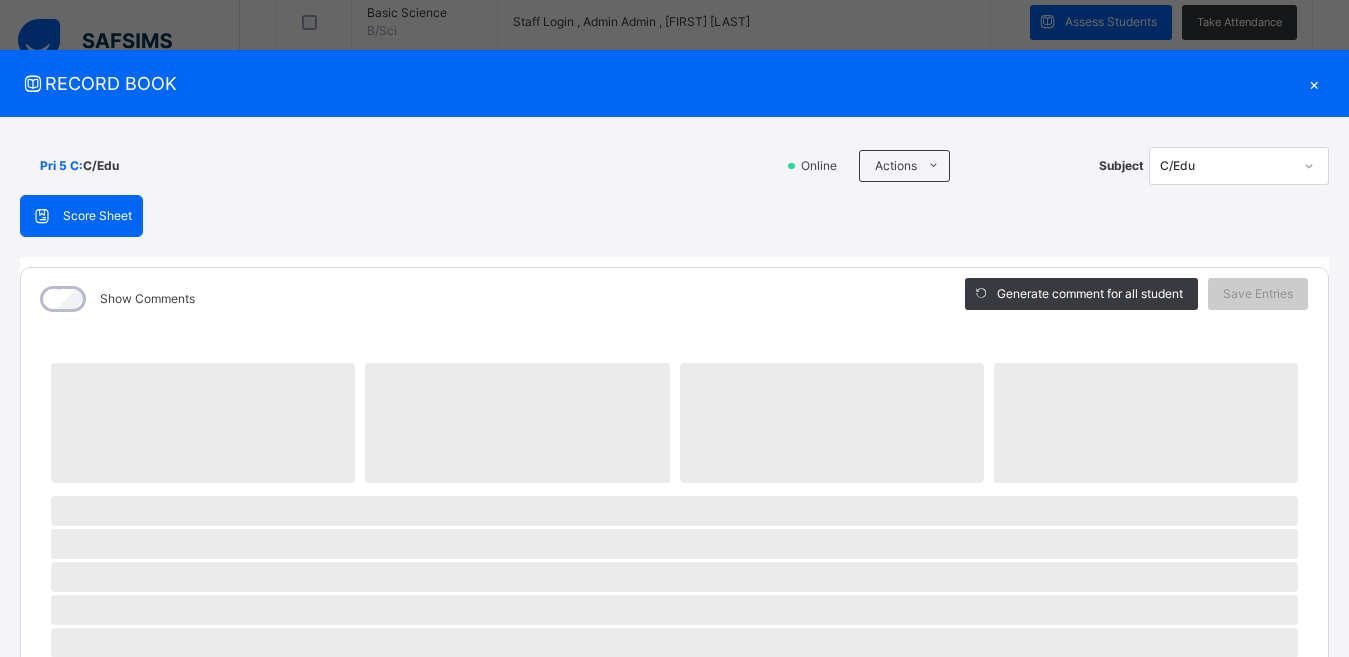 scroll, scrollTop: 1014, scrollLeft: 0, axis: vertical 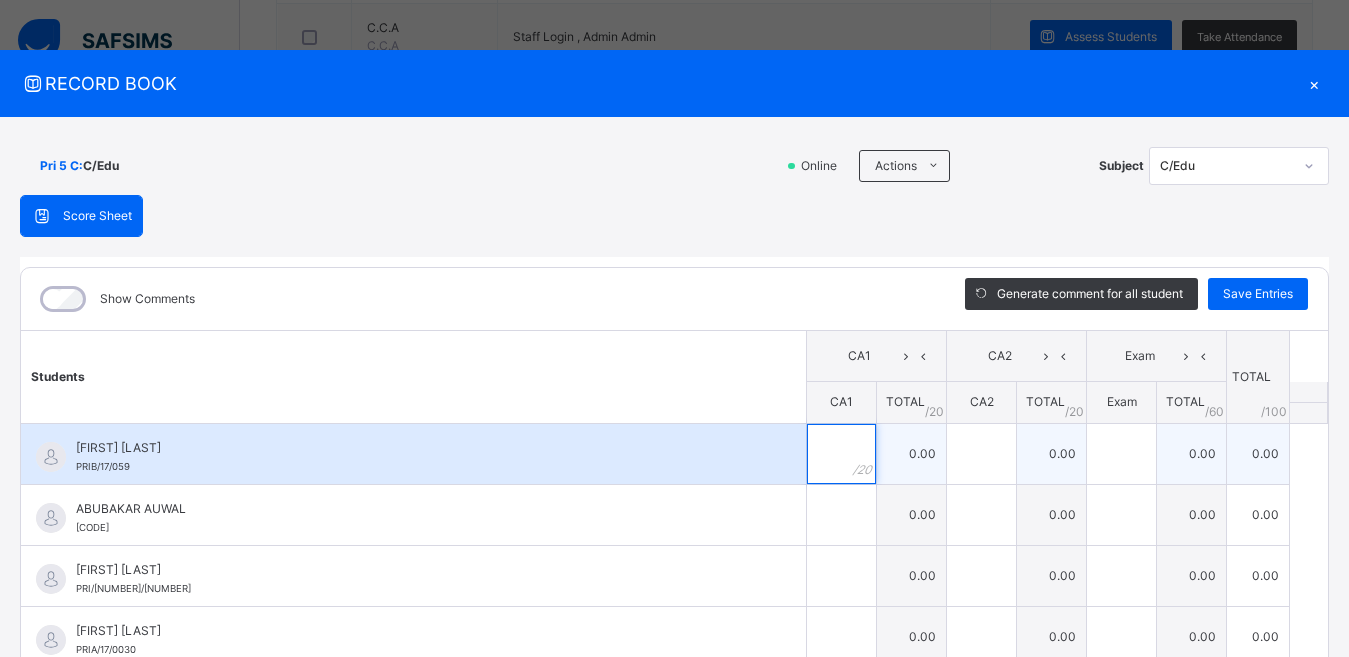 click at bounding box center [841, 454] 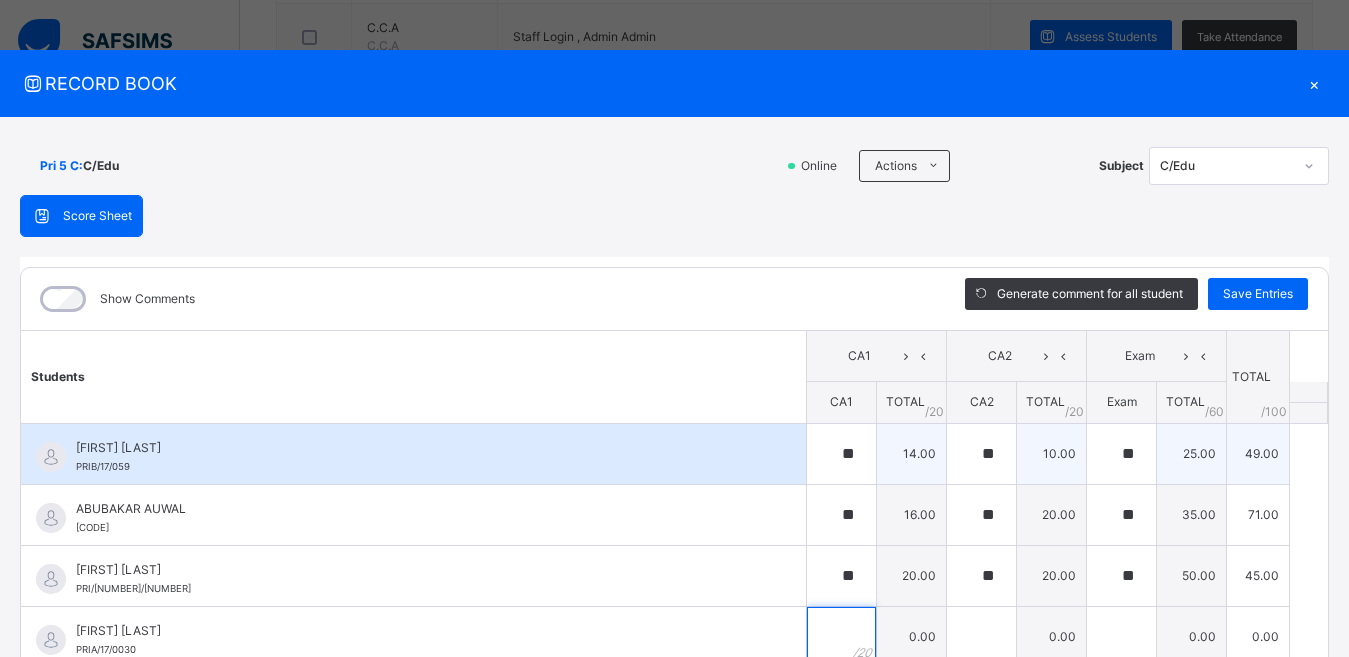 scroll, scrollTop: 9, scrollLeft: 0, axis: vertical 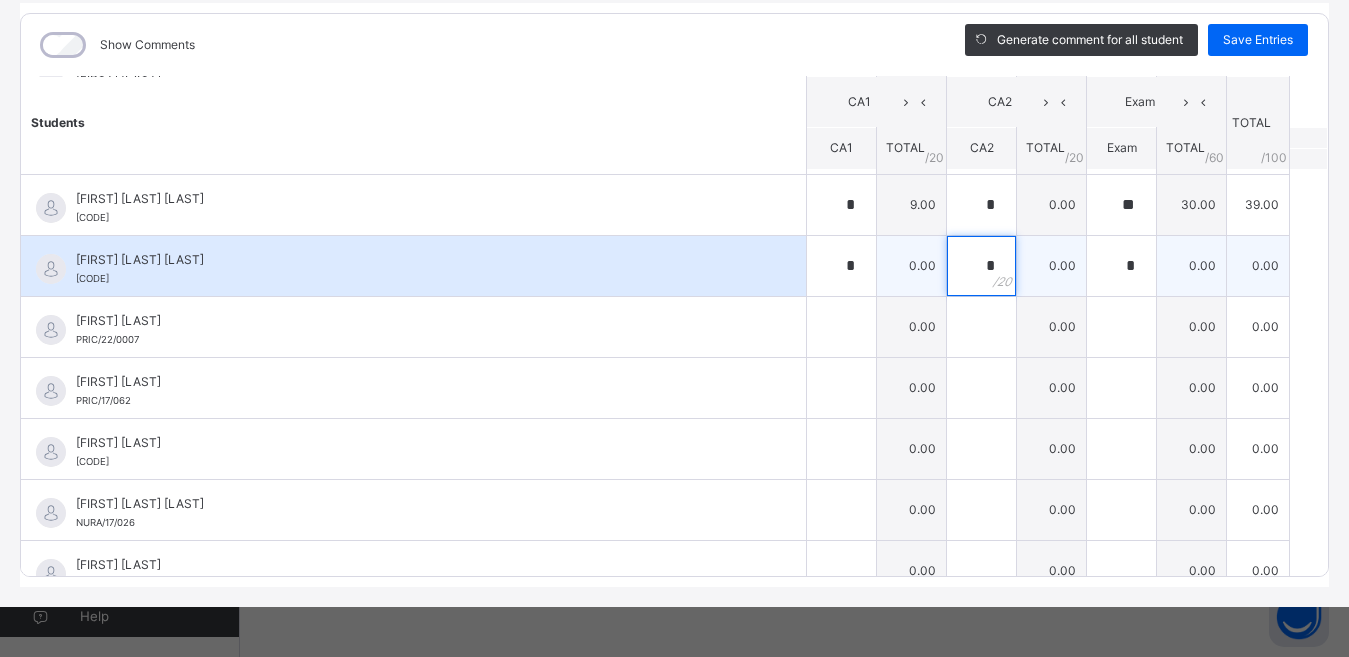 click on "*" at bounding box center [981, 266] 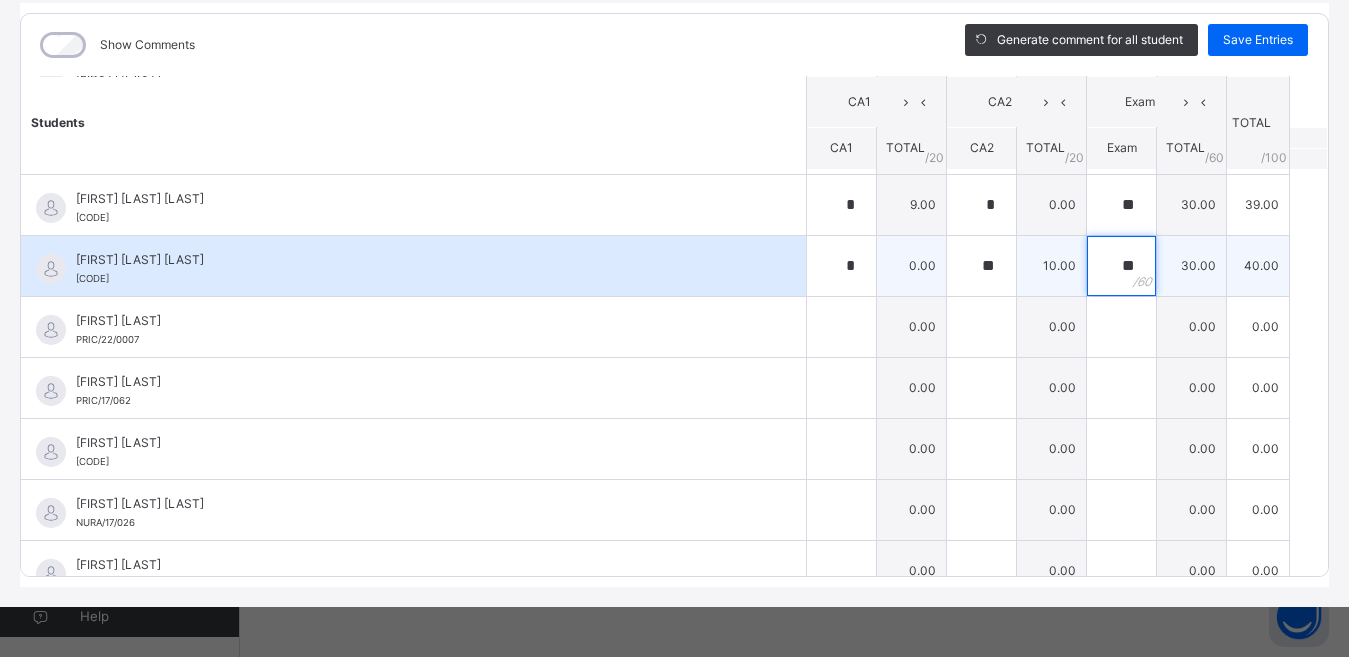 click on "**" at bounding box center (1121, 266) 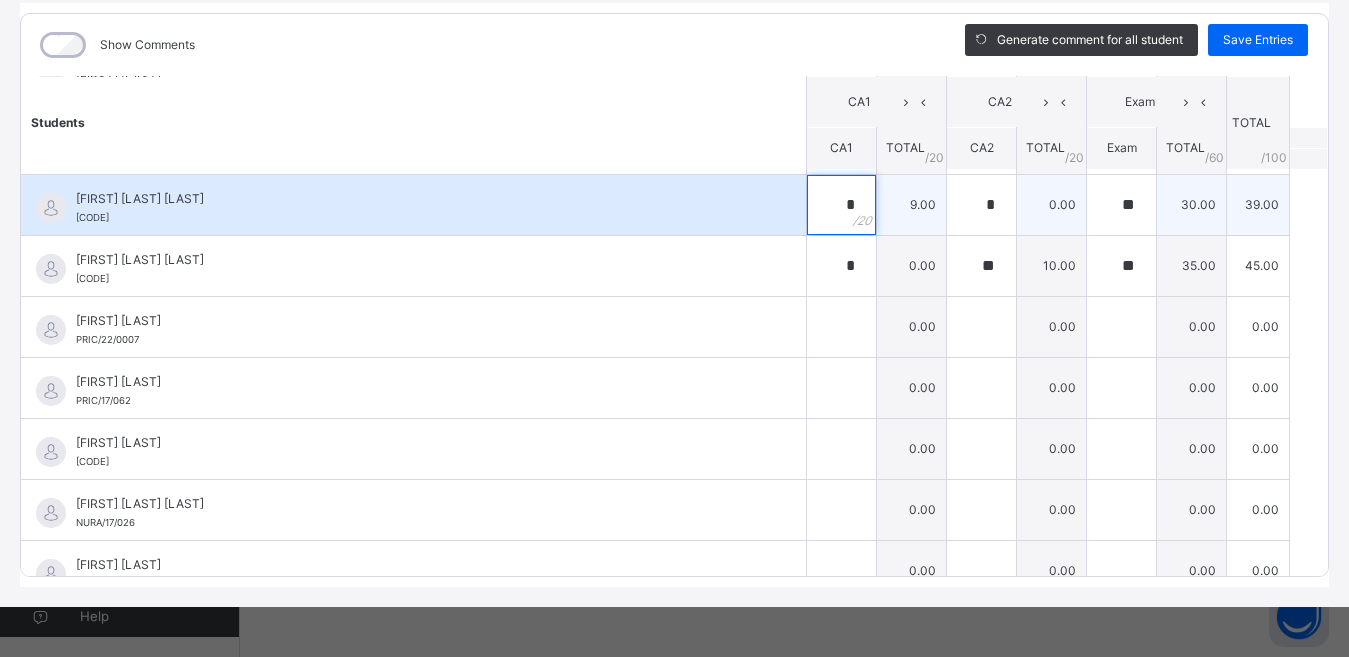 click on "*" at bounding box center (841, 205) 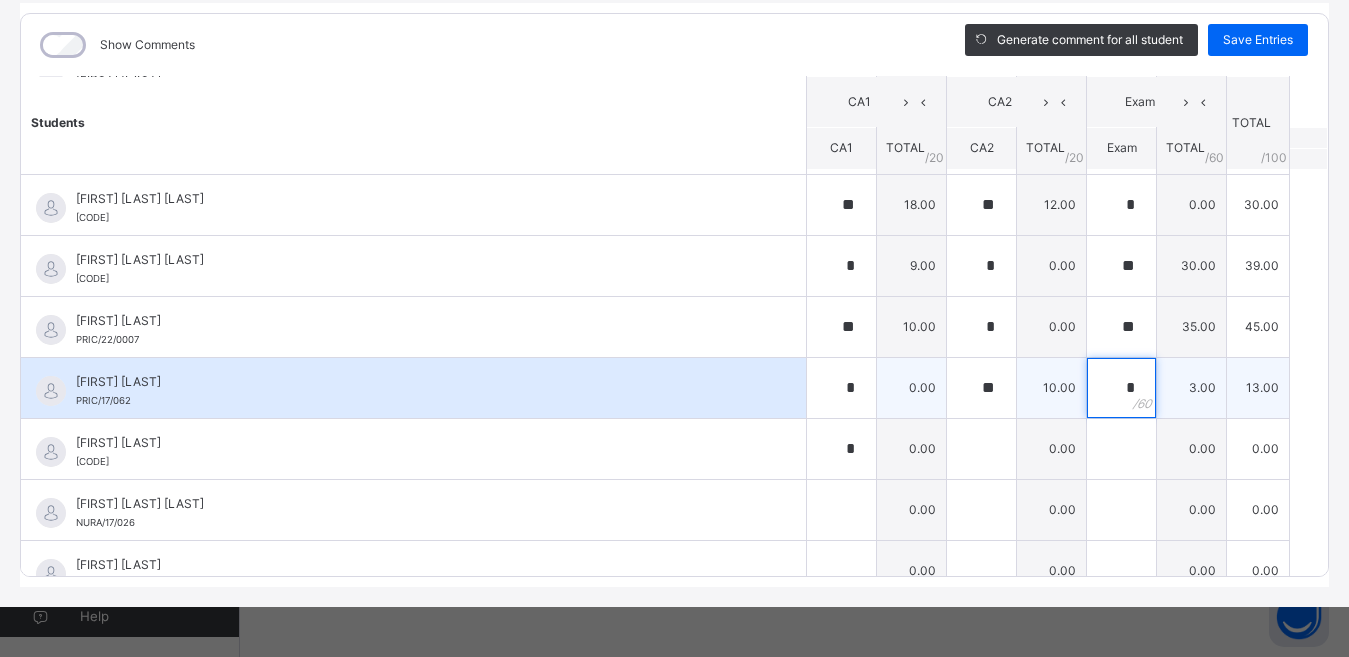 click on "*" at bounding box center [1121, 388] 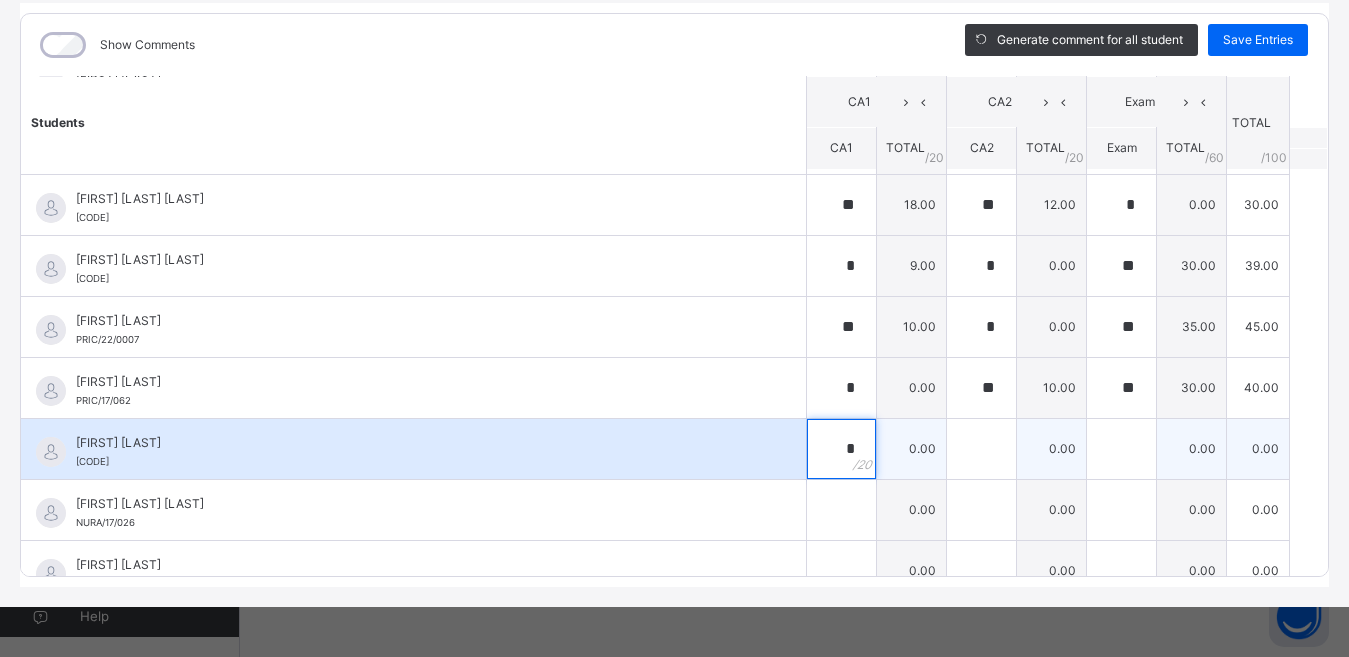 click on "*" at bounding box center [841, 449] 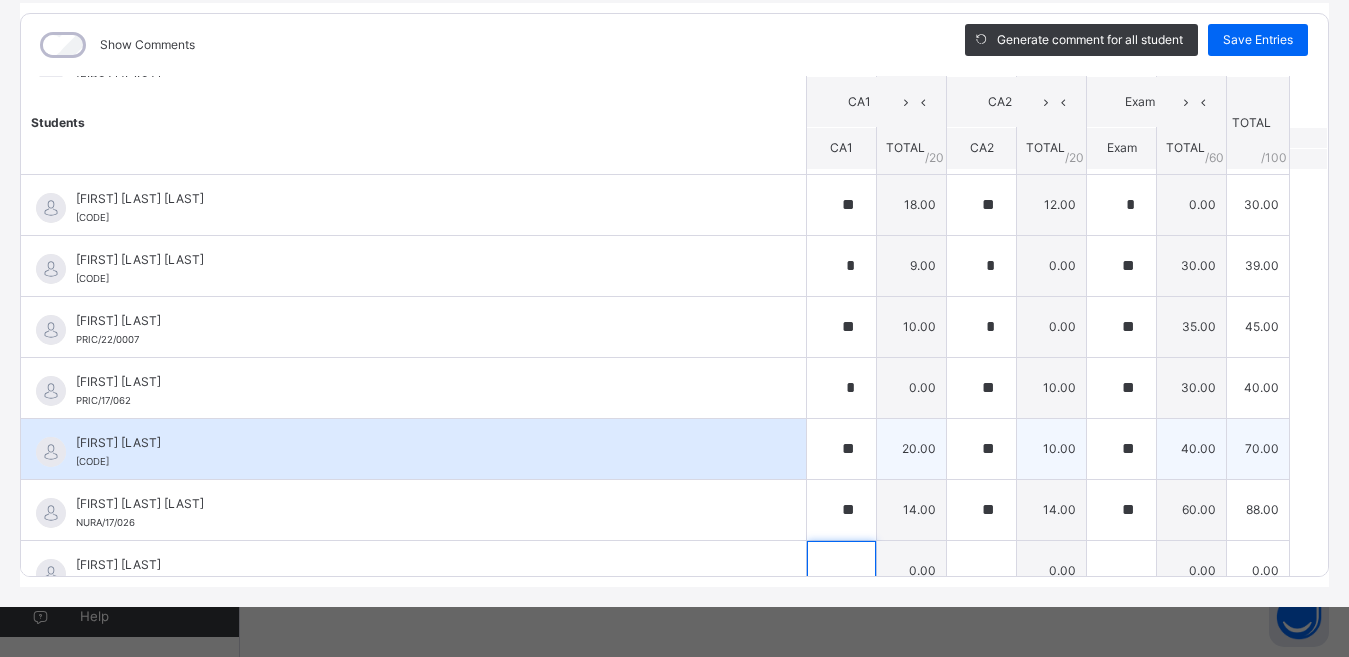 scroll, scrollTop: 324, scrollLeft: 0, axis: vertical 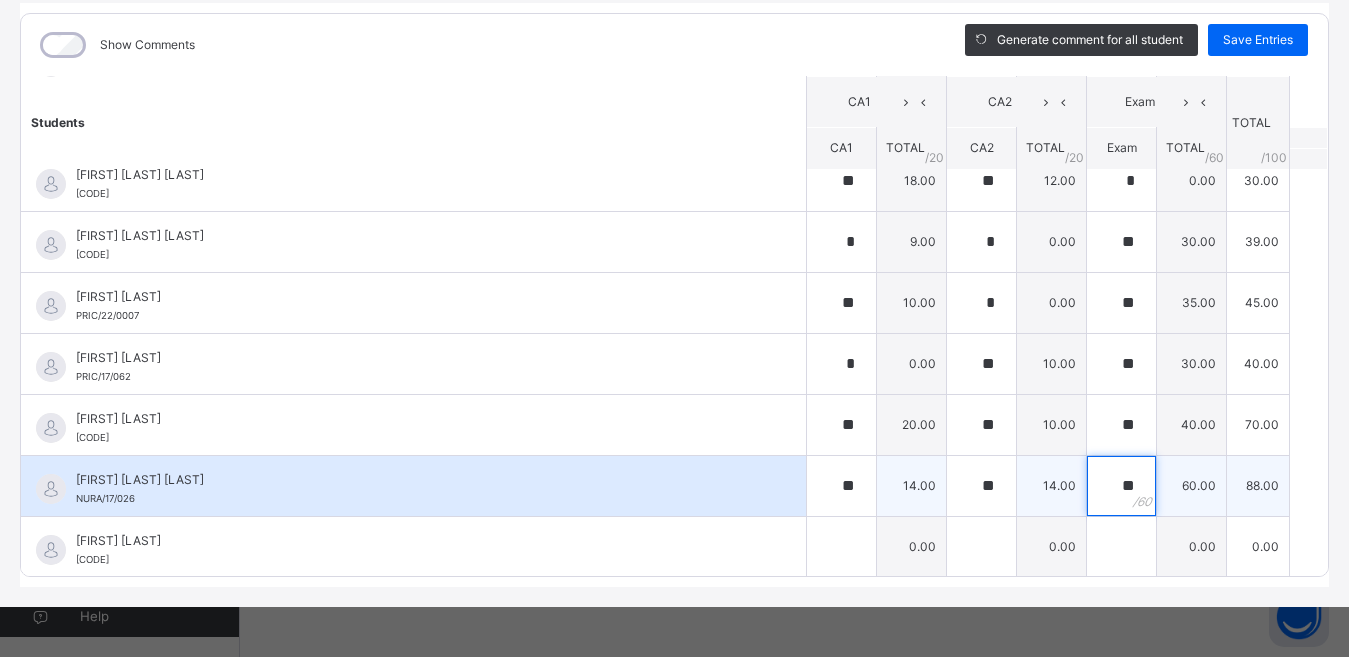 click on "**" at bounding box center [1121, 486] 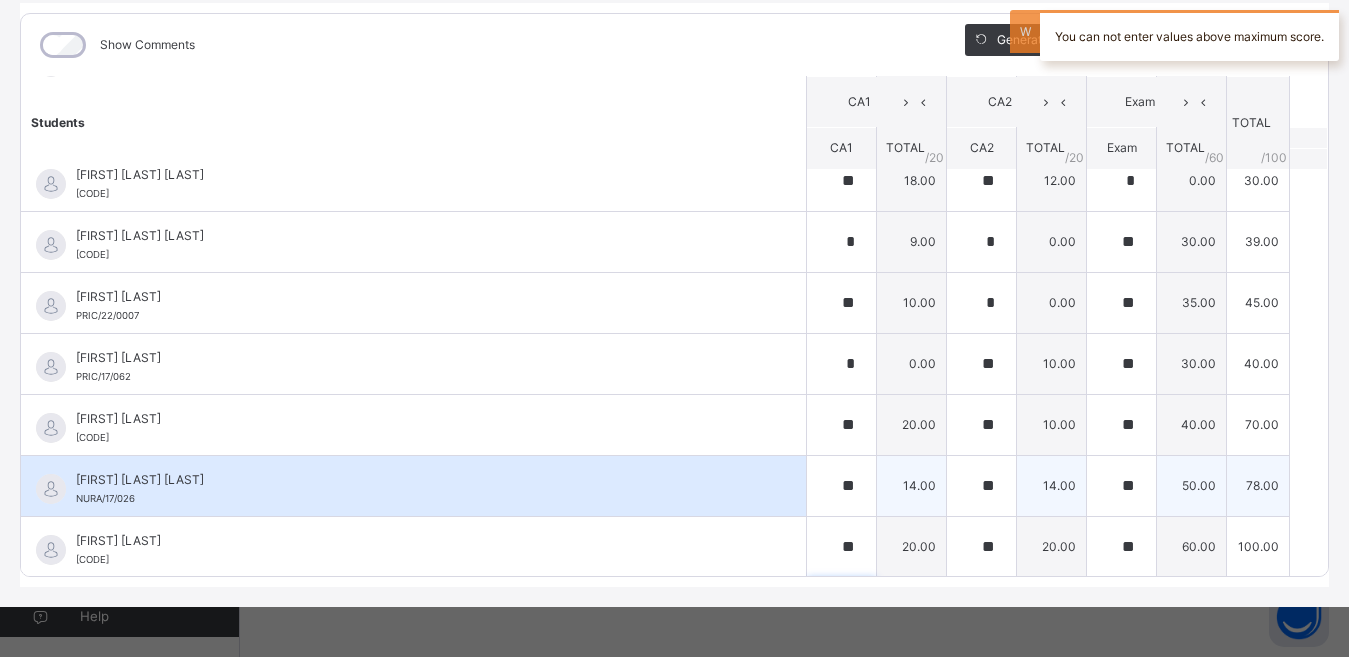 scroll, scrollTop: 605, scrollLeft: 0, axis: vertical 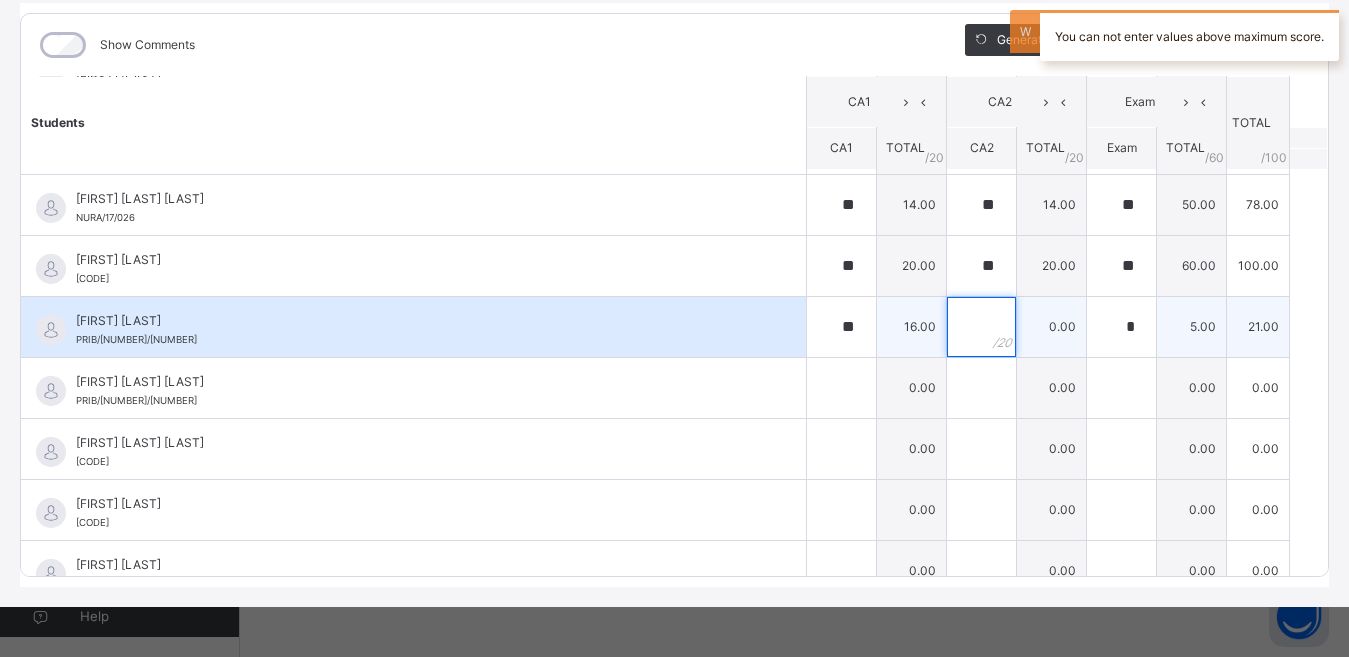 click at bounding box center [981, 327] 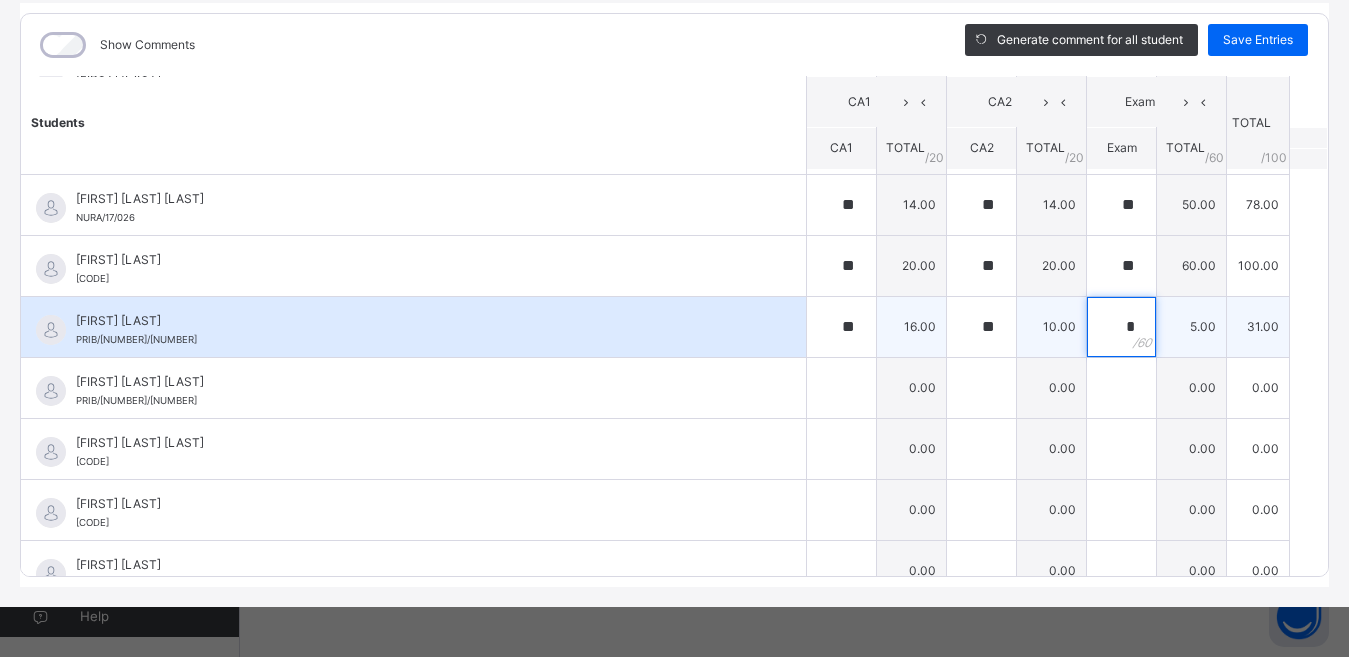 click on "*" at bounding box center [1121, 327] 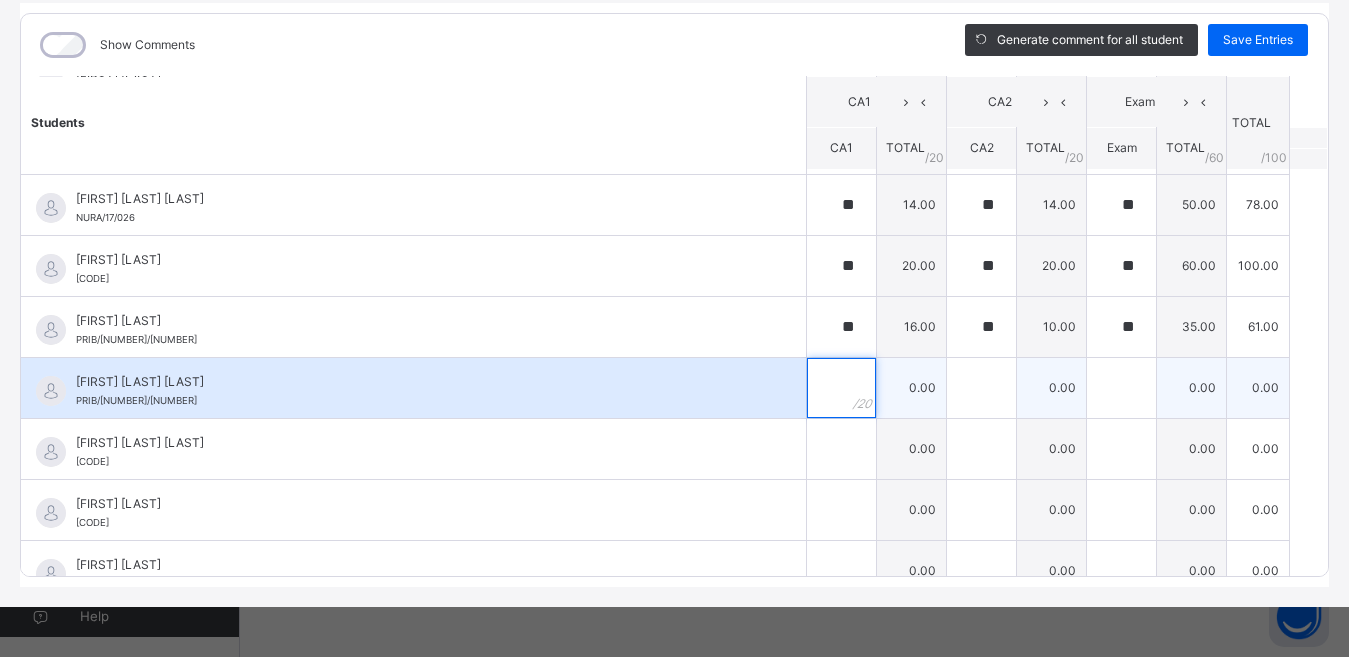 click at bounding box center (841, 388) 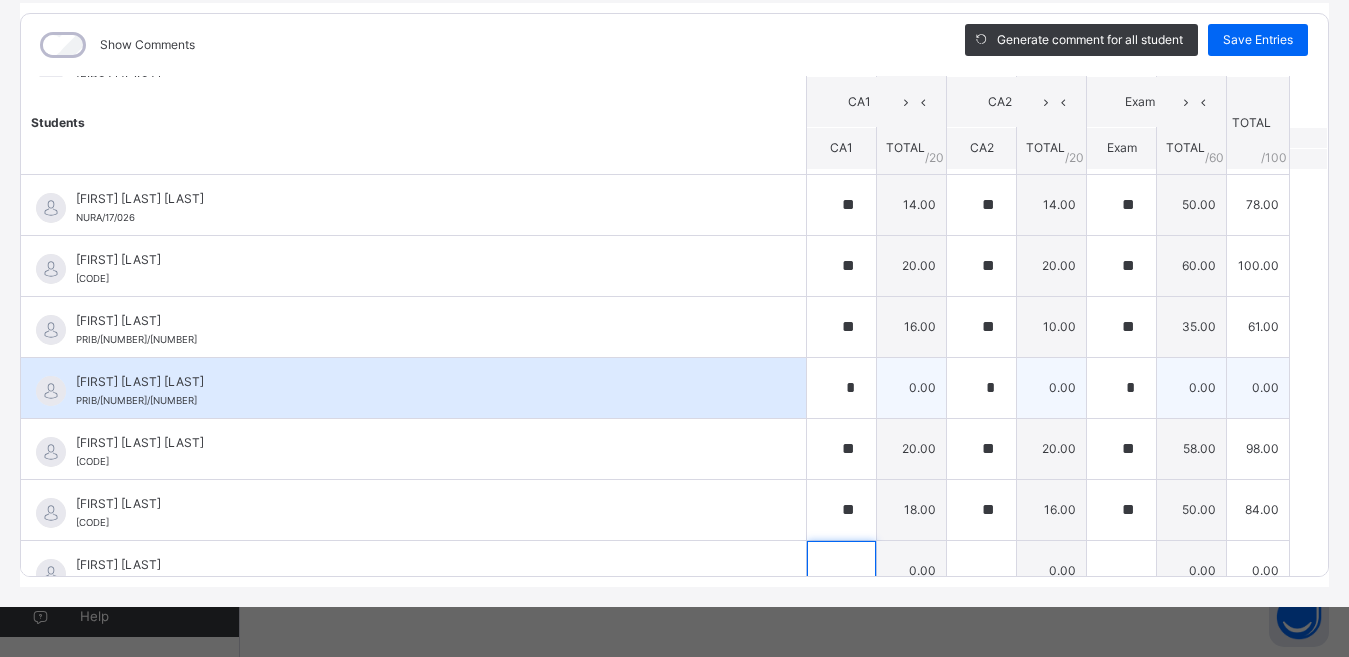 scroll, scrollTop: 629, scrollLeft: 0, axis: vertical 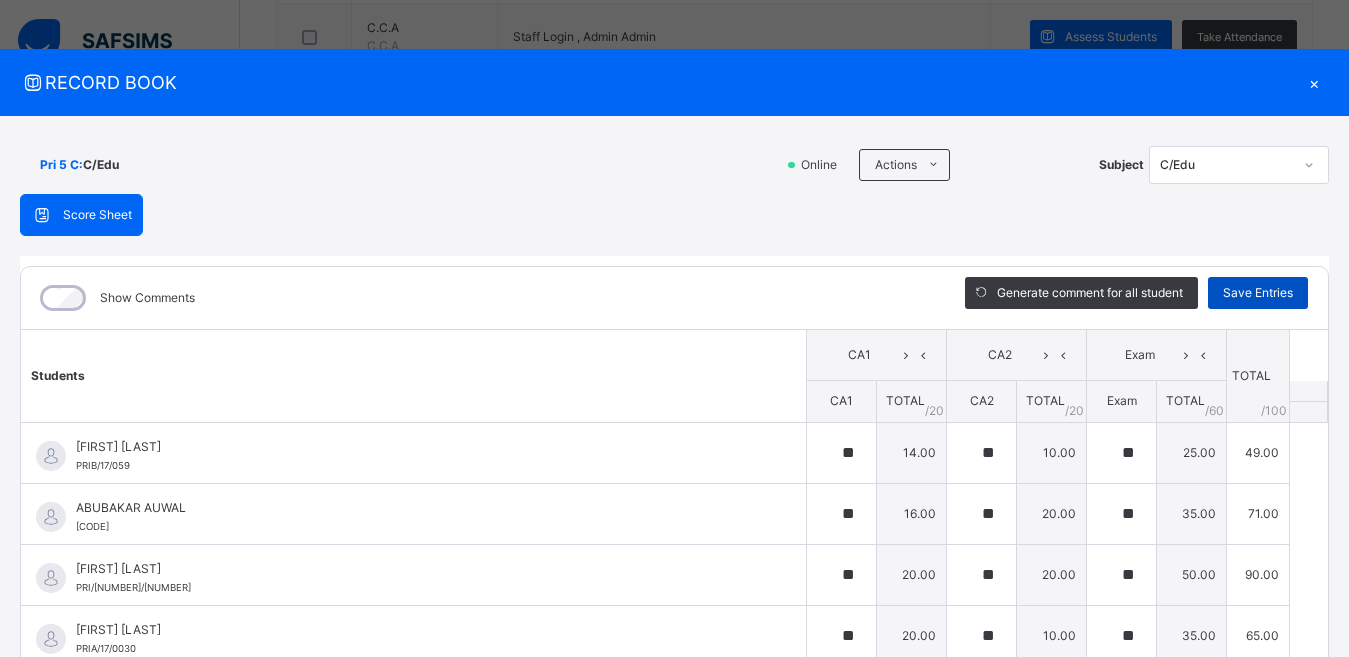 click on "Save Entries" at bounding box center (1258, 293) 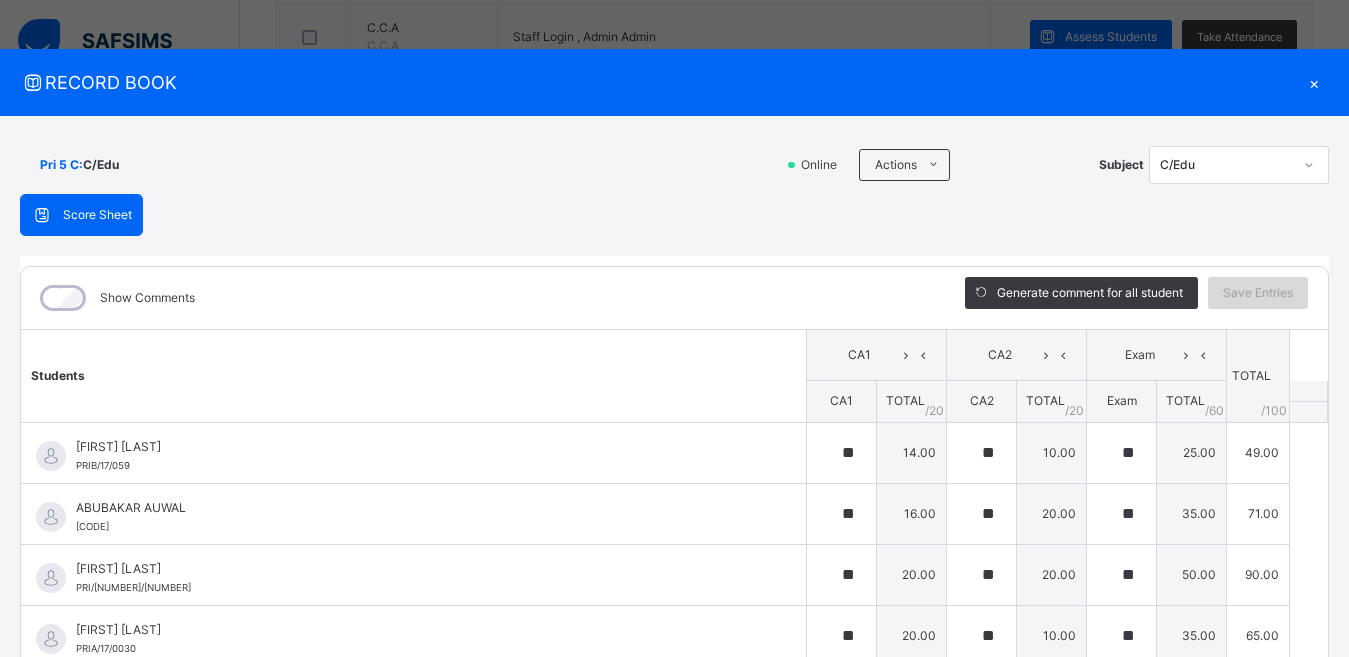 click on "Save Entries" at bounding box center (1258, 293) 